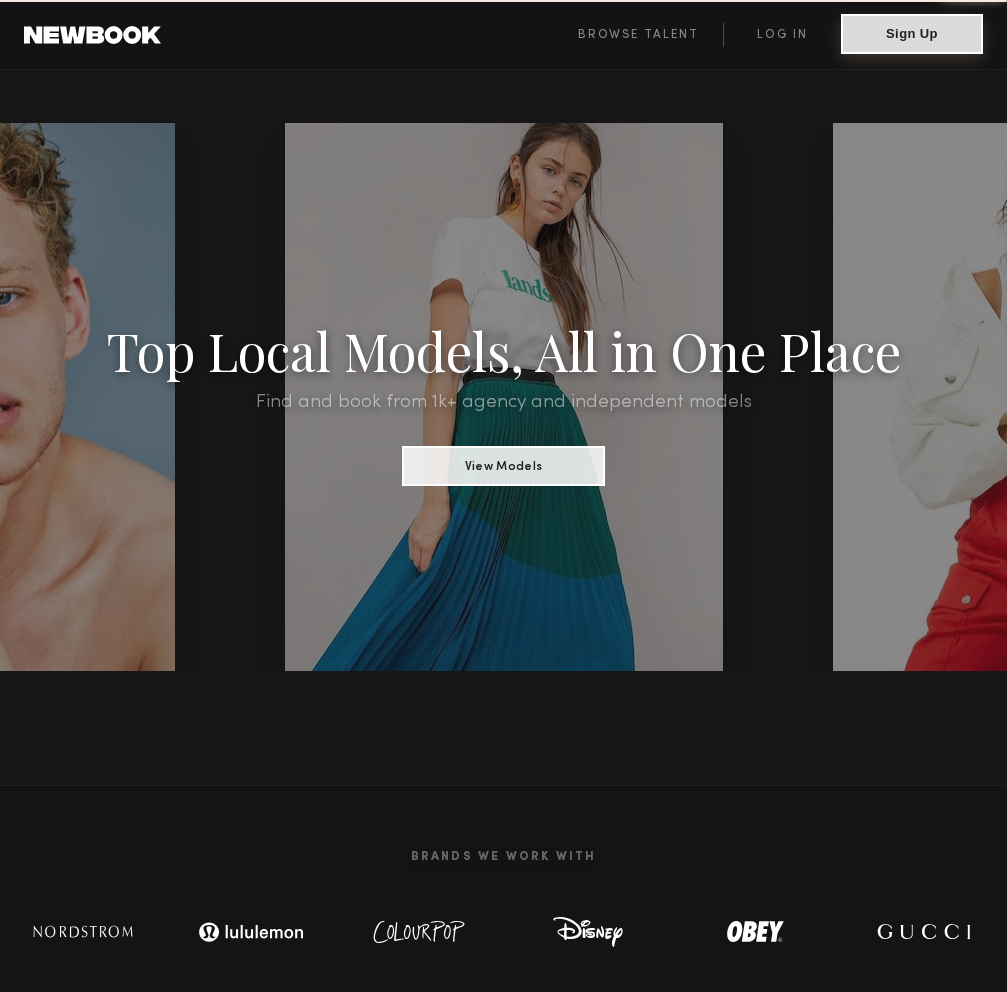 scroll, scrollTop: 0, scrollLeft: 0, axis: both 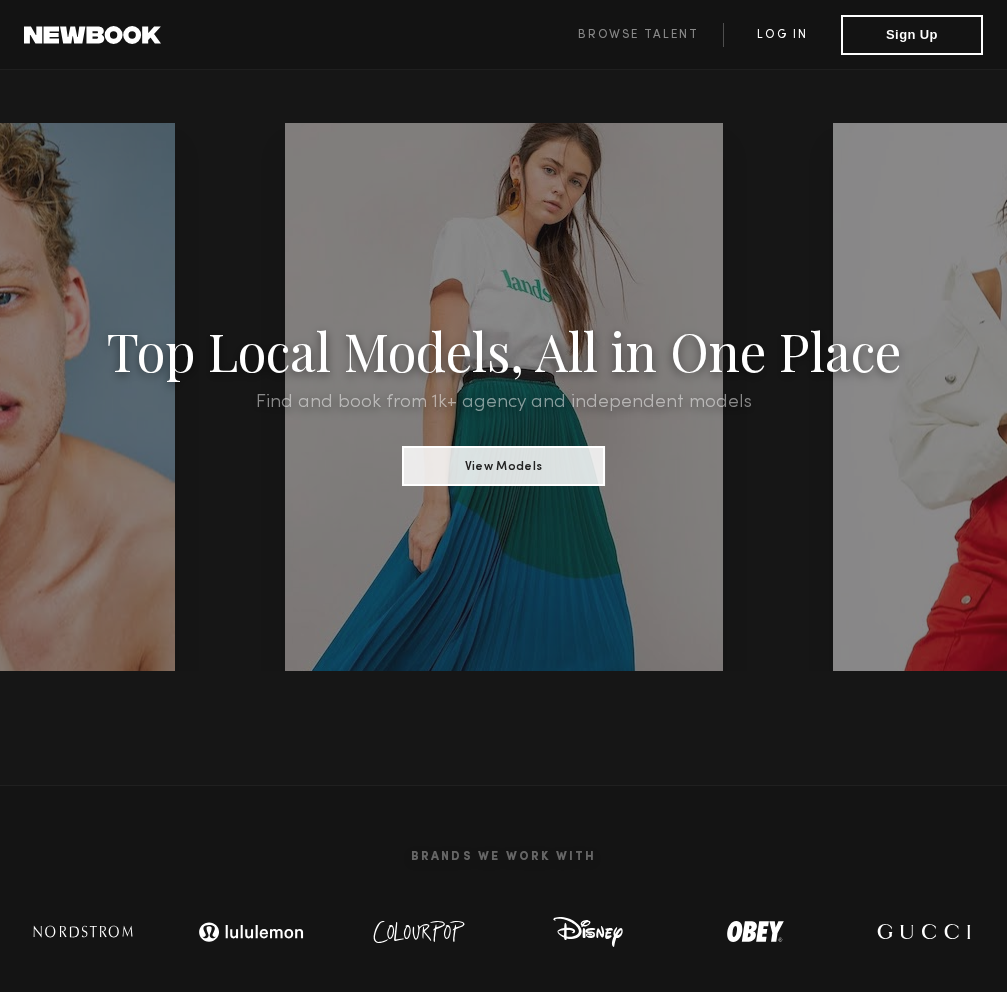 click on "Log in" 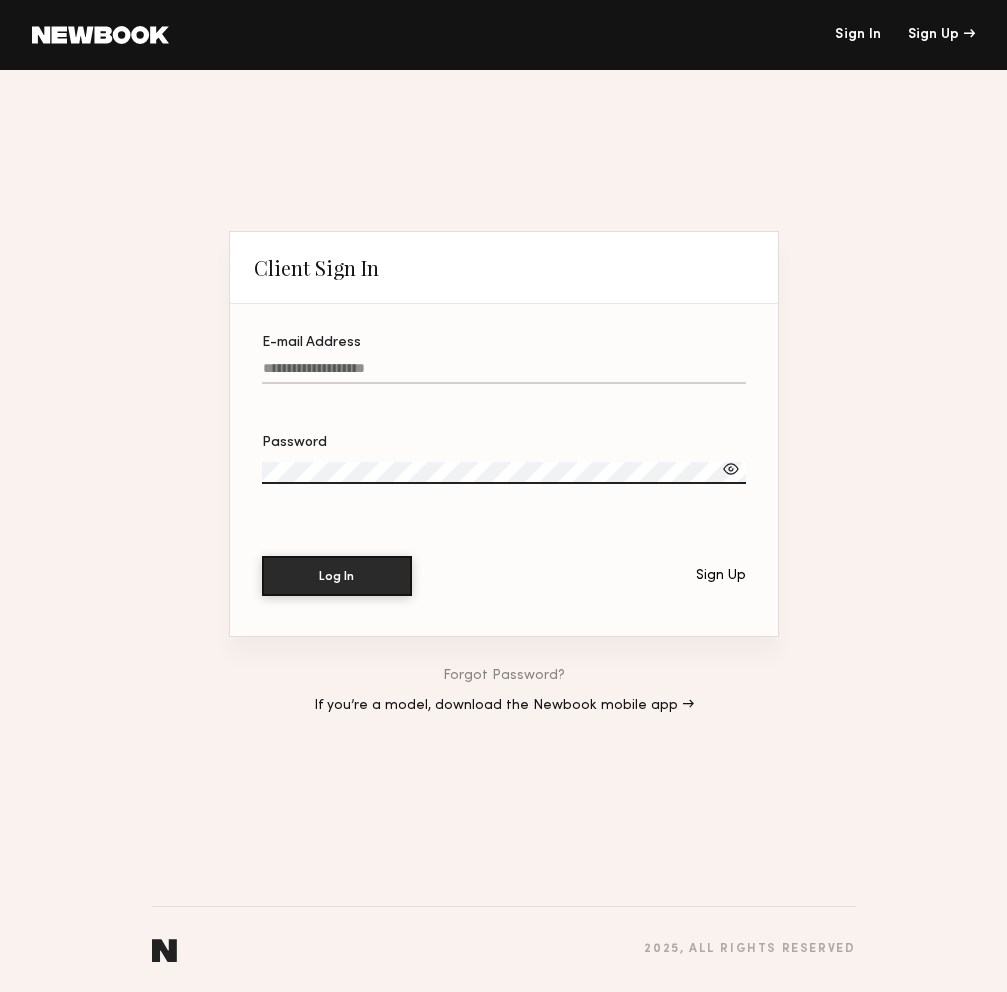 click on "E-mail Address" 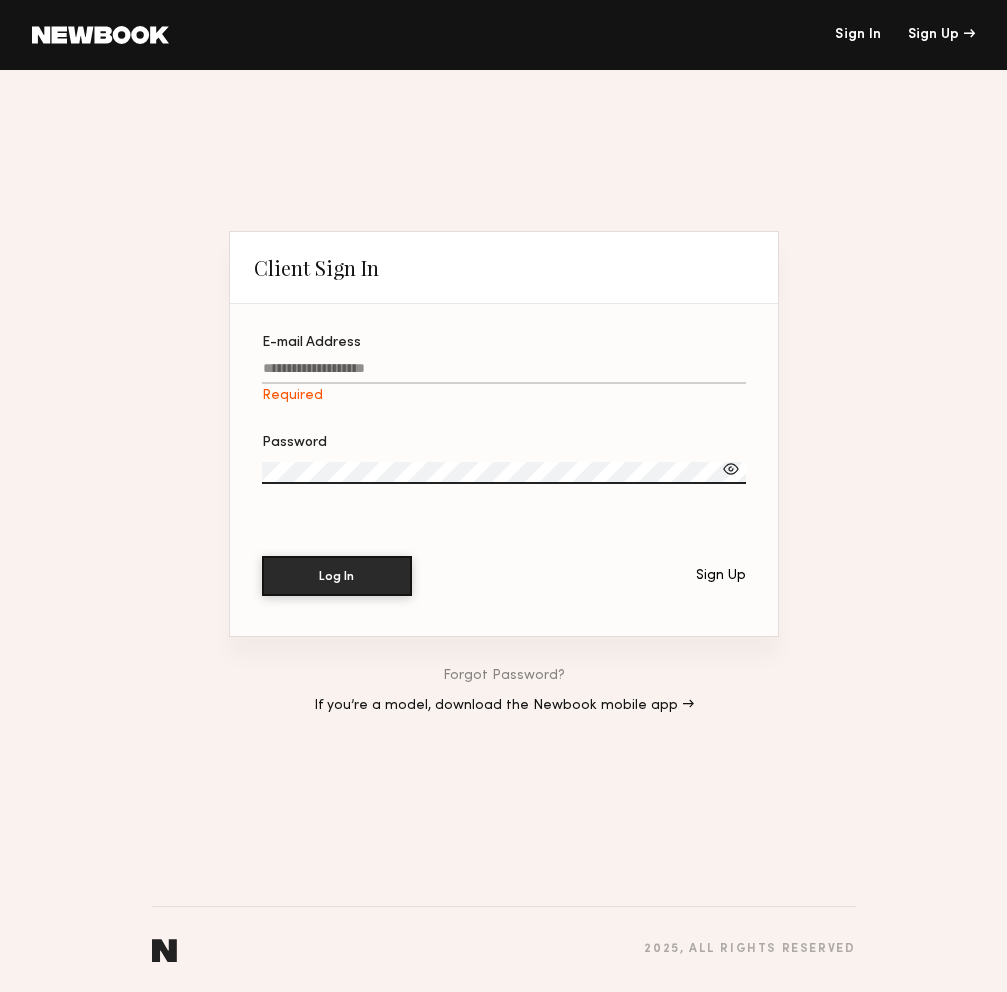 click on "E-mail Address Required" 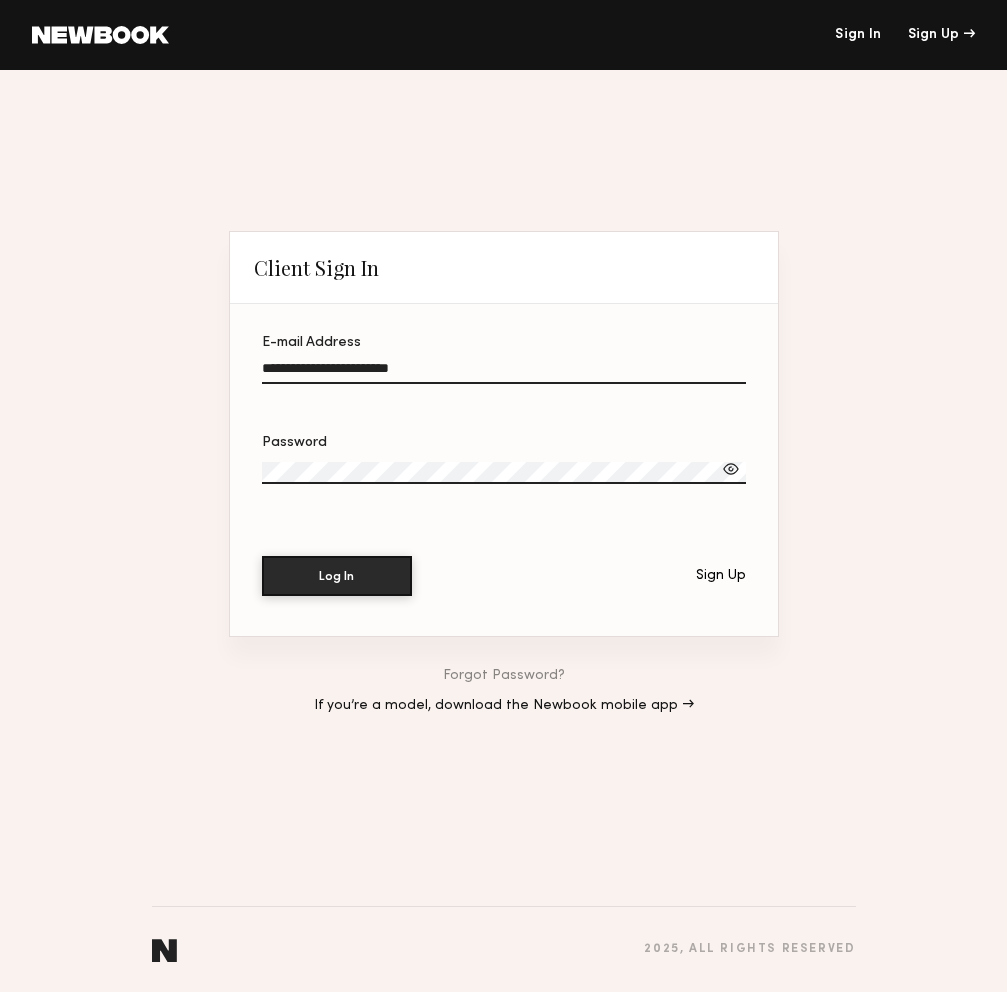 type on "**********" 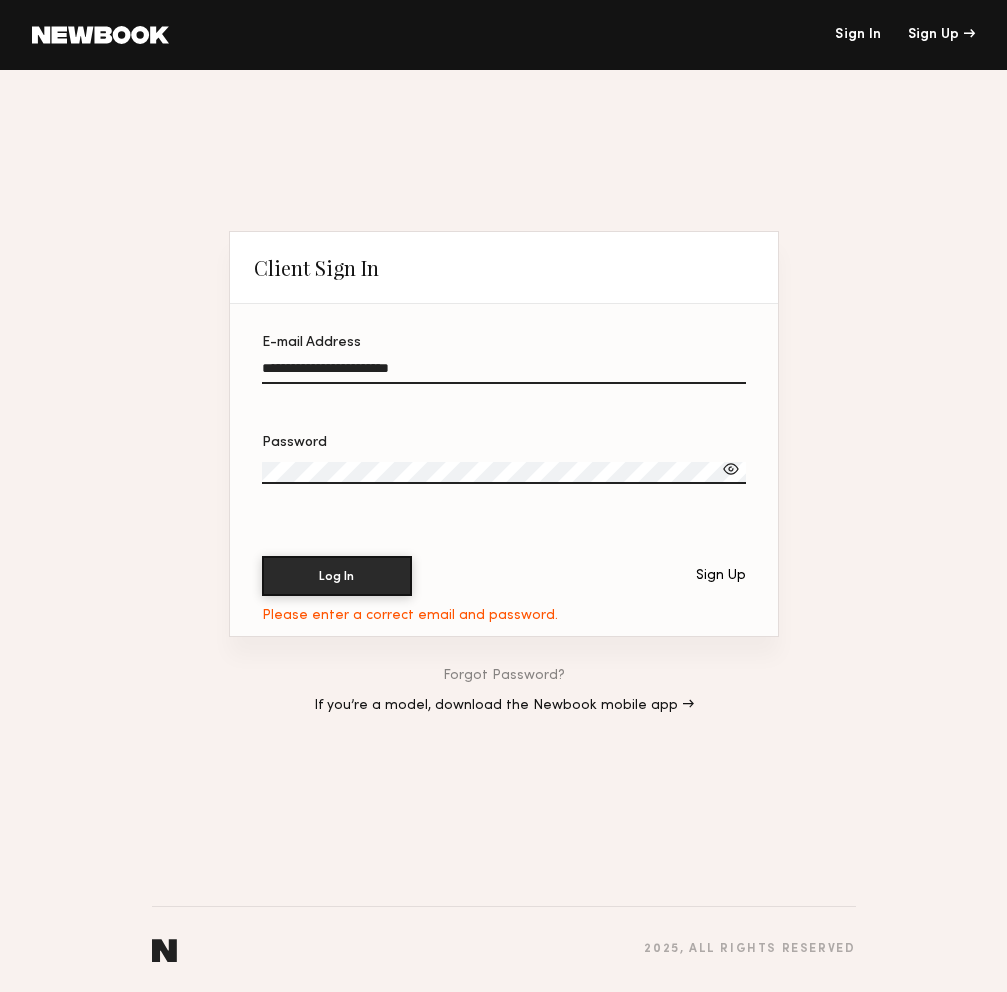 click 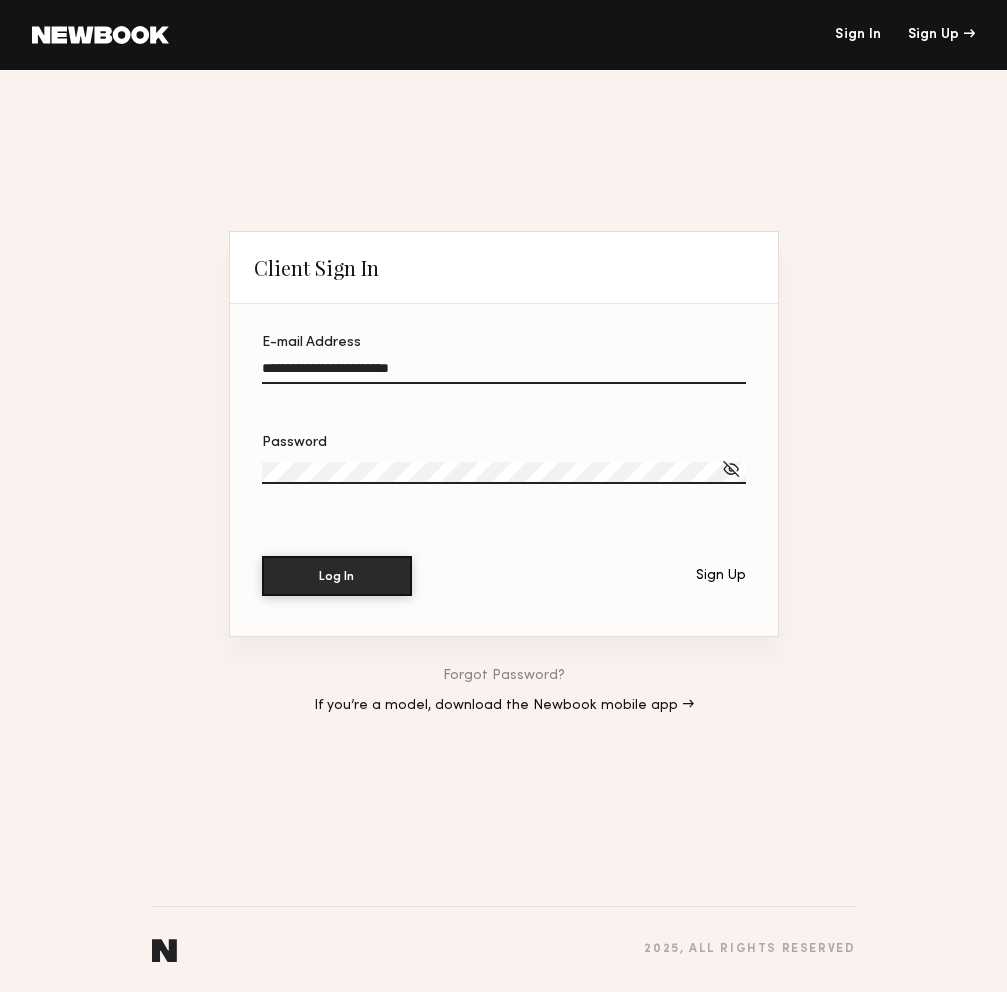 click on "Password" 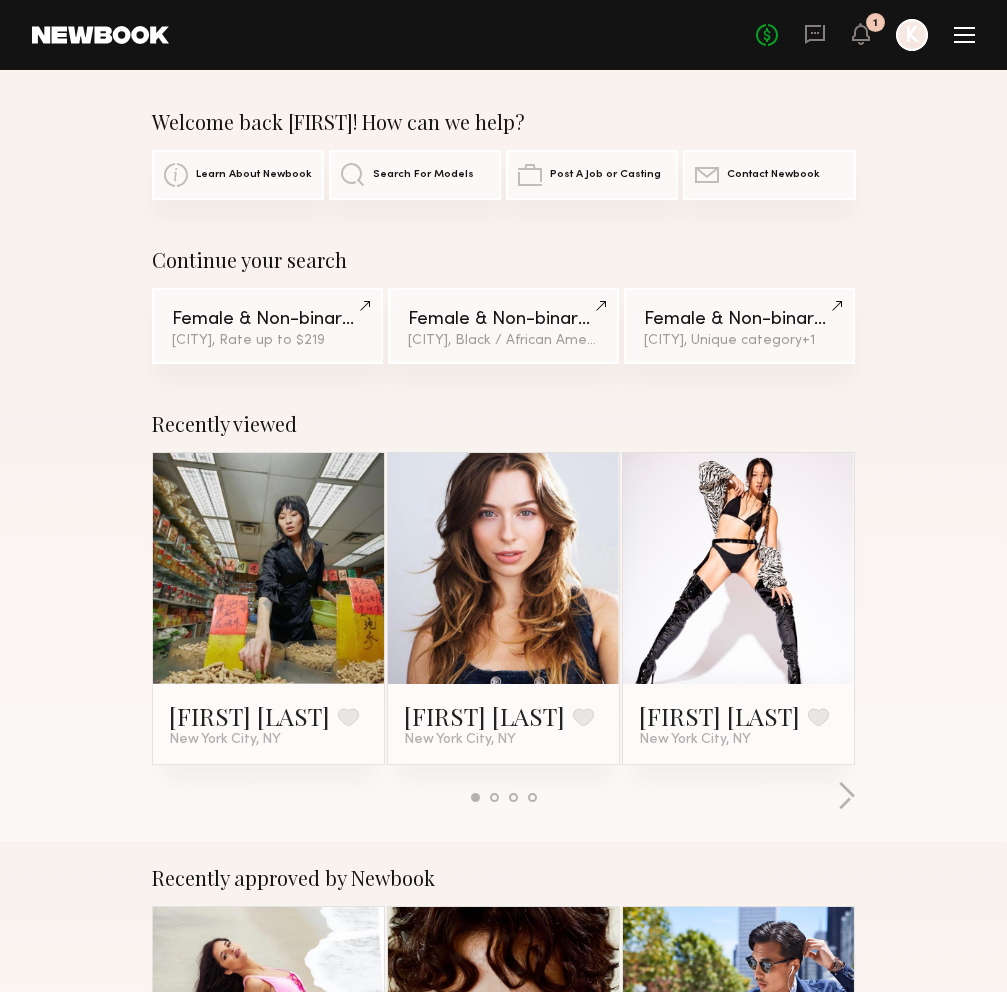 click 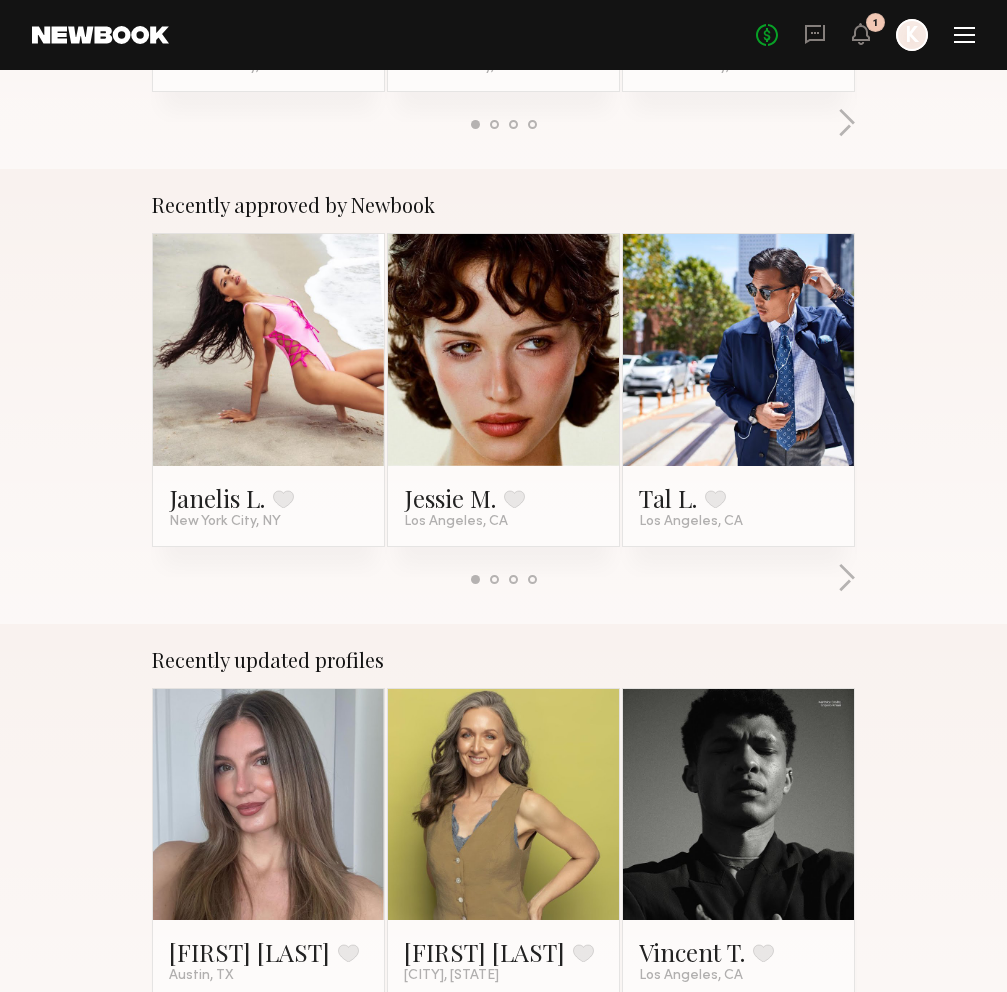 scroll, scrollTop: 675, scrollLeft: 0, axis: vertical 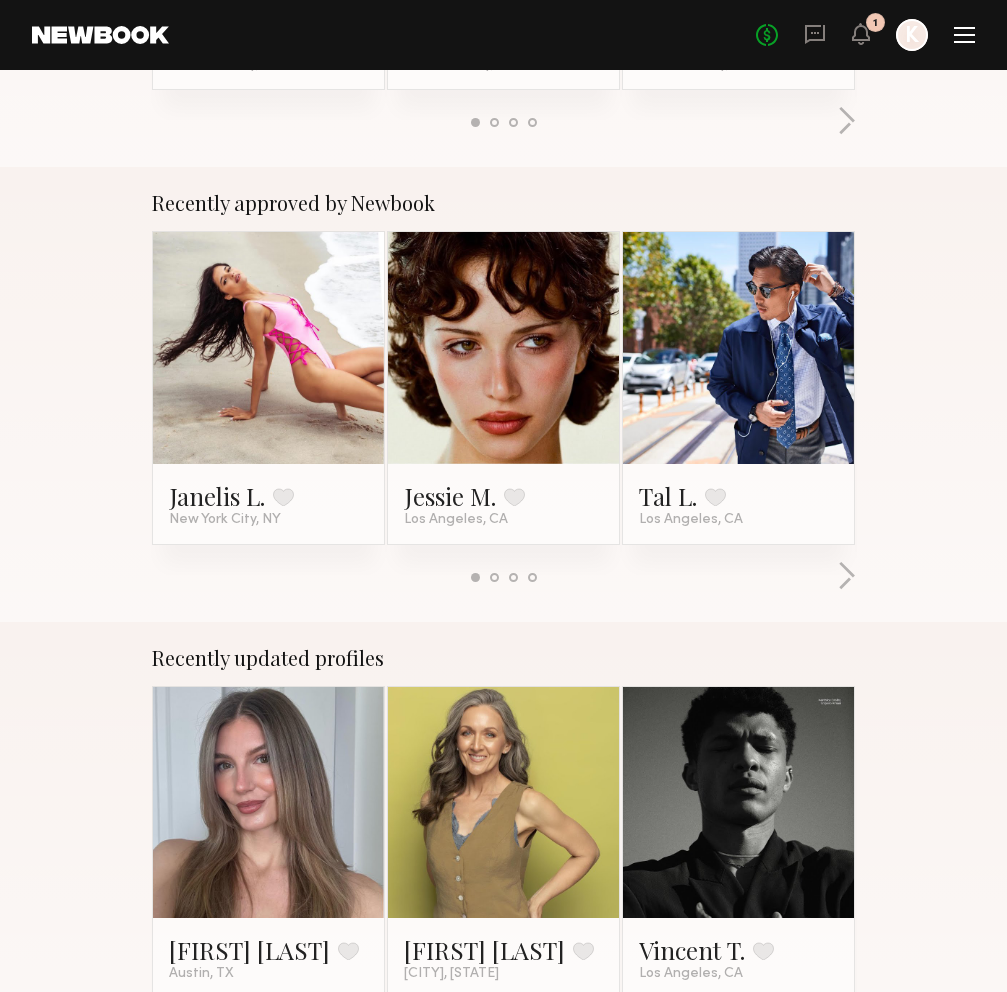click 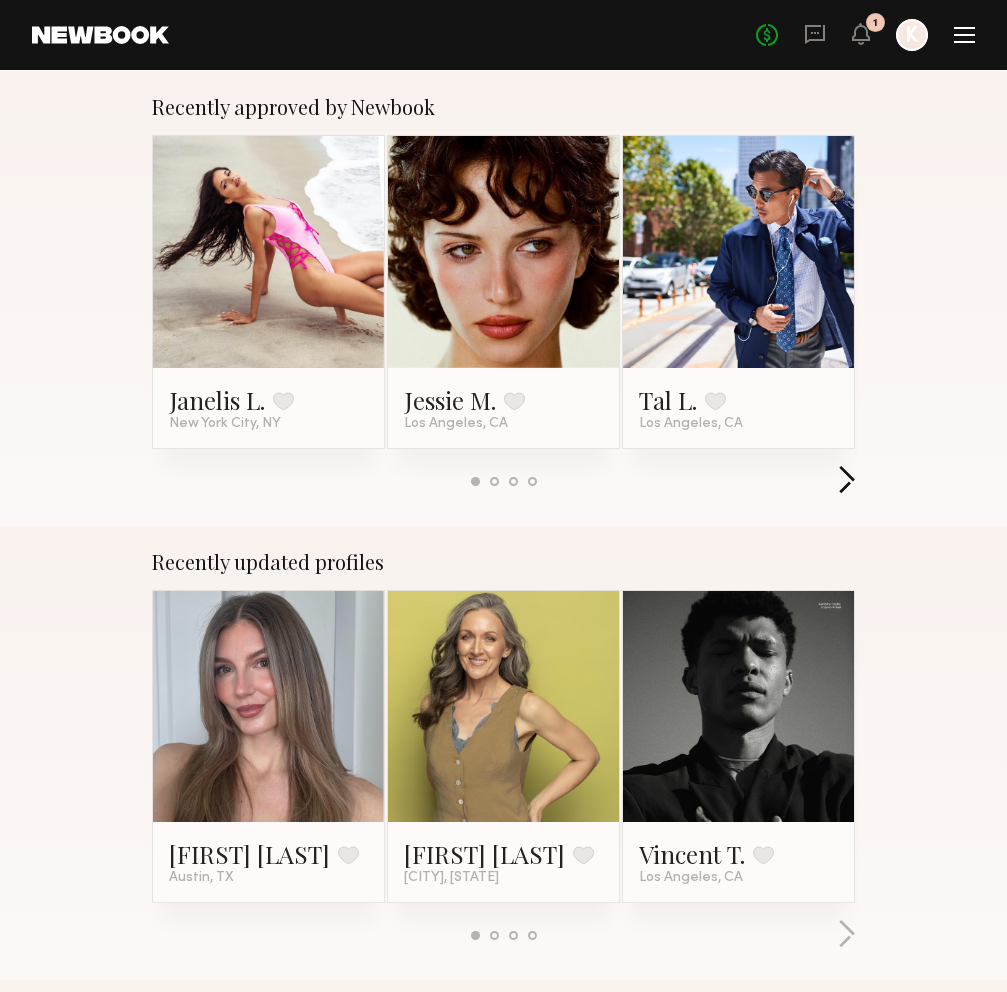 scroll, scrollTop: 741, scrollLeft: 0, axis: vertical 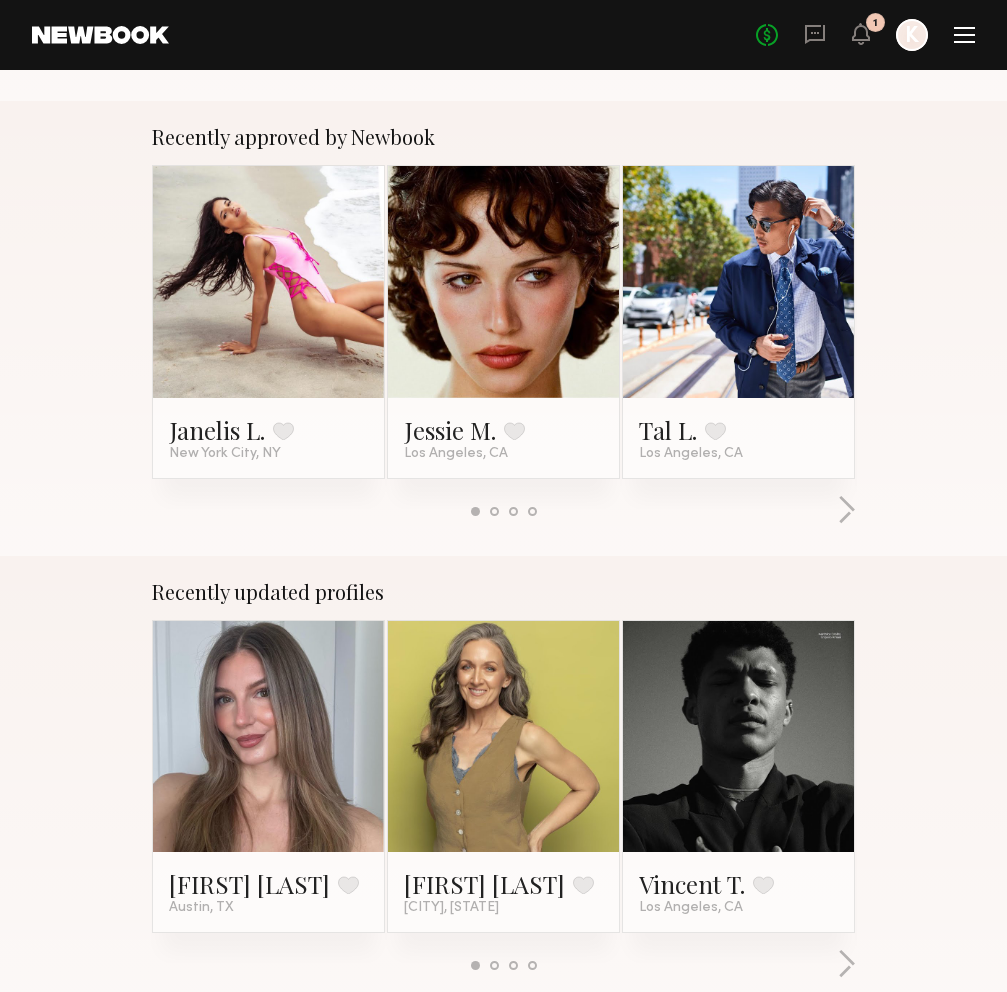 click 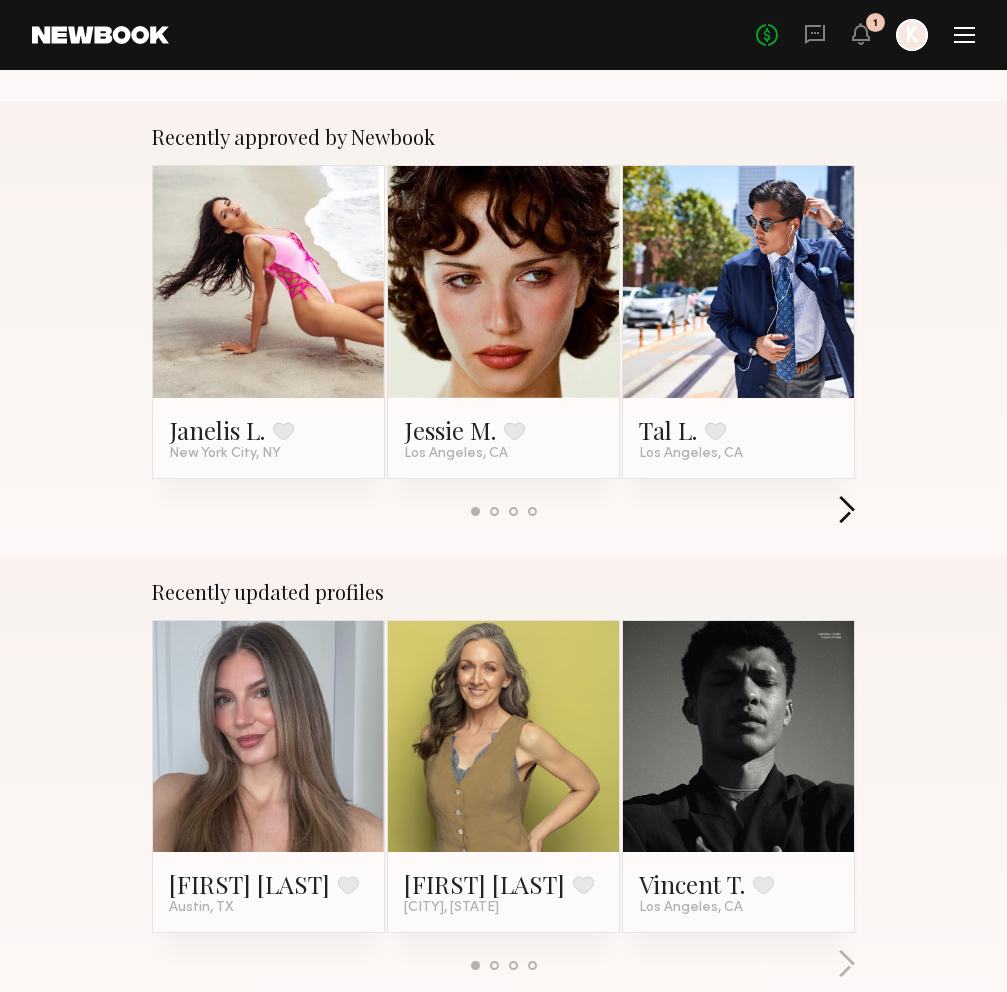 click 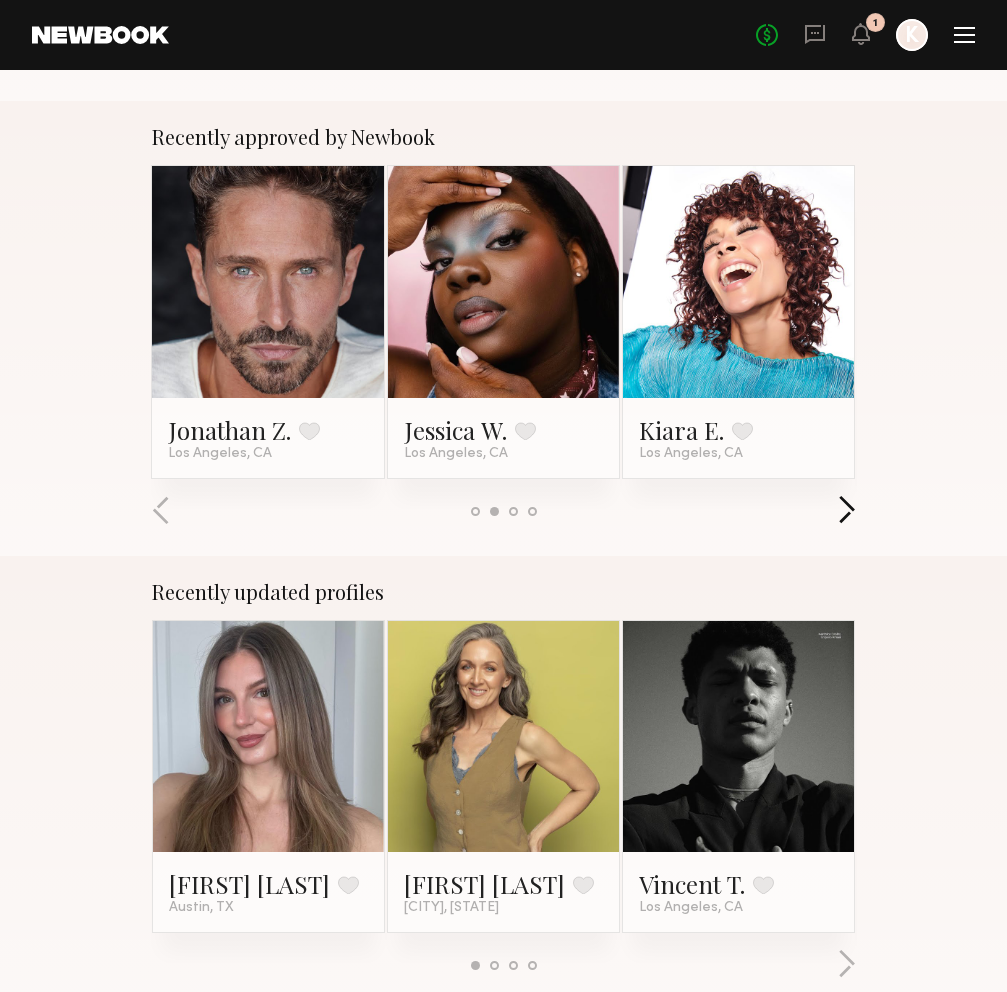 click 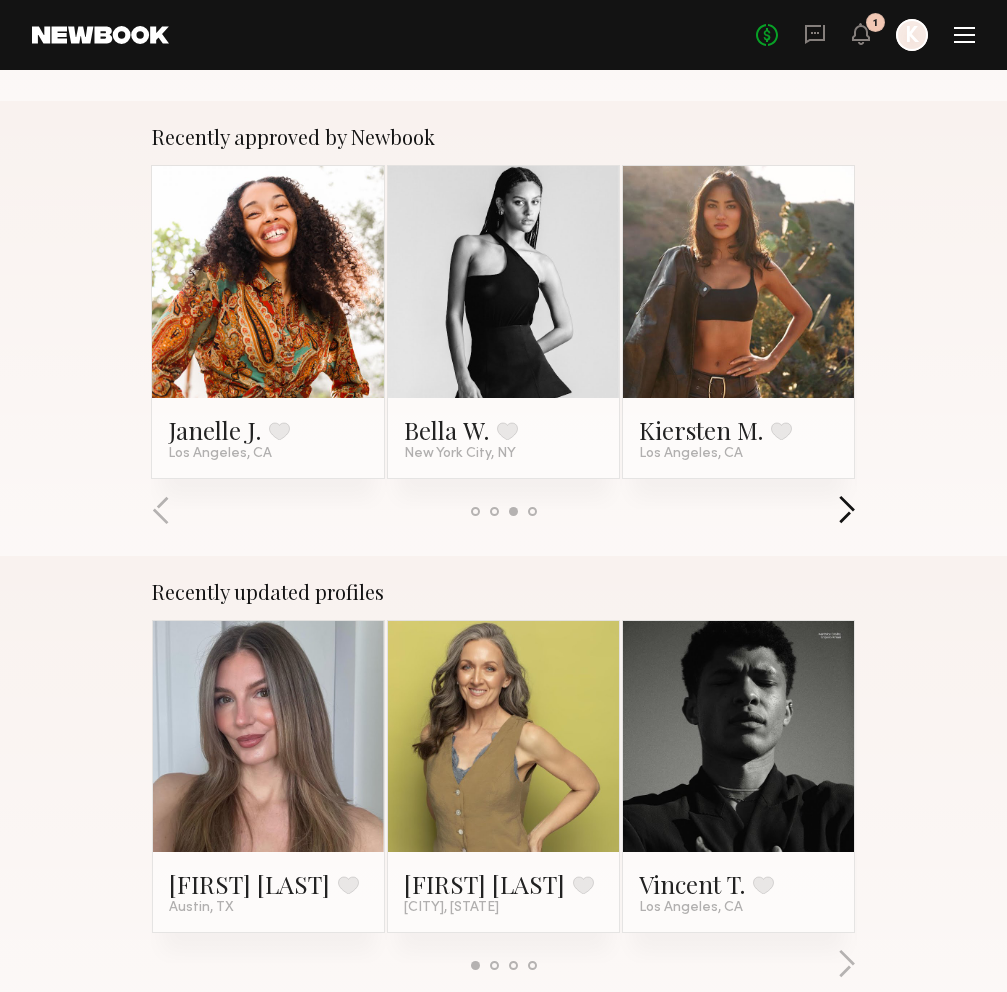 click 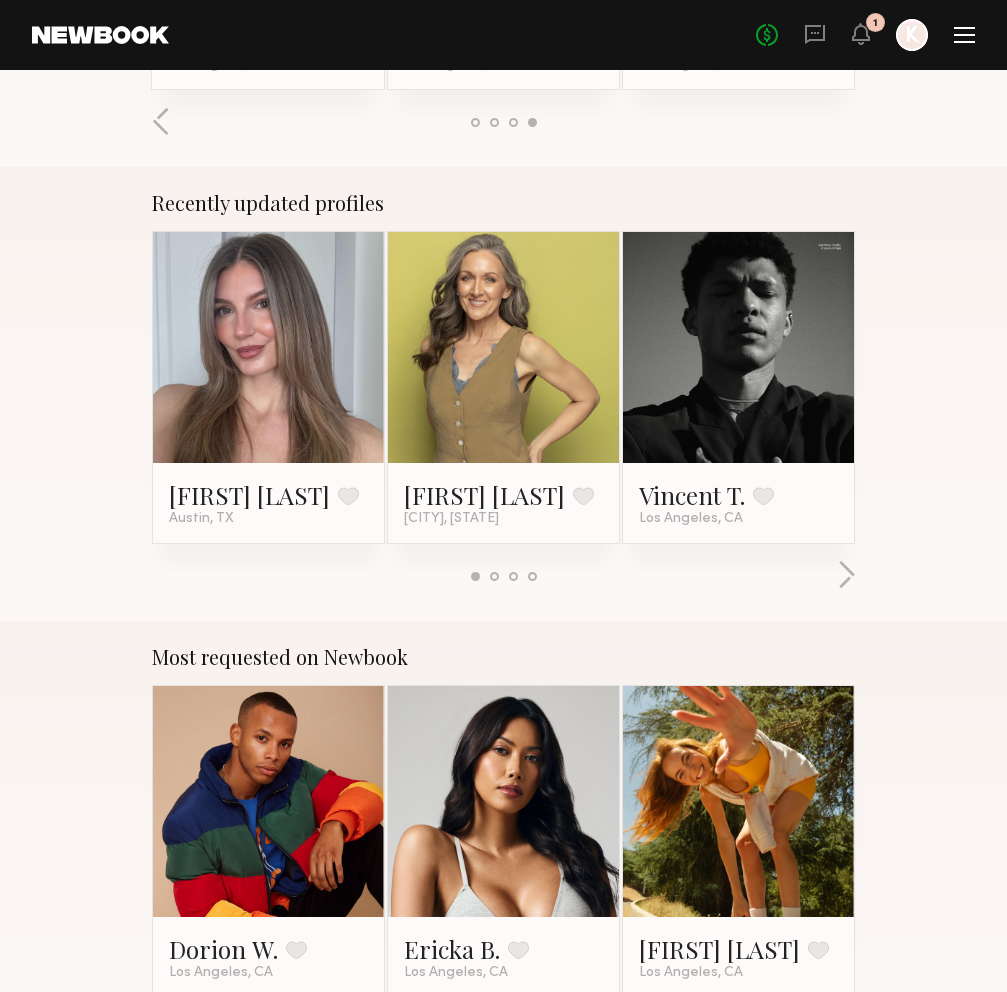 scroll, scrollTop: 1469, scrollLeft: 0, axis: vertical 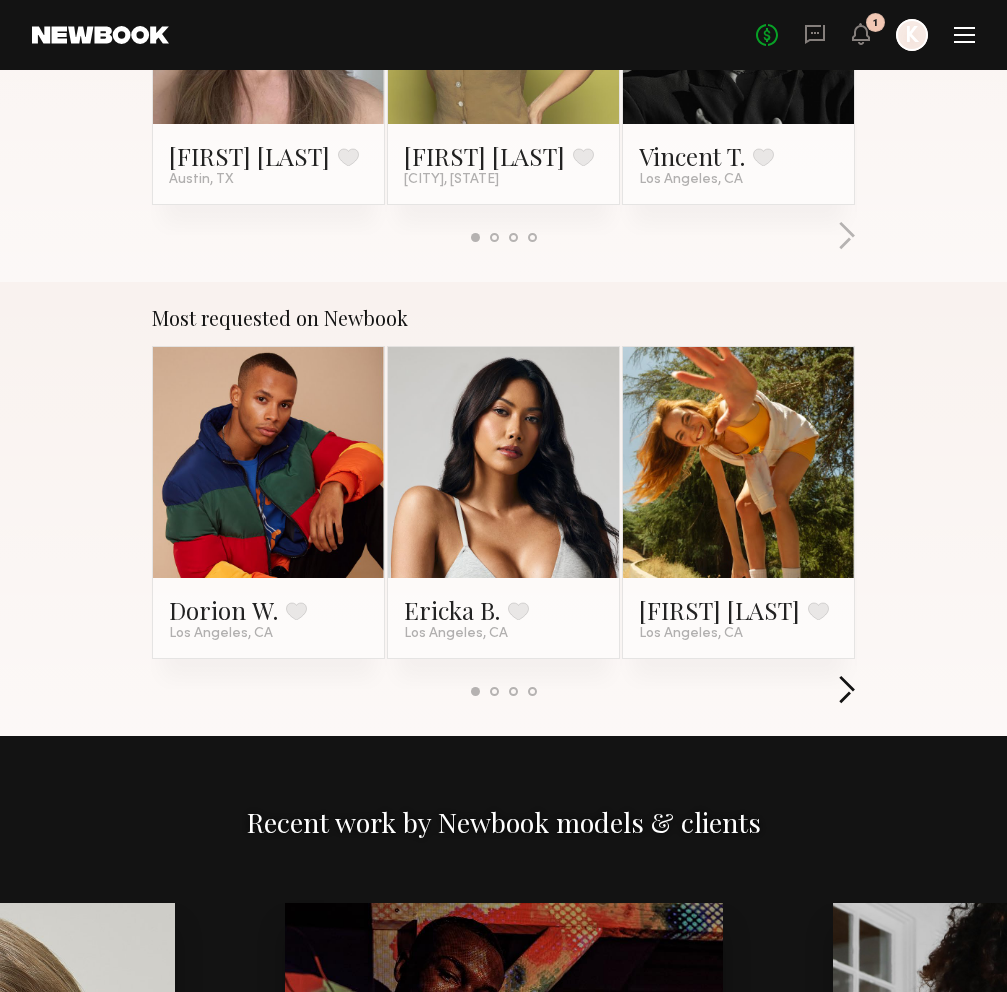 click 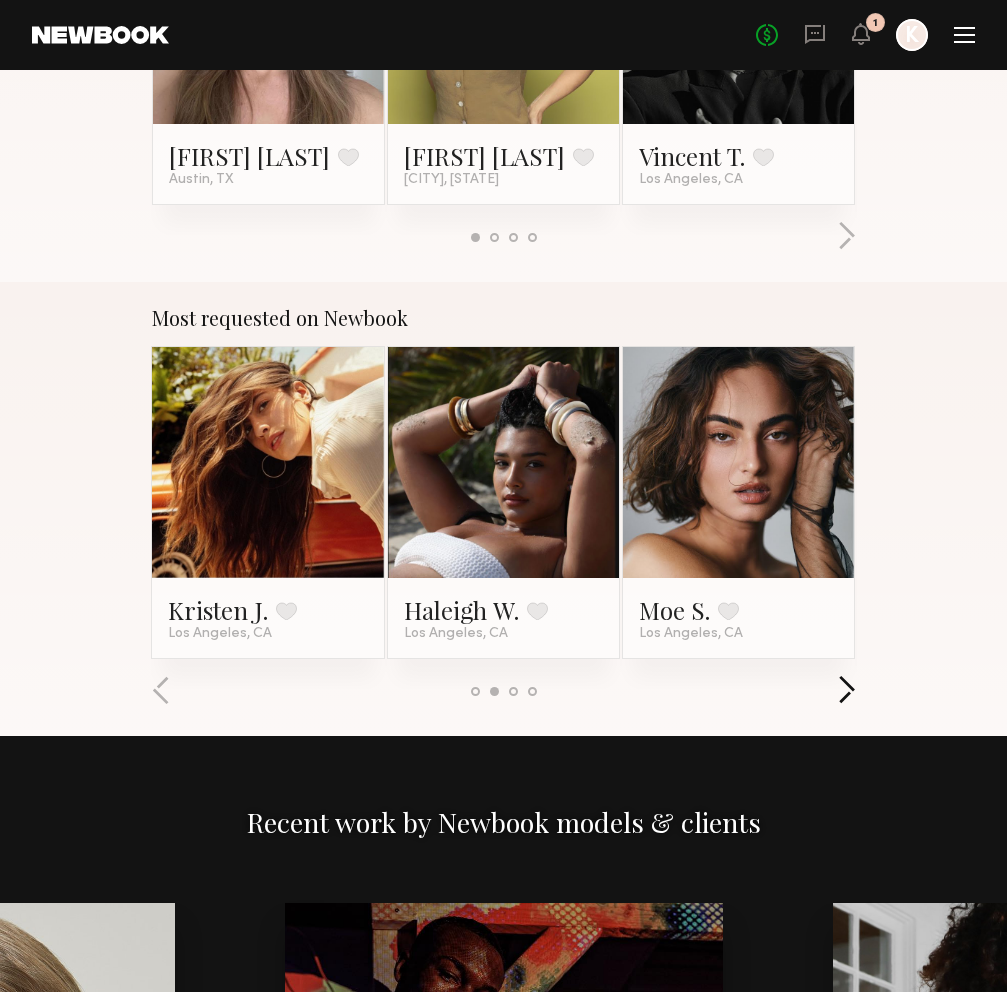 click 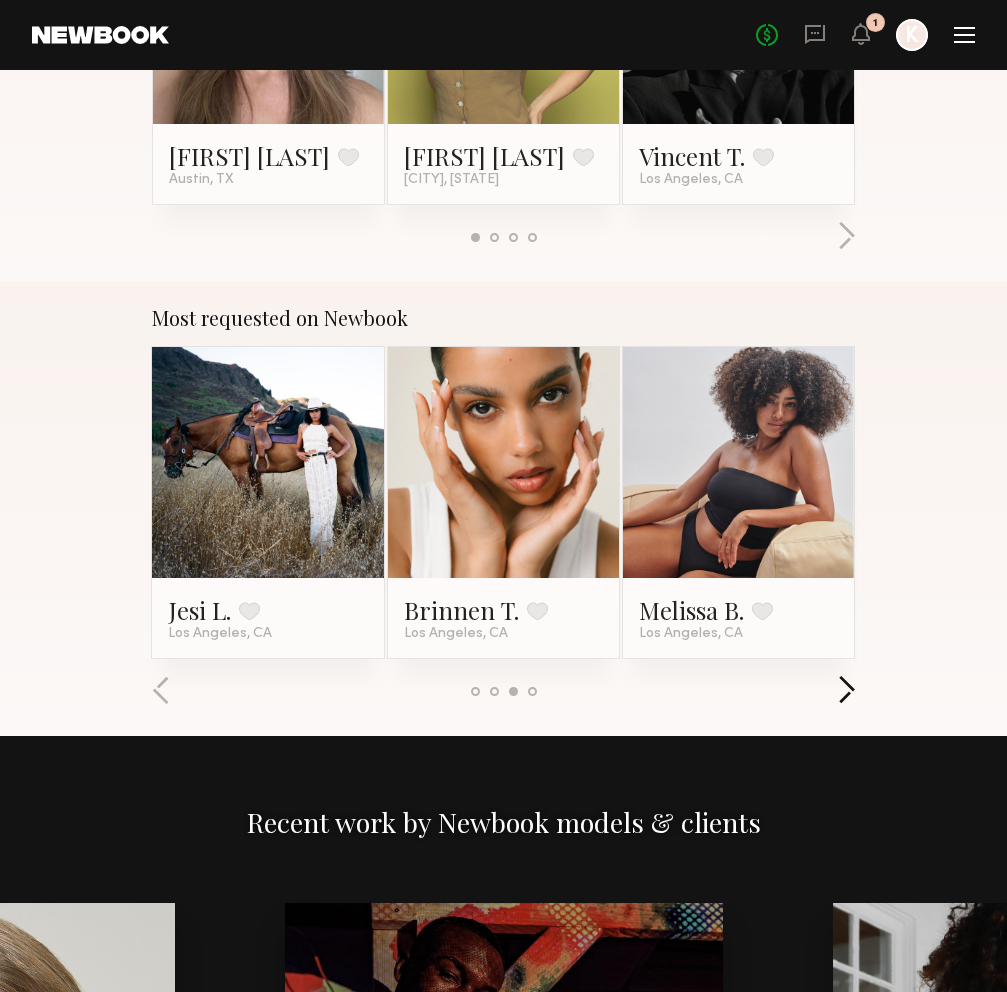 click 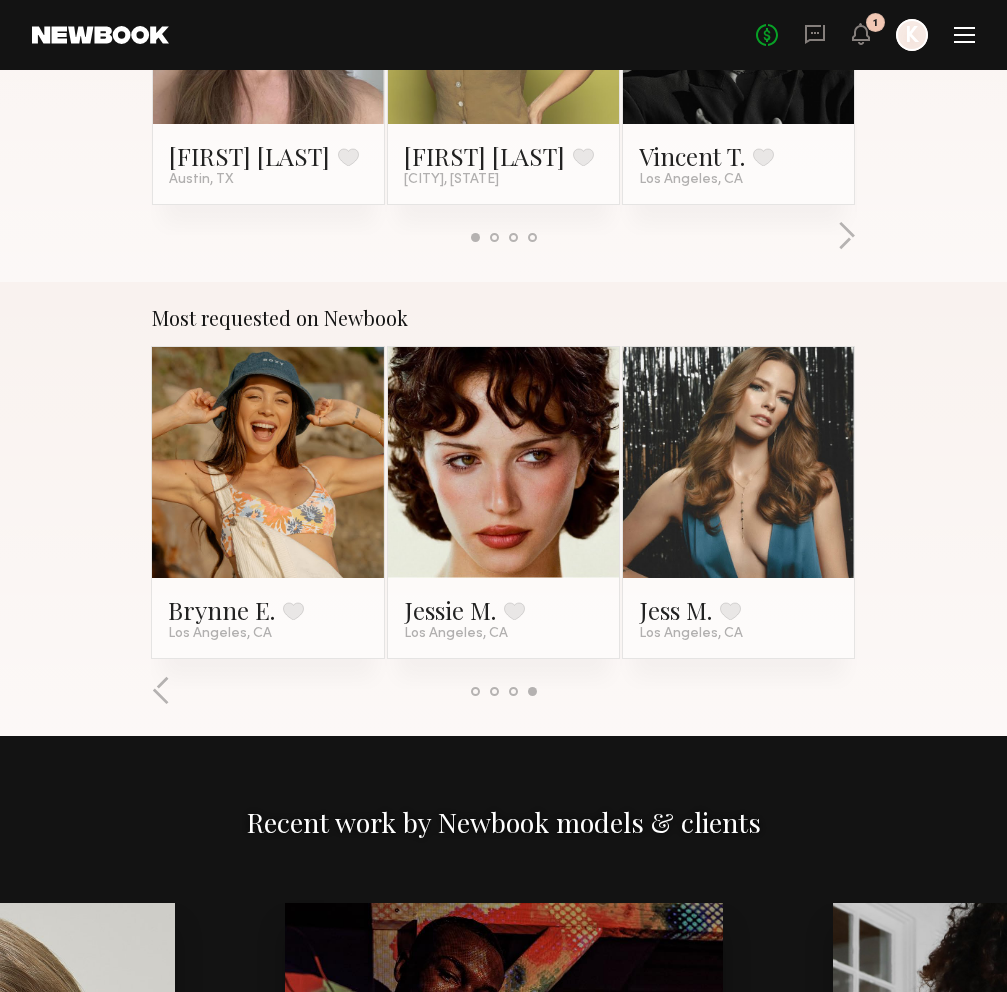 click 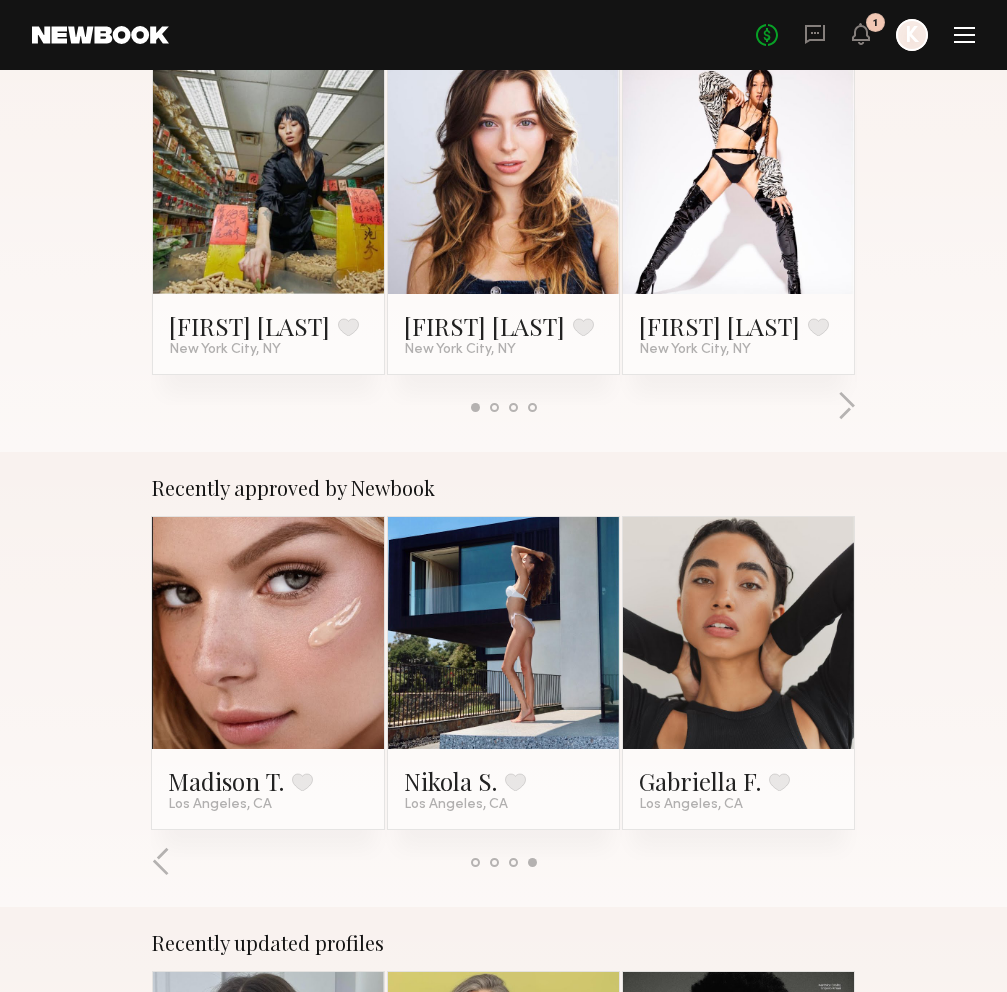 scroll, scrollTop: 0, scrollLeft: 0, axis: both 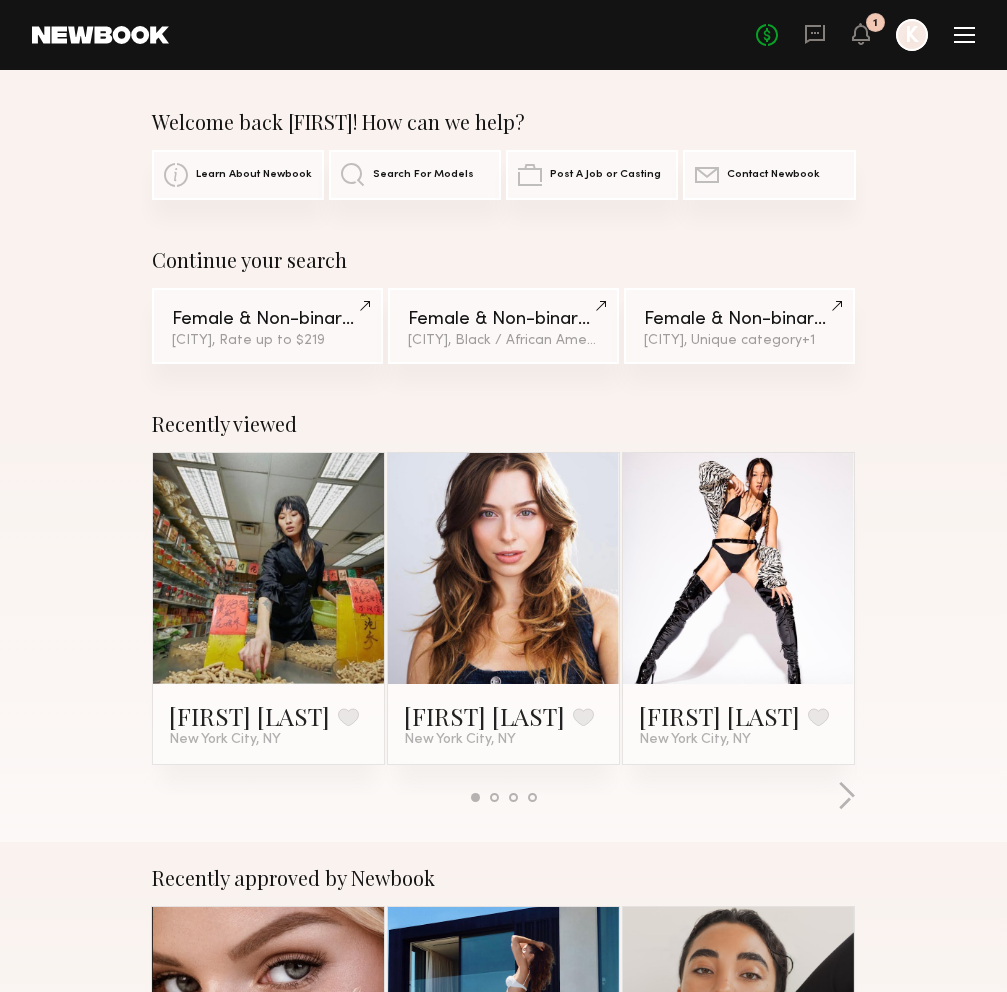 click on "Female & Non-binary Models New York City, Rate up to $219" 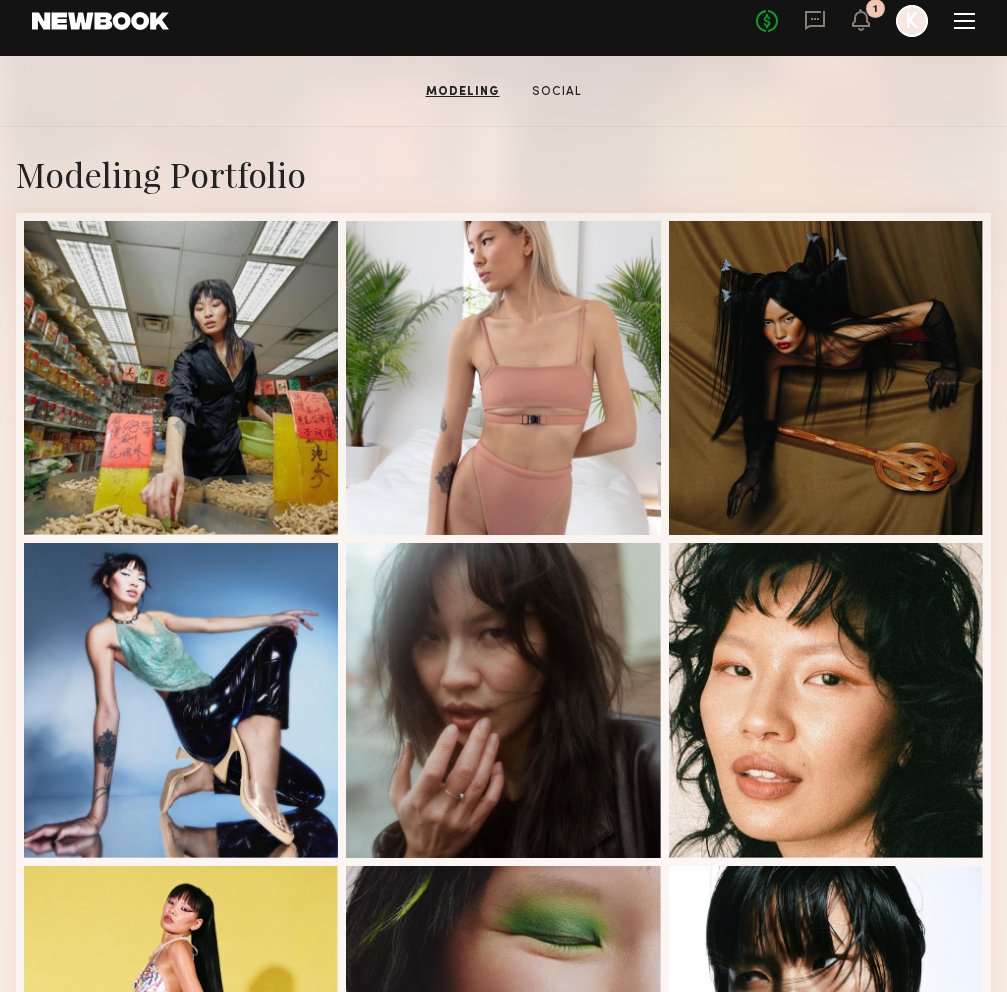 scroll, scrollTop: 390, scrollLeft: 0, axis: vertical 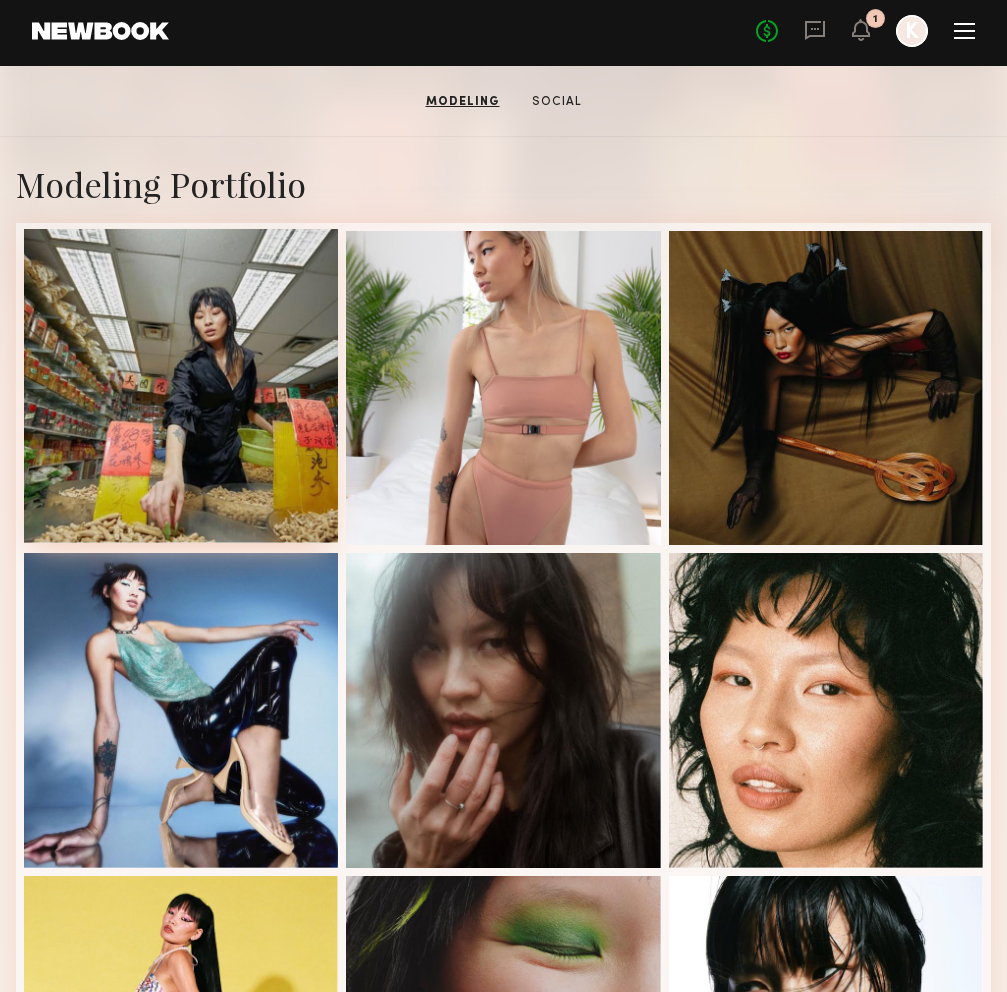 click at bounding box center [181, 386] 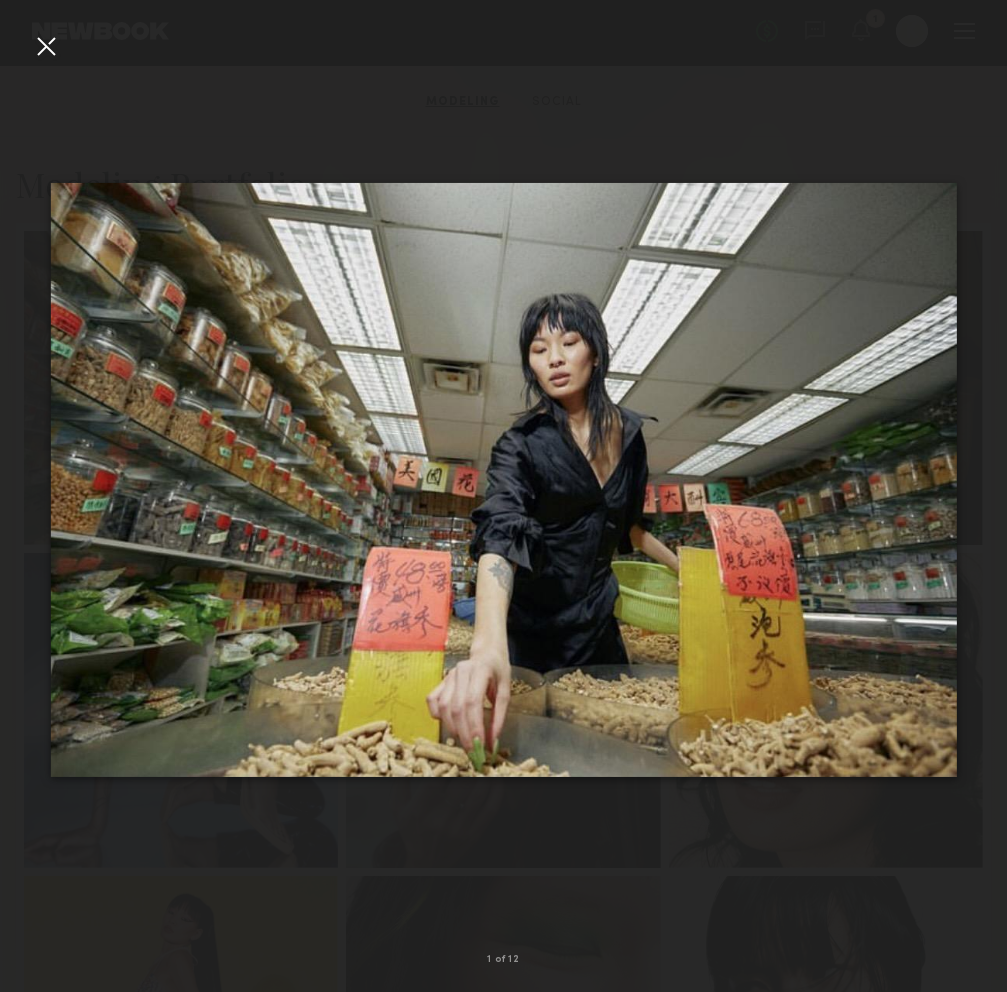 click at bounding box center [503, 480] 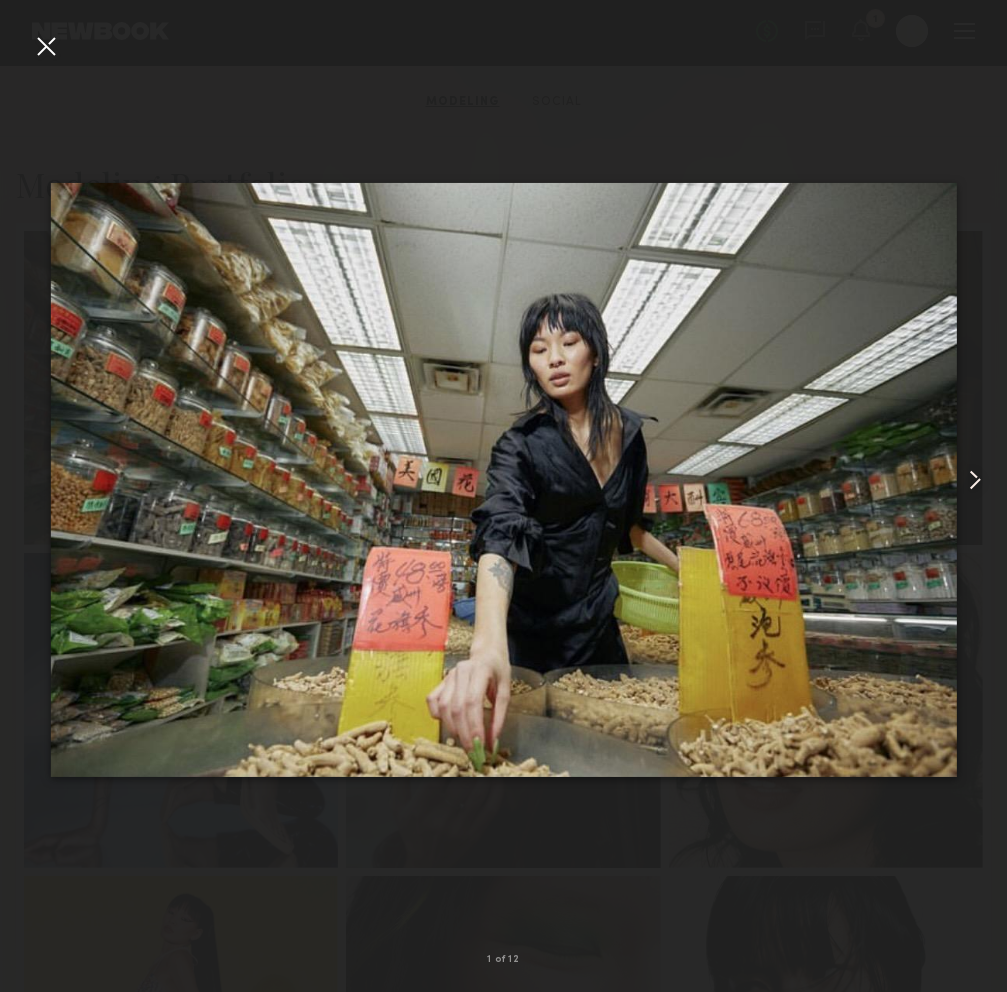 click at bounding box center (975, 480) 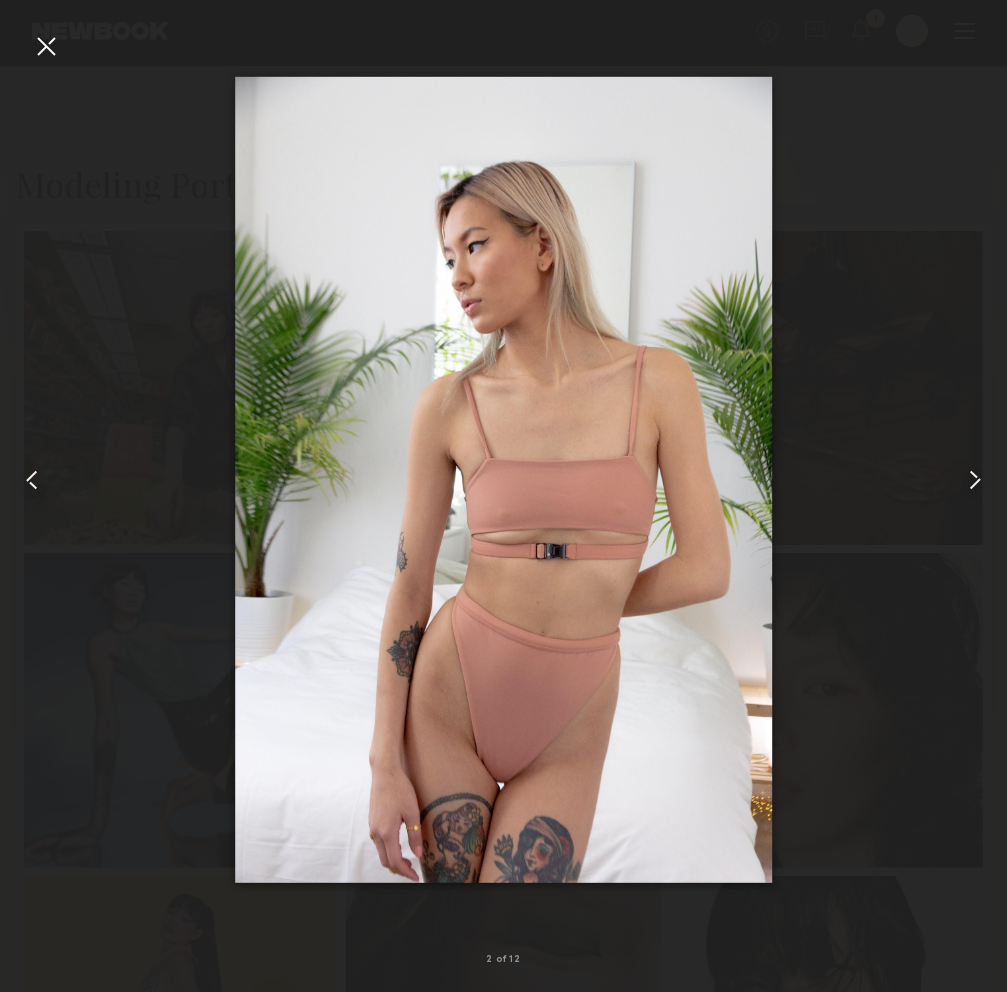 click at bounding box center (975, 480) 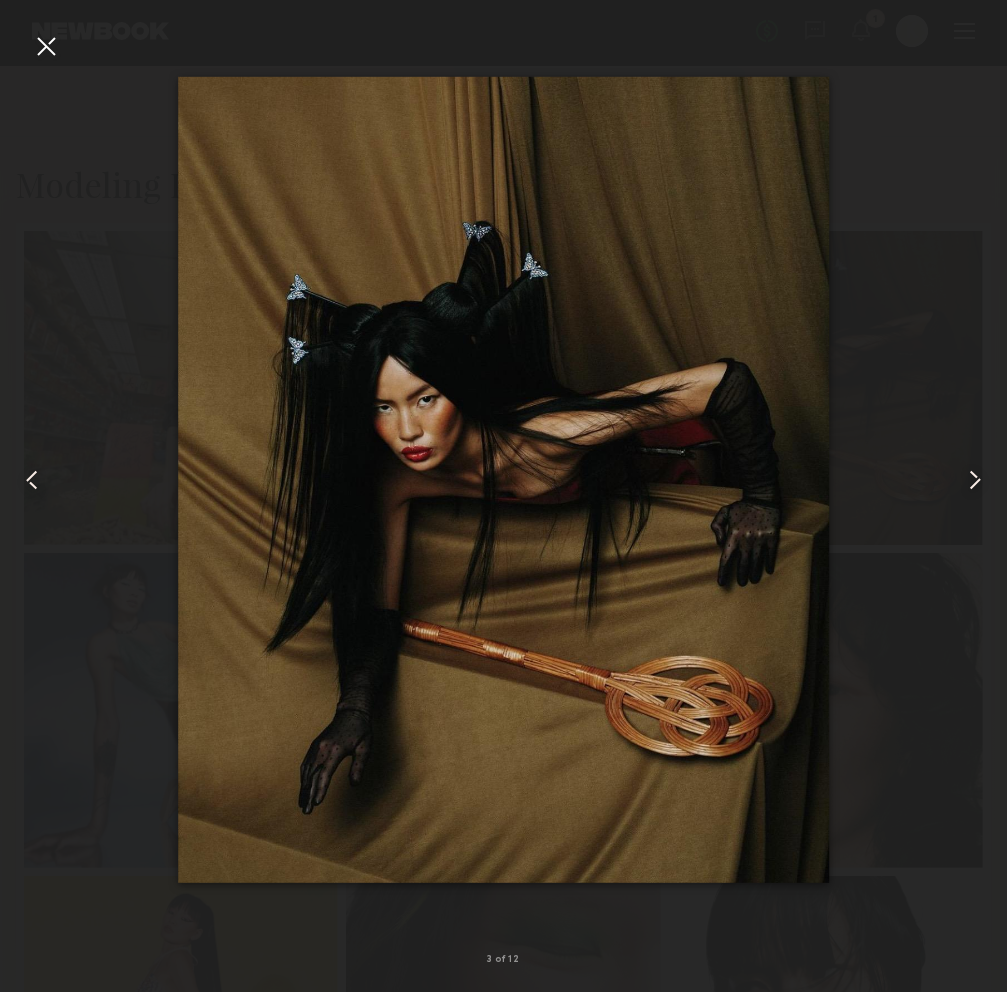 click at bounding box center (975, 480) 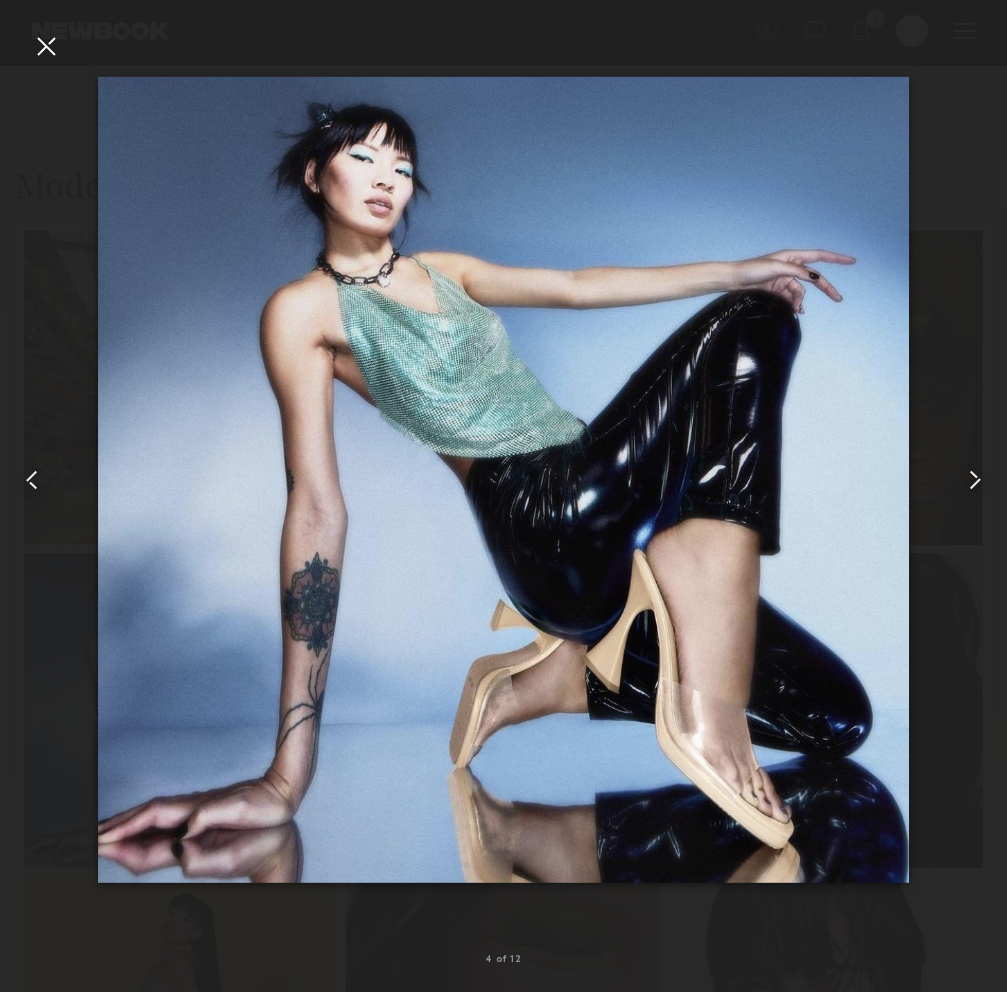 click at bounding box center (975, 480) 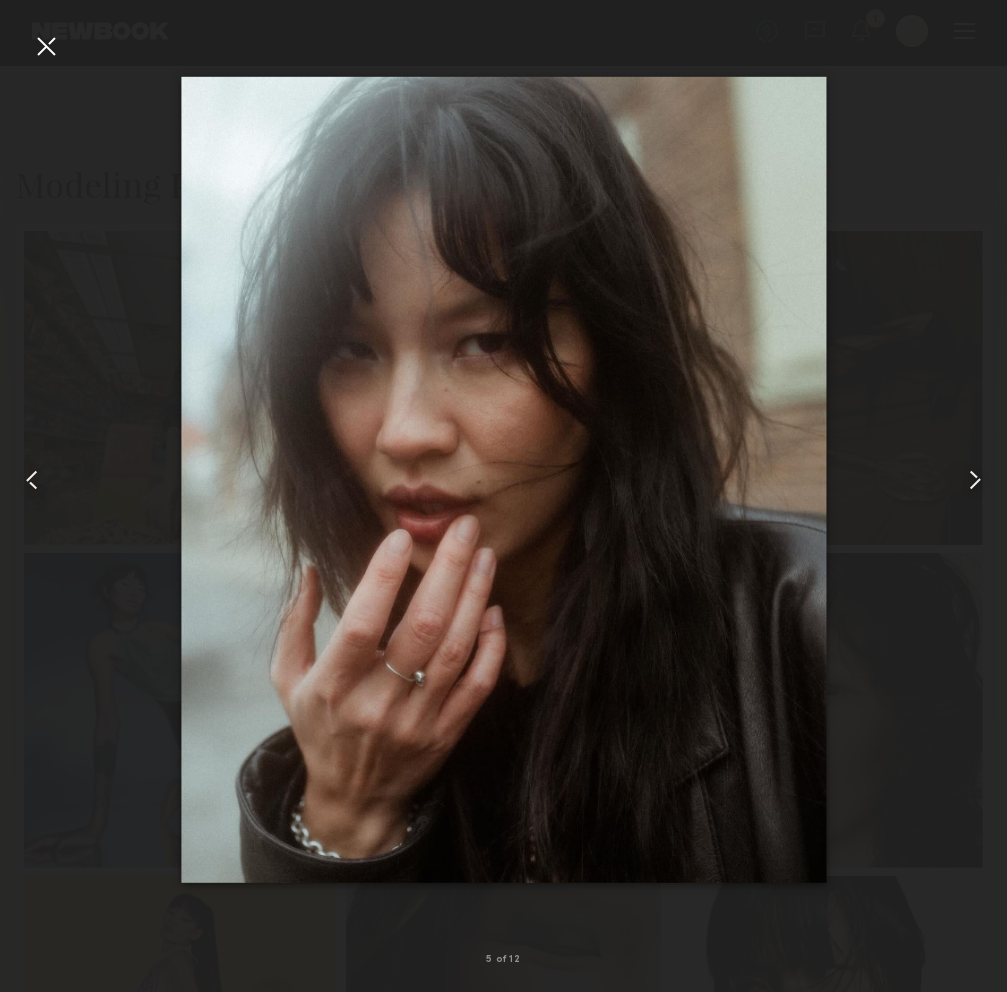 click at bounding box center [975, 480] 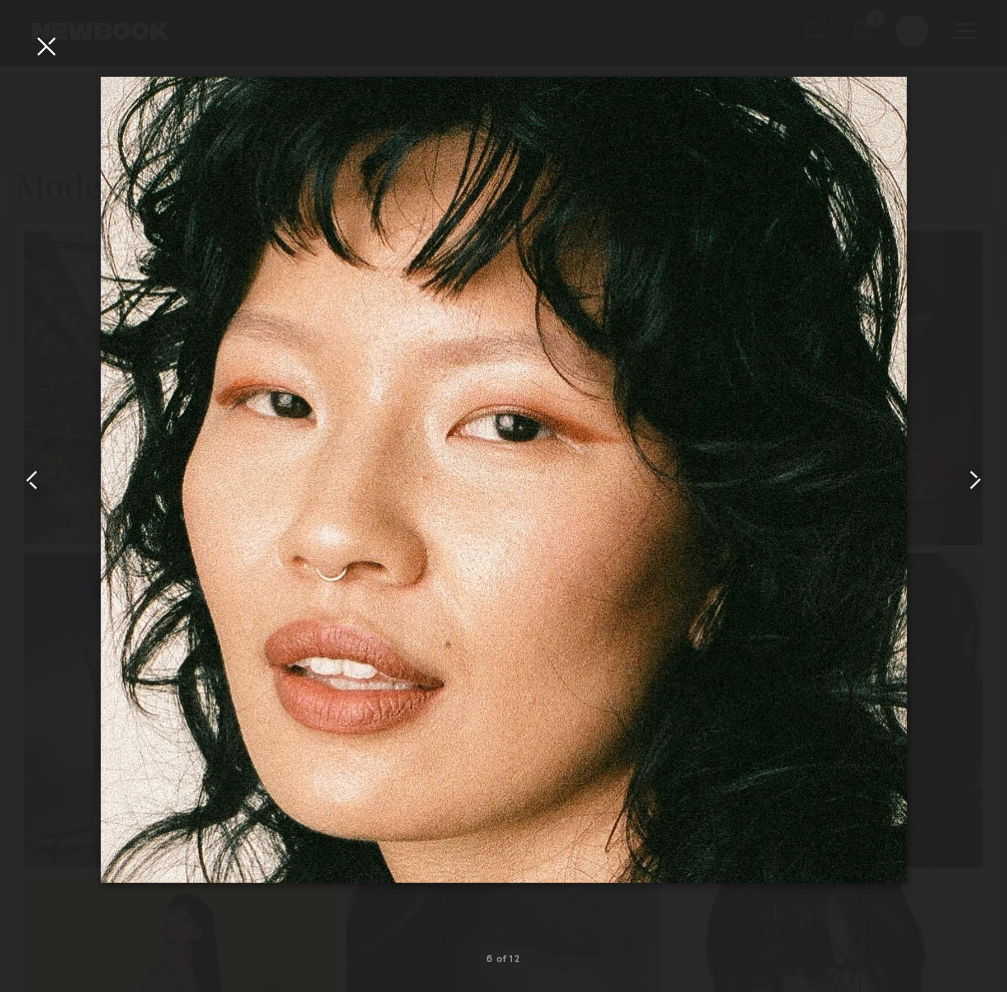 click at bounding box center (975, 480) 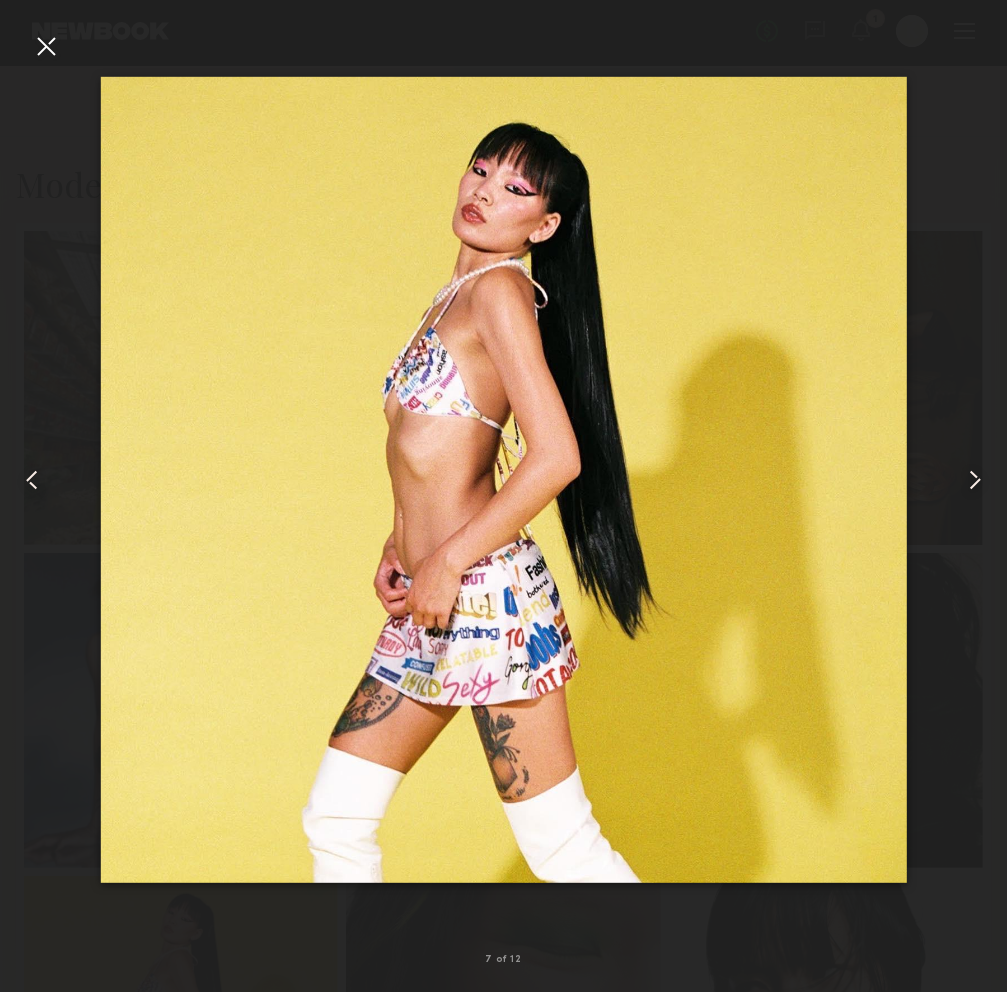 click at bounding box center (975, 480) 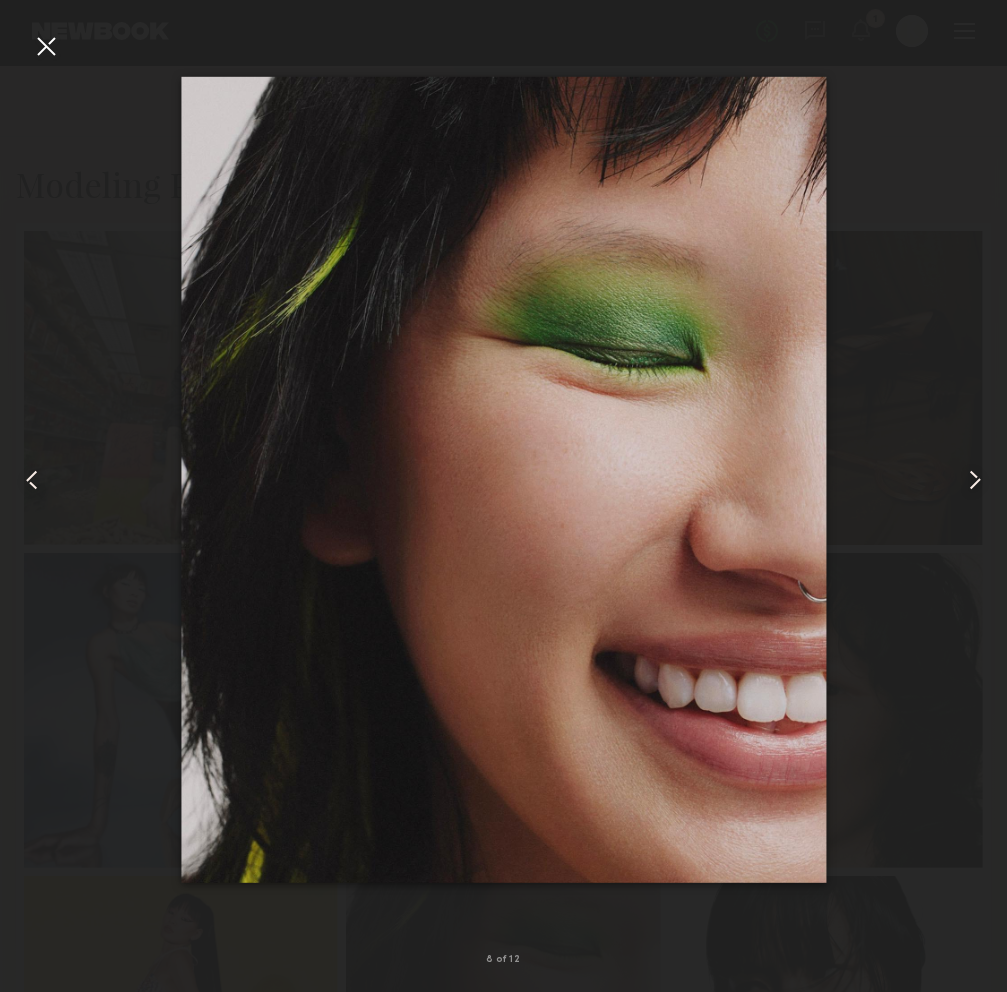 click at bounding box center [975, 480] 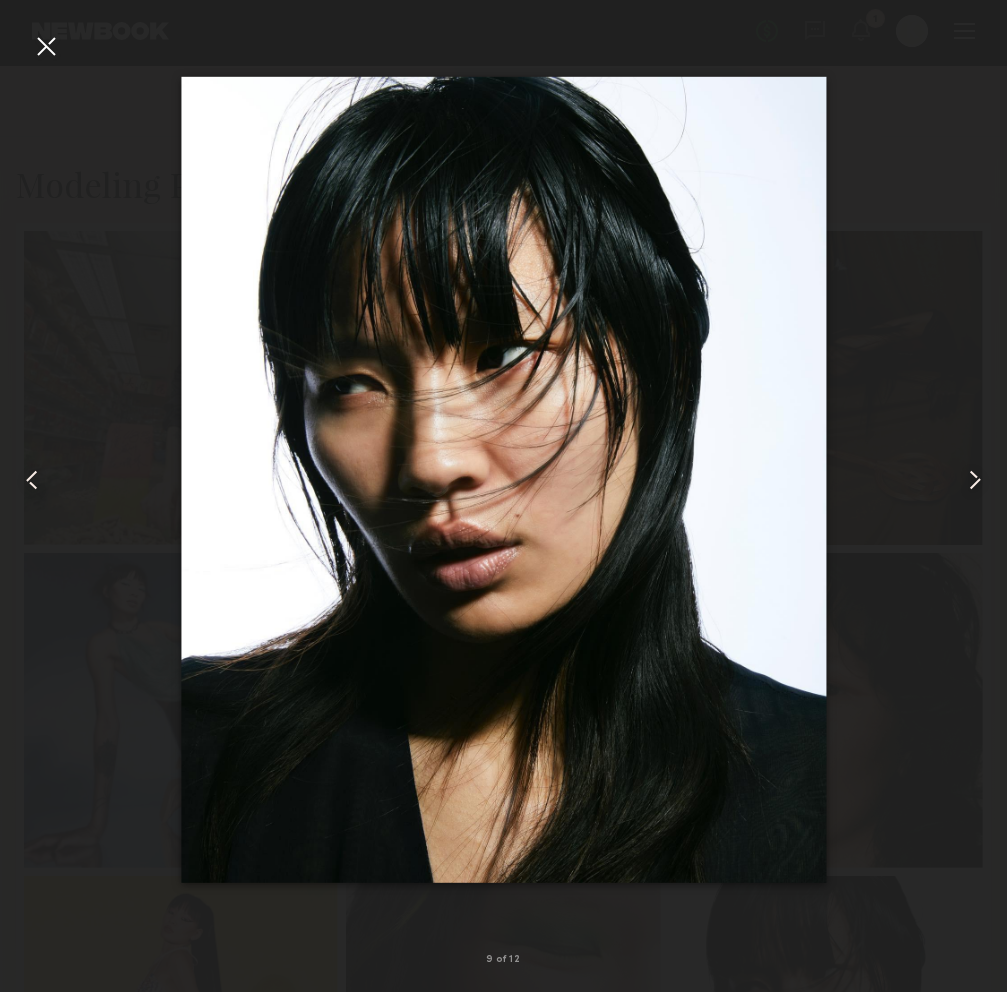 click at bounding box center [975, 480] 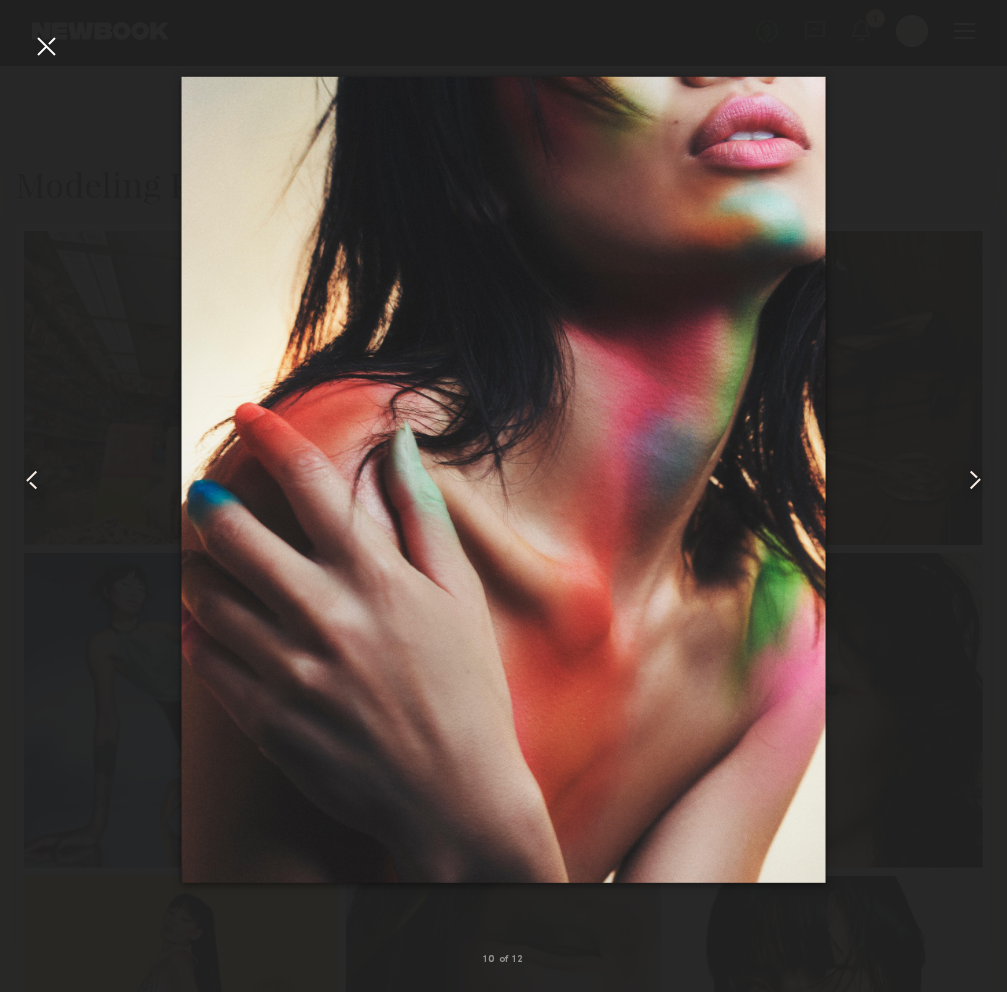 click at bounding box center (975, 480) 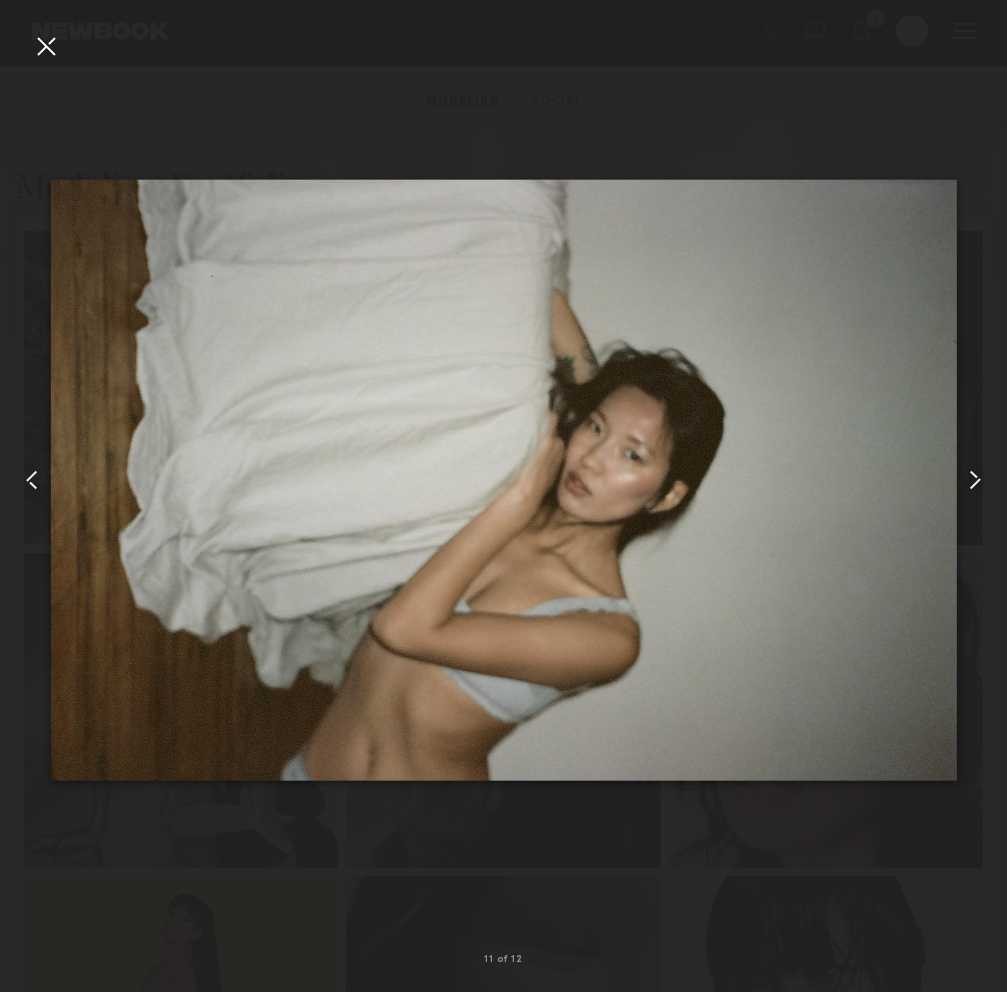 click at bounding box center (975, 480) 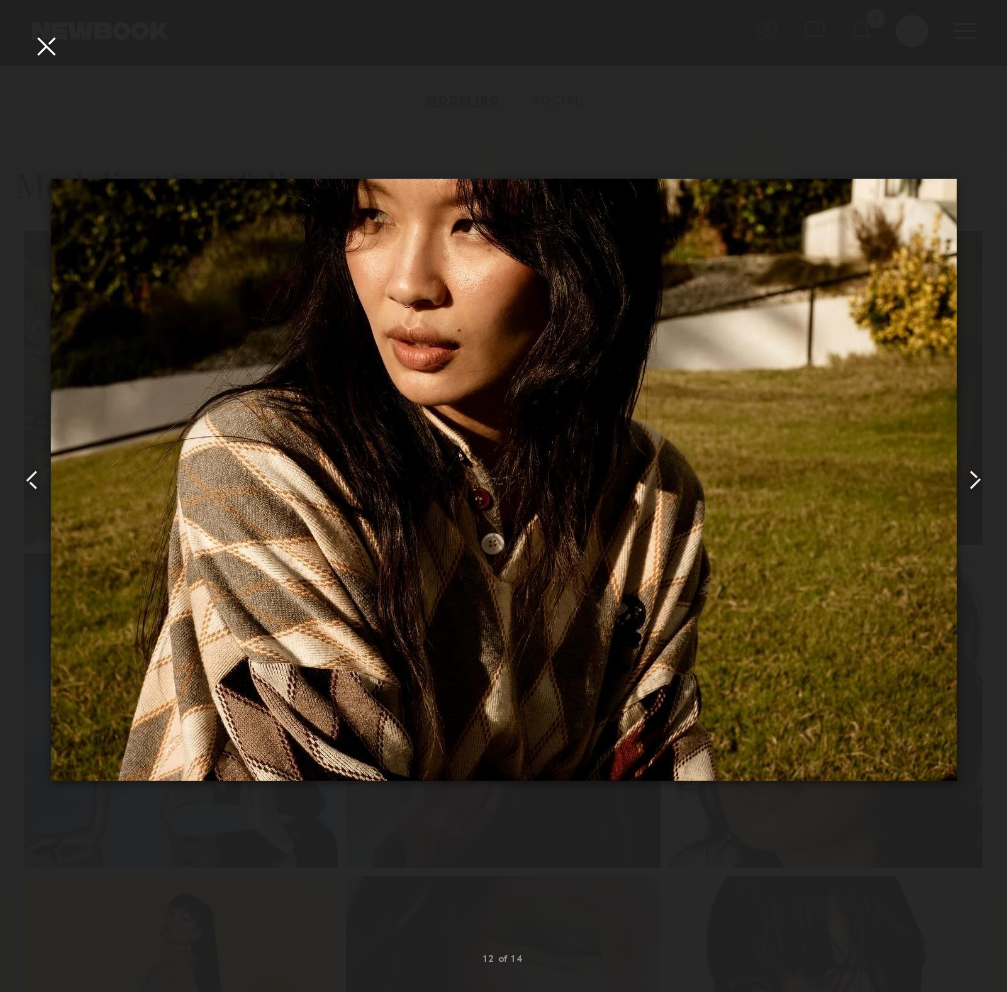 click at bounding box center (975, 480) 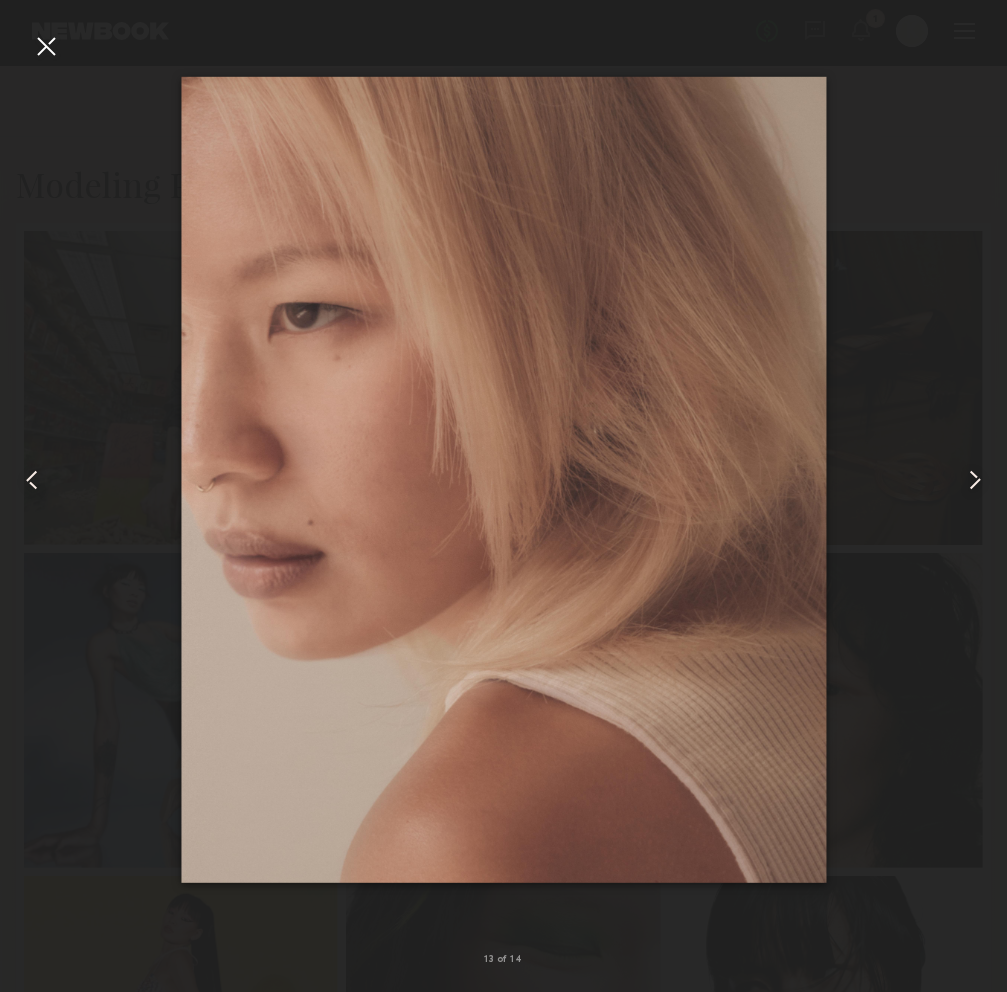 click at bounding box center (975, 480) 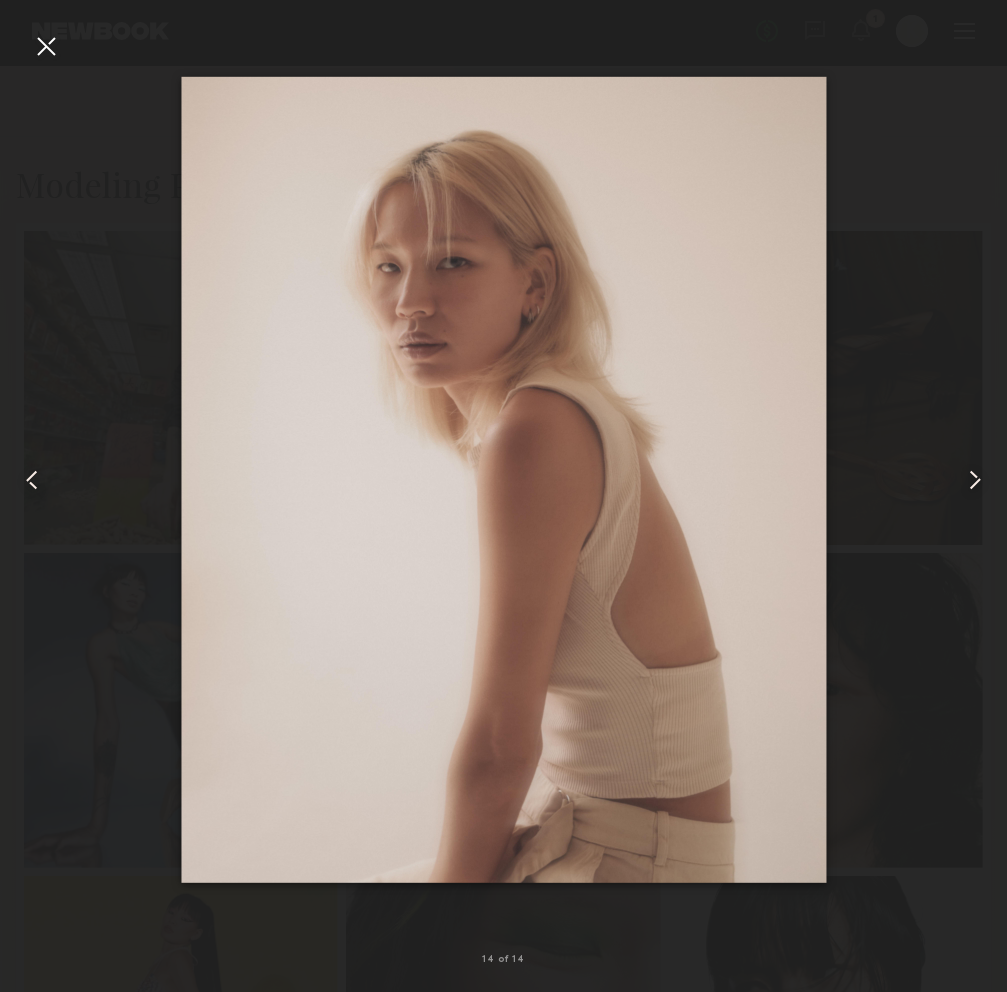 click at bounding box center [503, 480] 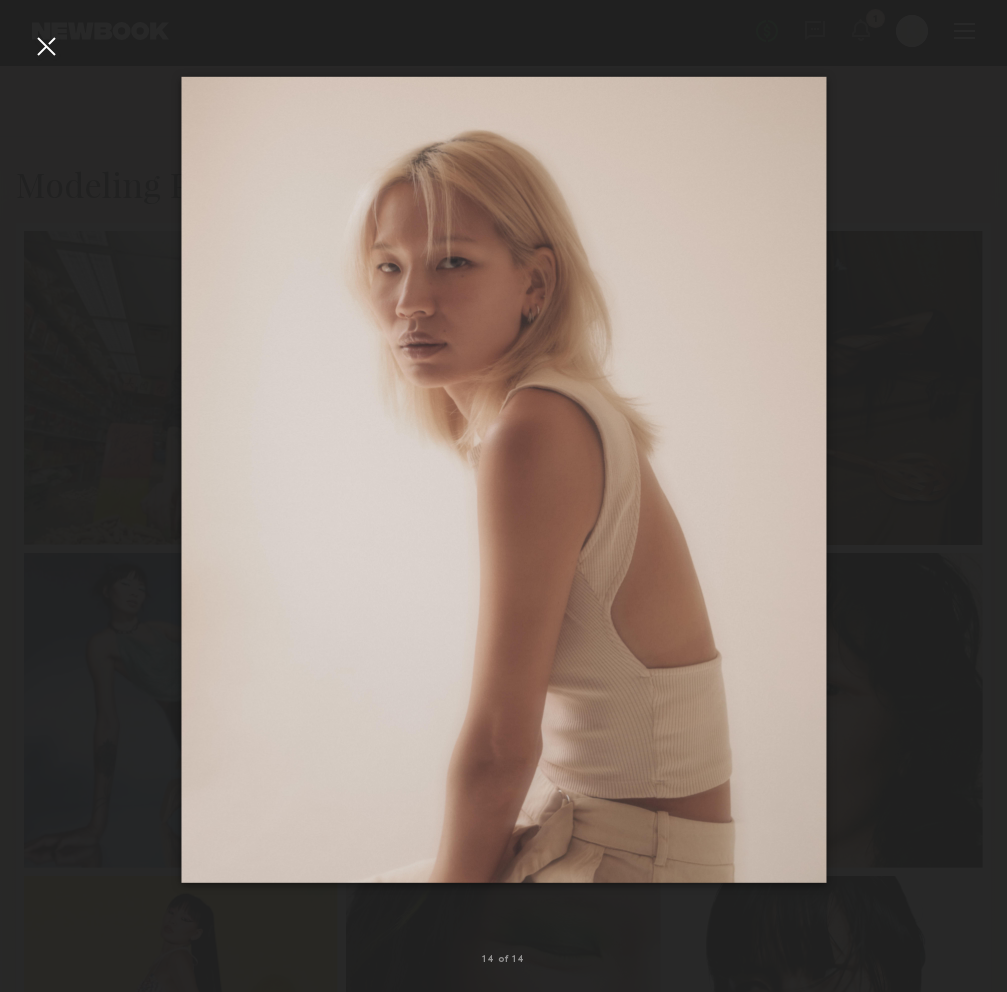 click at bounding box center (46, 46) 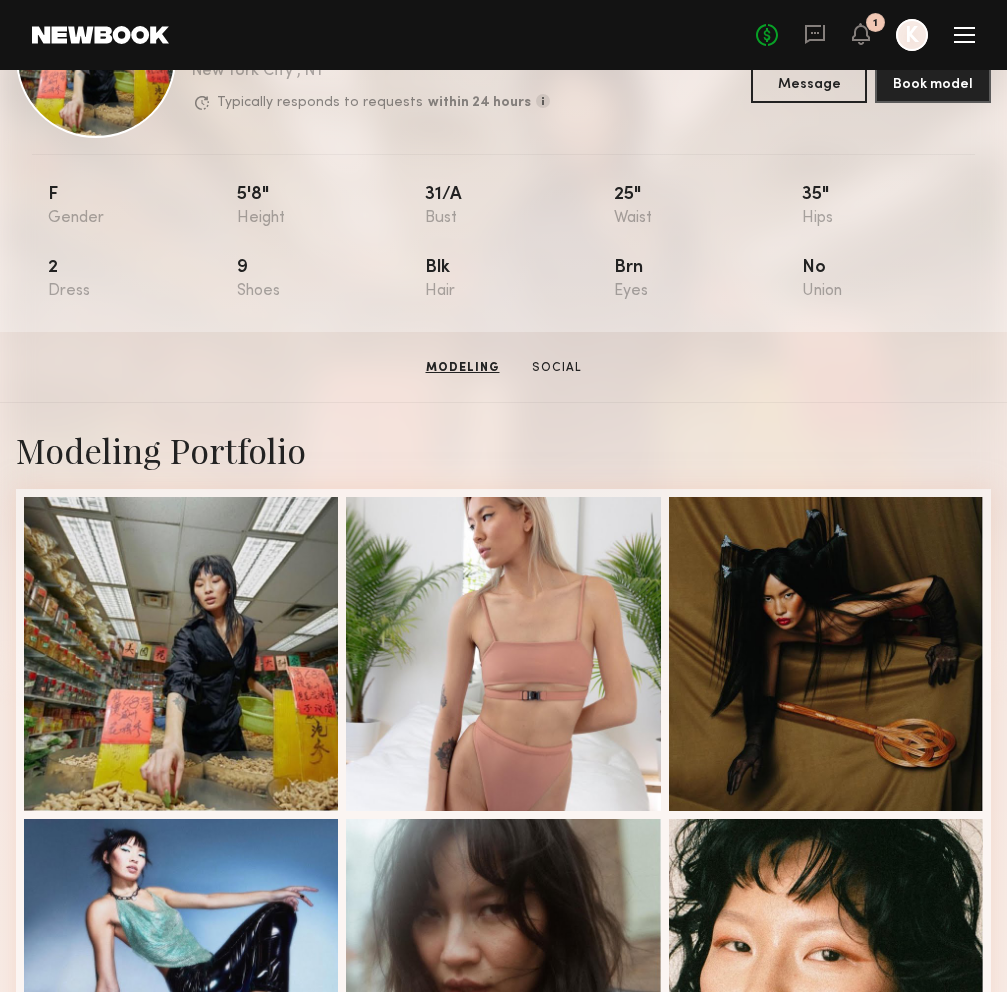 scroll, scrollTop: 0, scrollLeft: 0, axis: both 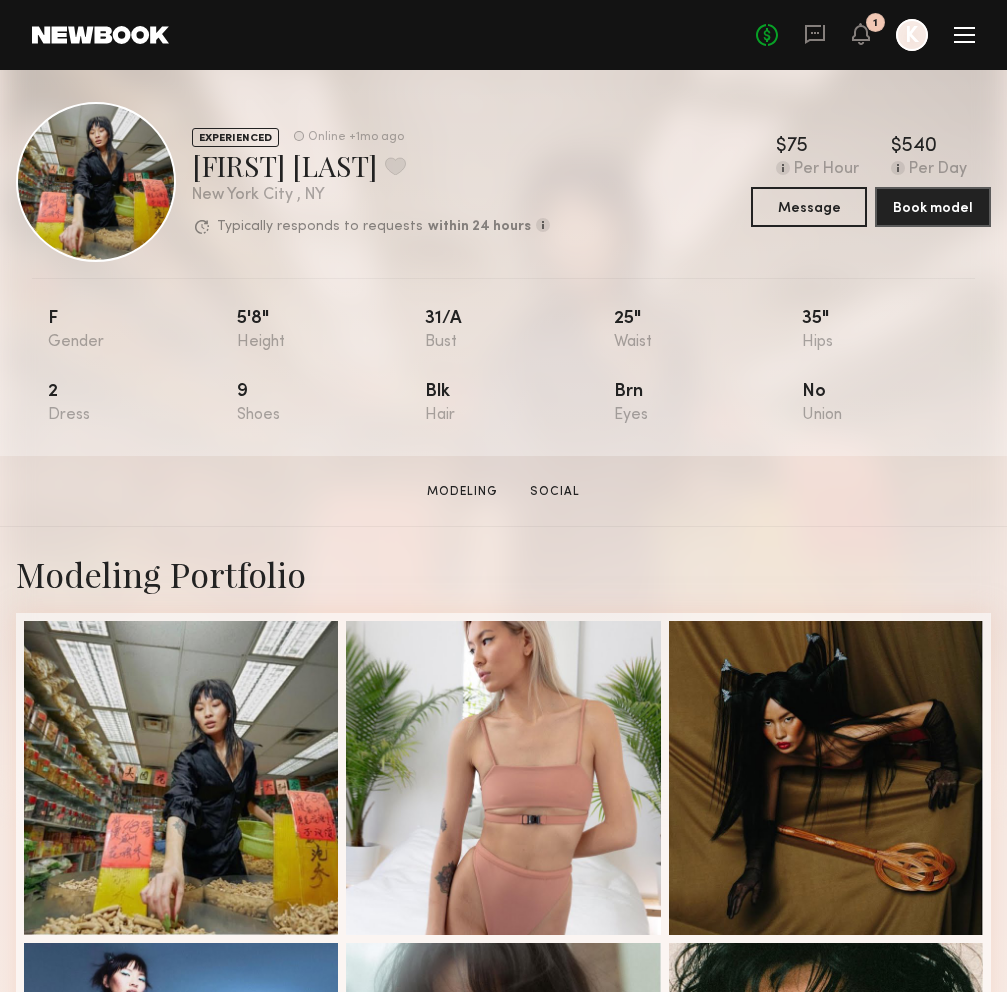 click 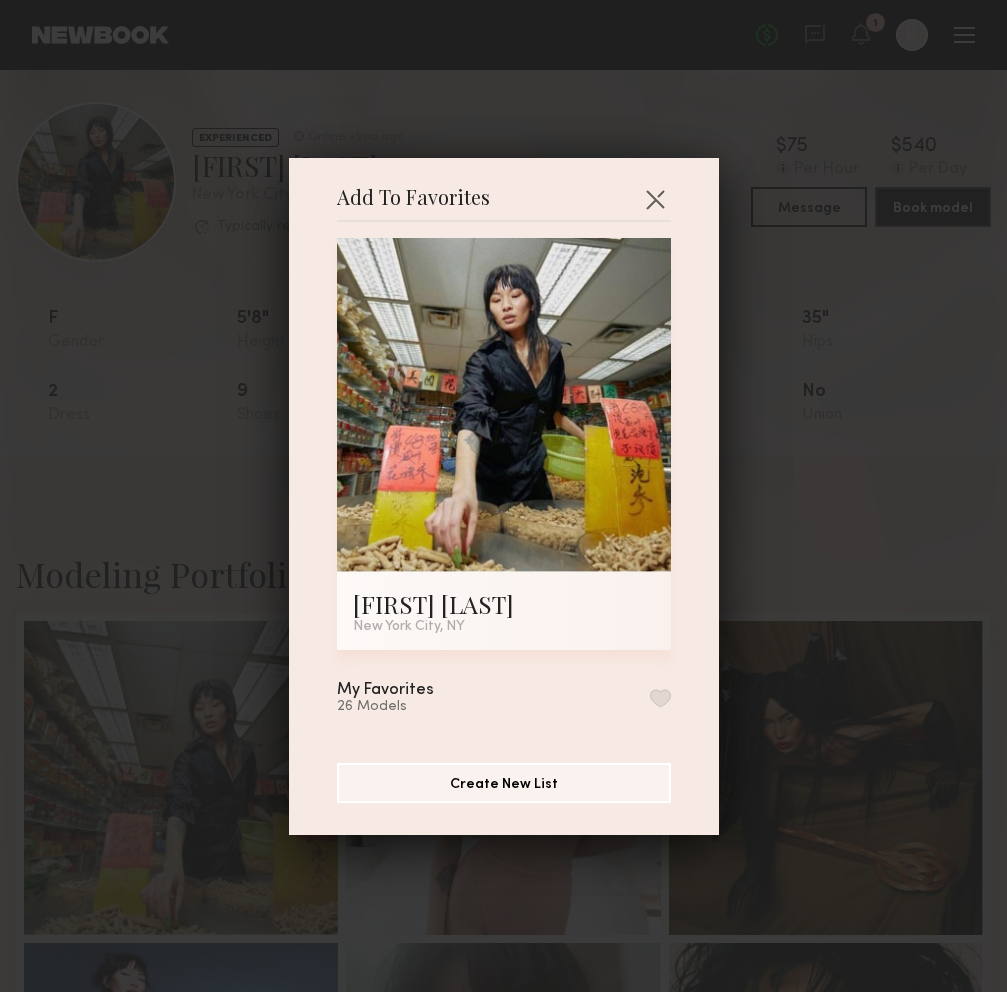 click at bounding box center (660, 698) 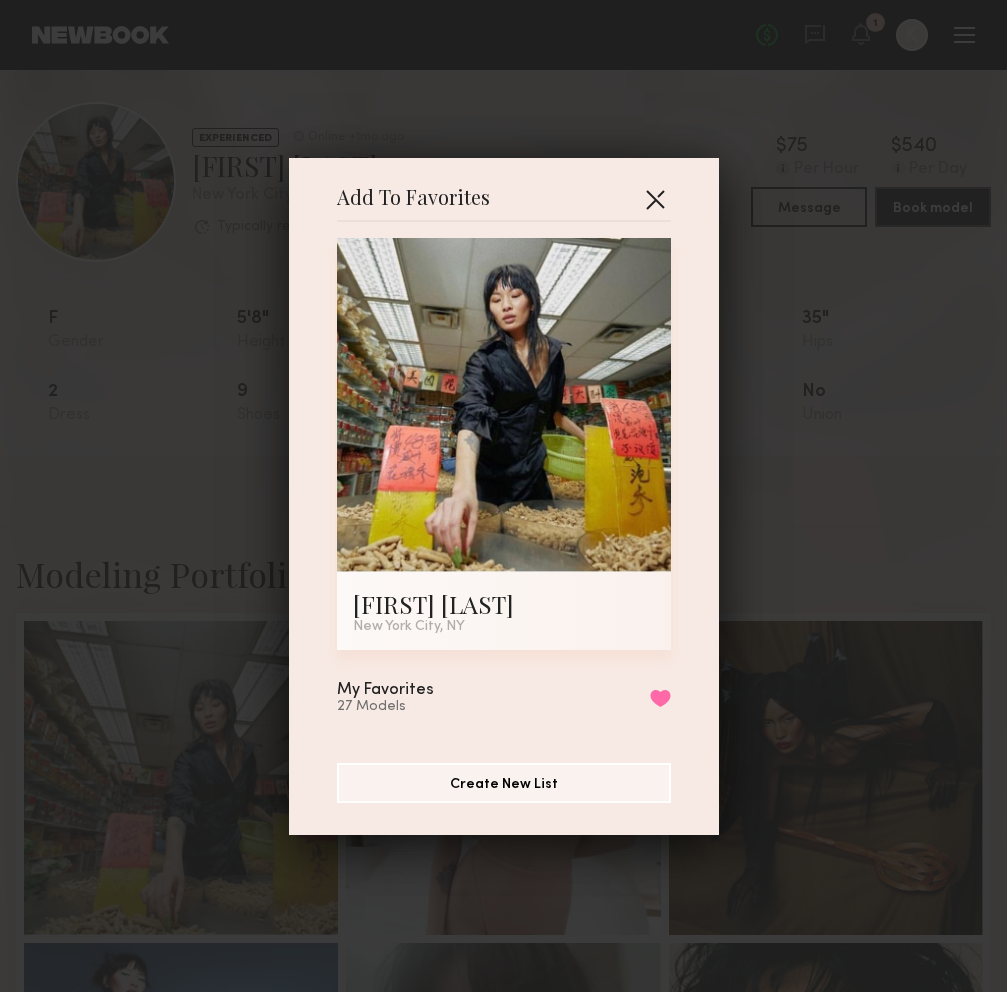 click at bounding box center (655, 199) 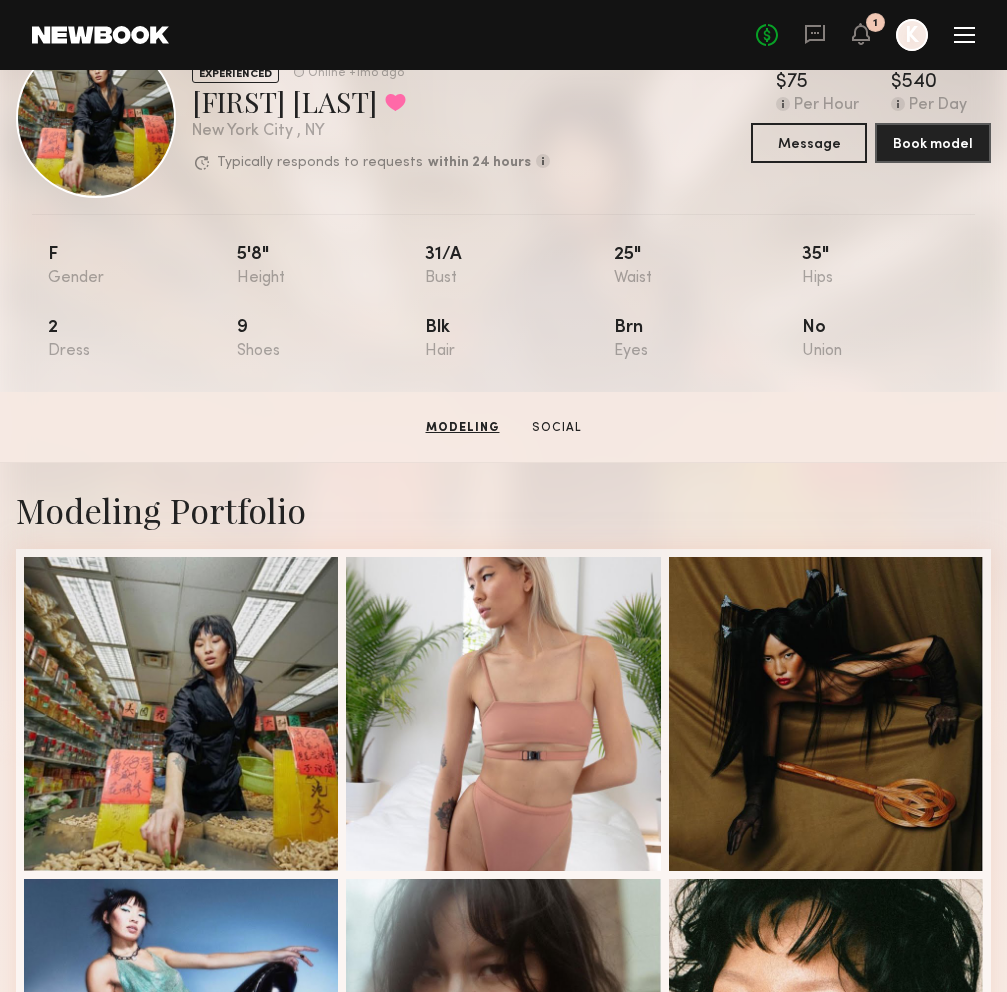scroll, scrollTop: 0, scrollLeft: 0, axis: both 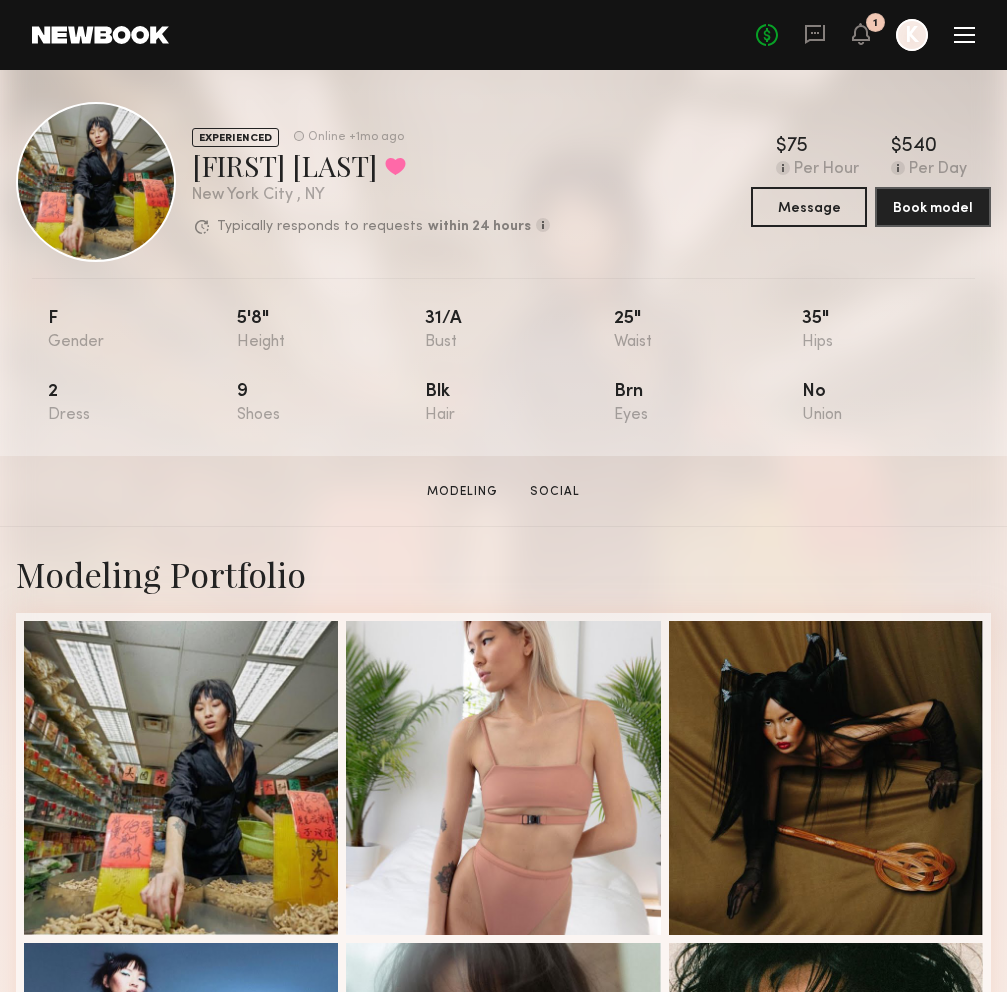 click 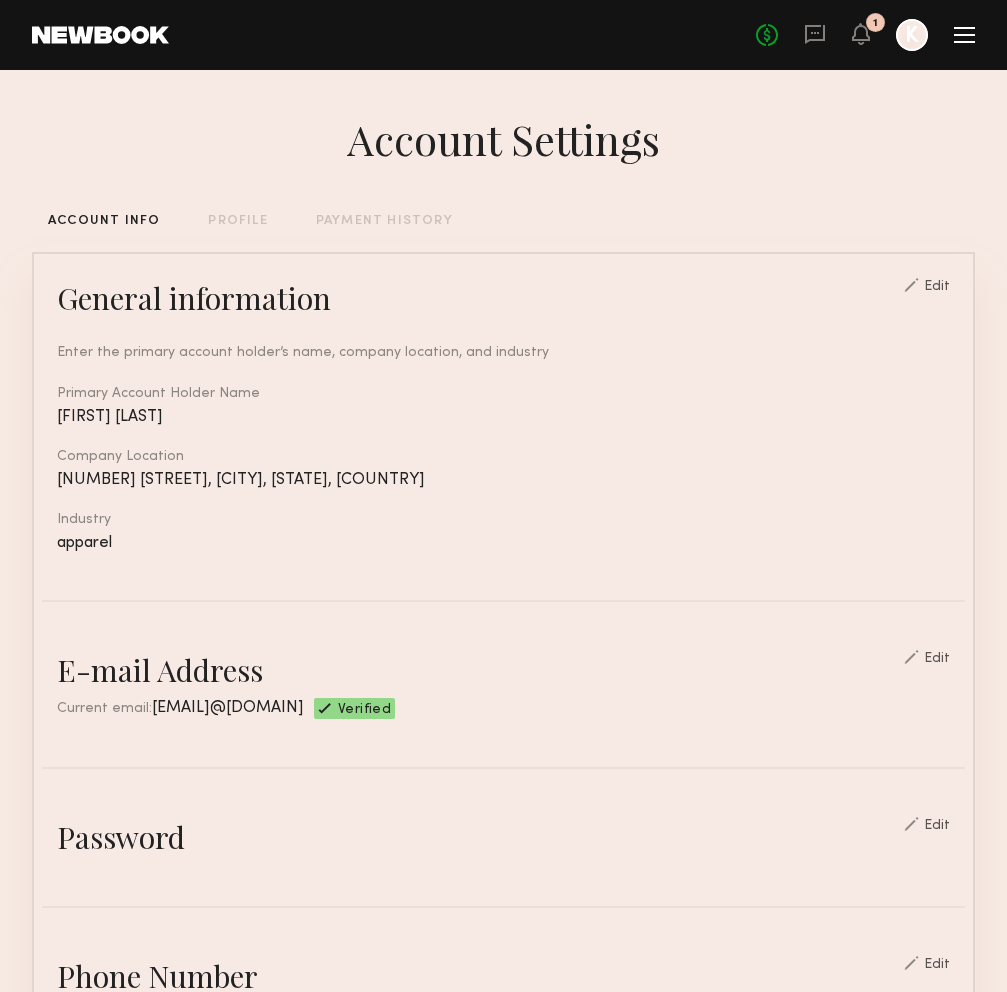 click 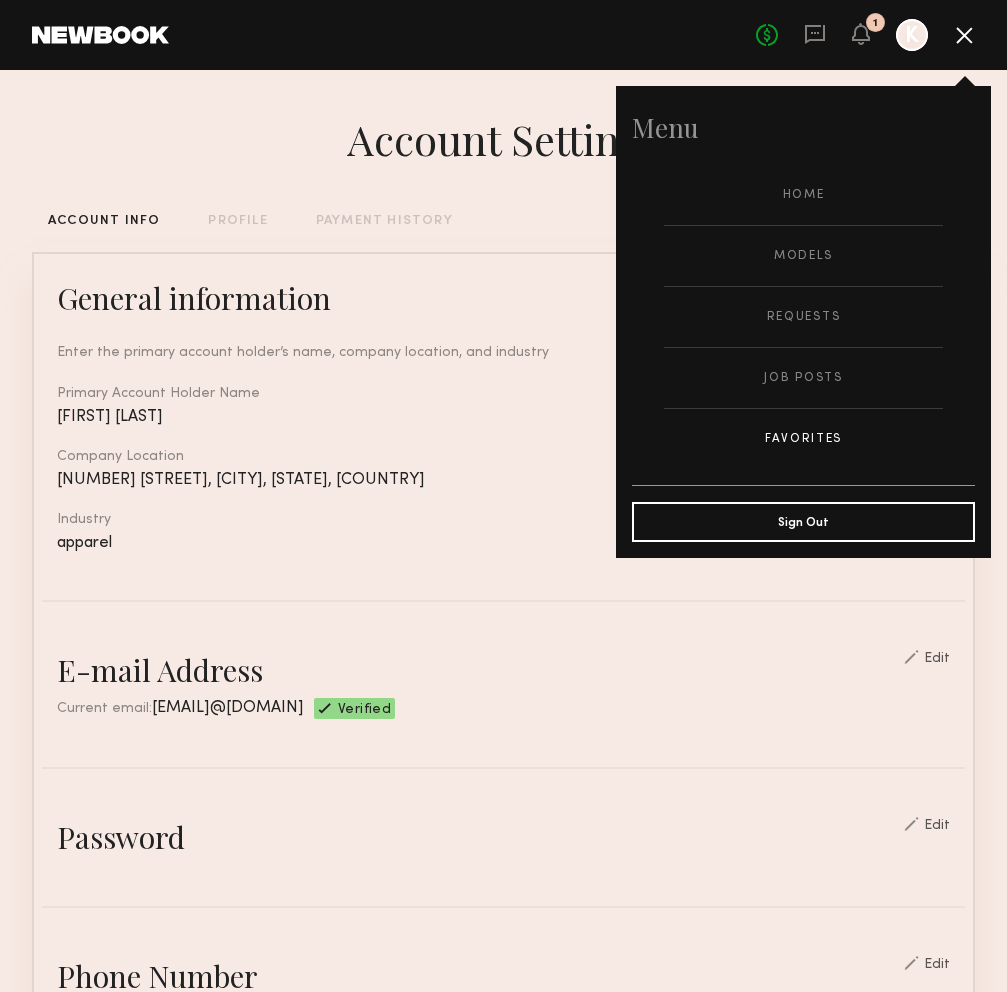 click on "Favorites" 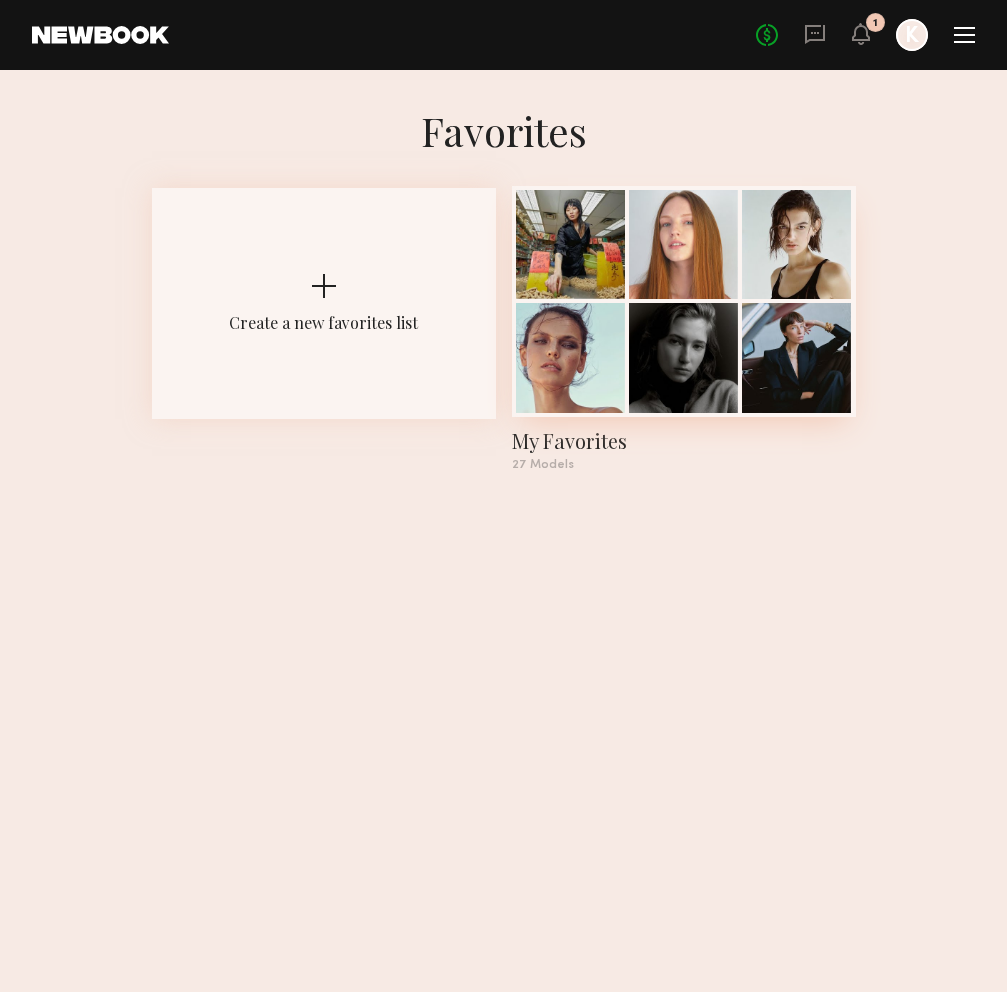 click 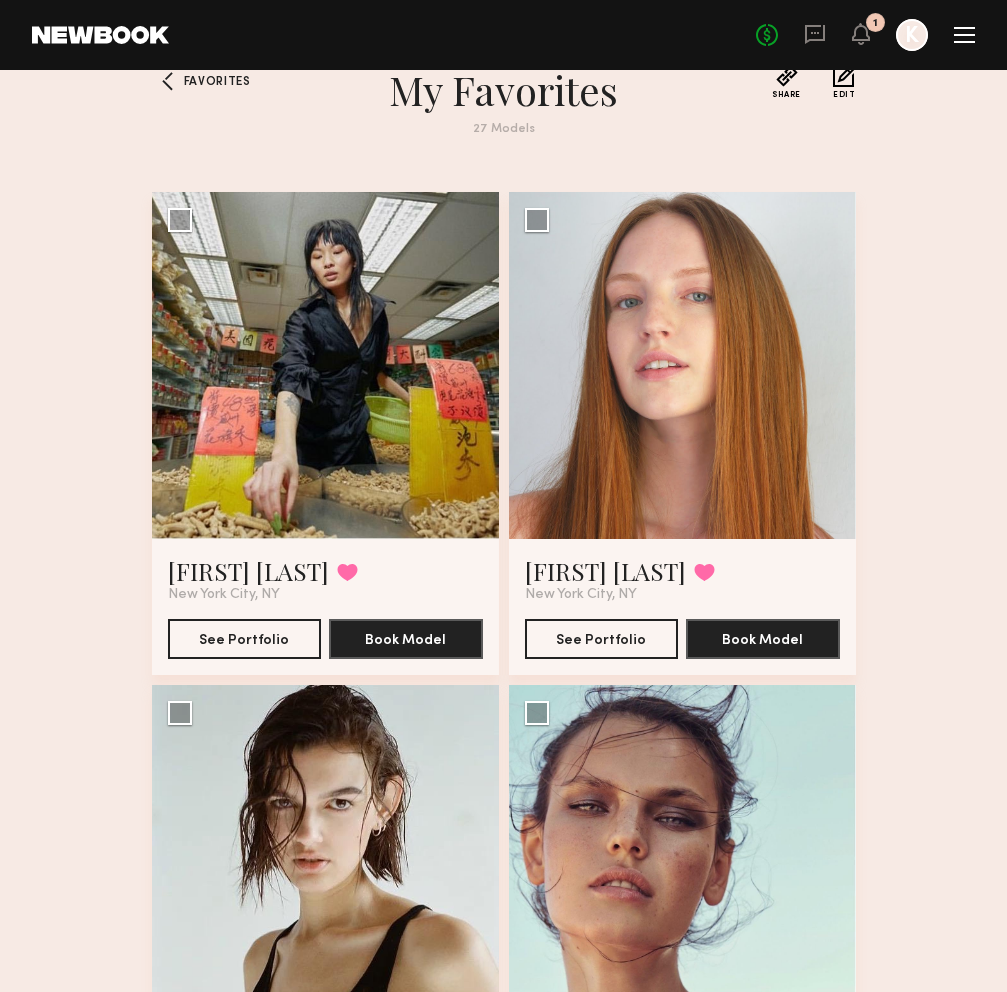 scroll, scrollTop: 0, scrollLeft: 0, axis: both 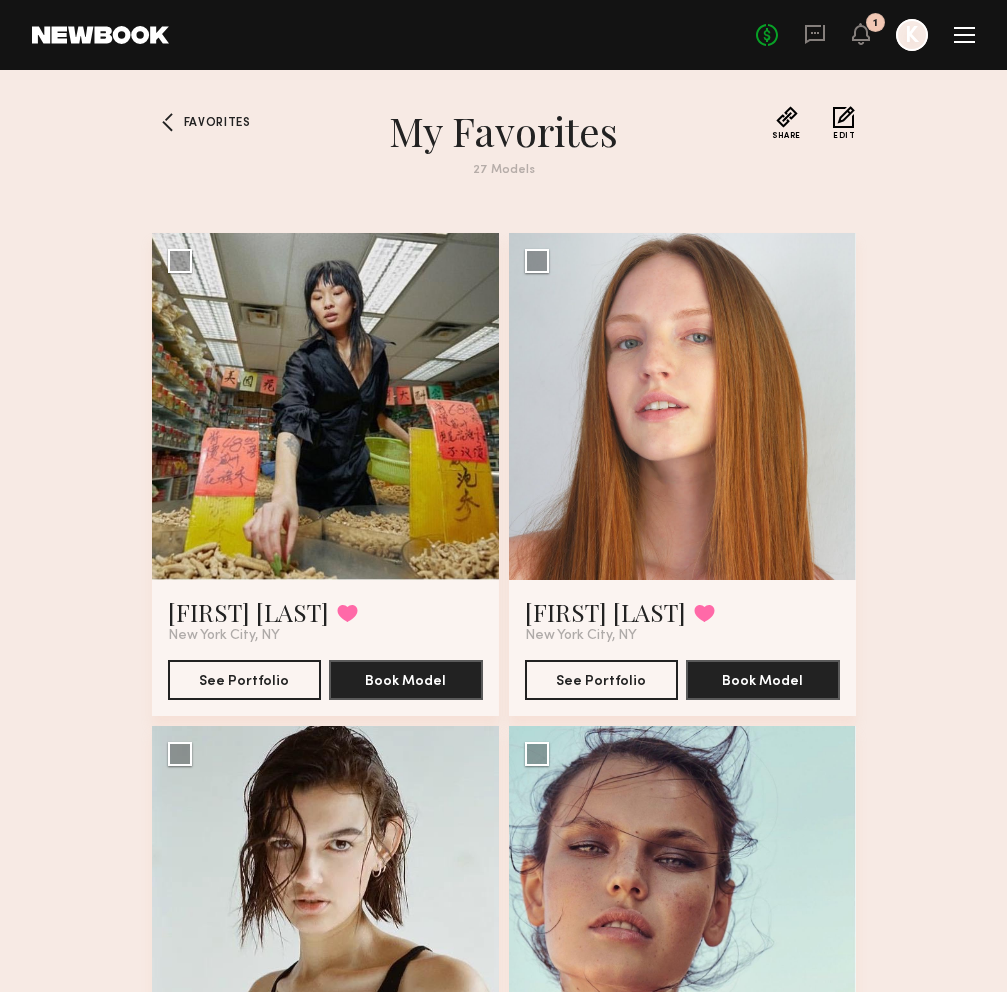 click 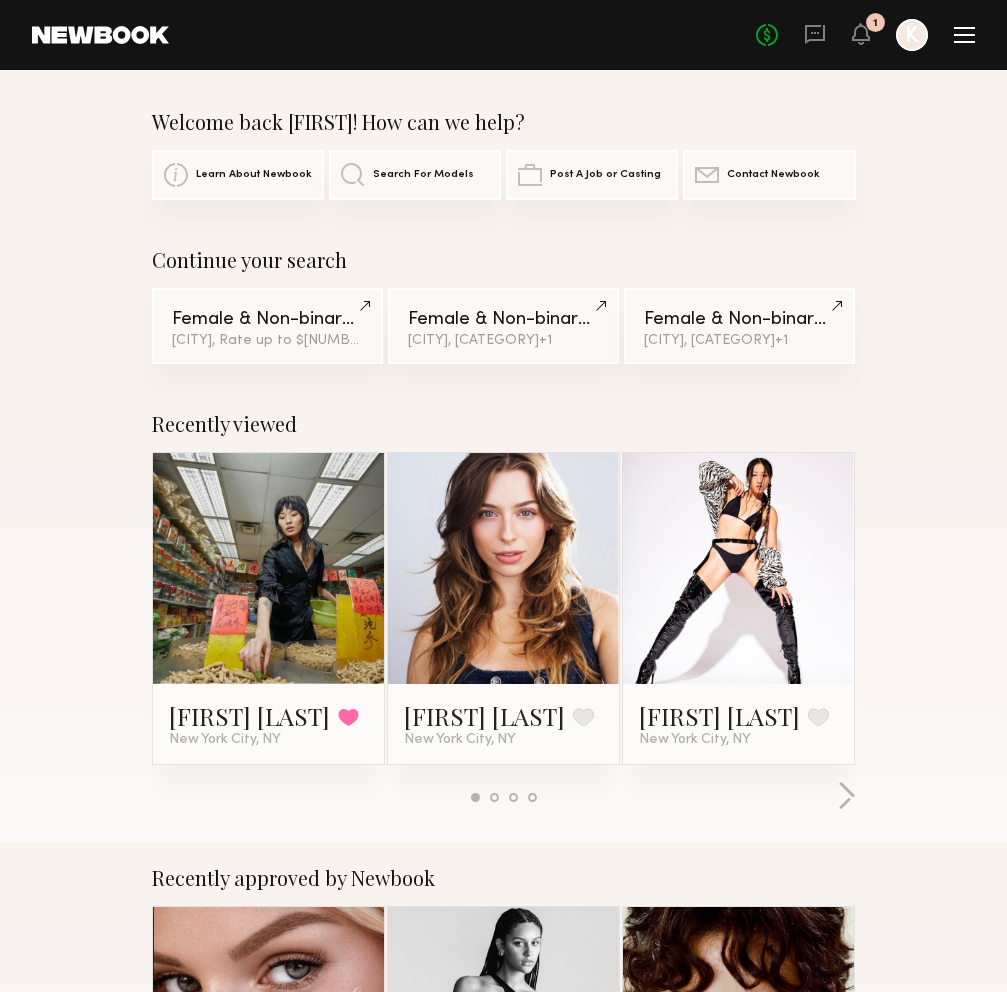click on "Female & Non-binary Models New York City, Black / African American  &  1  other filter  +  1" 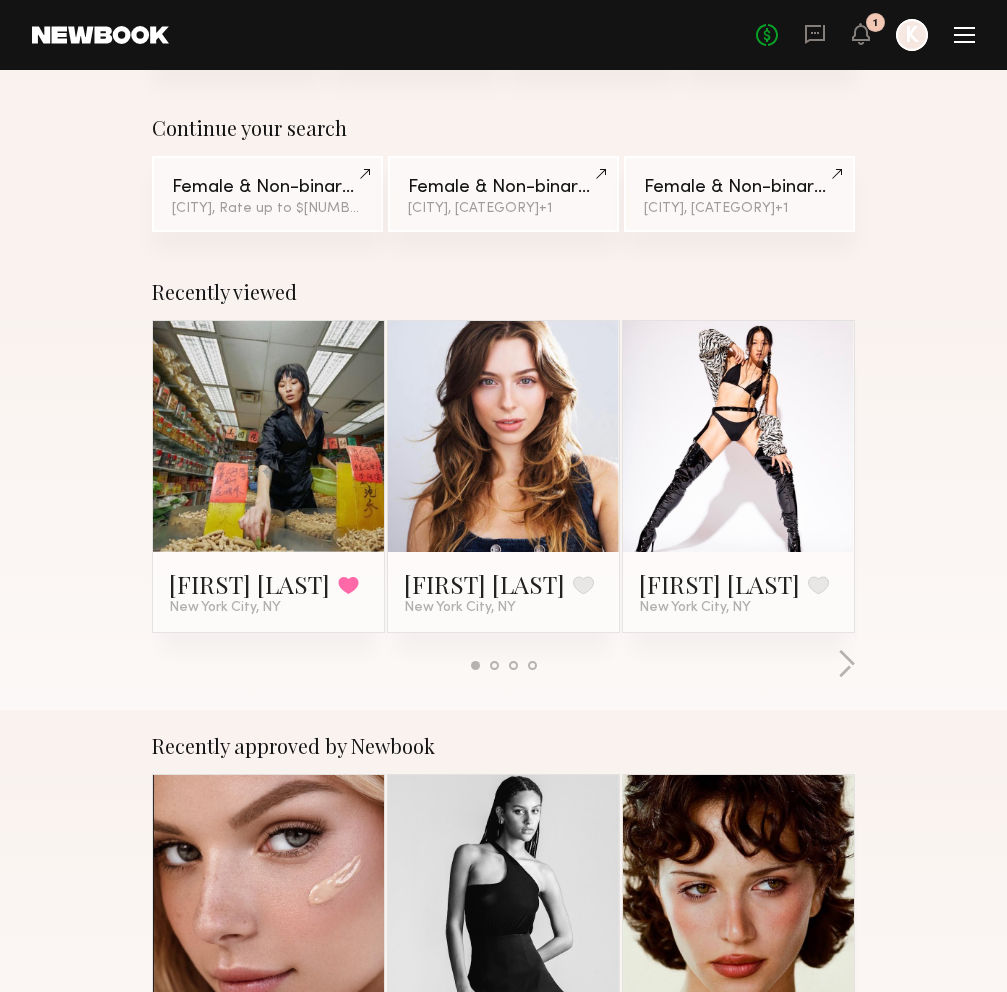 scroll, scrollTop: 0, scrollLeft: 0, axis: both 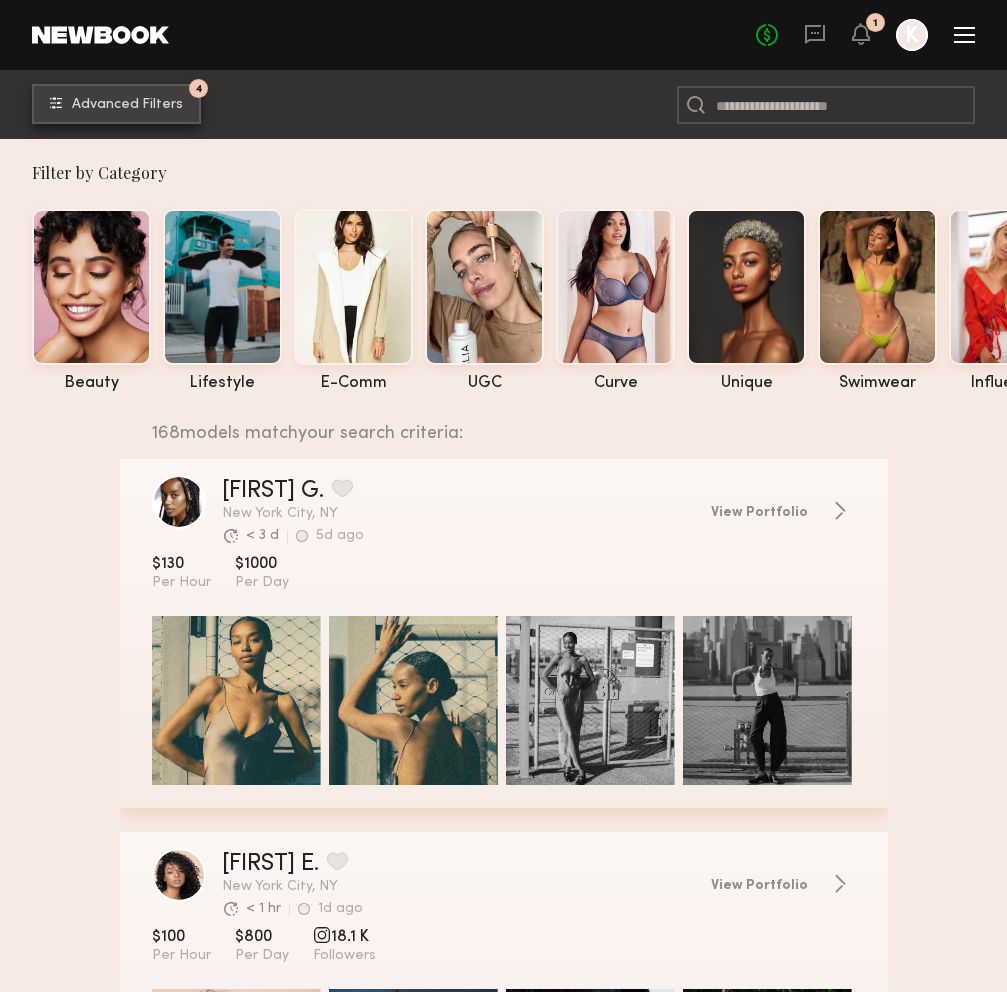 click on "4 Advanced Filters" 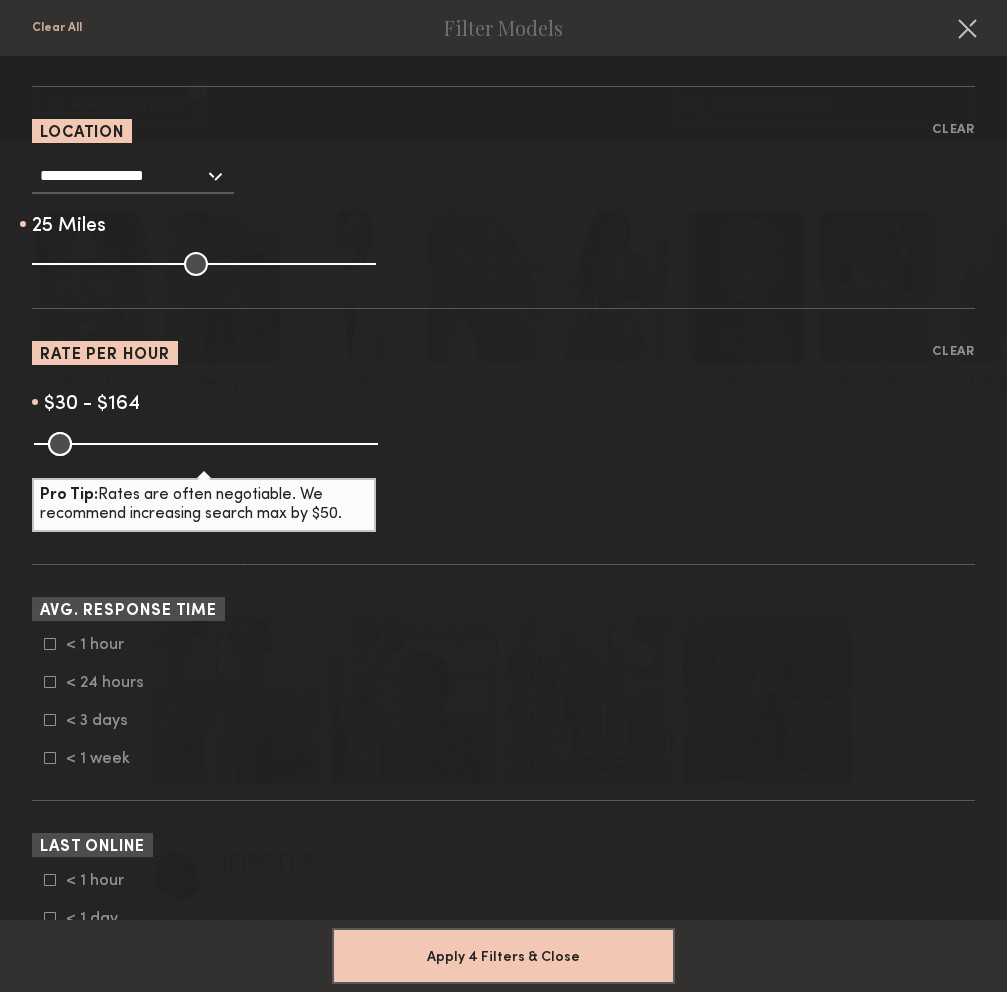 scroll, scrollTop: 659, scrollLeft: 0, axis: vertical 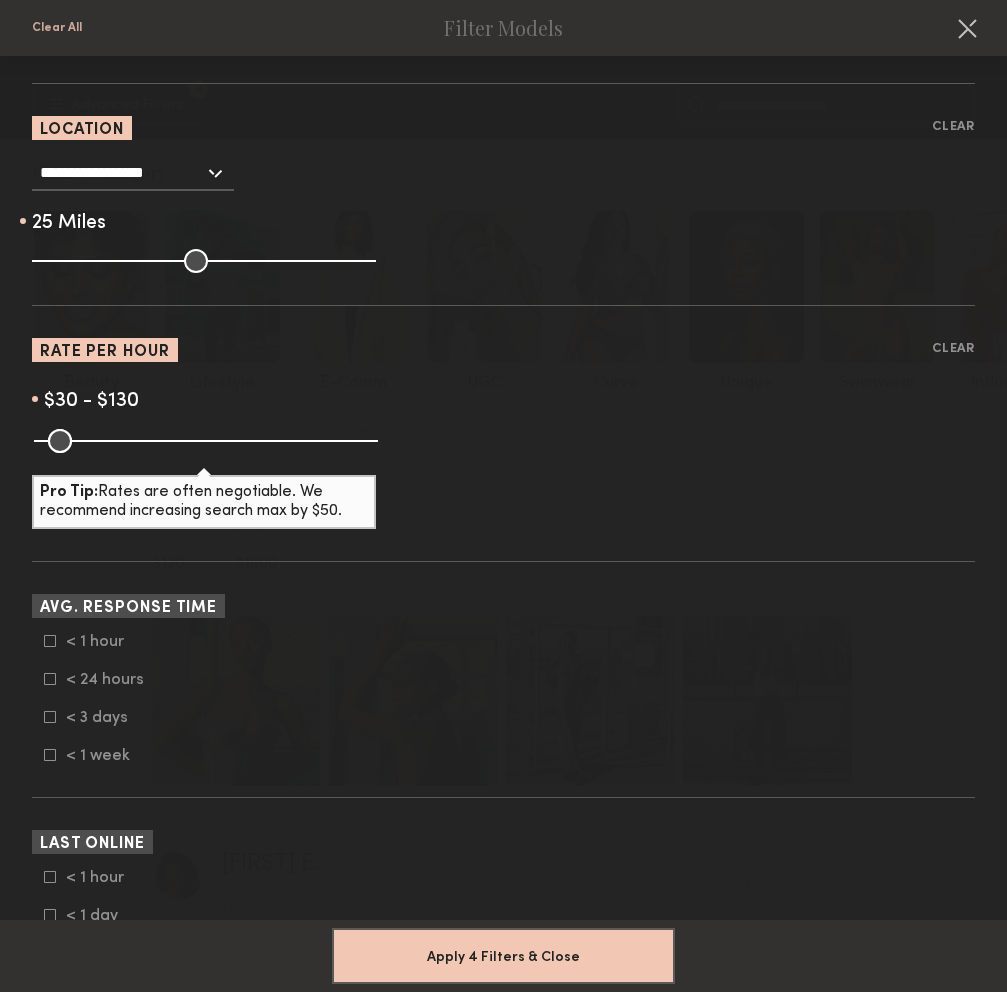 drag, startPoint x: 127, startPoint y: 448, endPoint x: 114, endPoint y: 454, distance: 14.3178215 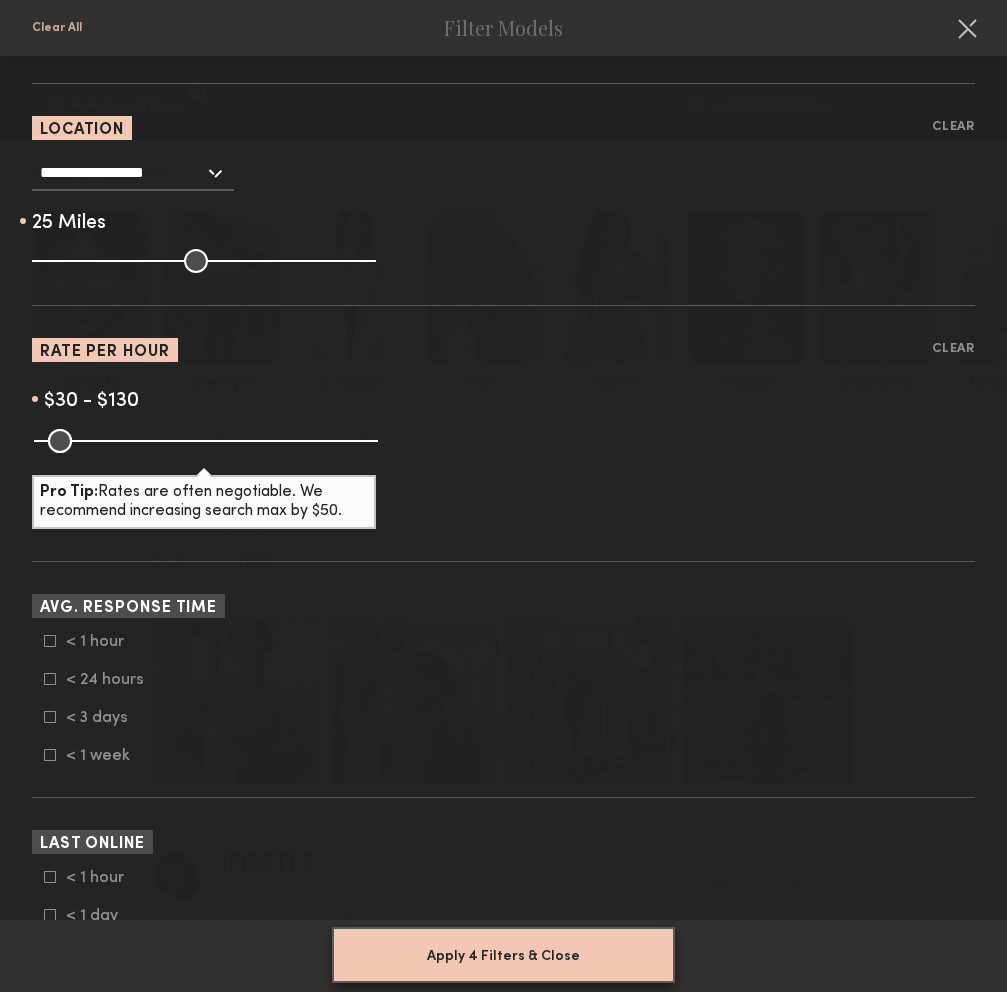 click on "Apply 4 Filters & Close" 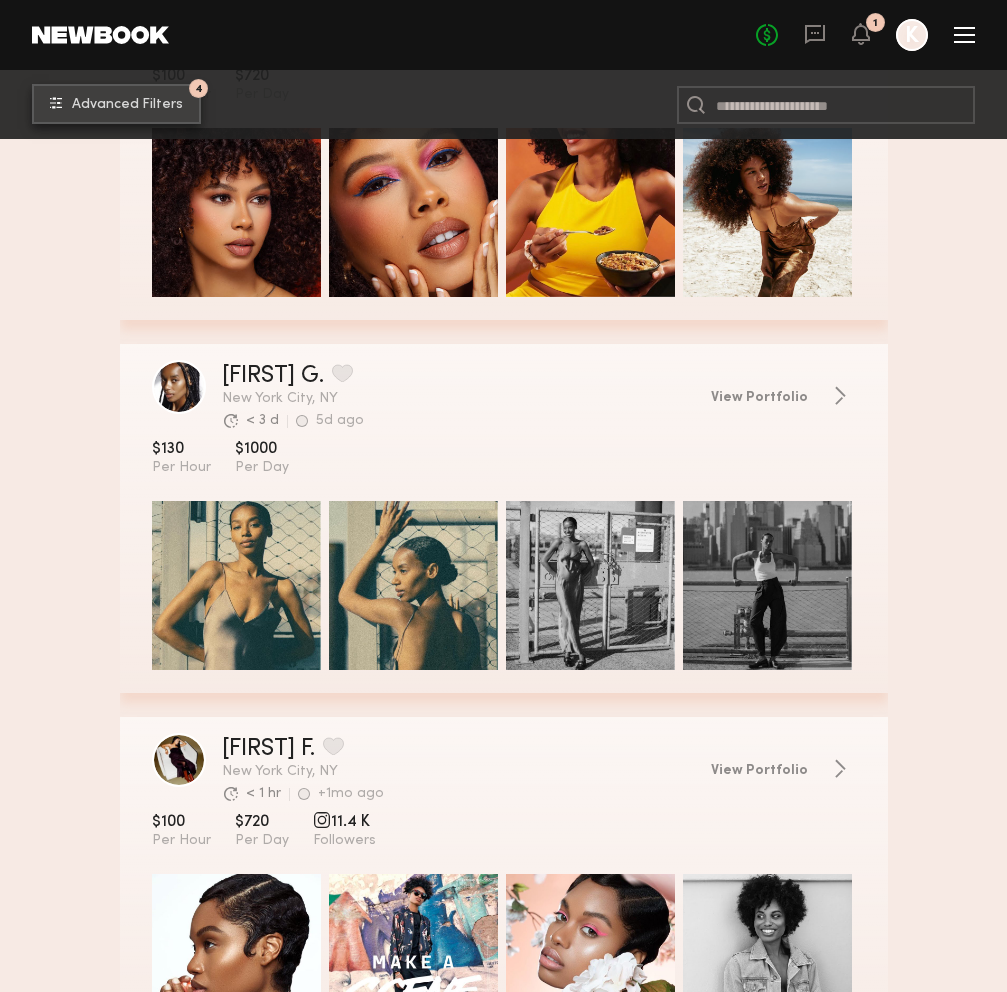 scroll, scrollTop: 869, scrollLeft: 0, axis: vertical 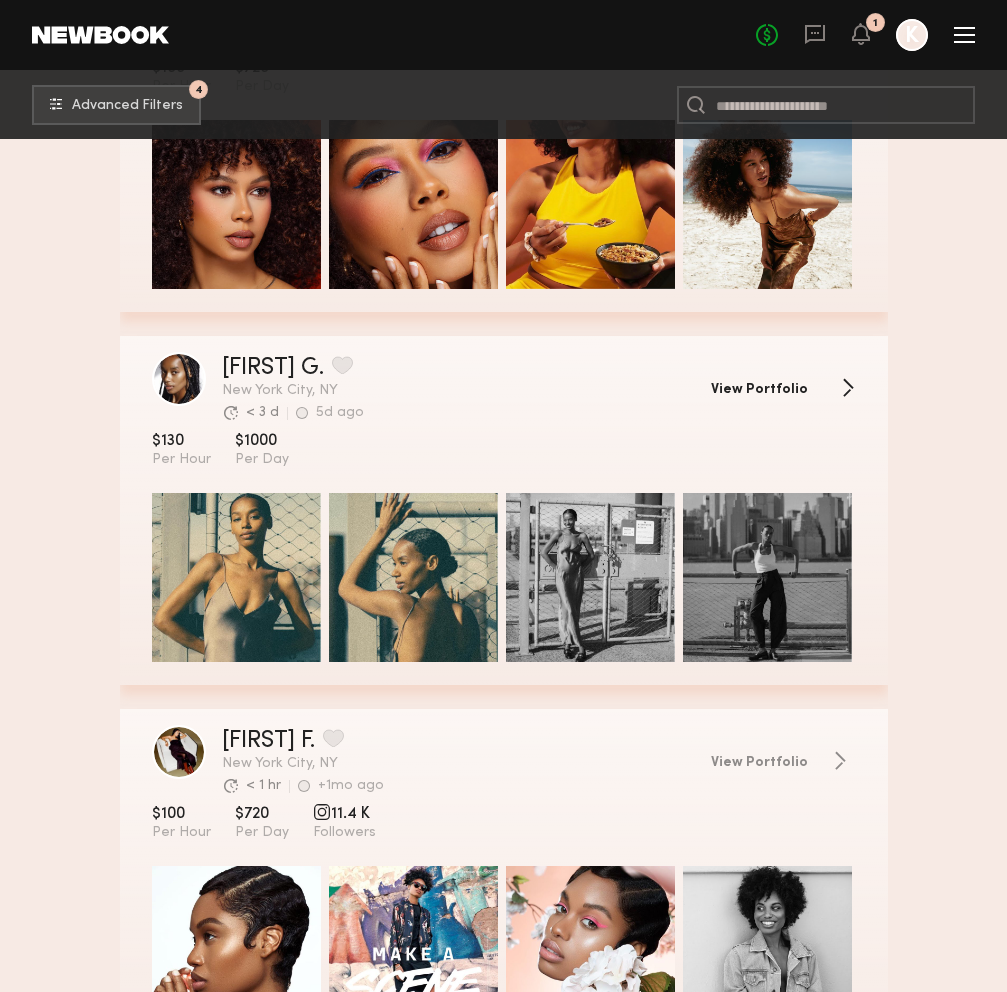 click on "View Portfolio" 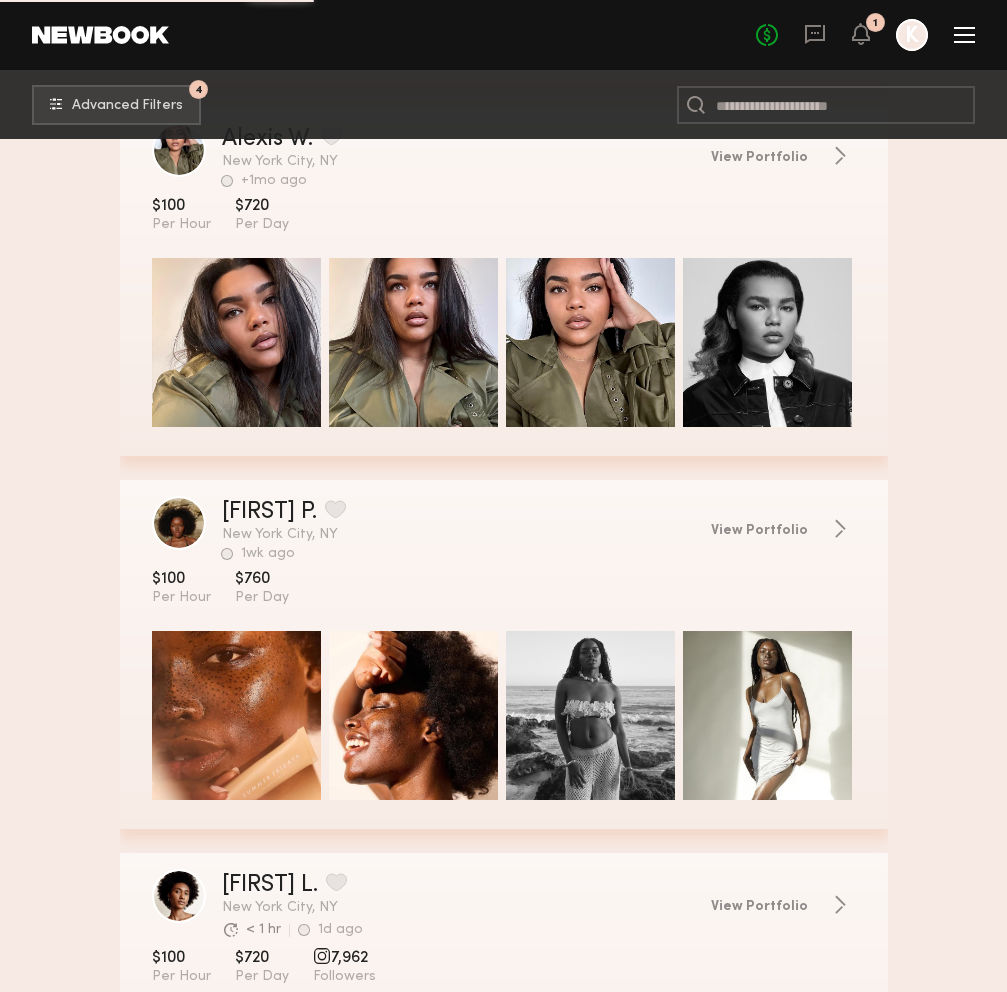 scroll, scrollTop: 3345, scrollLeft: 0, axis: vertical 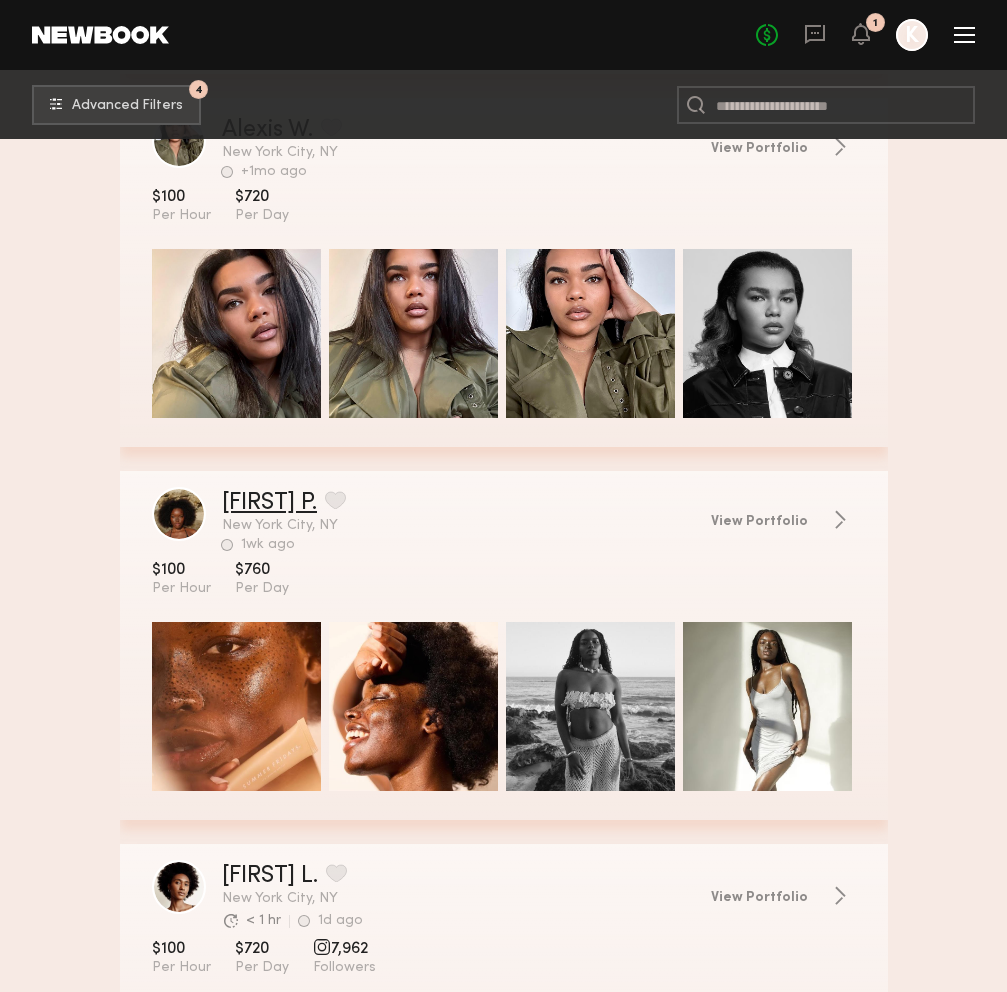 click on "Cassandra P." 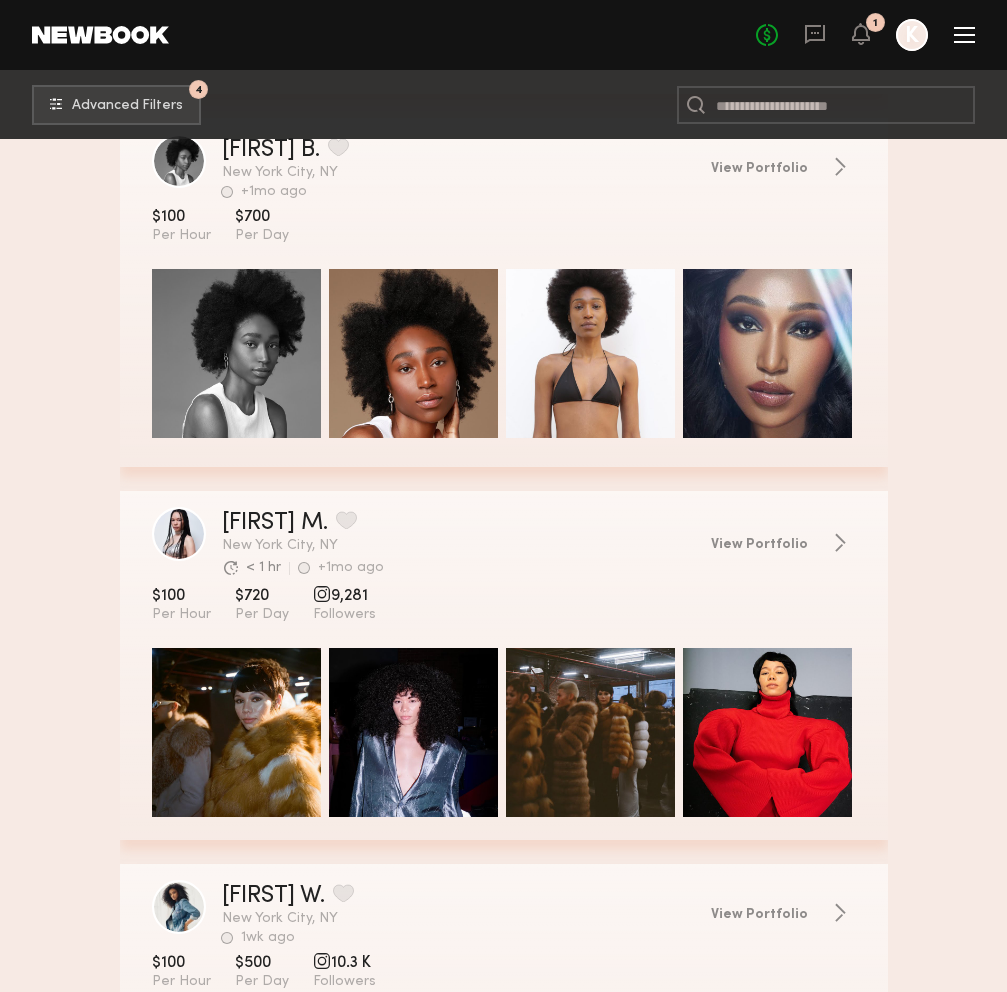 scroll, scrollTop: 7297, scrollLeft: 0, axis: vertical 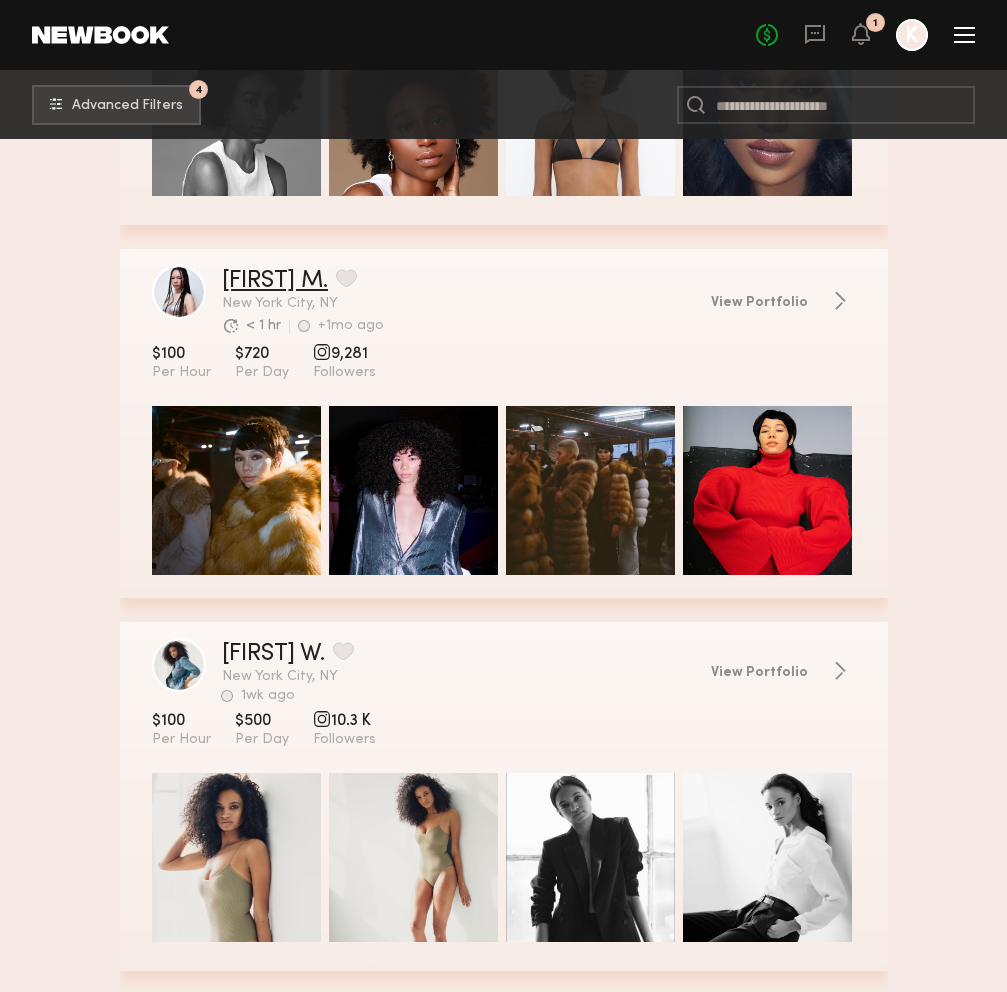 click on "Lena M." 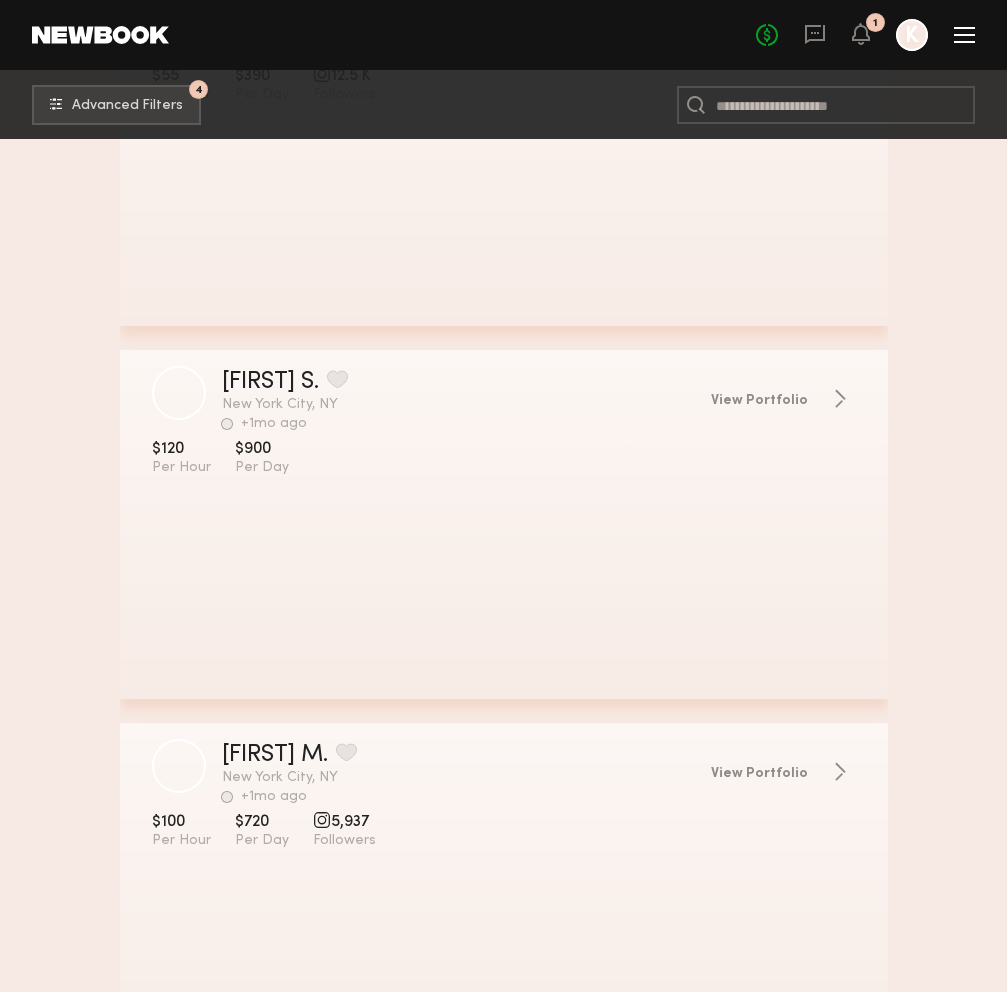 scroll, scrollTop: 10182, scrollLeft: 0, axis: vertical 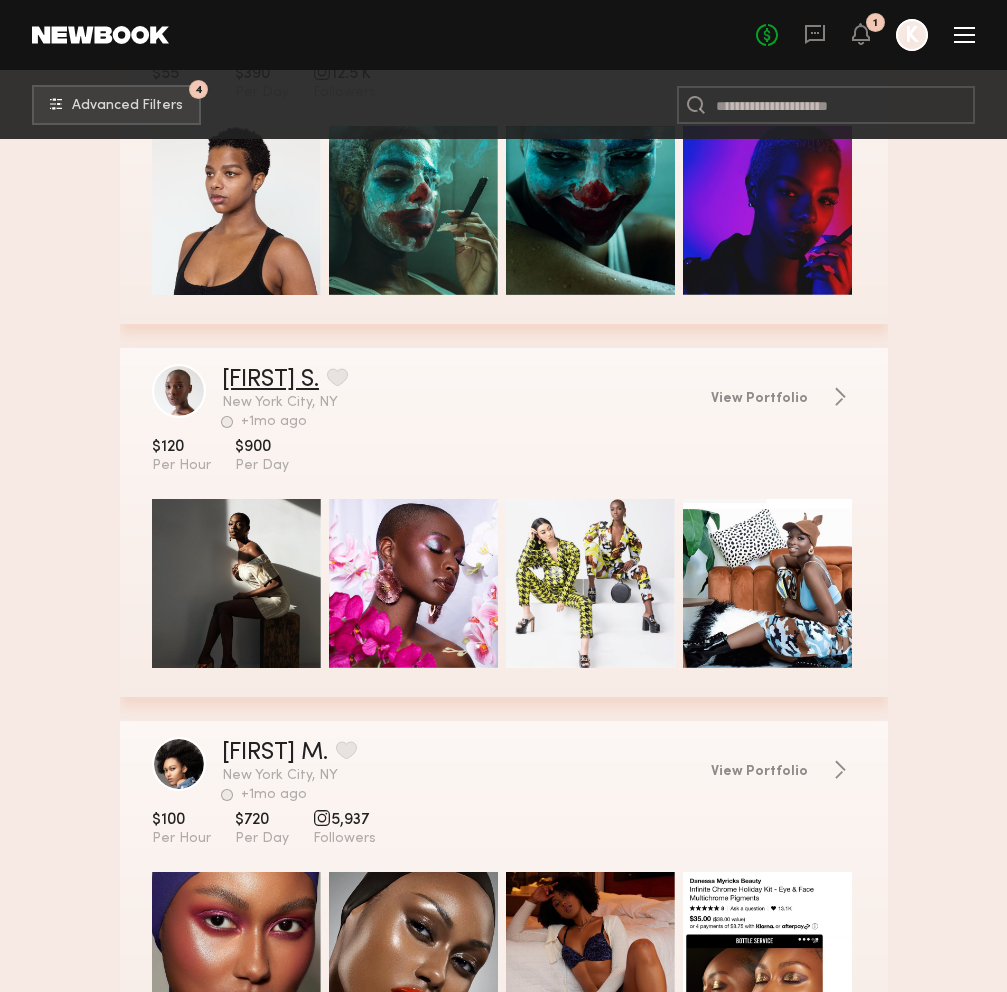 click on "Naimani S." 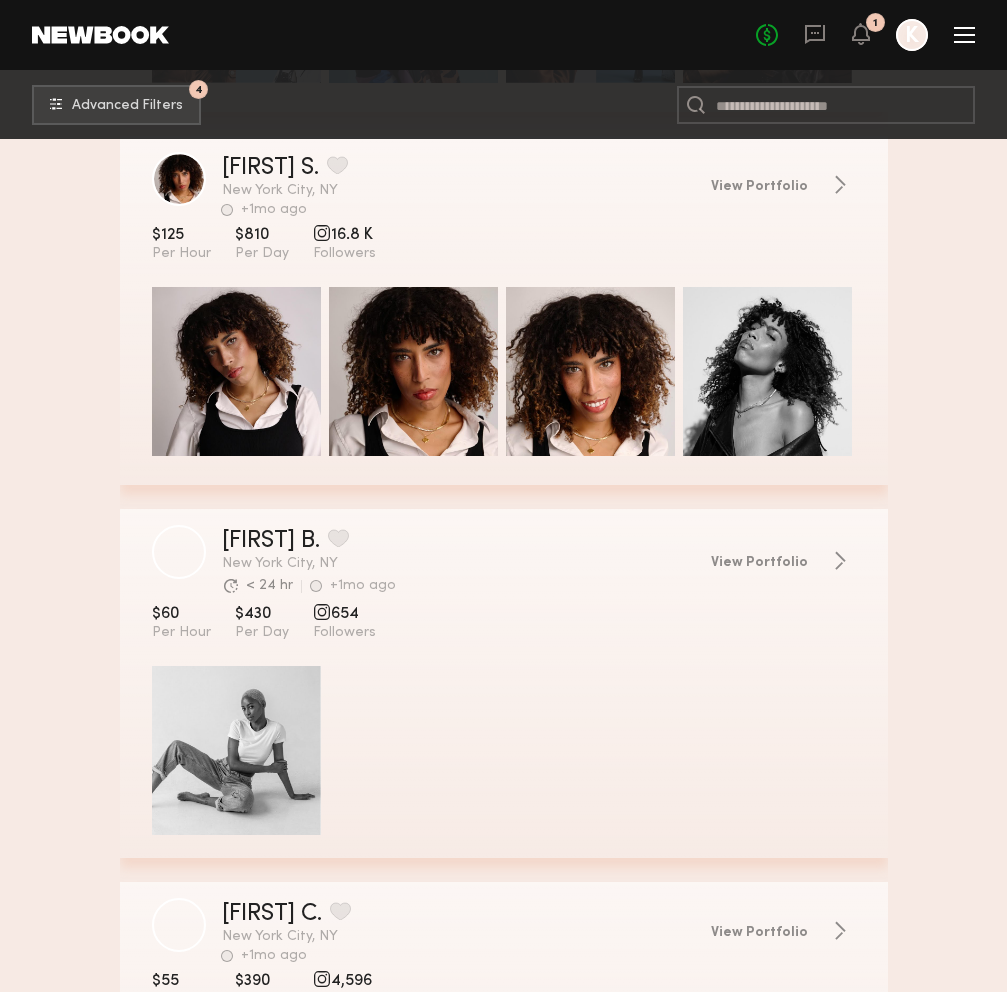 scroll, scrollTop: 13460, scrollLeft: 0, axis: vertical 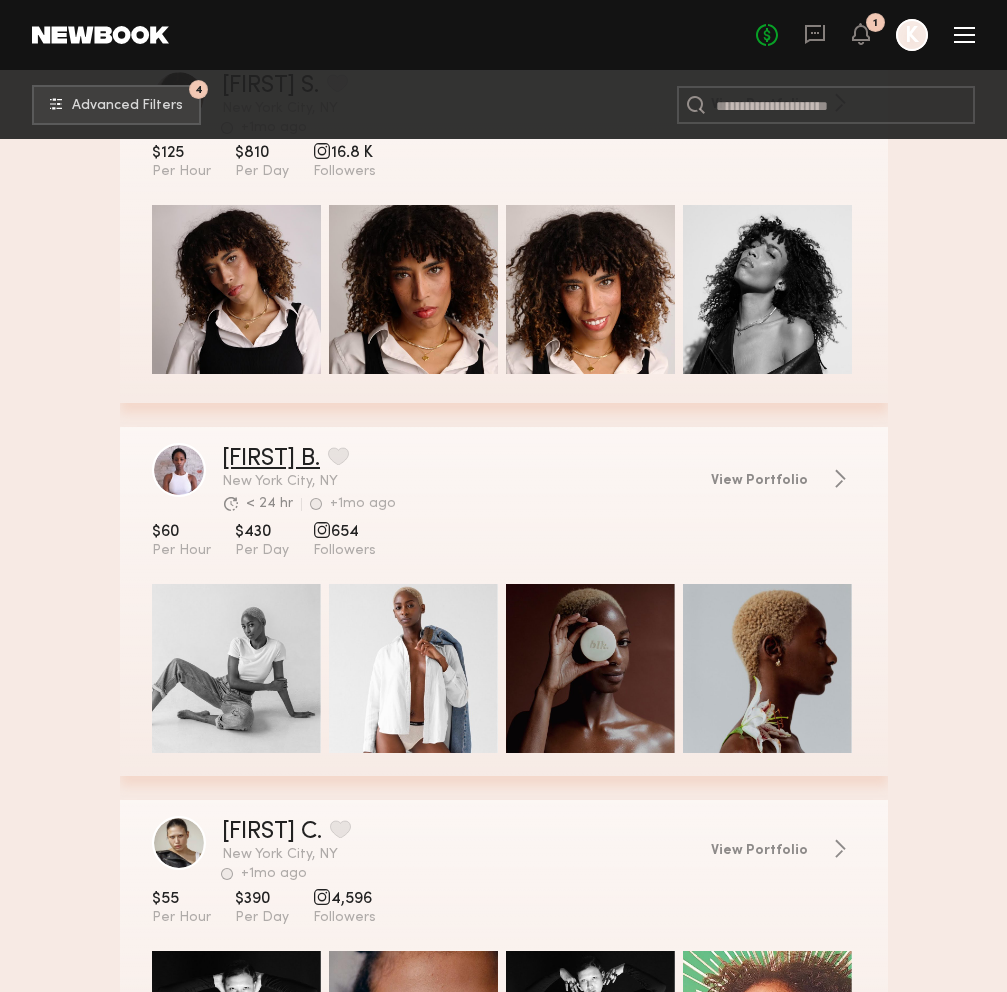 click on "Toni B." 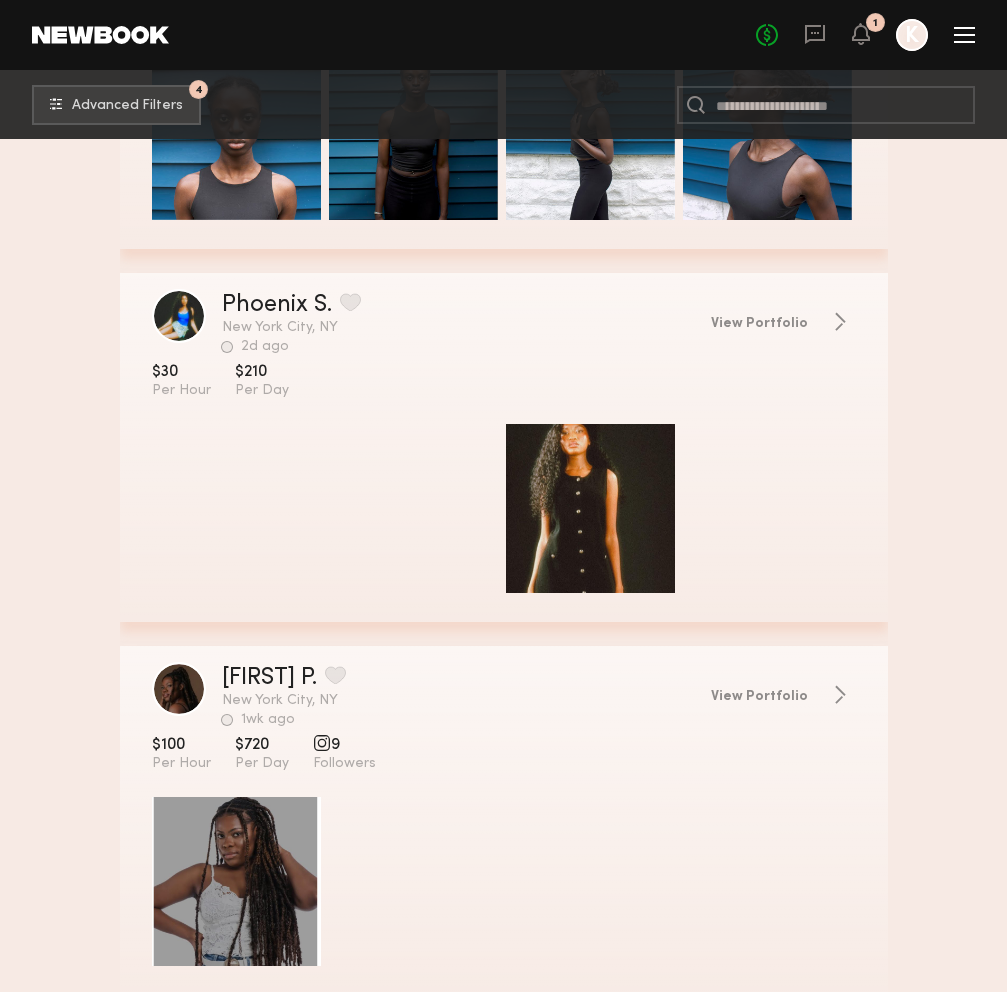 scroll, scrollTop: 25169, scrollLeft: 0, axis: vertical 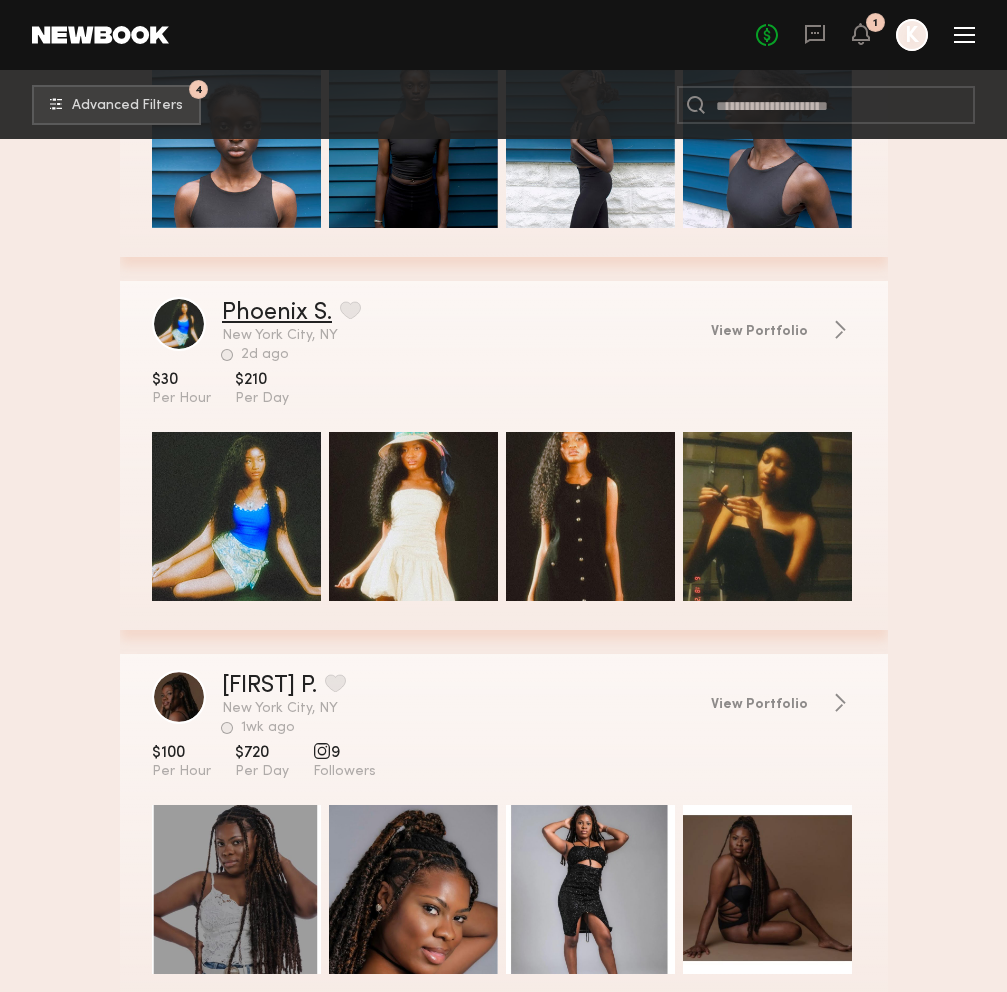 click on "Phoenix S." 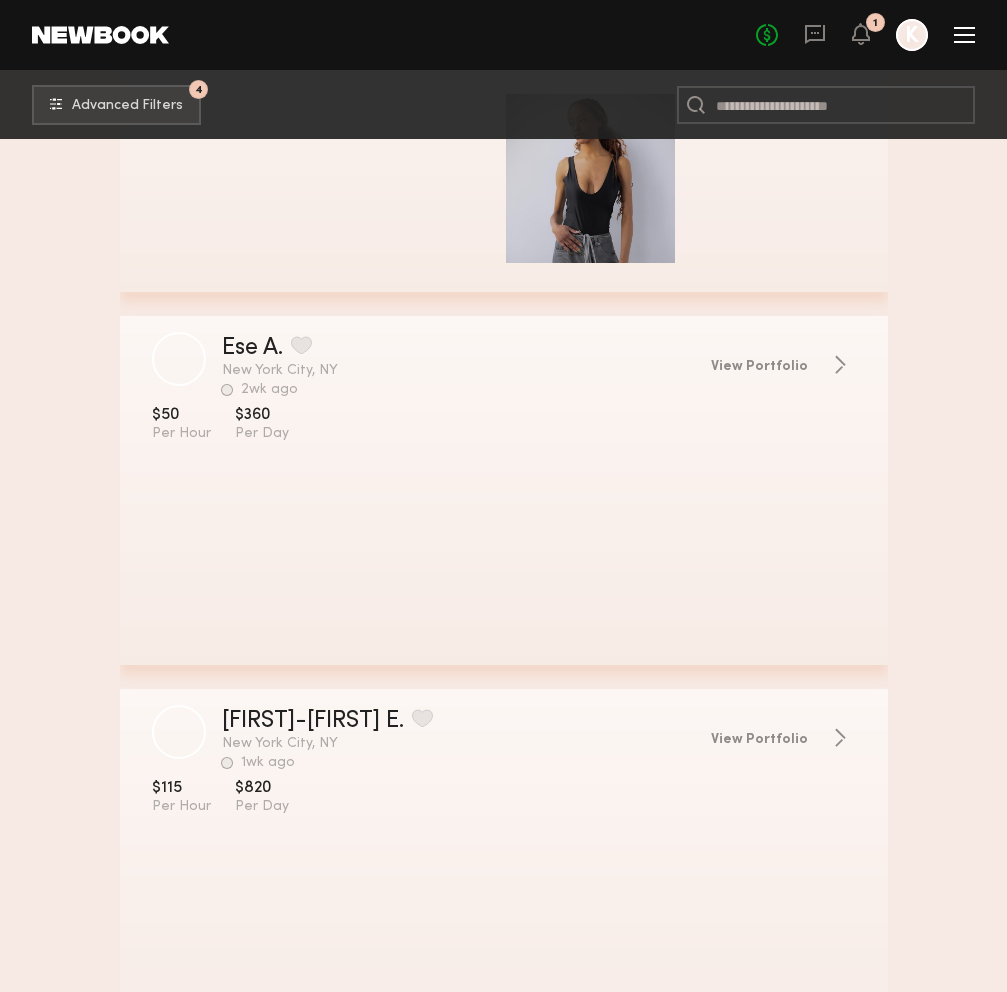 scroll, scrollTop: 31100, scrollLeft: 0, axis: vertical 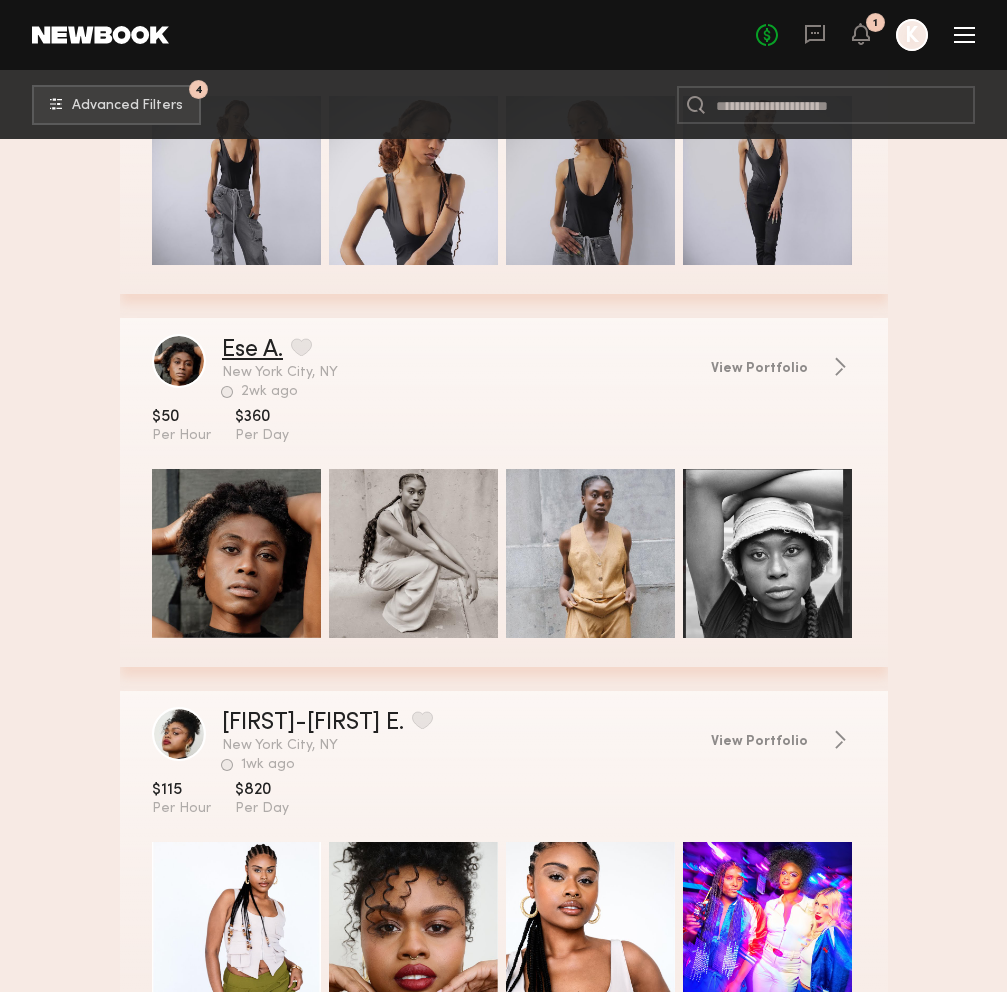 click on "Ese A." 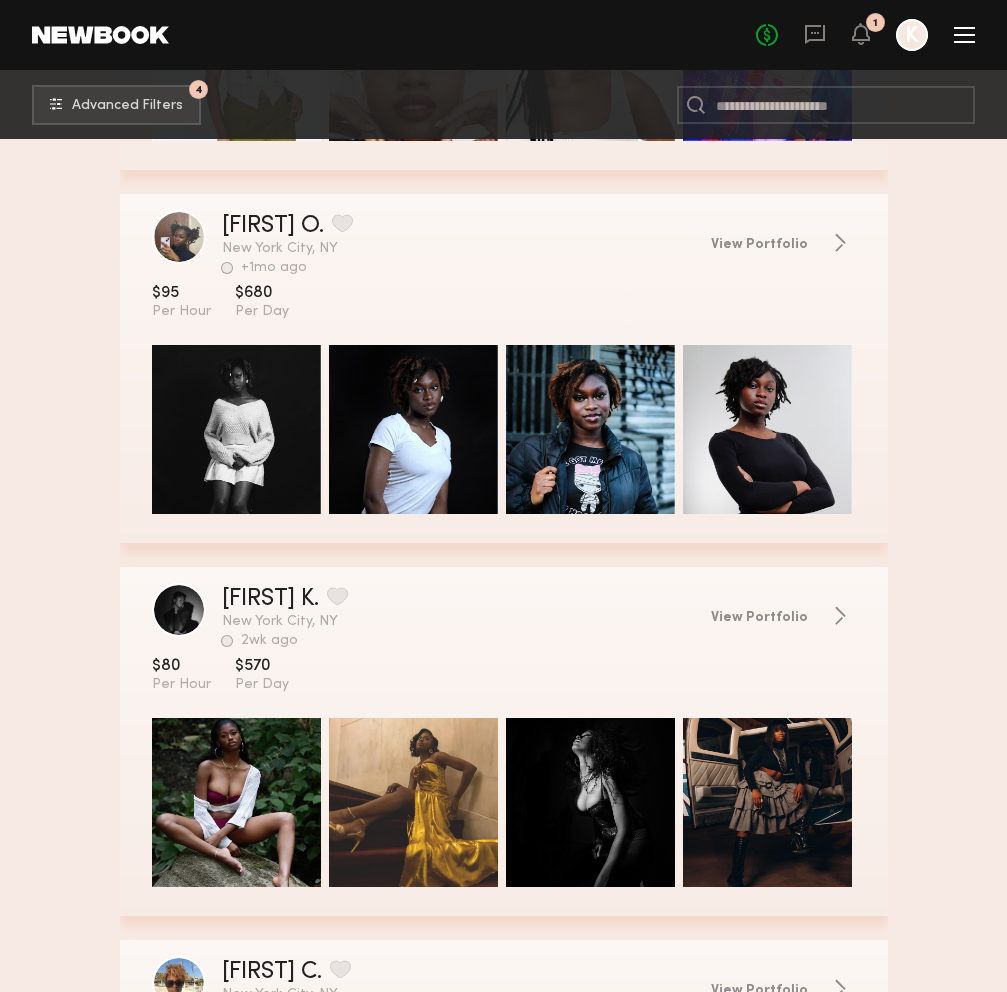 scroll, scrollTop: 32118, scrollLeft: 0, axis: vertical 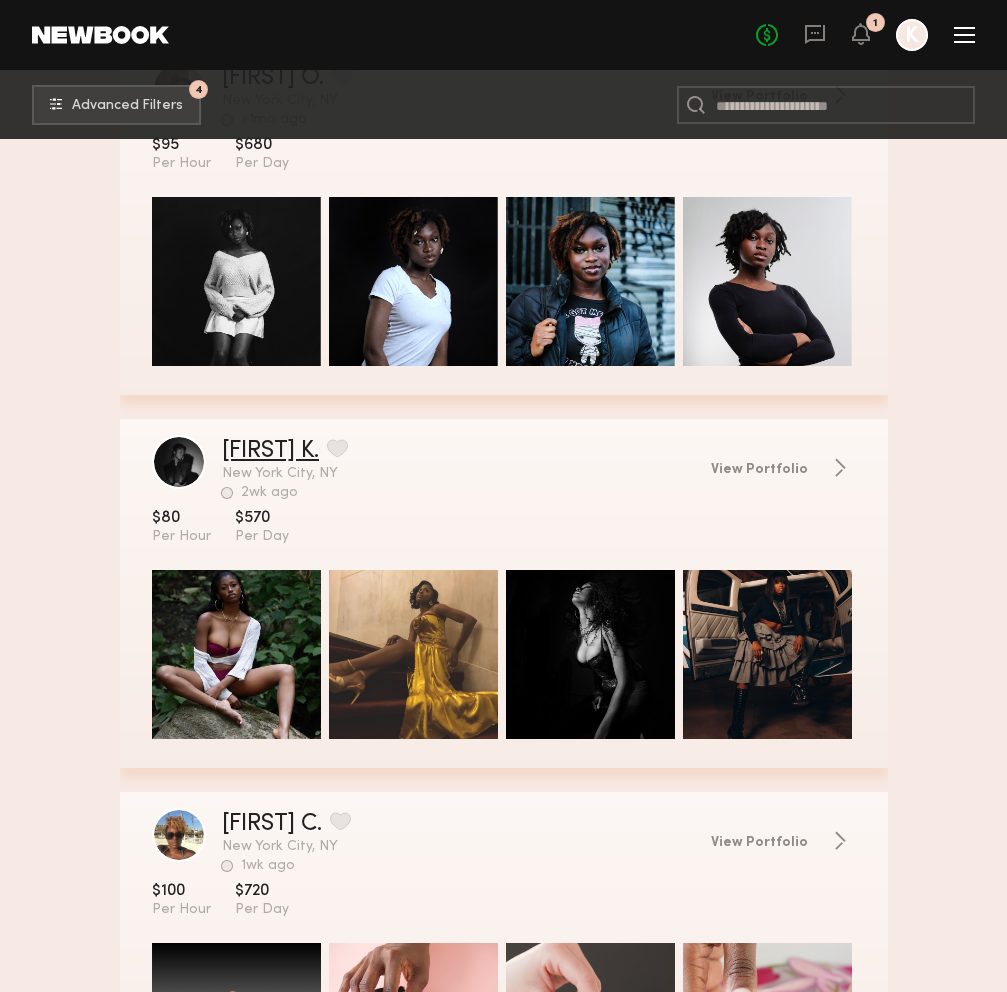 click on "Erieon K." 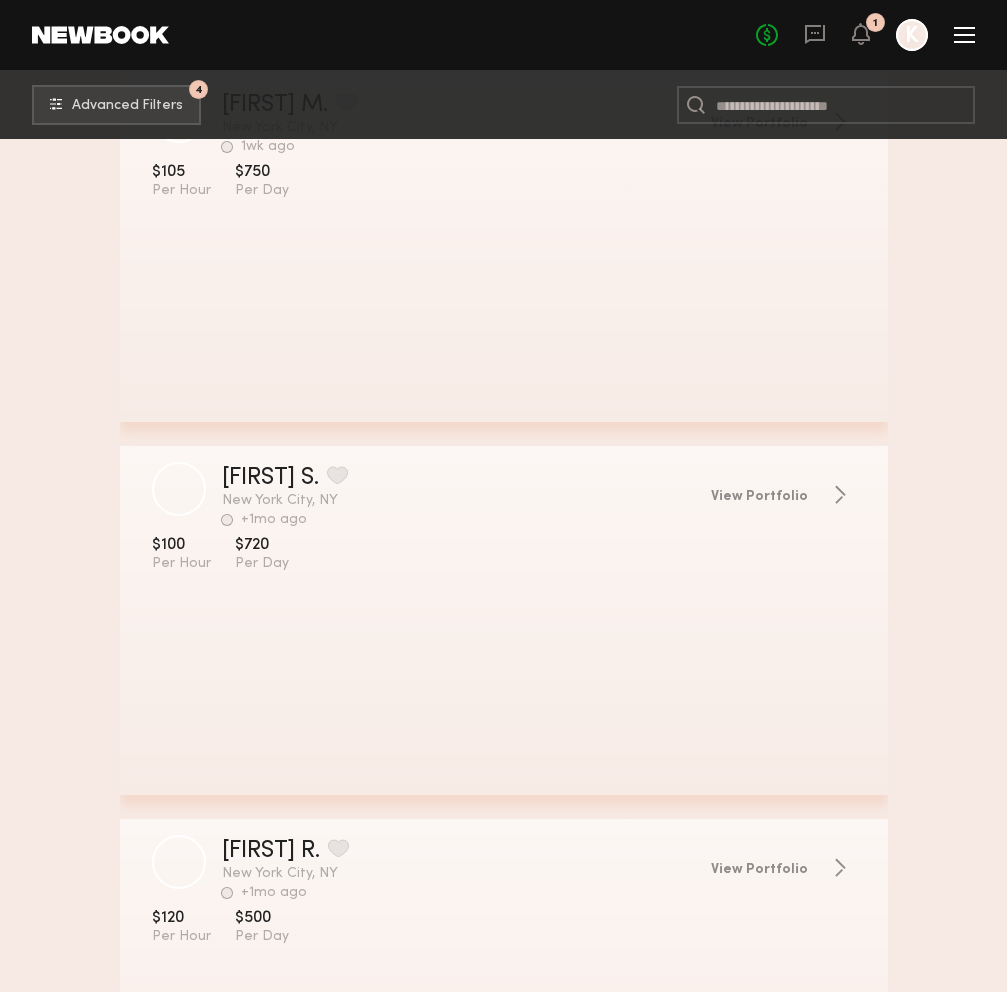 scroll, scrollTop: 36947, scrollLeft: 0, axis: vertical 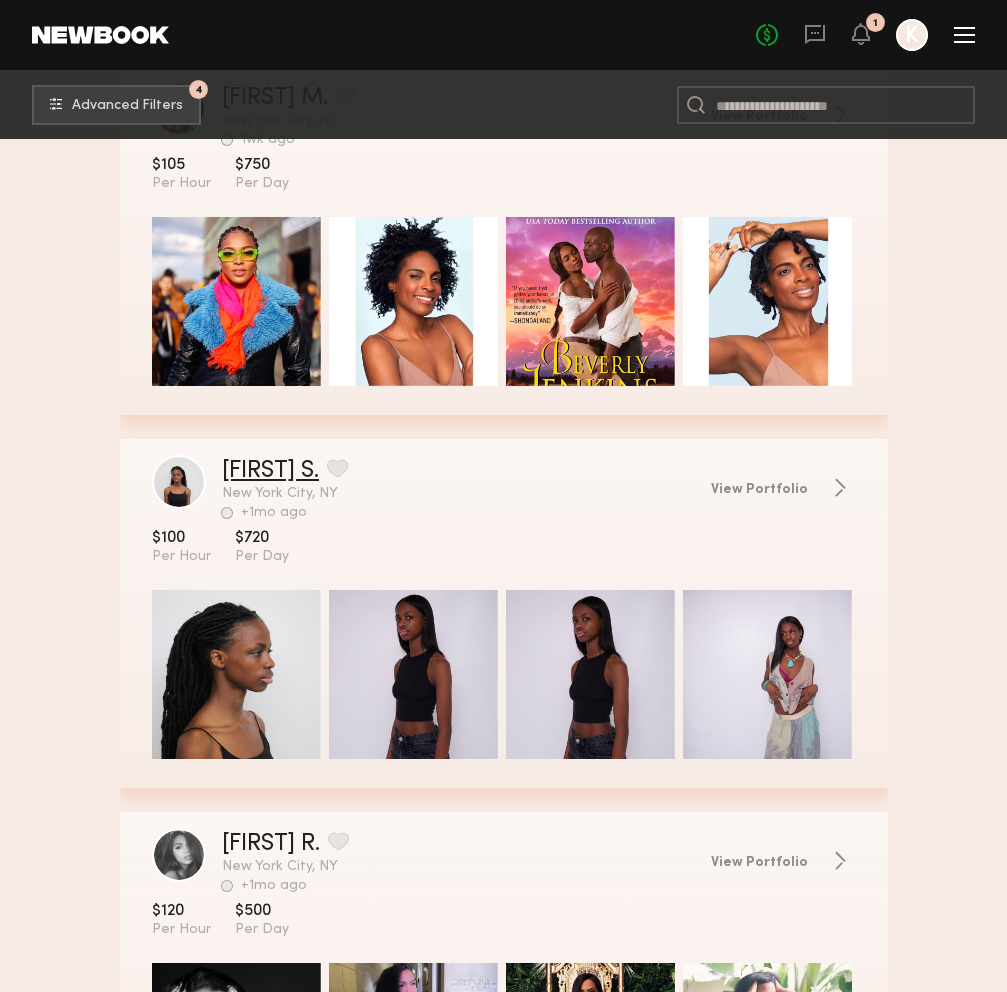 click on "Kadi S." 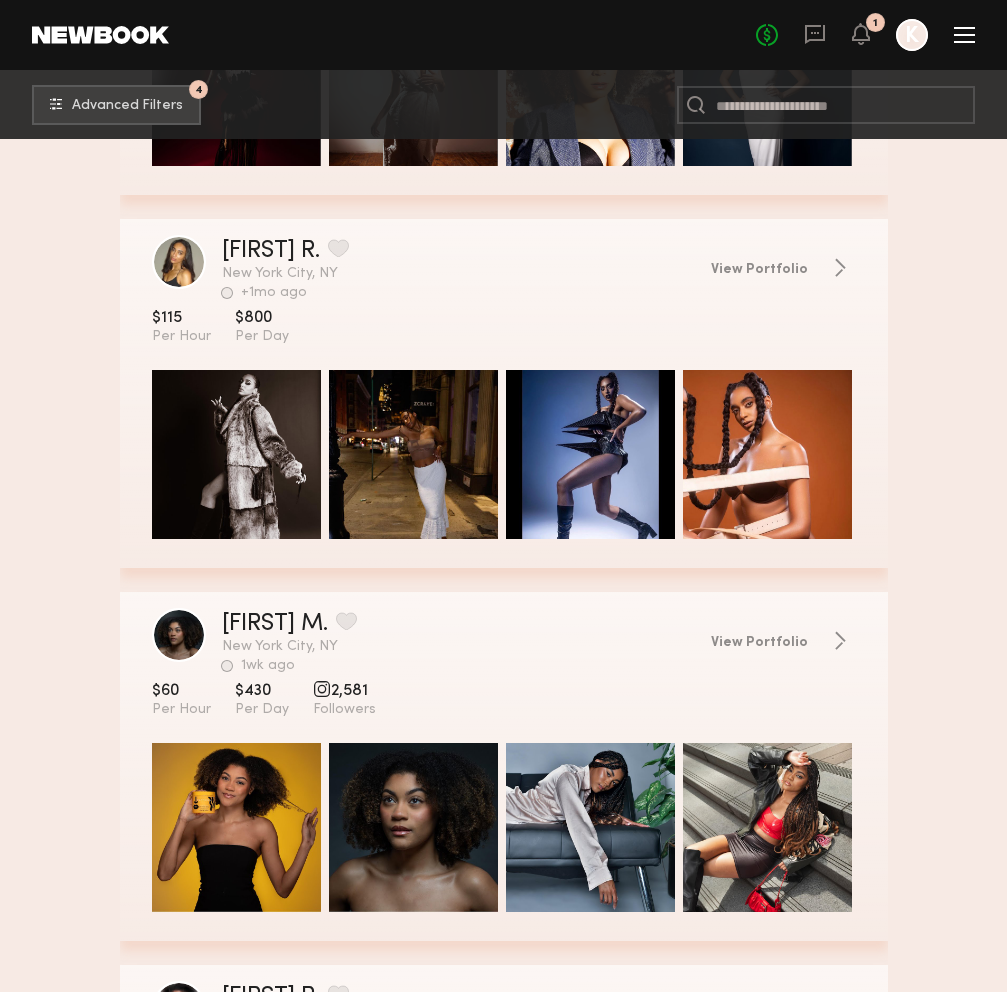 scroll, scrollTop: 29268, scrollLeft: 0, axis: vertical 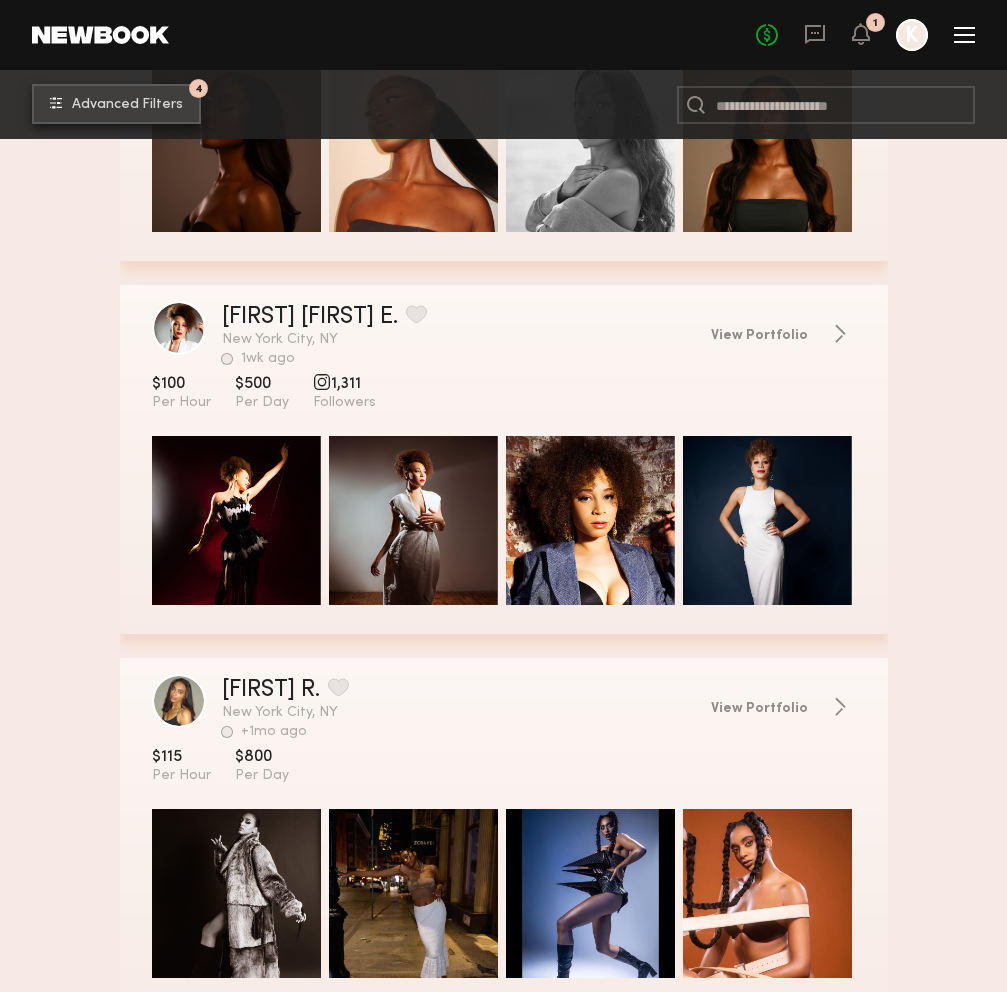 click on "Advanced Filters" 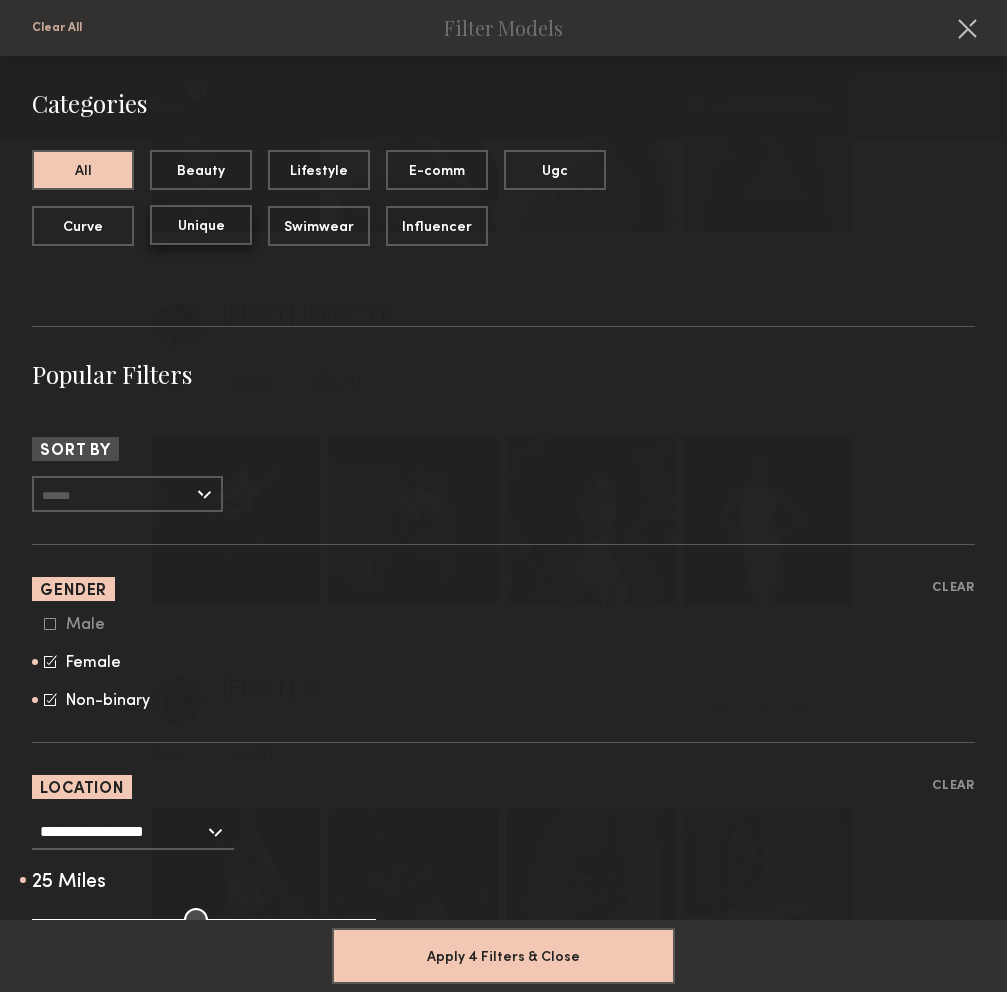 click on "Unique" 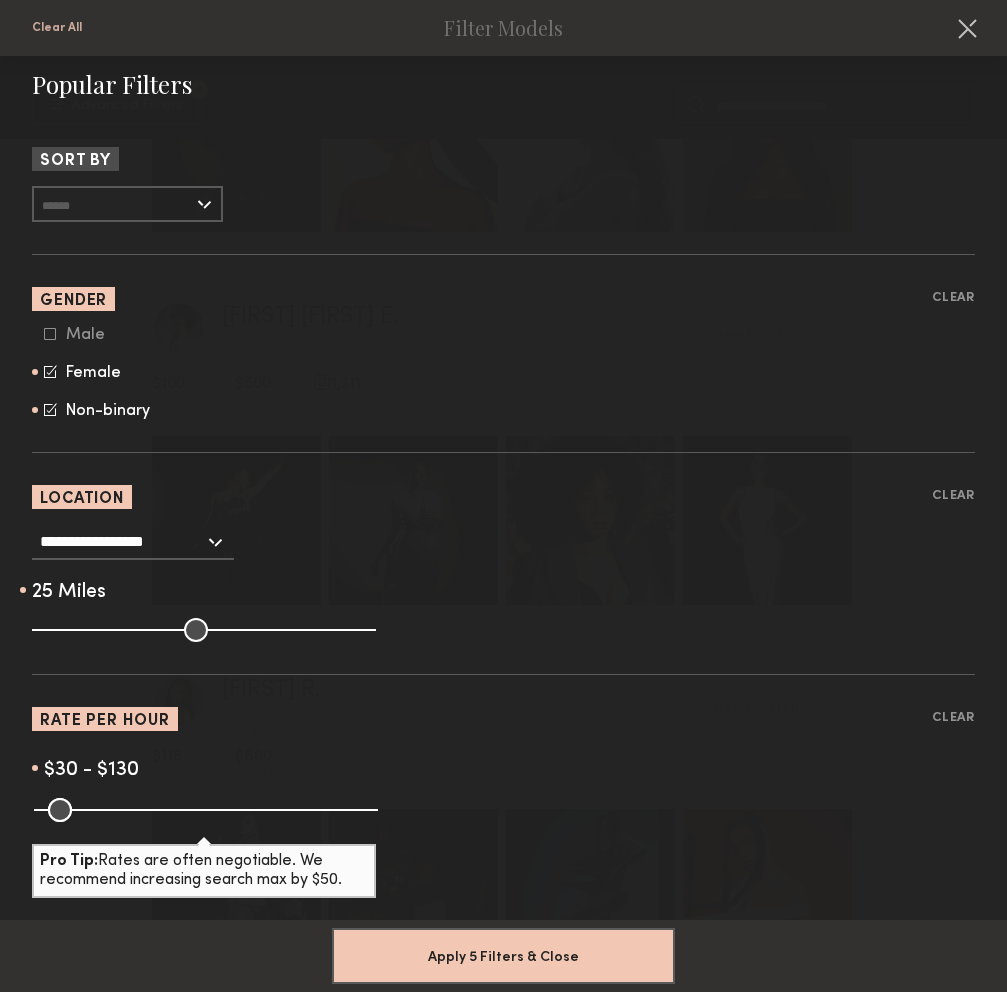 scroll, scrollTop: 304, scrollLeft: 0, axis: vertical 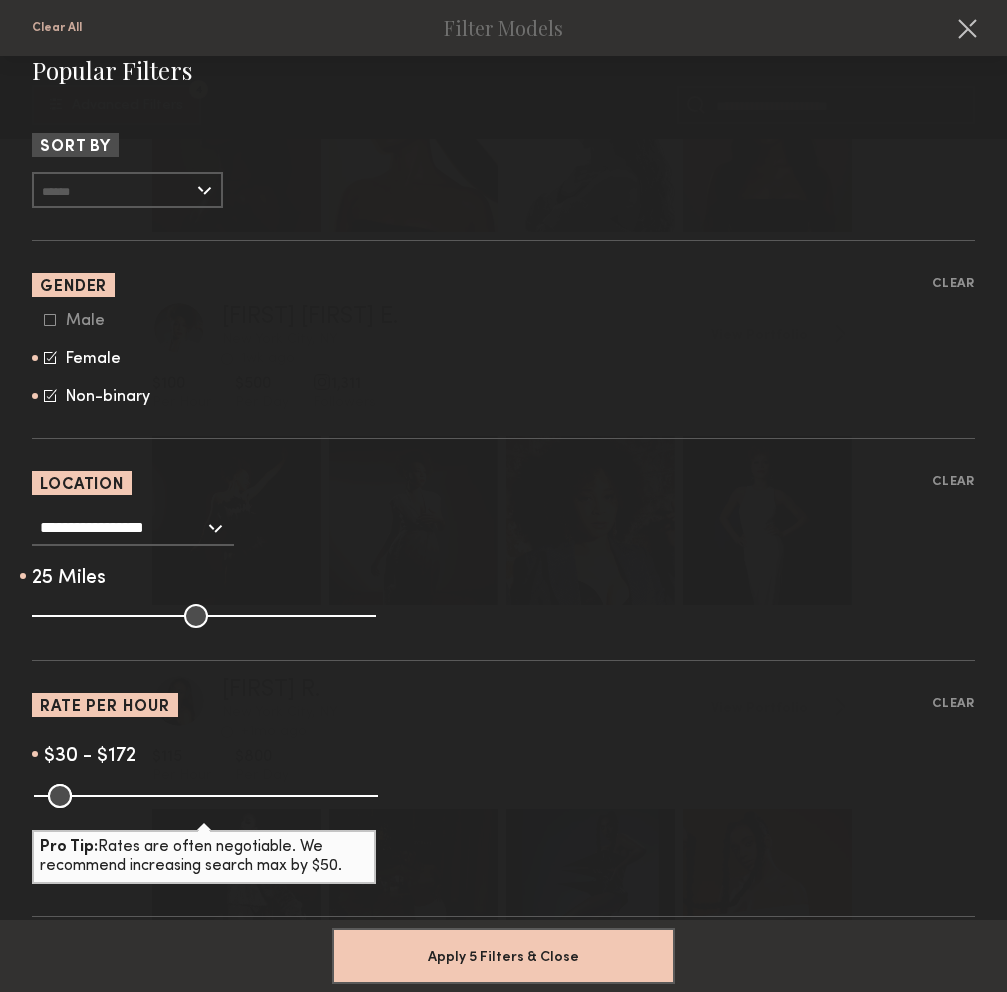 drag, startPoint x: 120, startPoint y: 789, endPoint x: 142, endPoint y: 791, distance: 22.090721 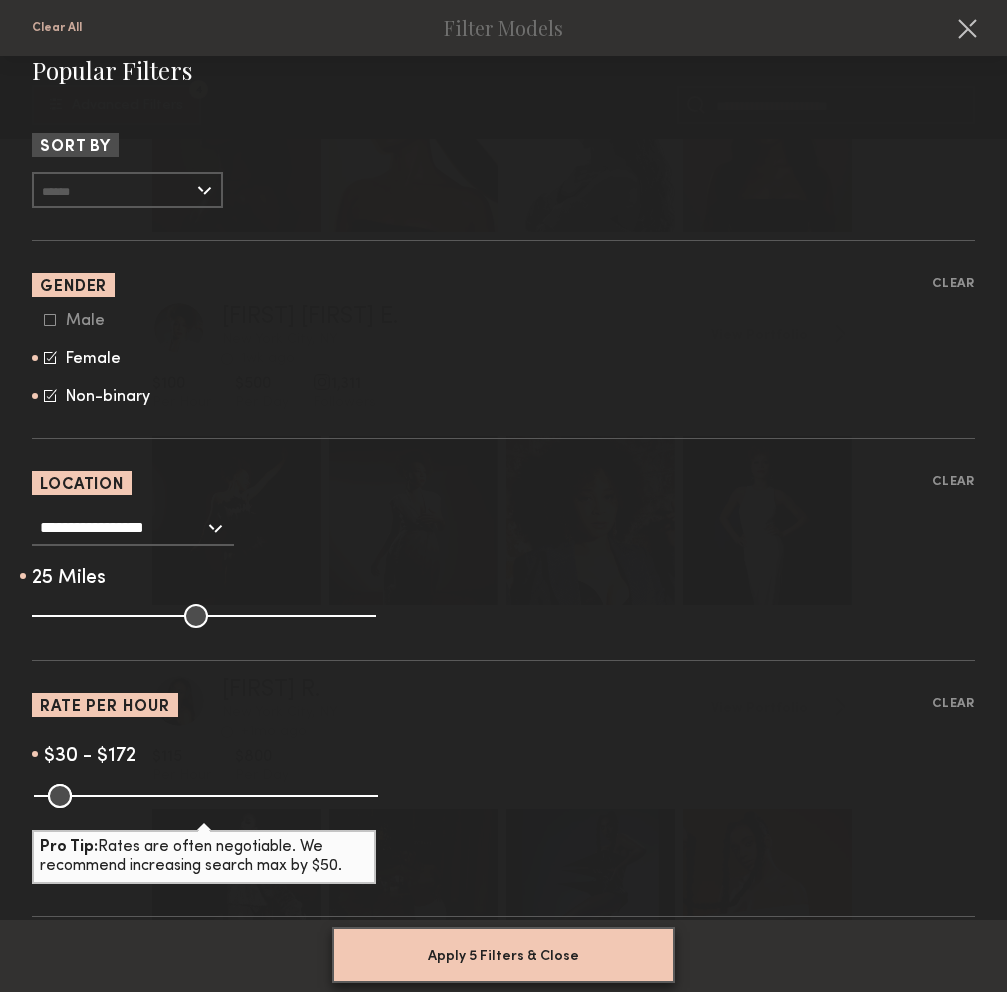 click on "Apply 5 Filters & Close" 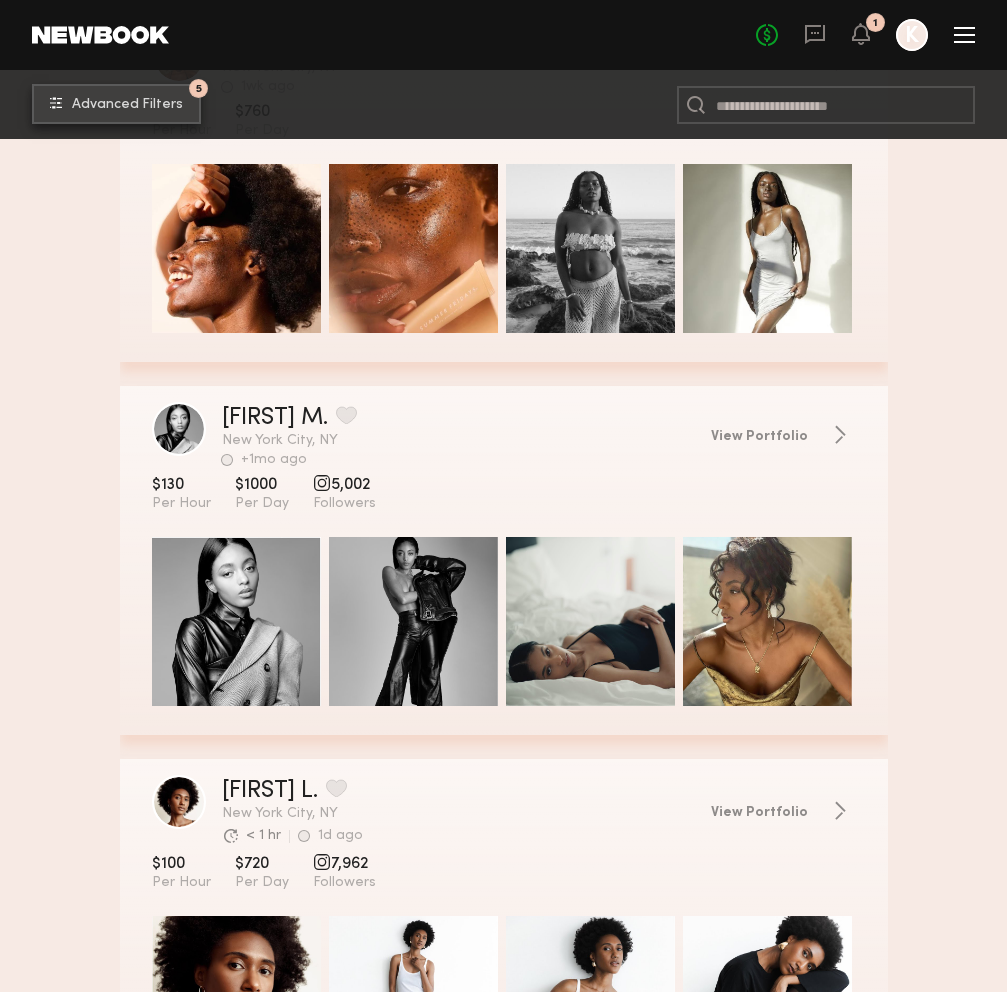 scroll, scrollTop: 823, scrollLeft: 0, axis: vertical 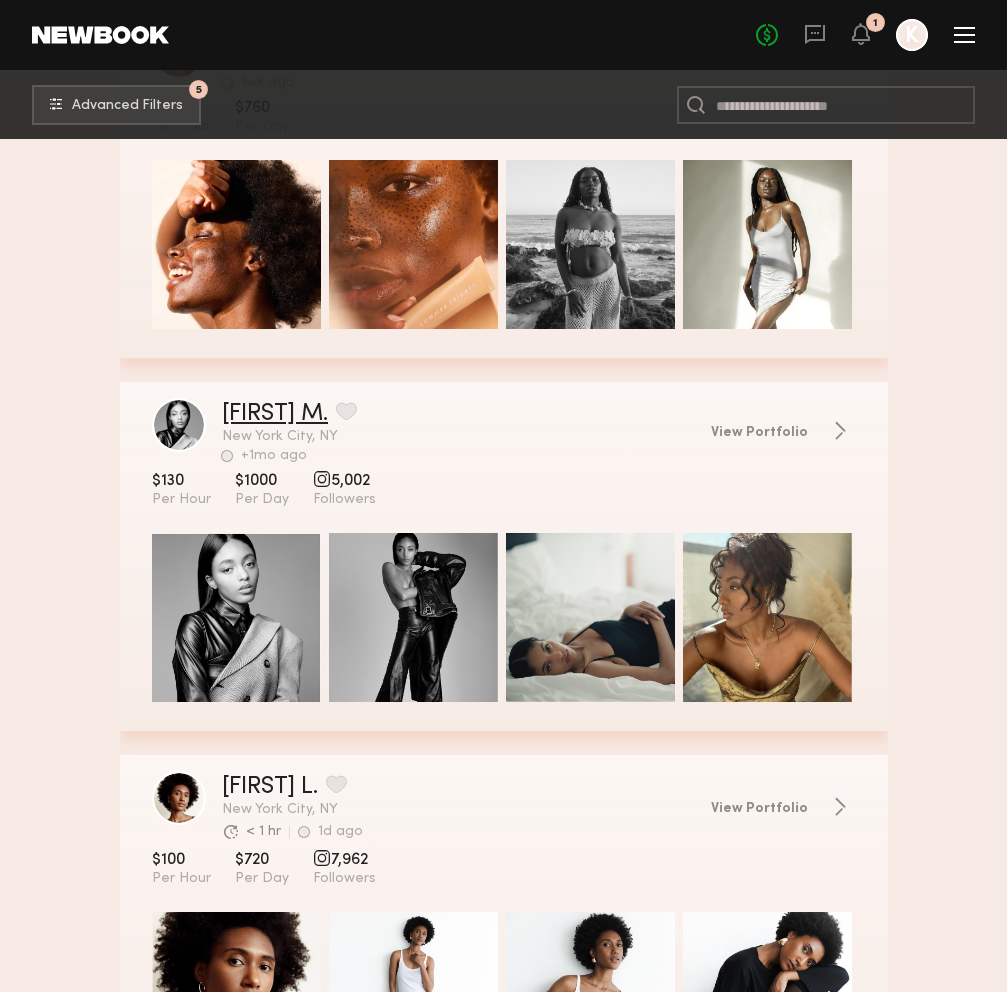 click on "[FIRST] [LAST]" 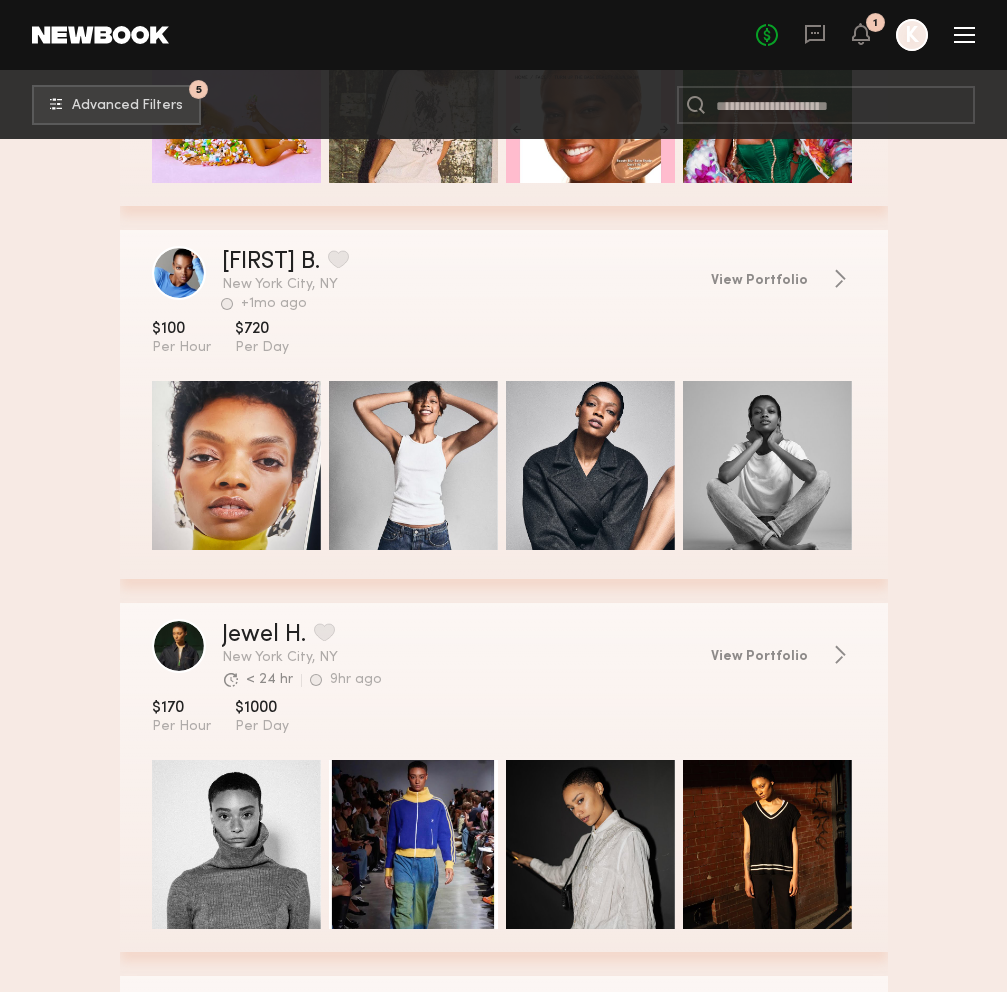 scroll, scrollTop: 2095, scrollLeft: 0, axis: vertical 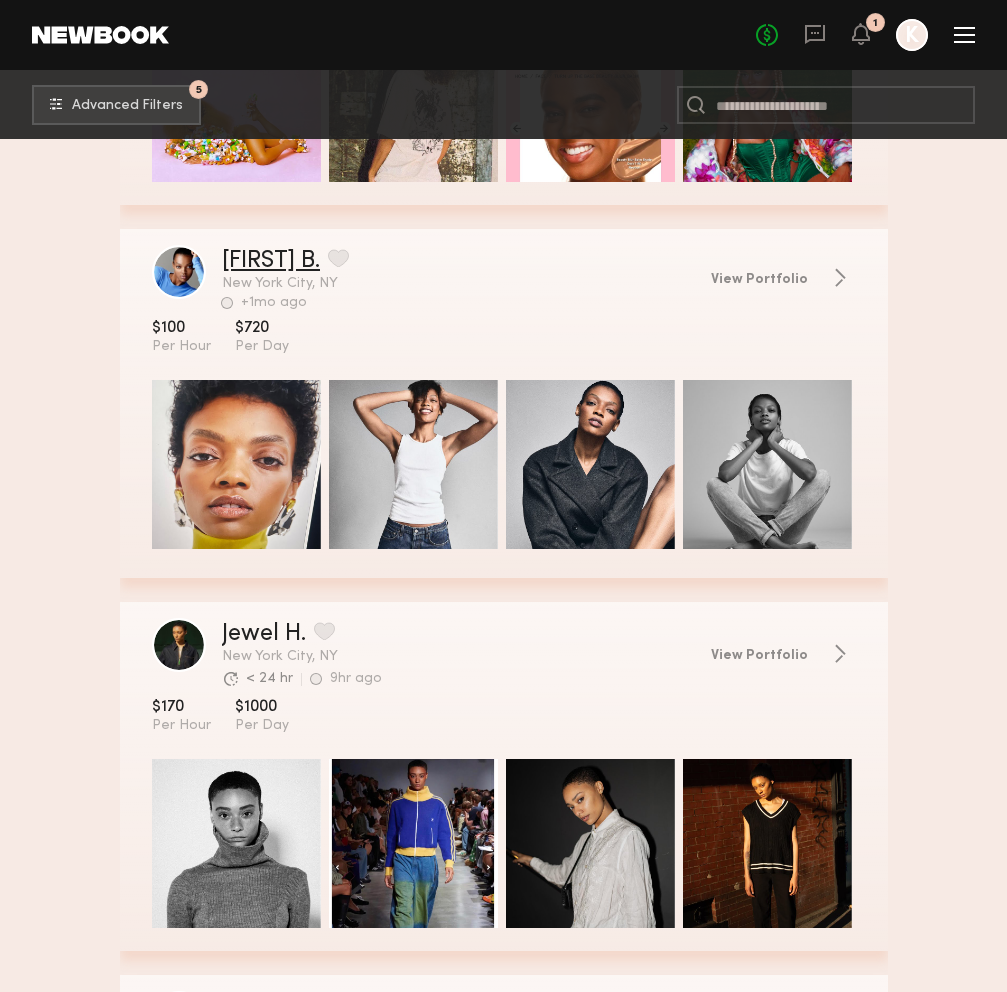 click on "Leah B." 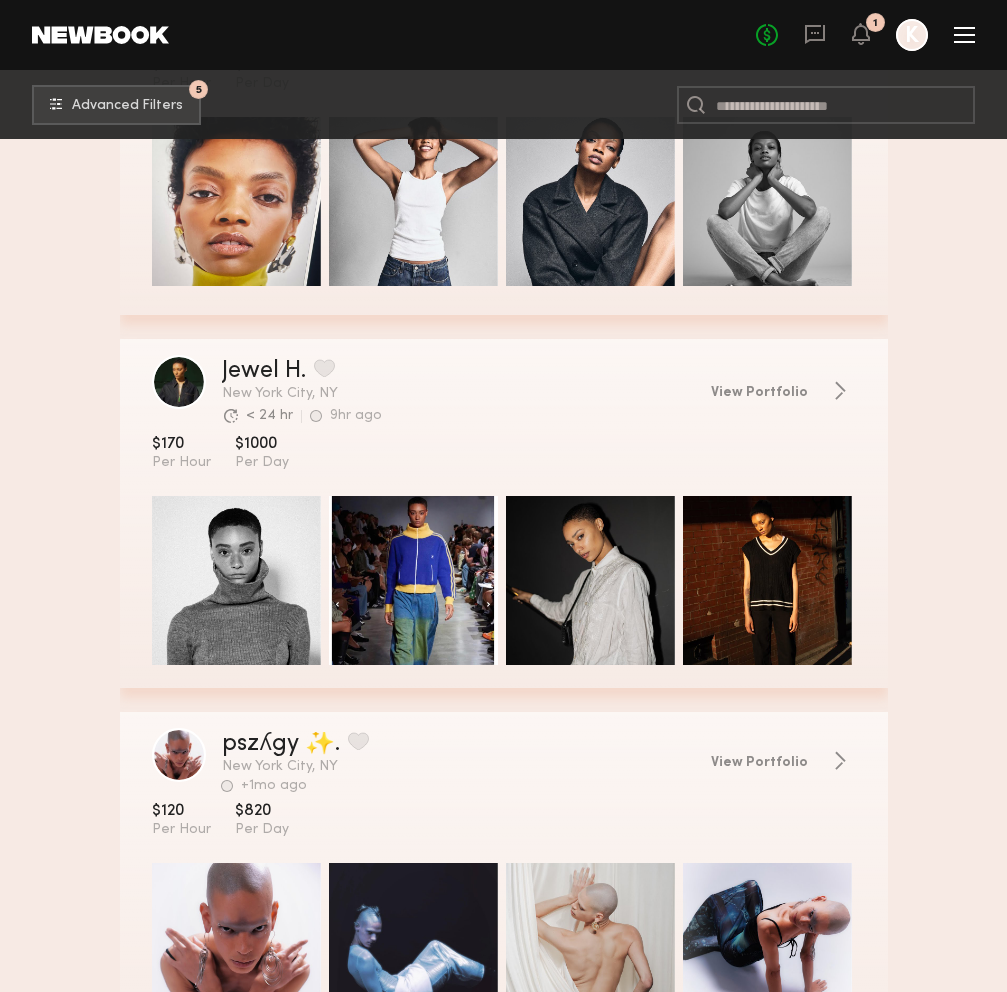 scroll, scrollTop: 2364, scrollLeft: 0, axis: vertical 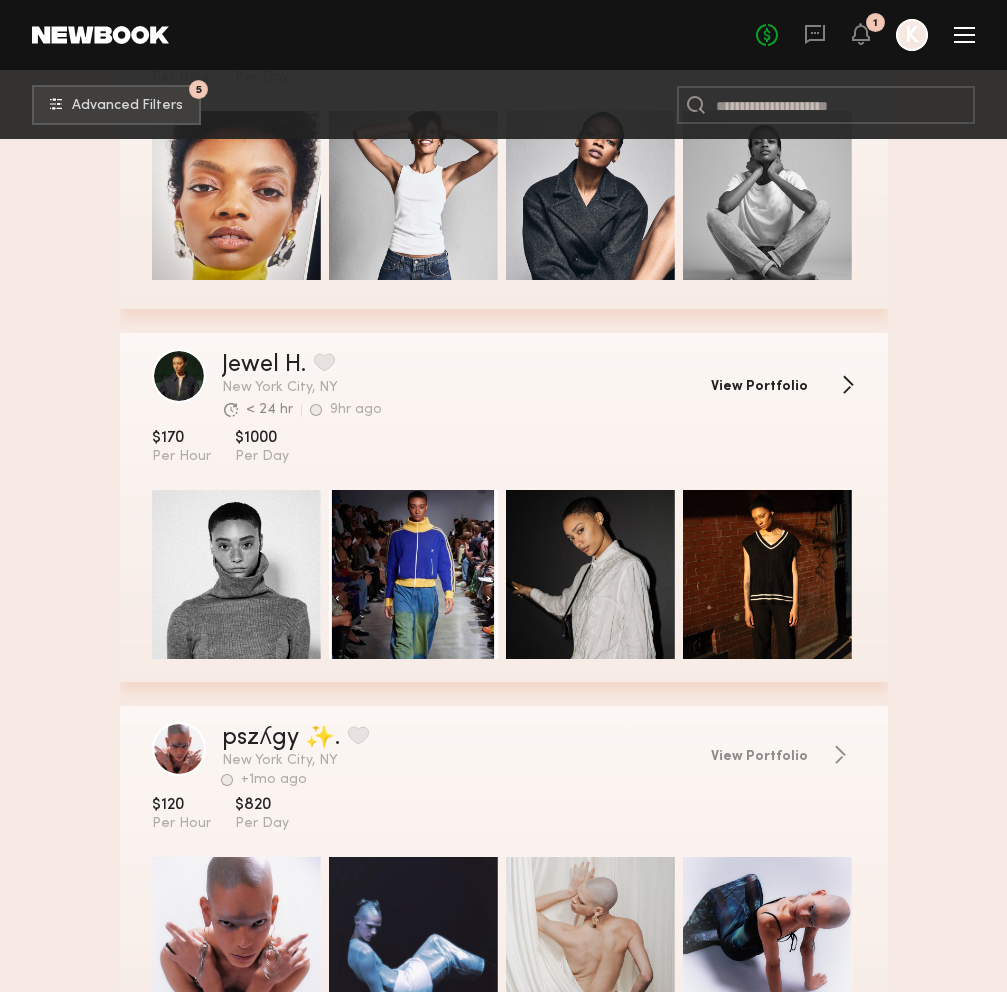 click on "View Portfolio" 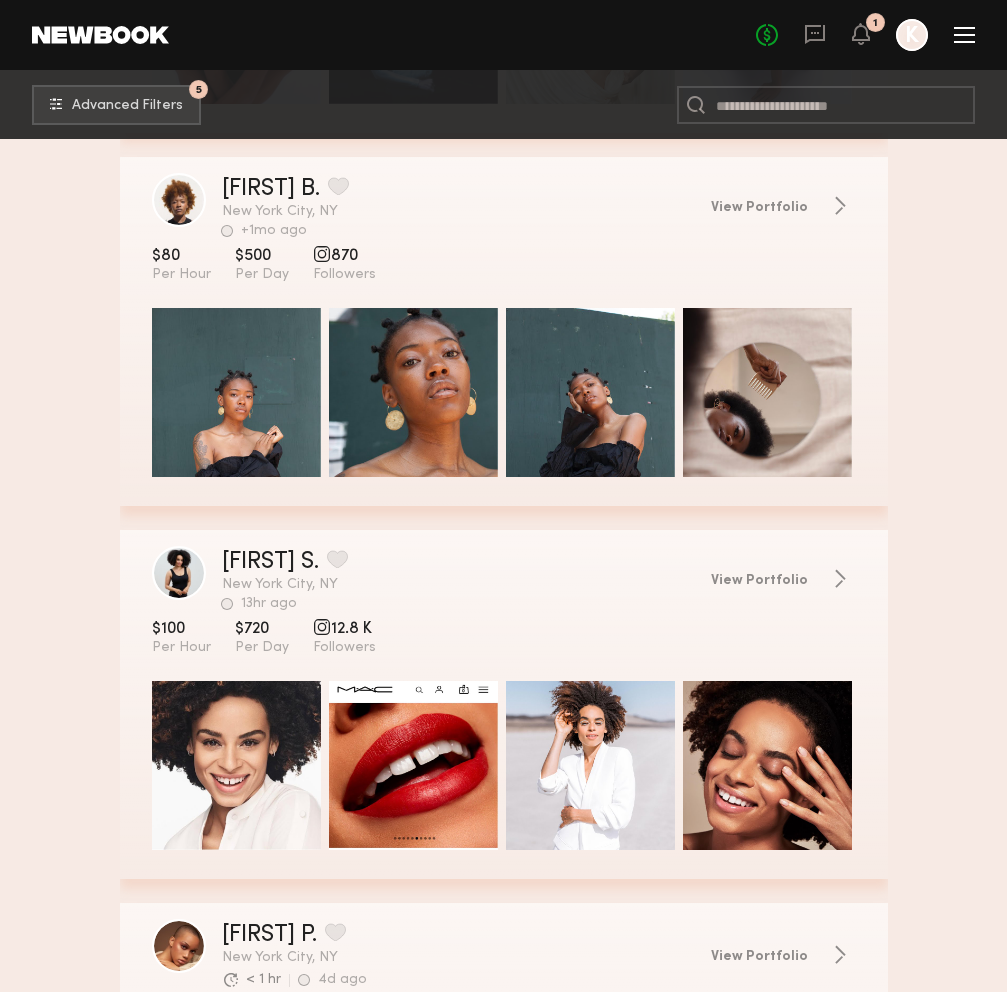 scroll, scrollTop: 3184, scrollLeft: 0, axis: vertical 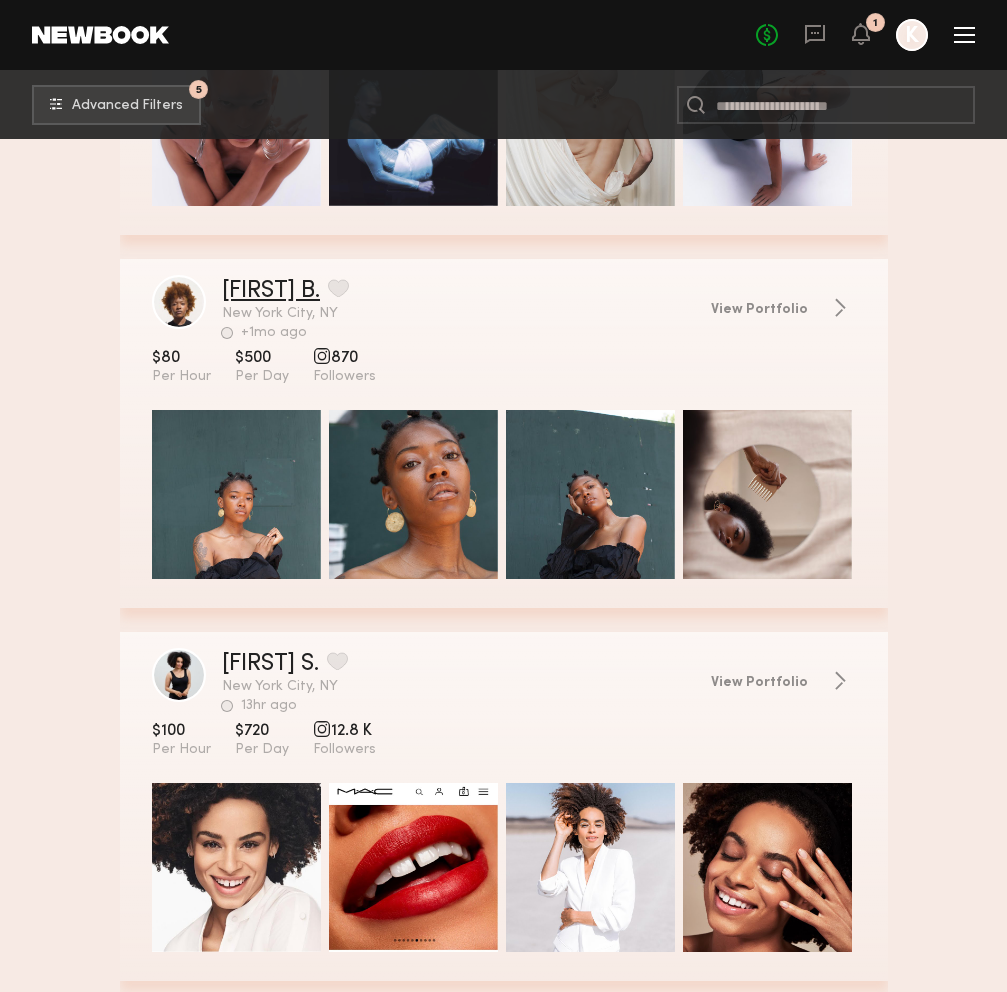 click on "Elizabeth B." 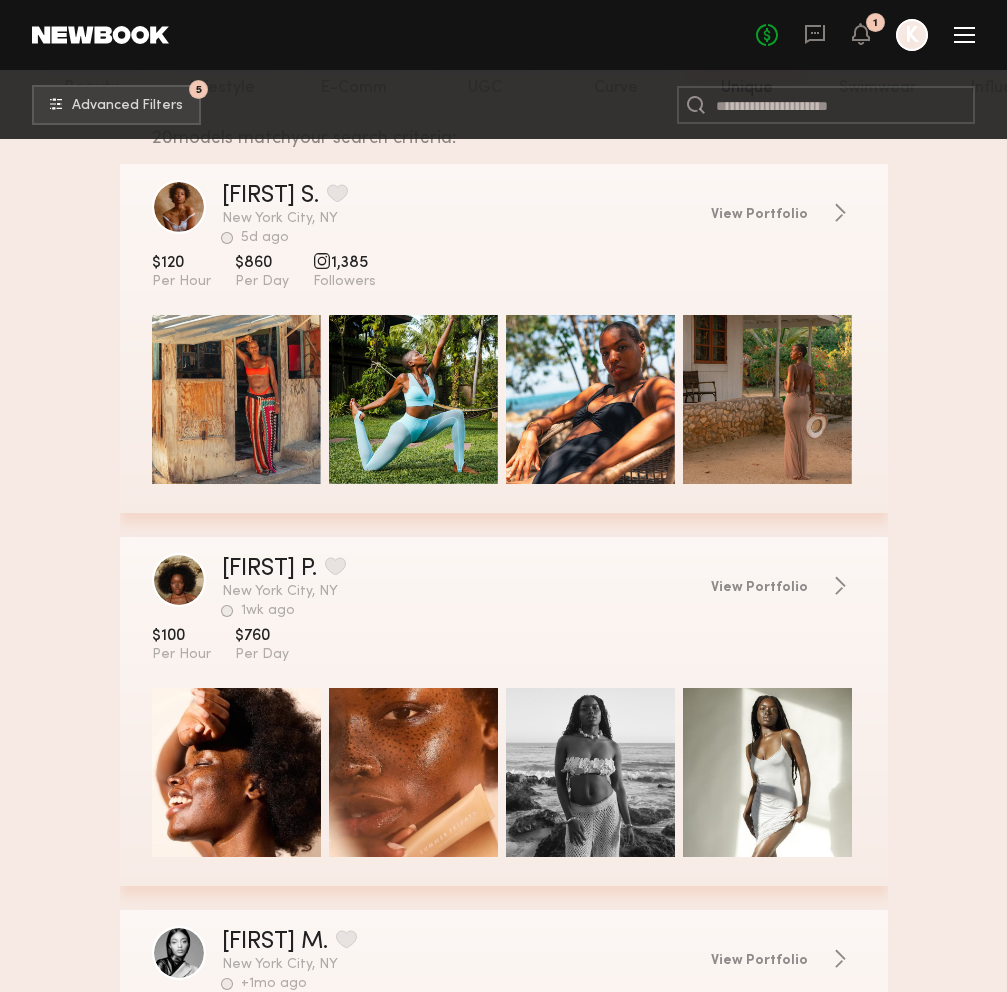 scroll, scrollTop: 0, scrollLeft: 0, axis: both 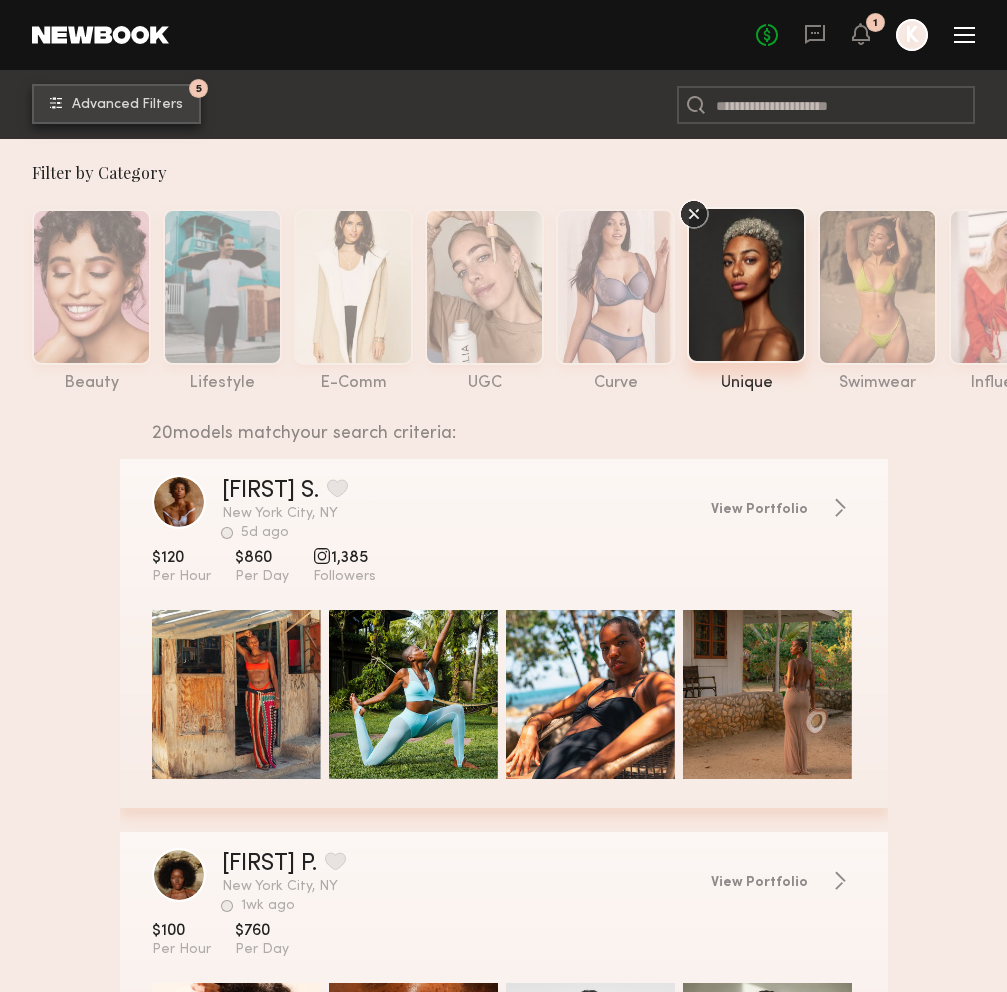 click on "Advanced Filters" 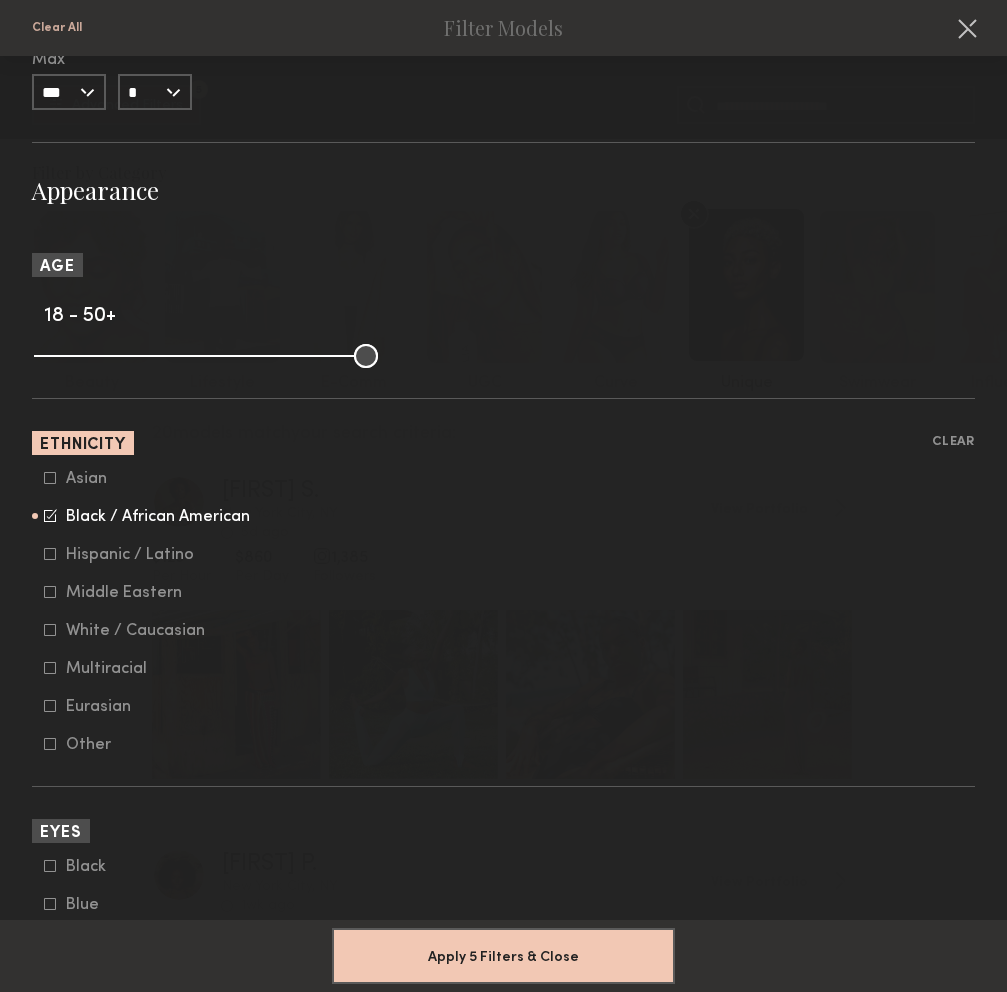 scroll, scrollTop: 3569, scrollLeft: 0, axis: vertical 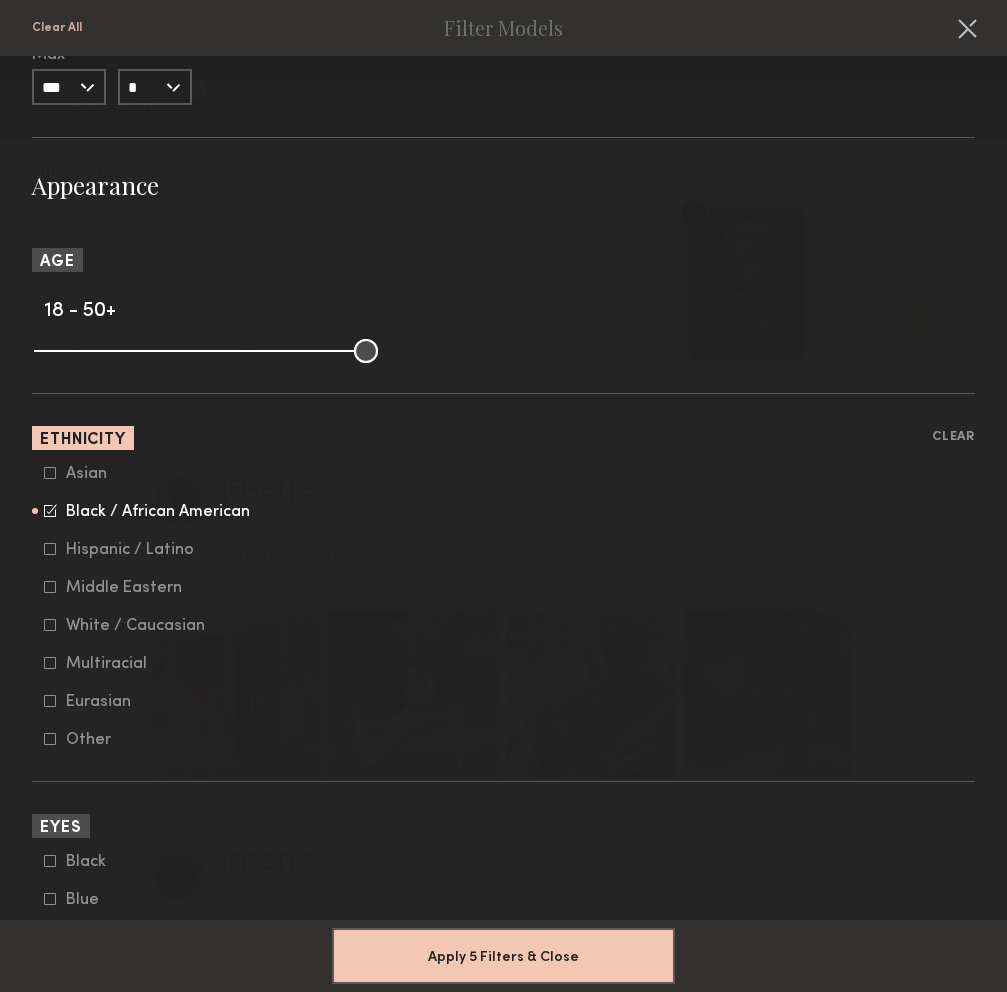 click 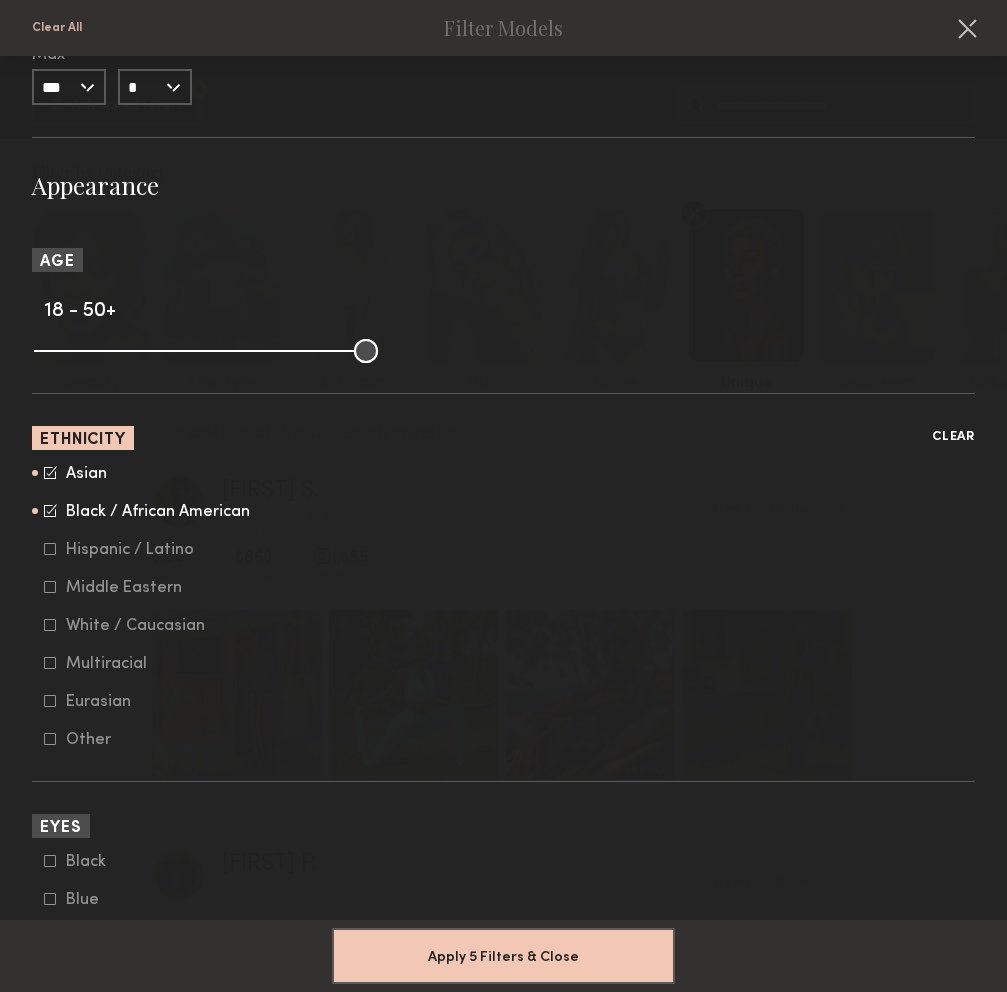 click on "Clear" 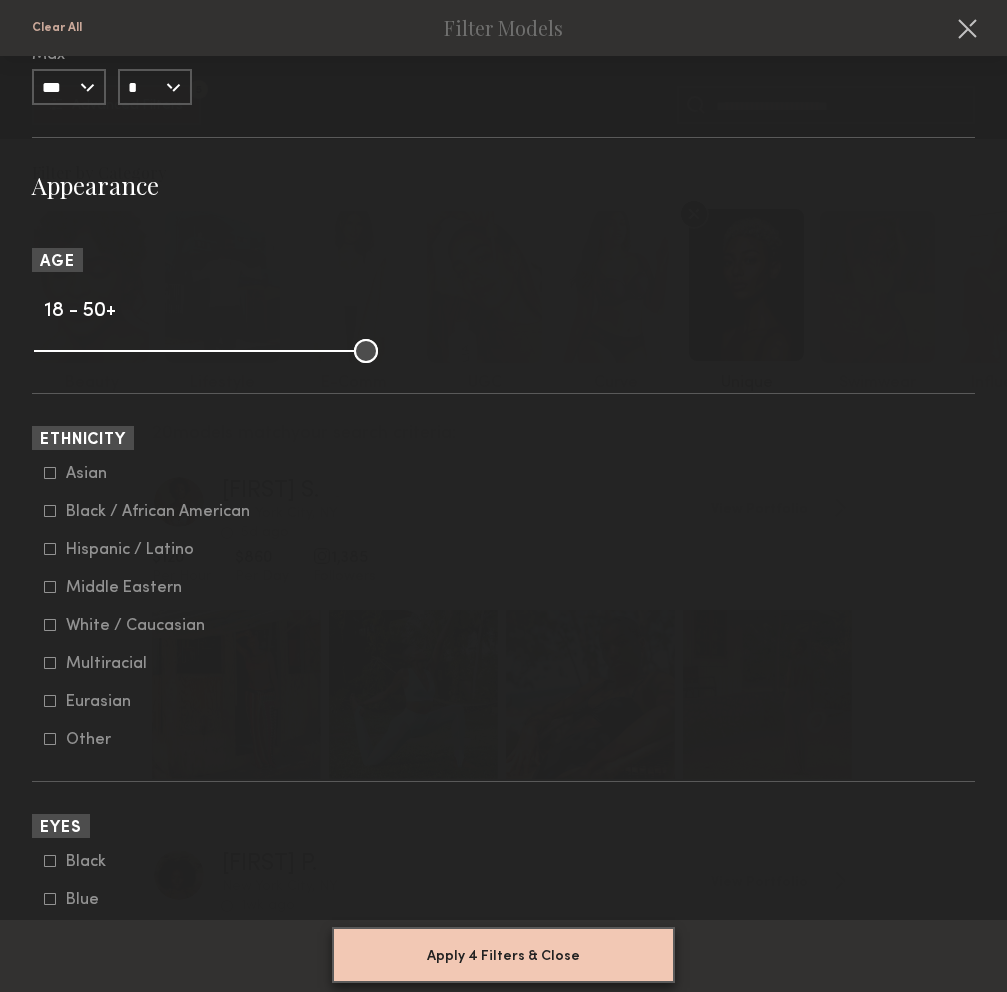 click on "Apply 4 Filters & Close" 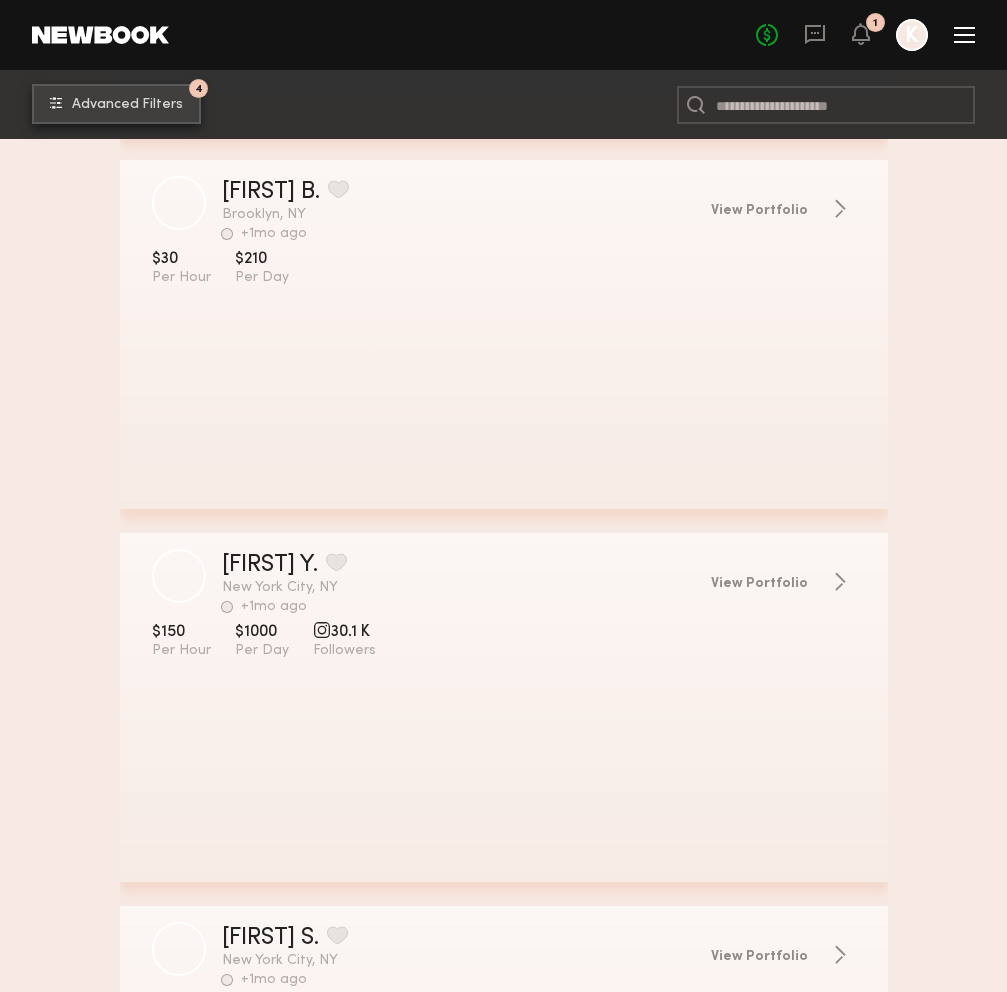 scroll, scrollTop: 5865, scrollLeft: 0, axis: vertical 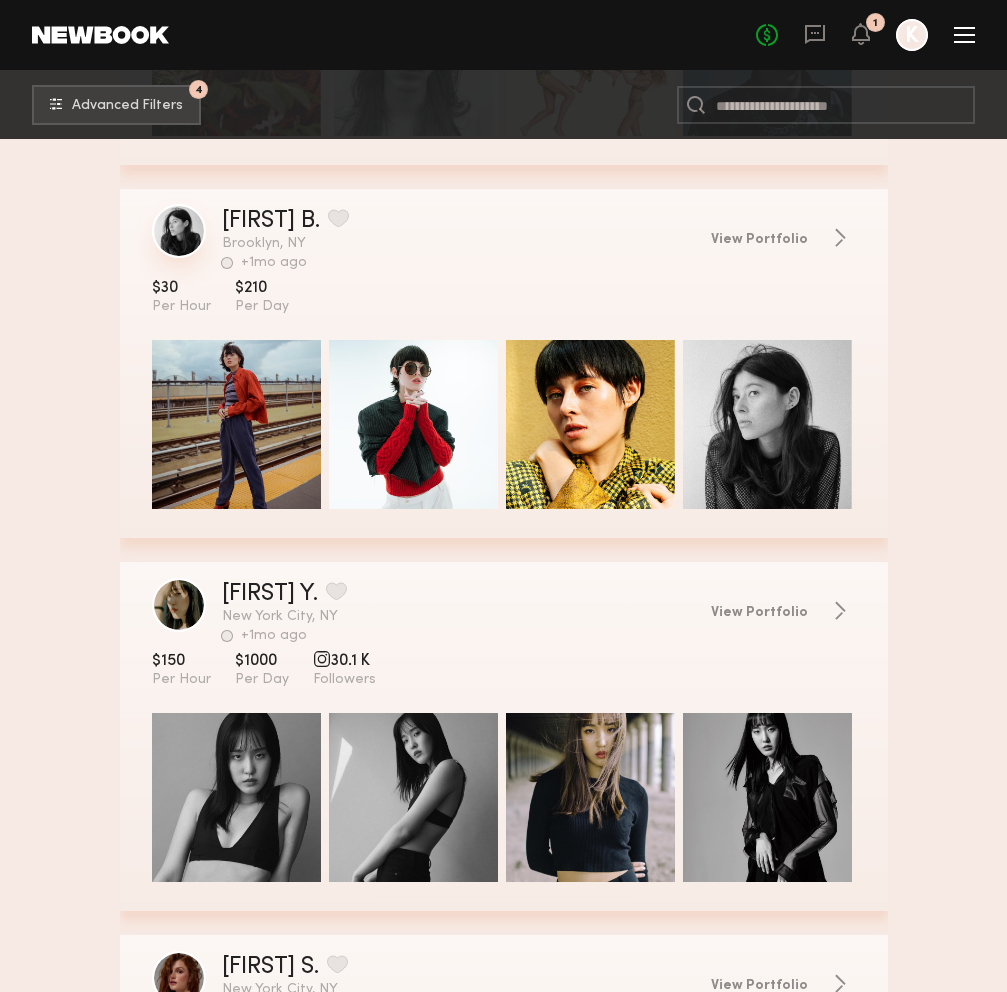 click 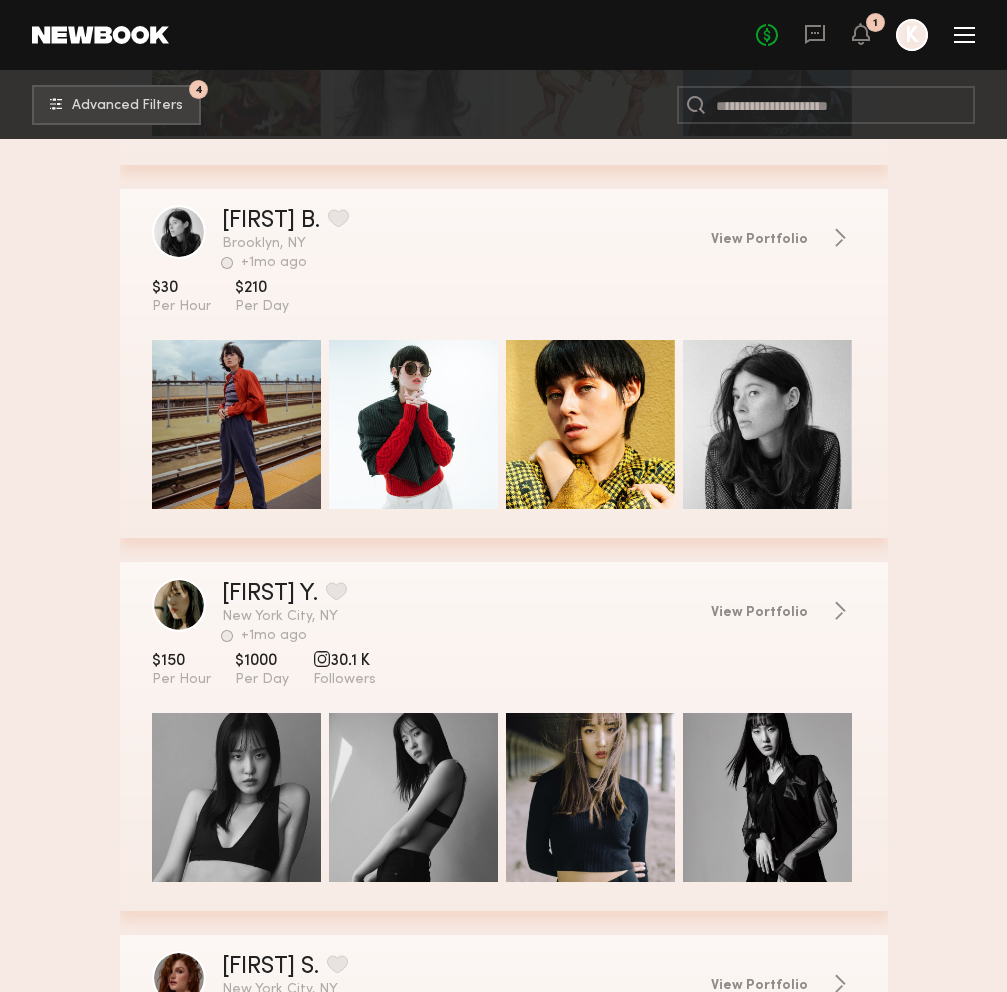 click 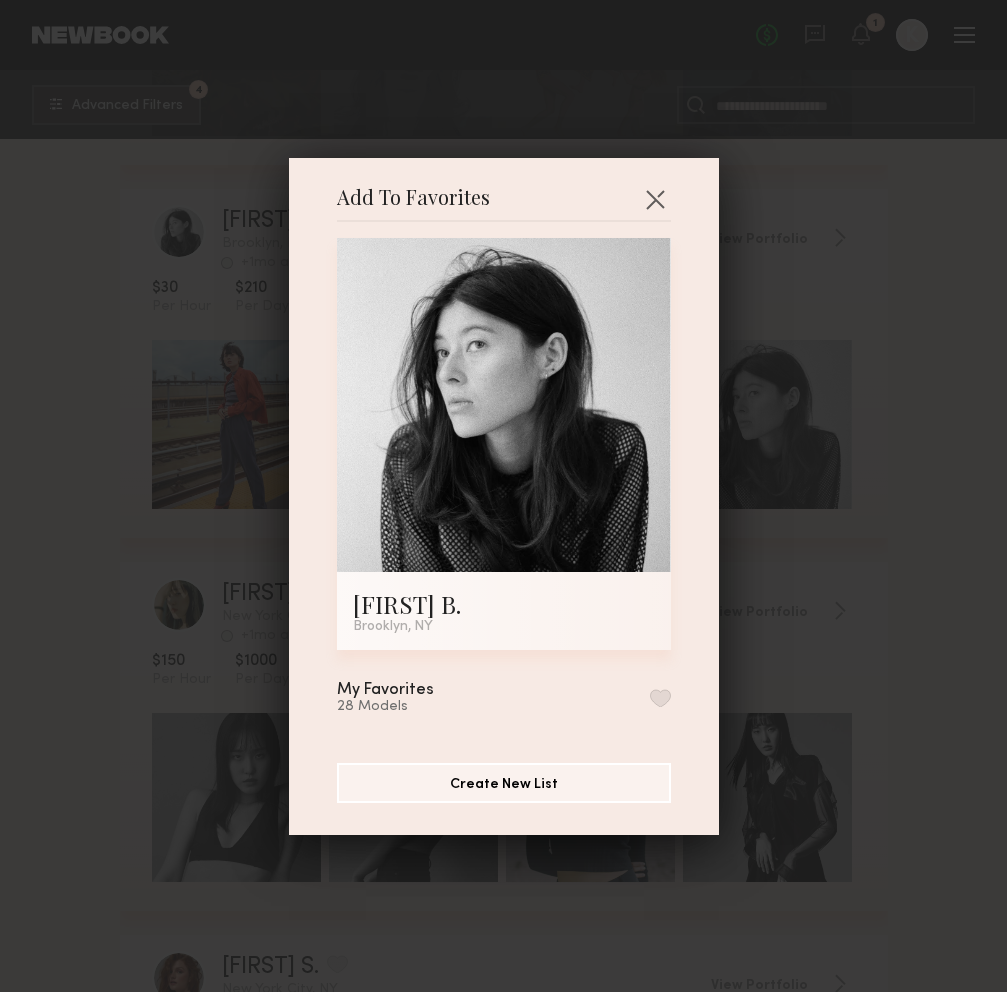 click at bounding box center (660, 698) 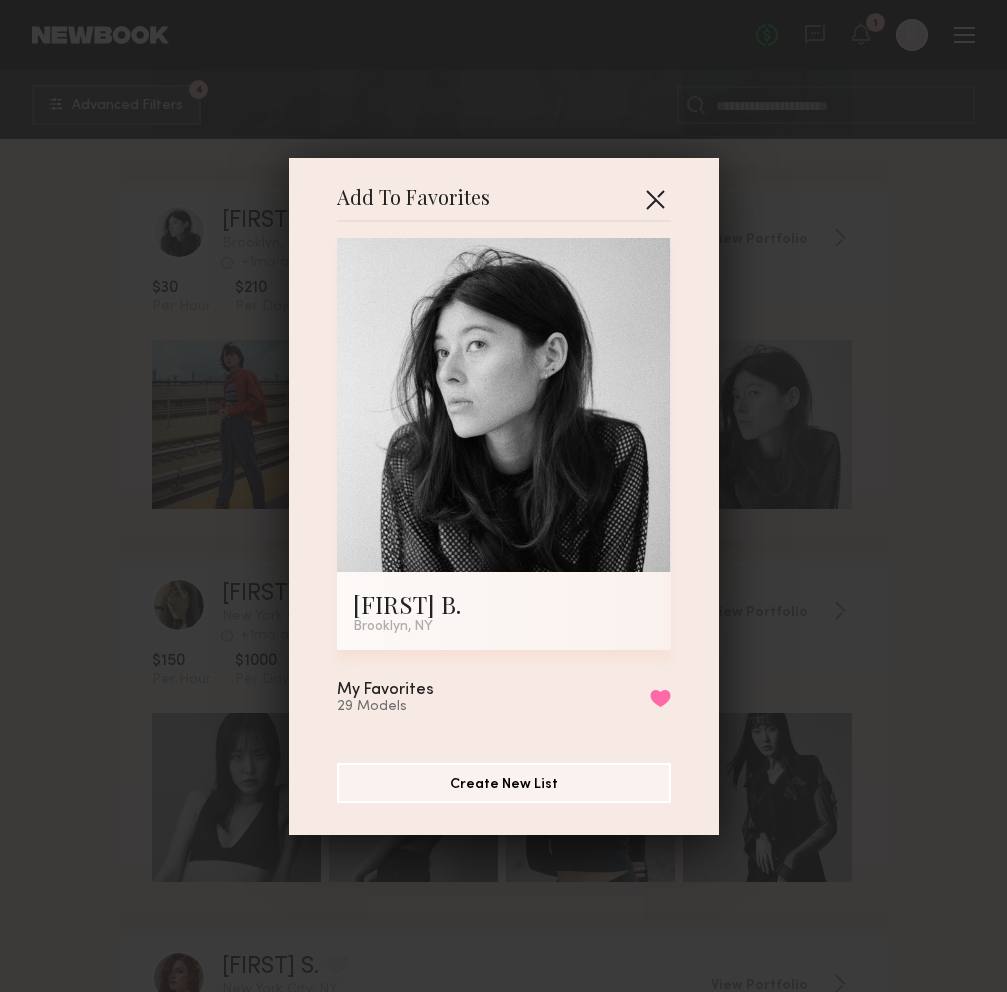 click at bounding box center (655, 199) 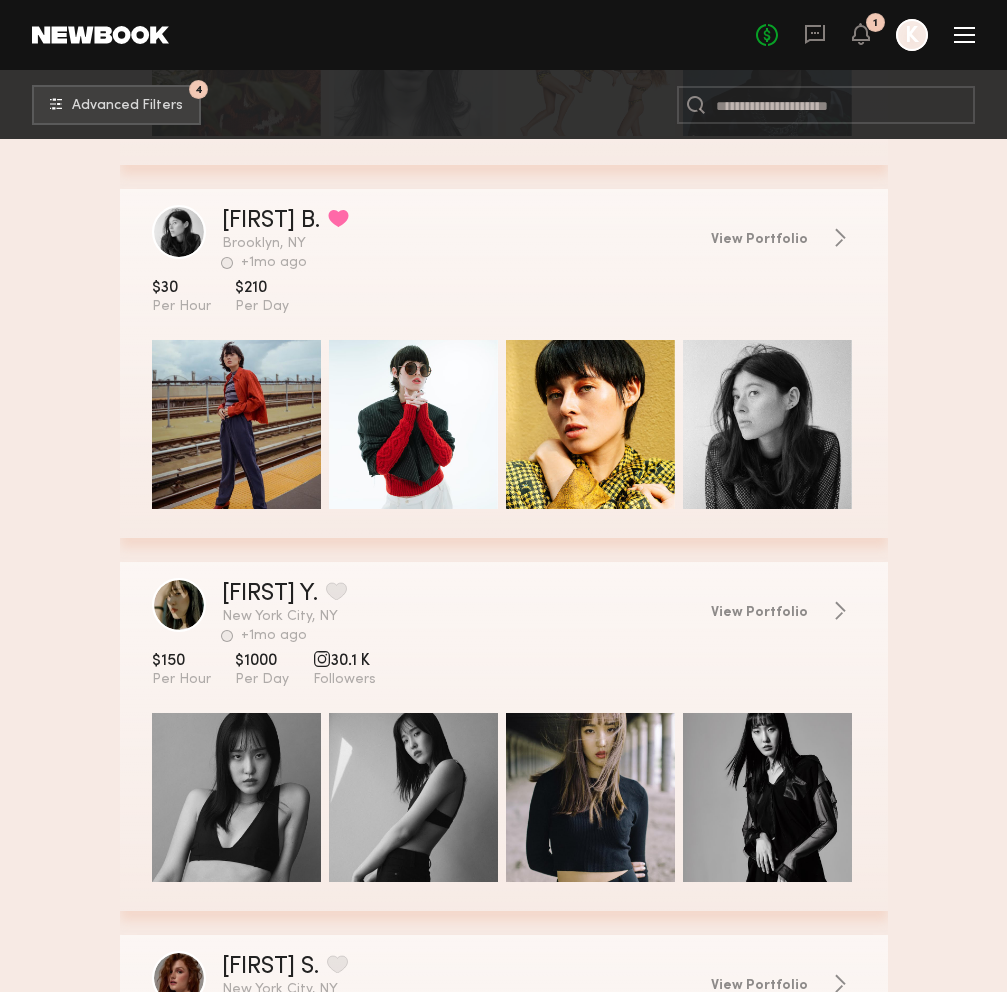 scroll, scrollTop: 6148, scrollLeft: 0, axis: vertical 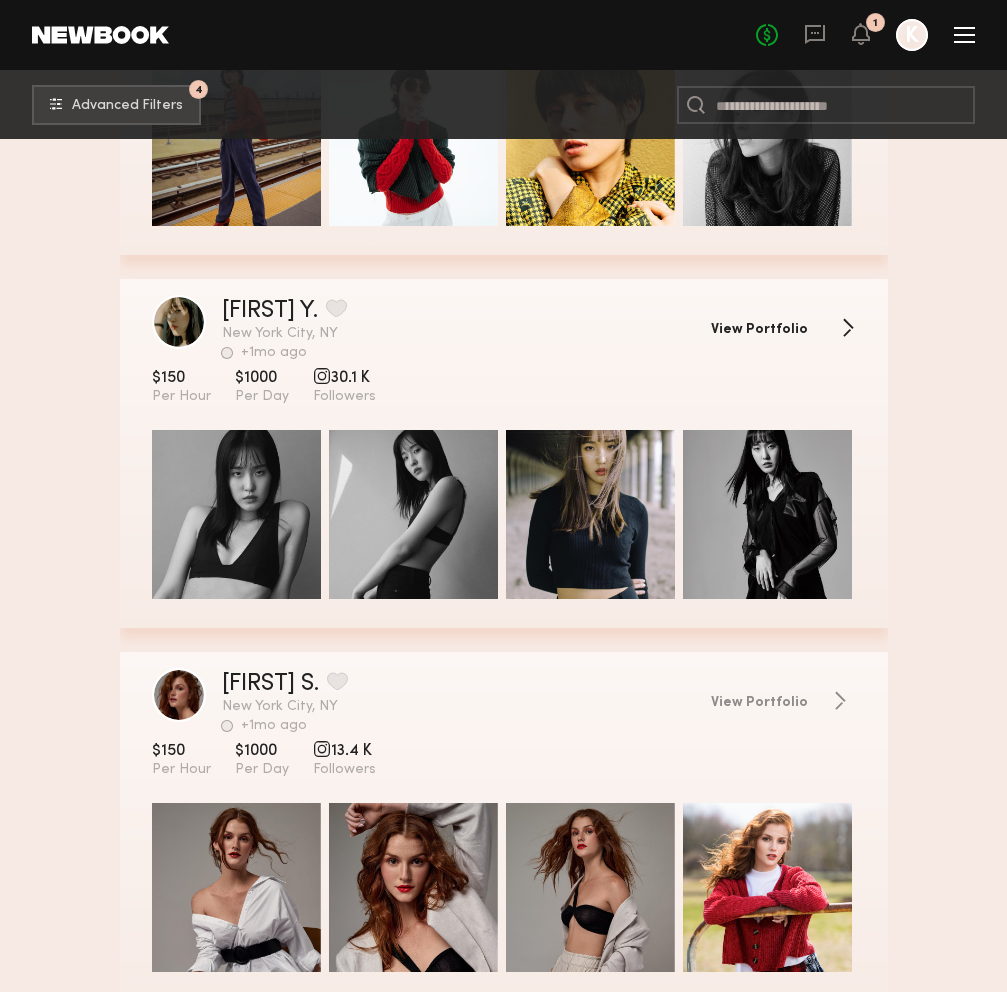 click on "View Portfolio" 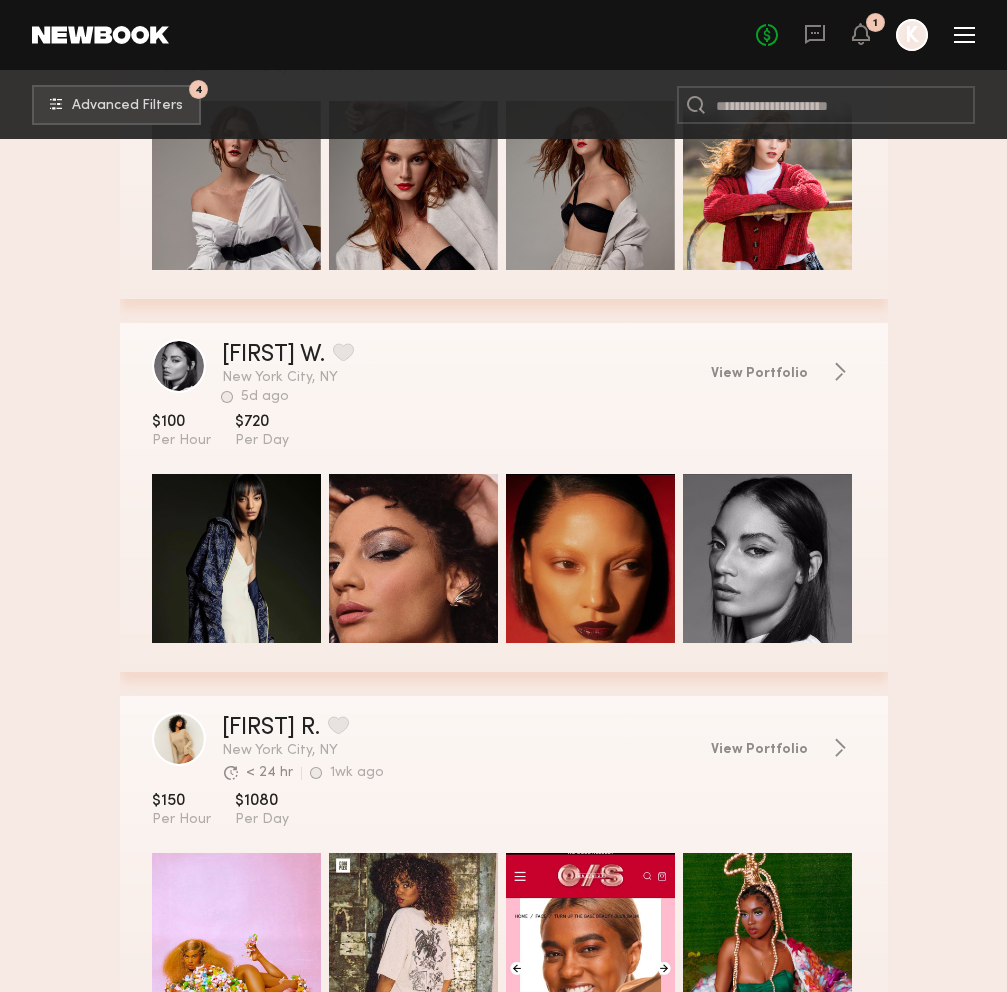 scroll, scrollTop: 6851, scrollLeft: 0, axis: vertical 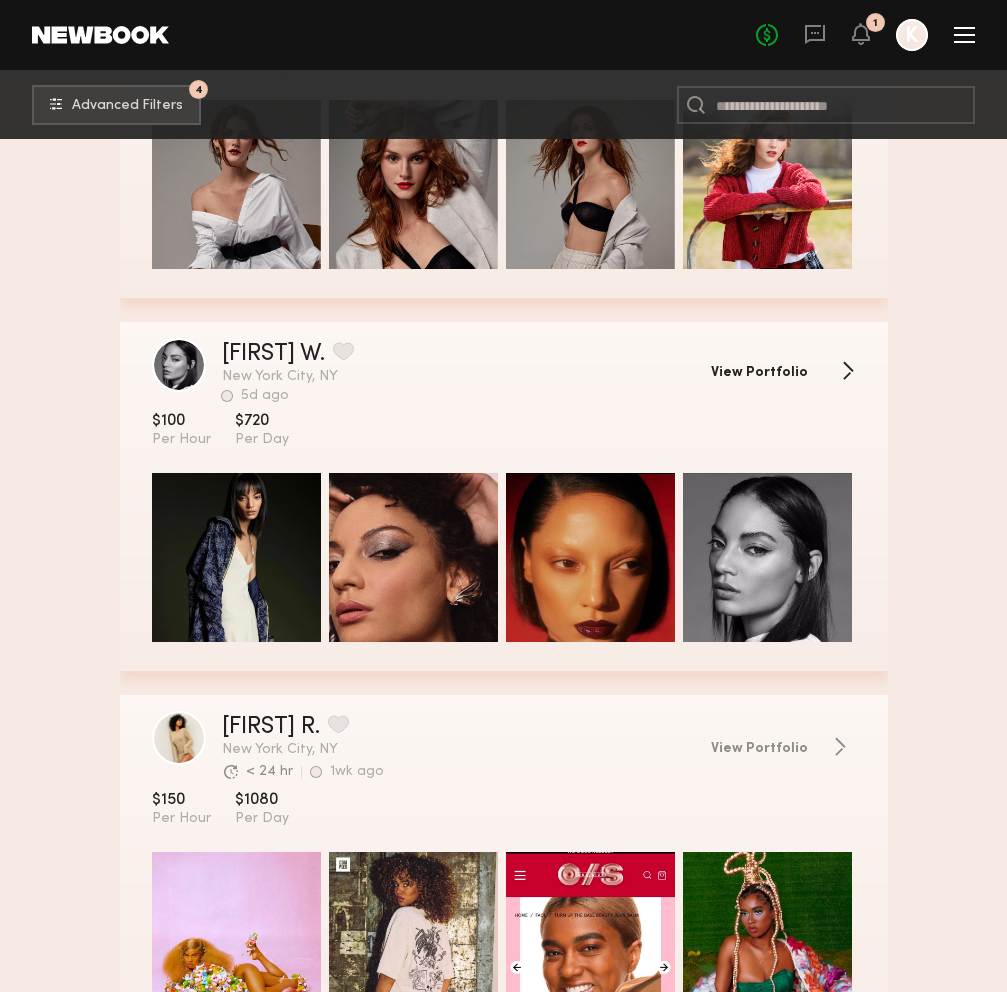 click on "View Portfolio" 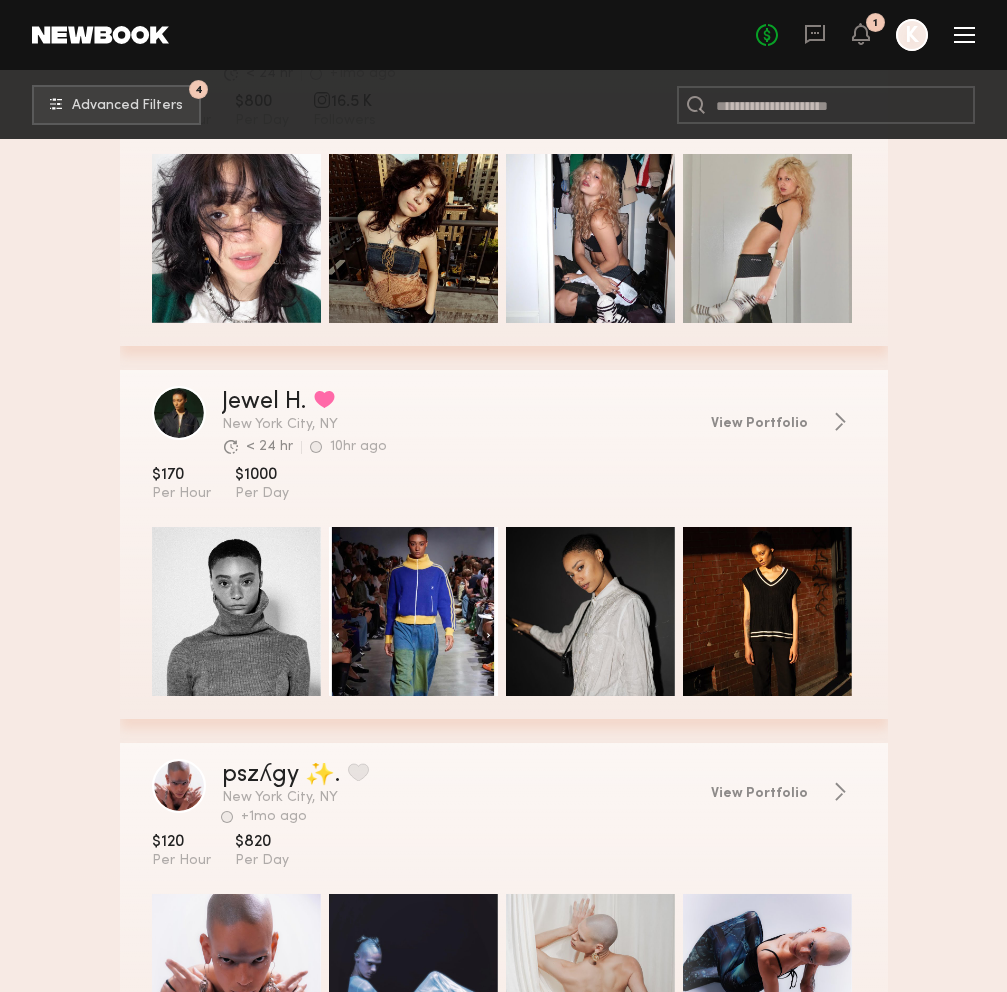 scroll, scrollTop: 9191, scrollLeft: 0, axis: vertical 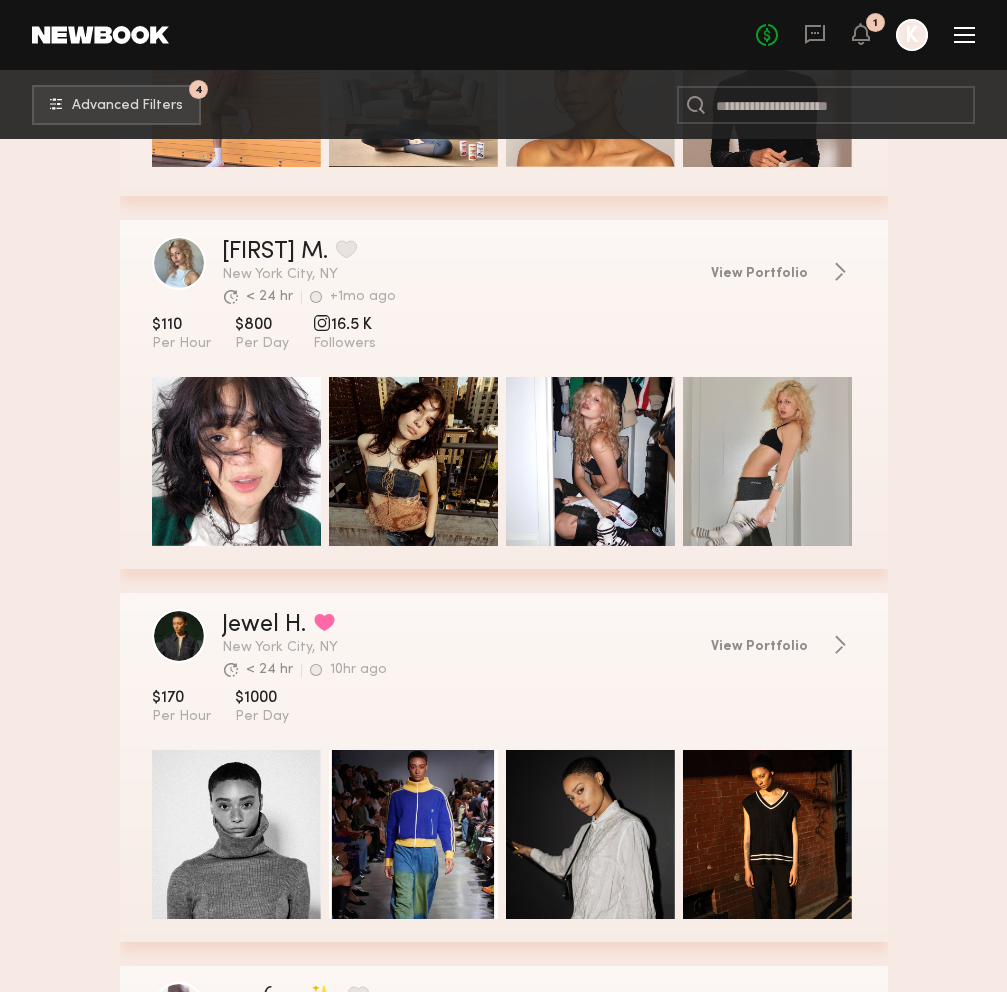 click 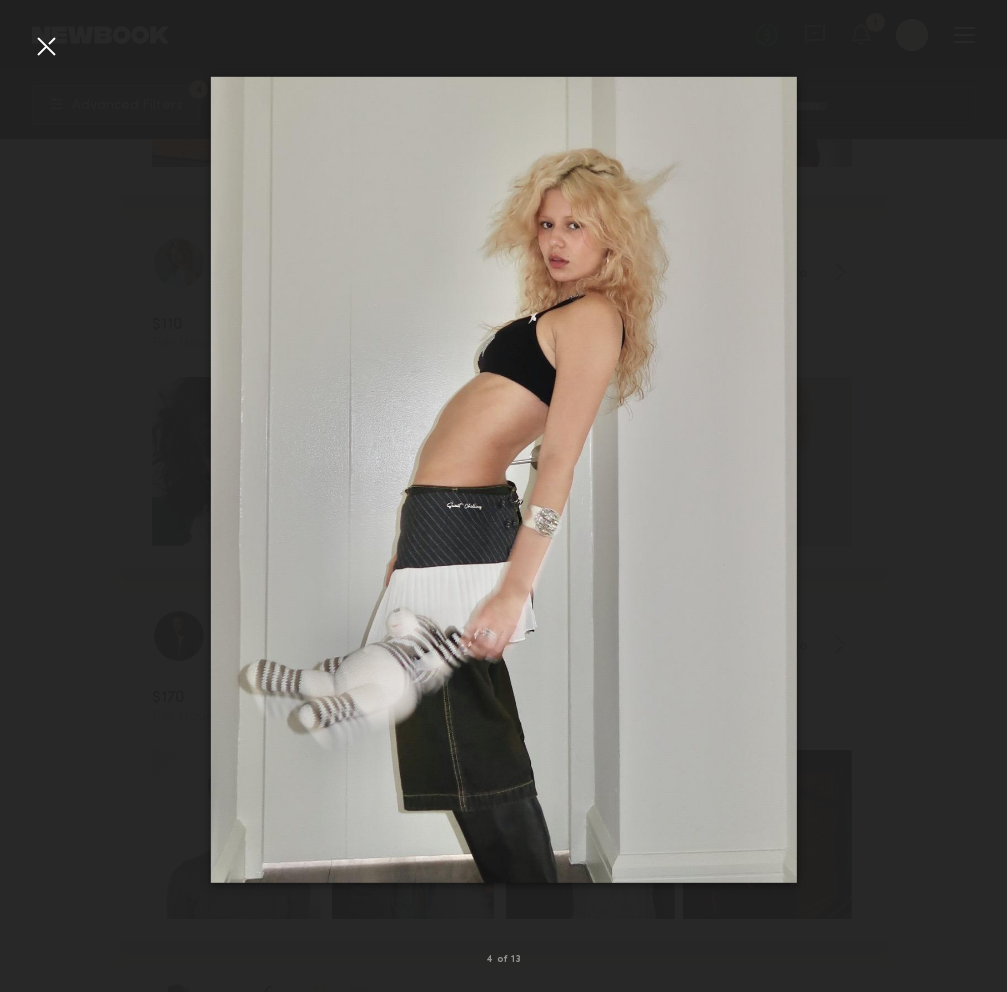 click 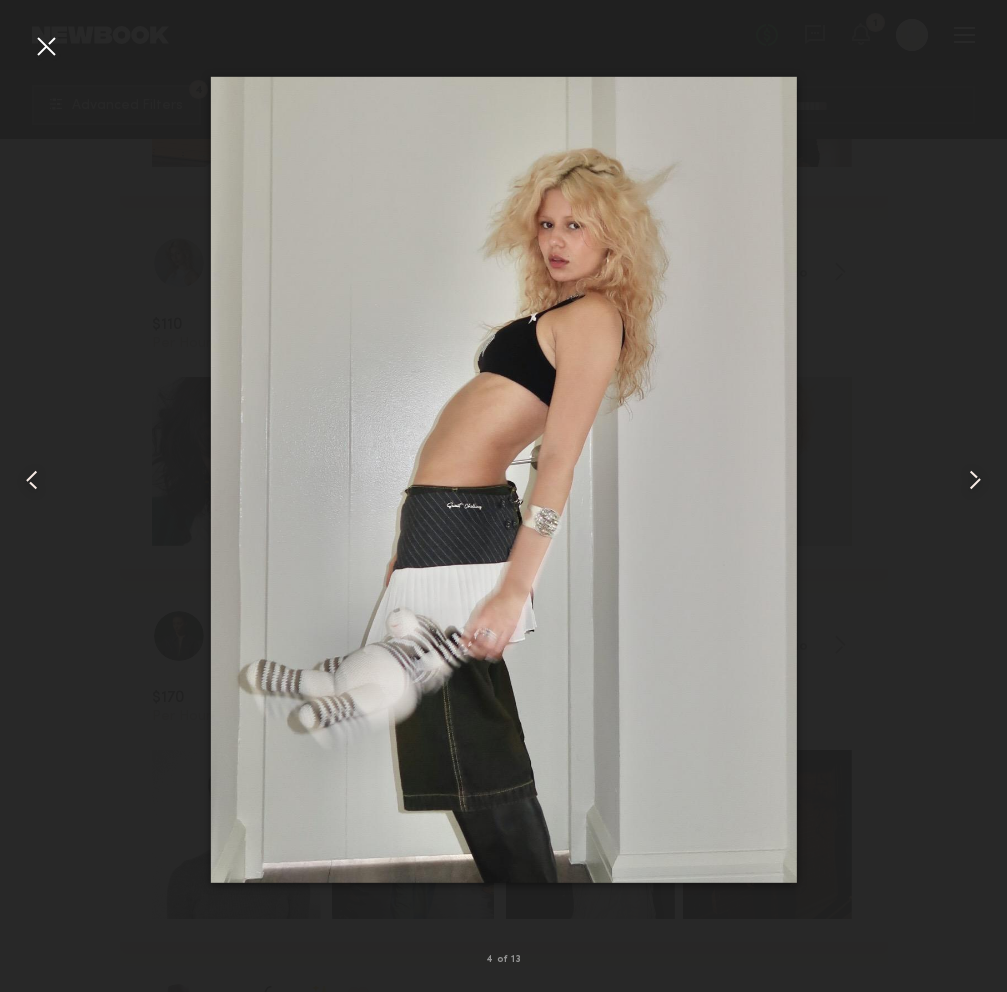 click 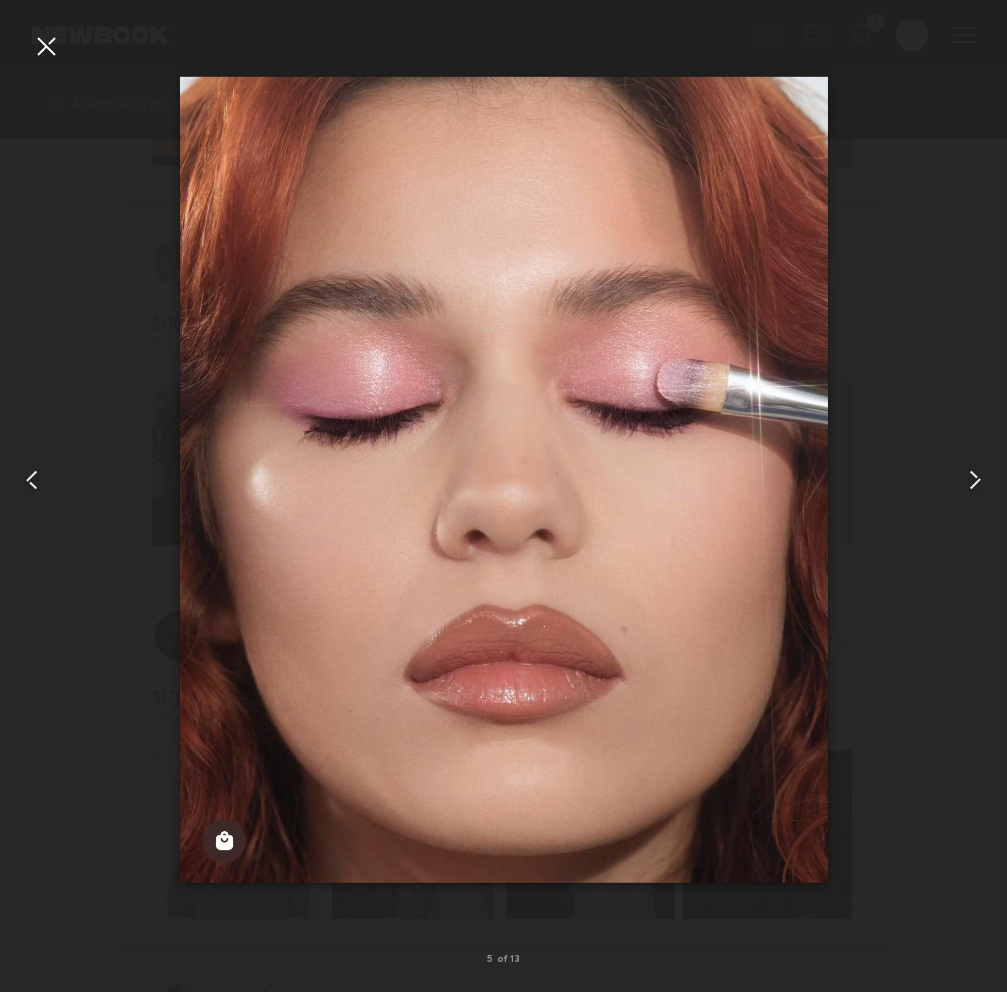 click 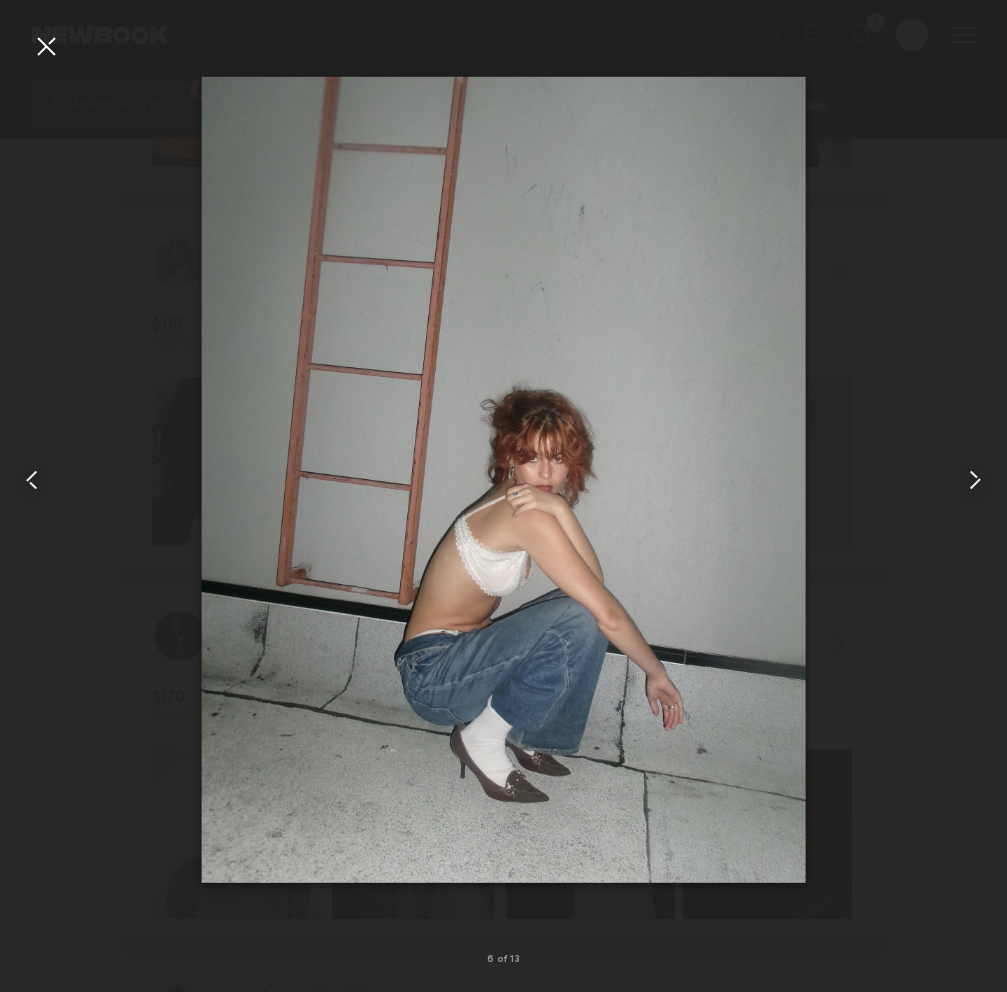 click 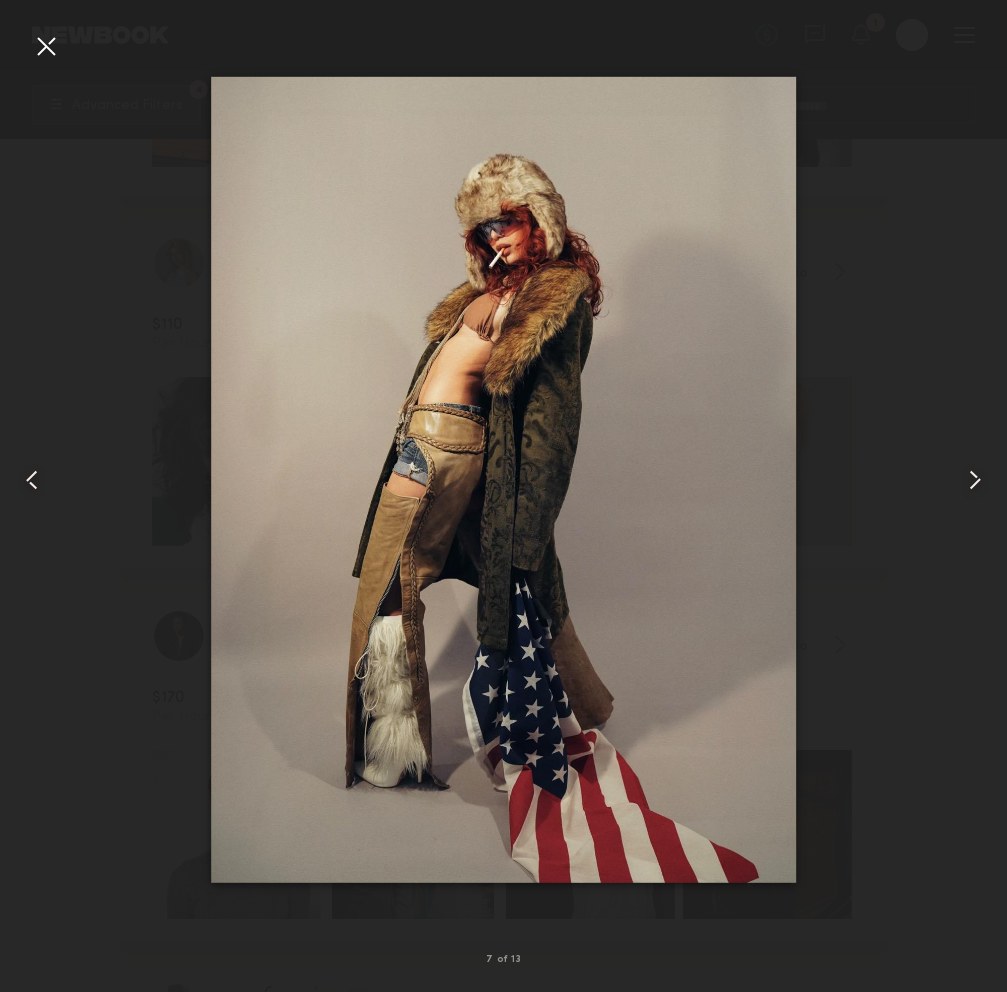 click 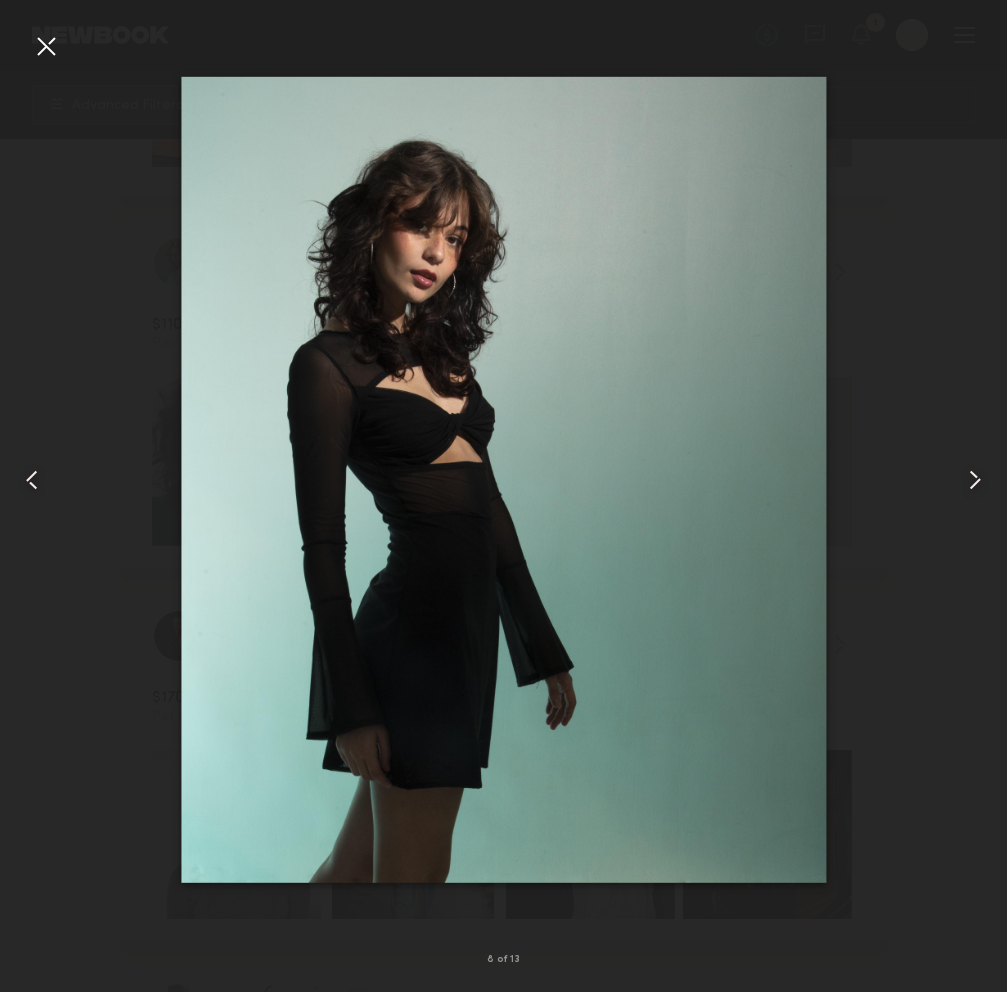click 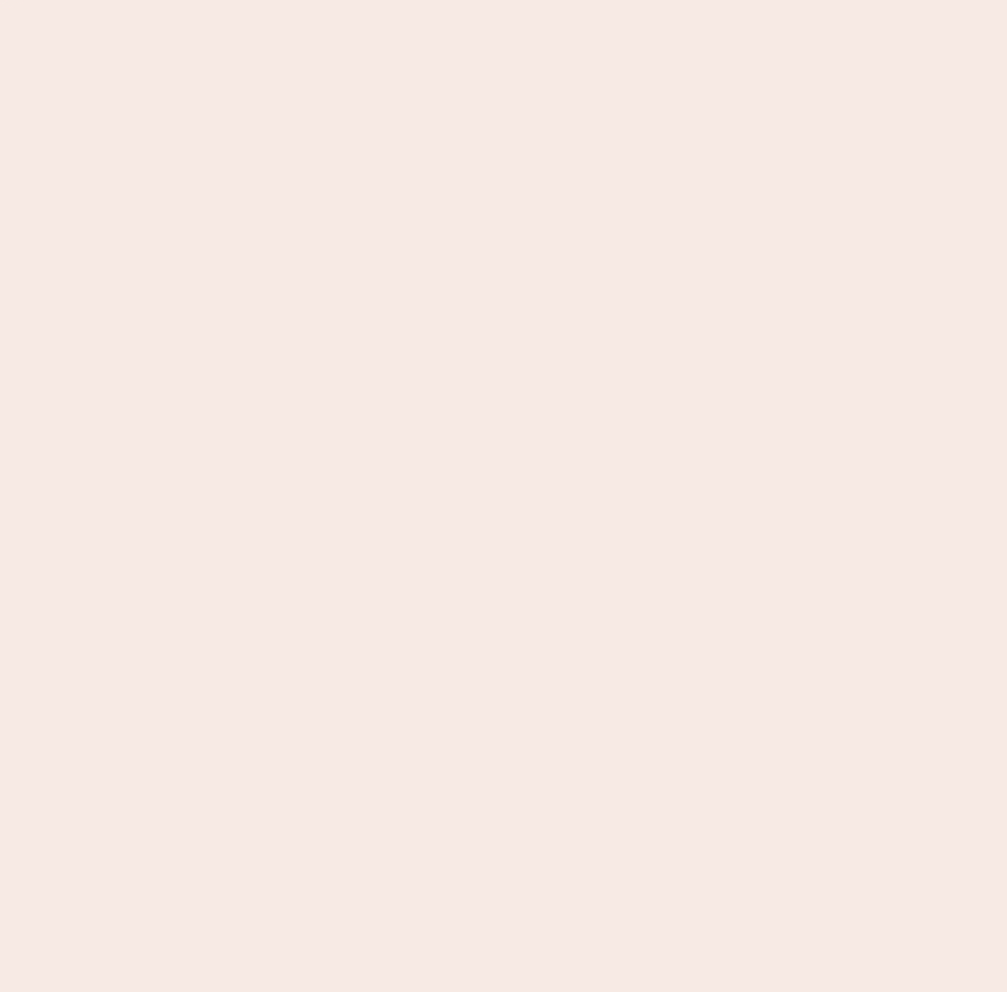 scroll, scrollTop: 0, scrollLeft: 0, axis: both 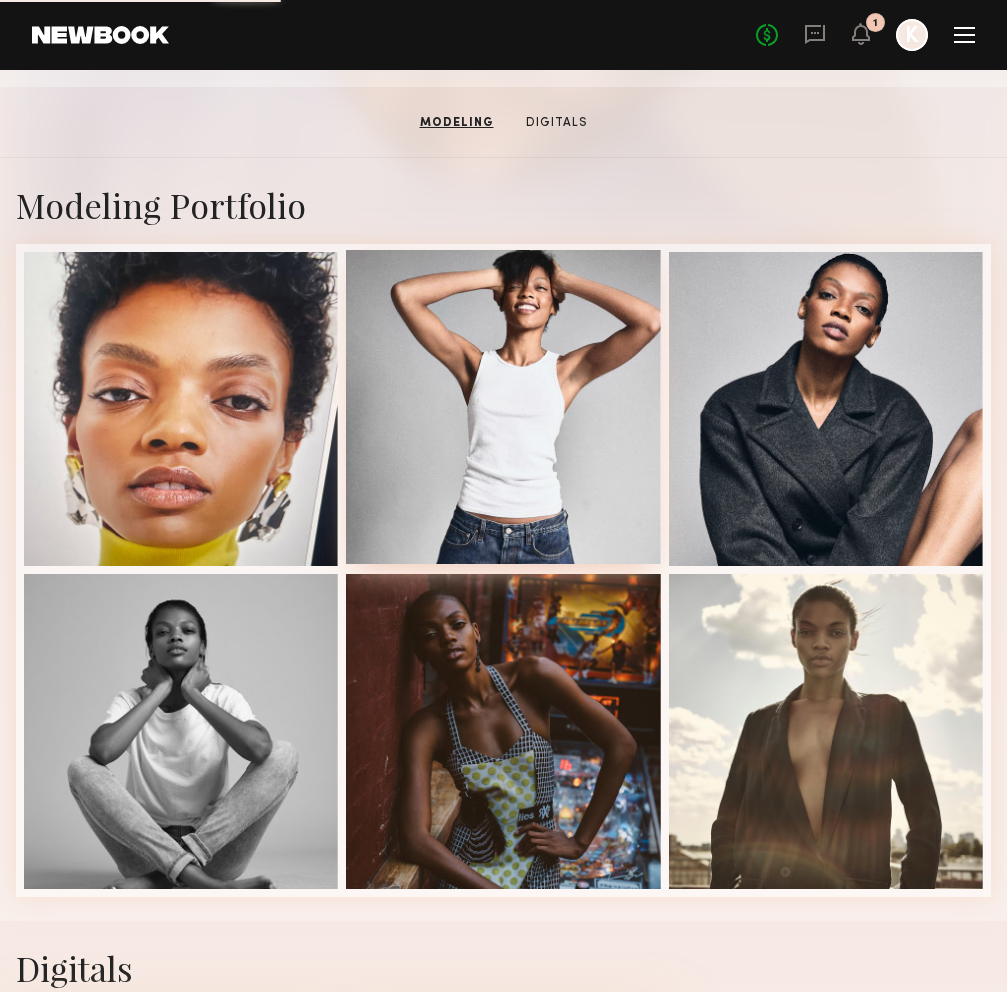 click at bounding box center (503, 407) 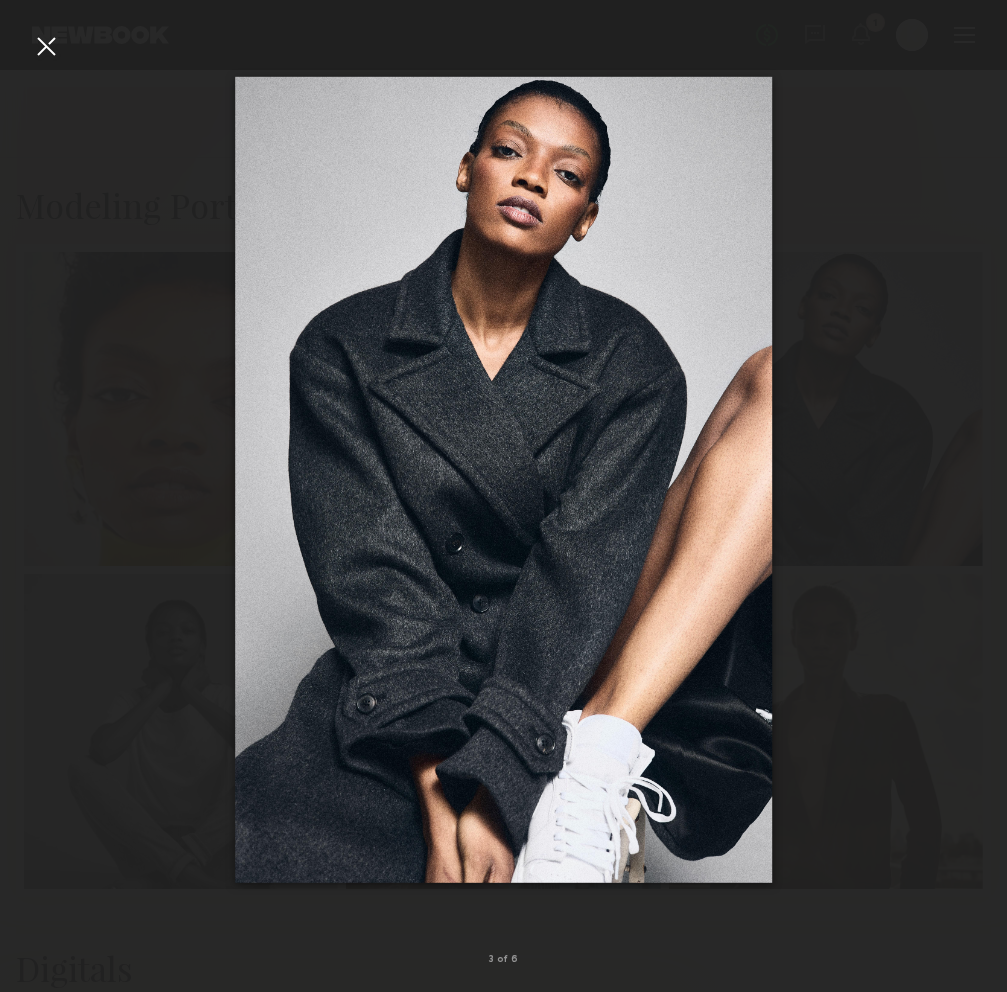 click at bounding box center (987, 480) 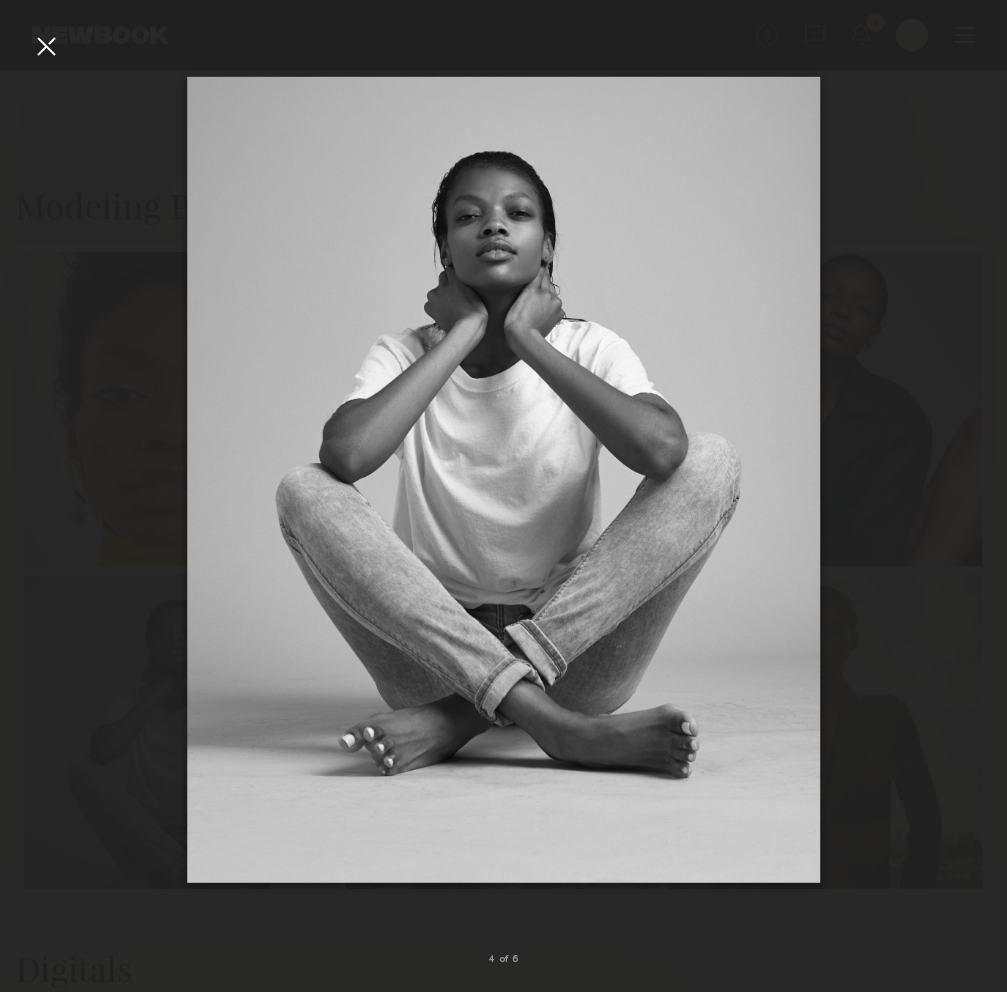 click at bounding box center [46, 46] 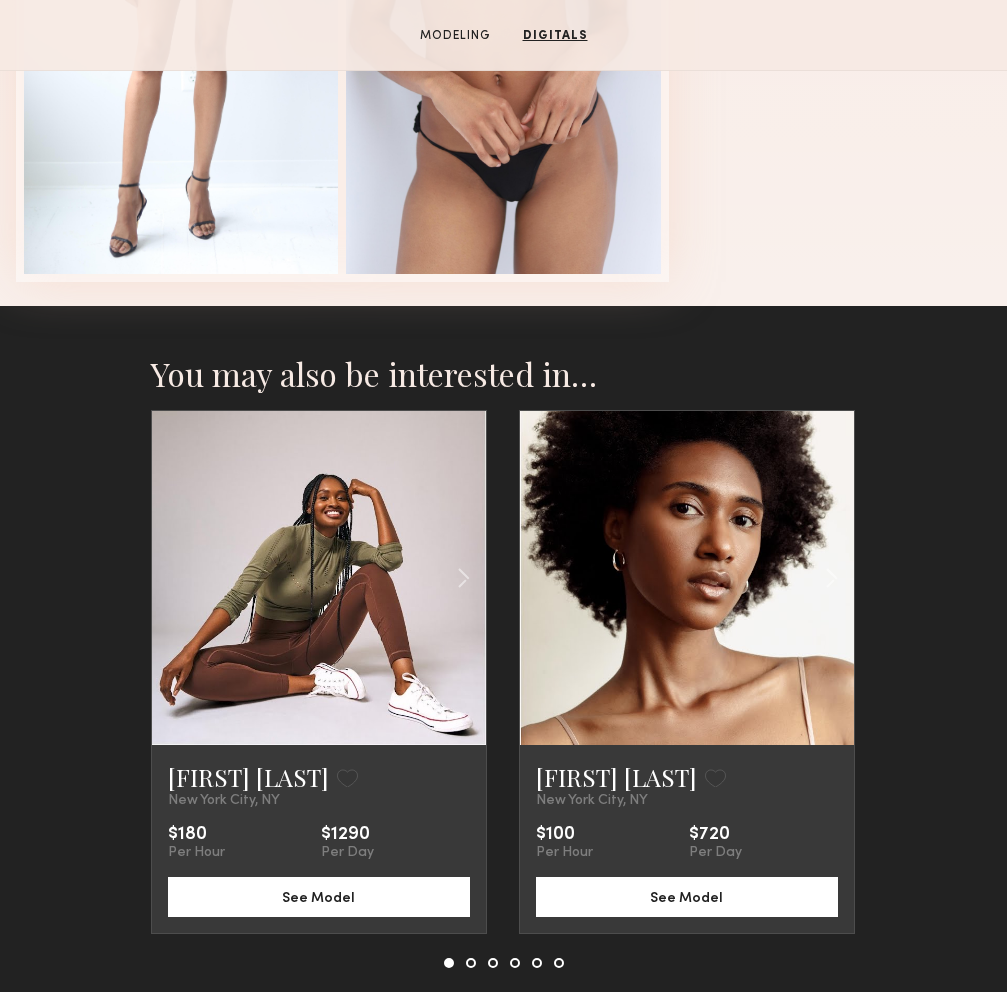 scroll, scrollTop: 1789, scrollLeft: 0, axis: vertical 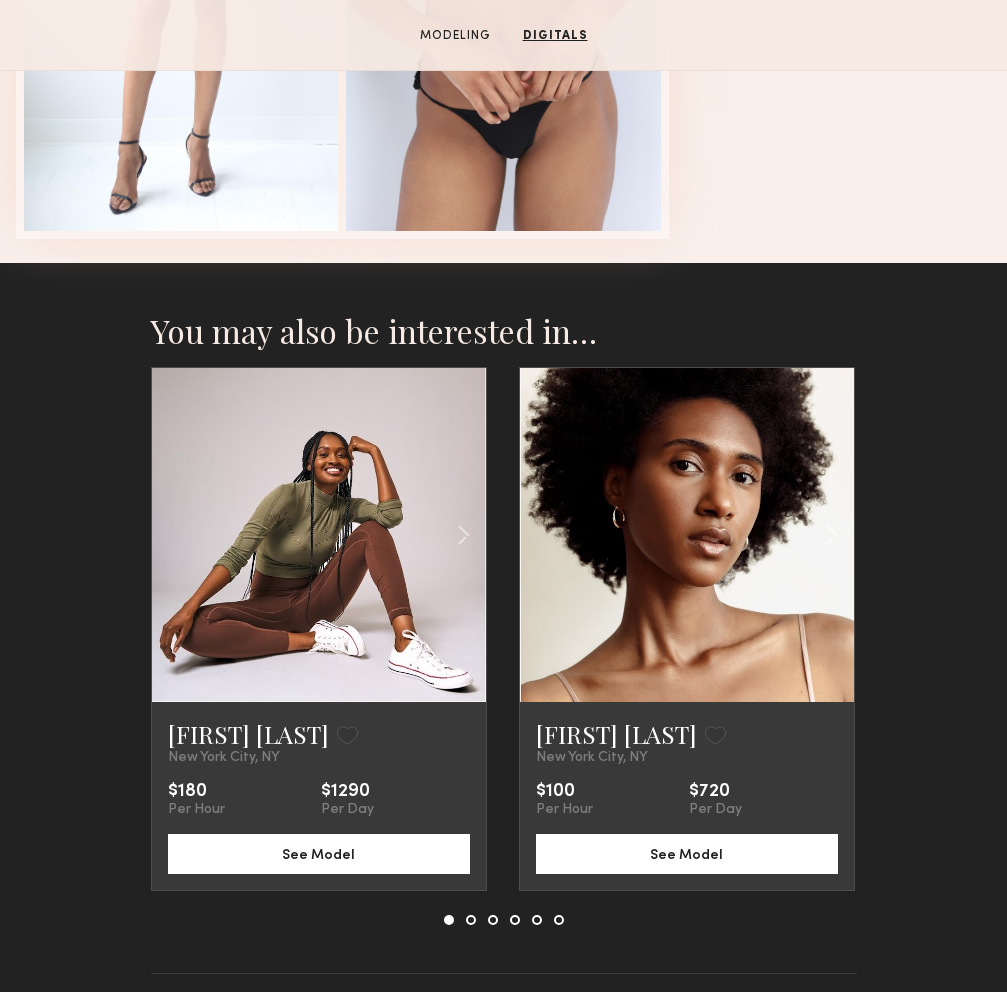 click 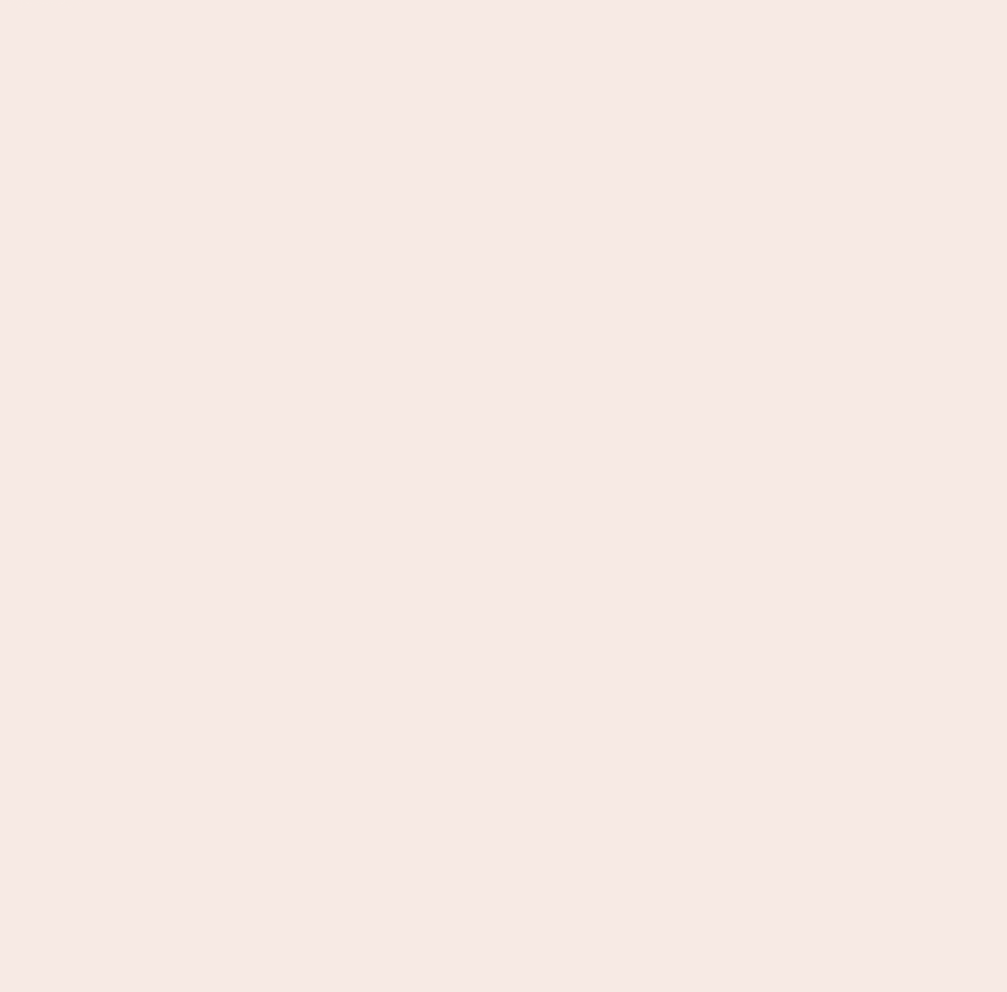 scroll, scrollTop: 0, scrollLeft: 0, axis: both 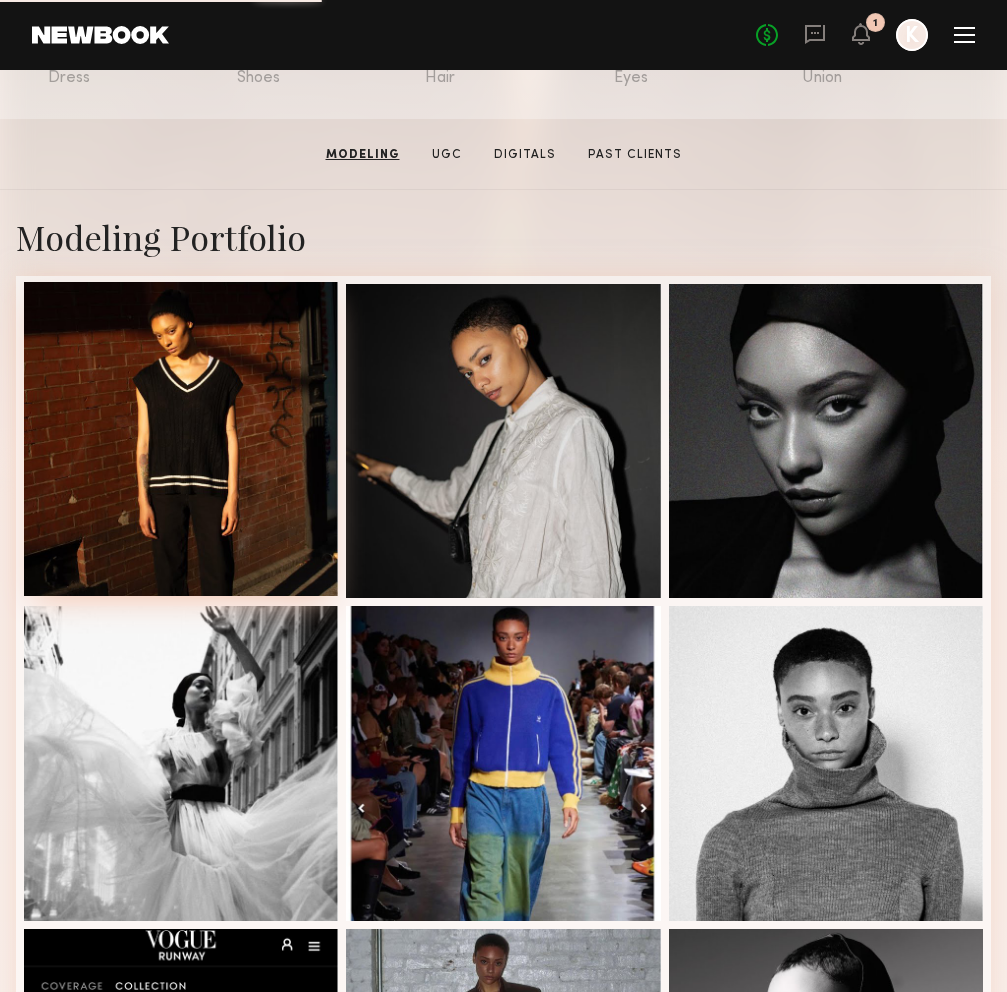 click at bounding box center [181, 439] 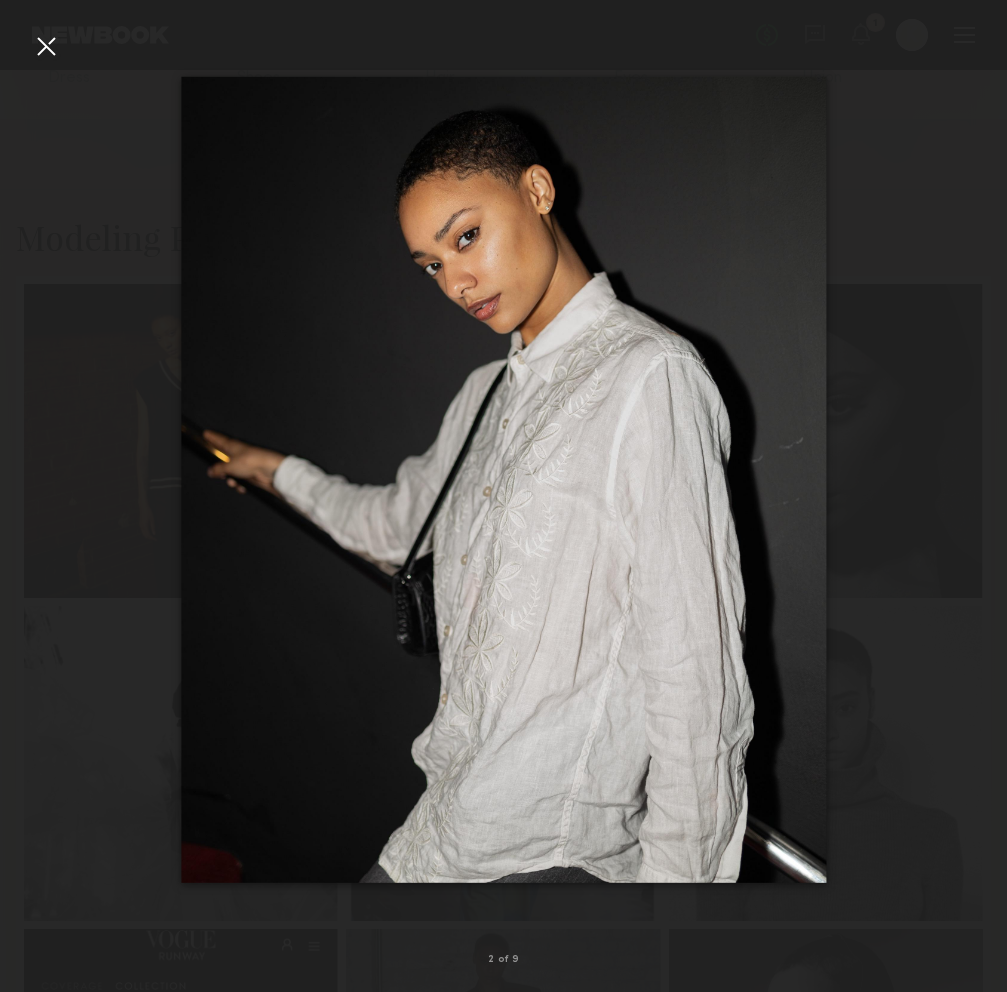 click at bounding box center (503, 480) 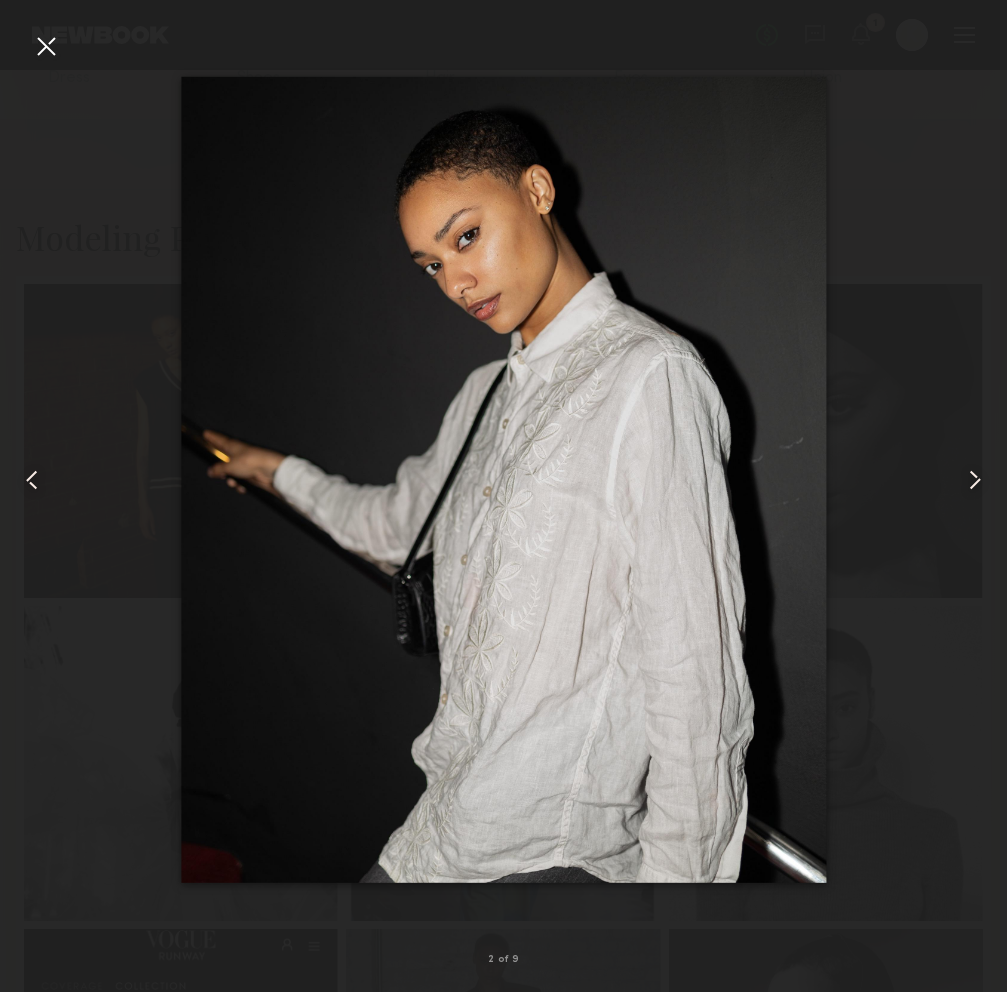 click at bounding box center (503, 480) 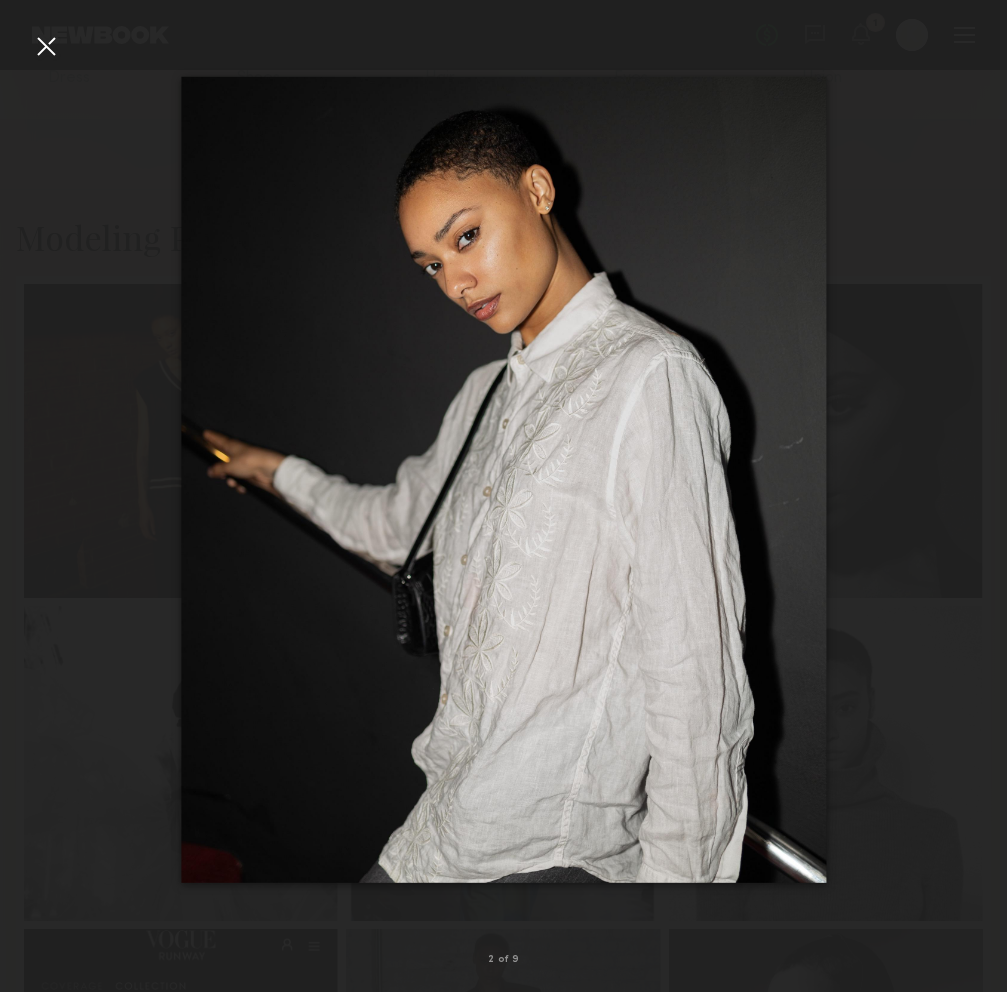 click at bounding box center [46, 46] 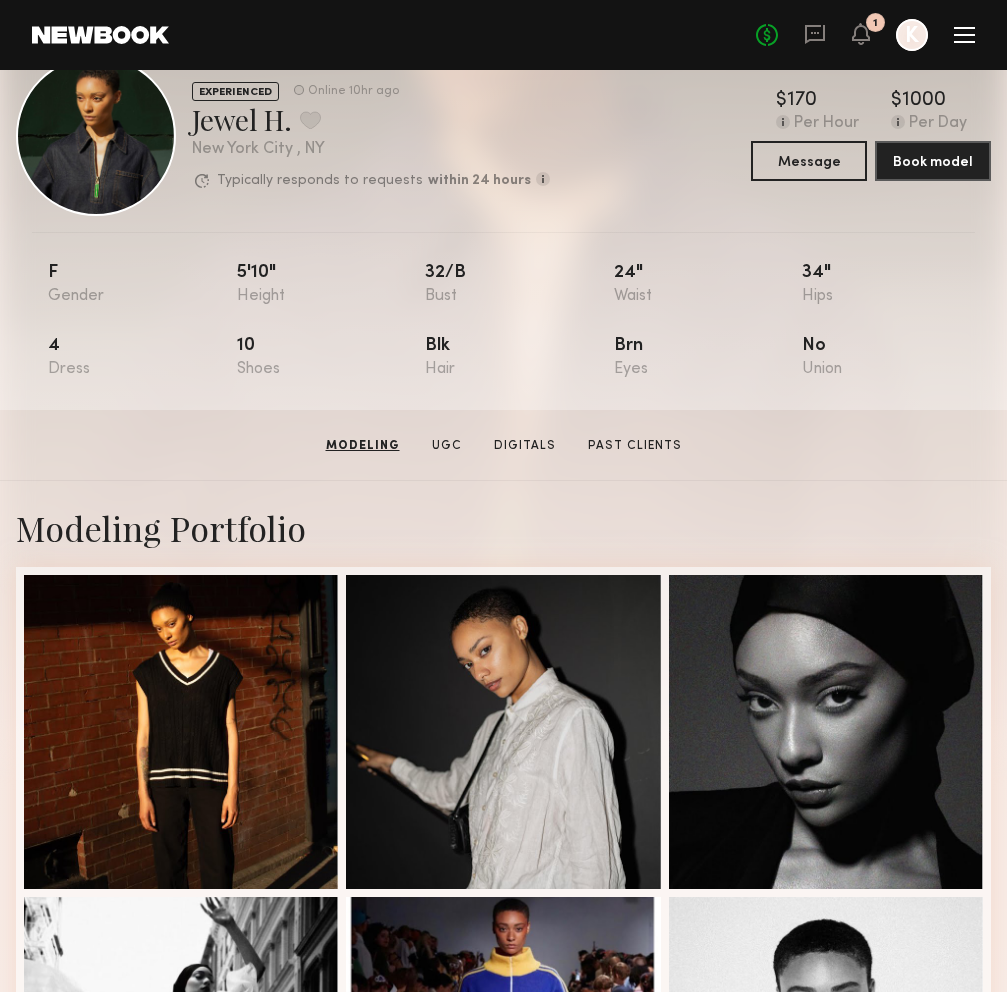scroll, scrollTop: 0, scrollLeft: 0, axis: both 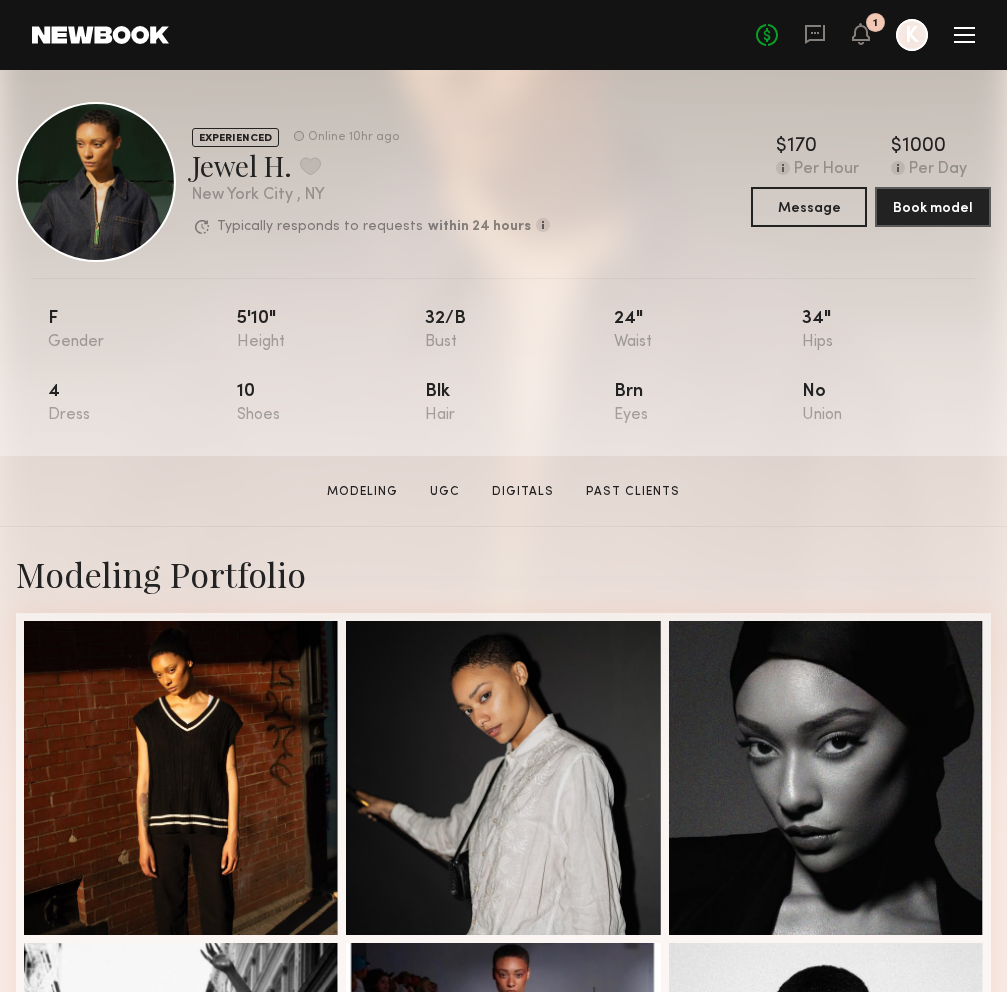 click 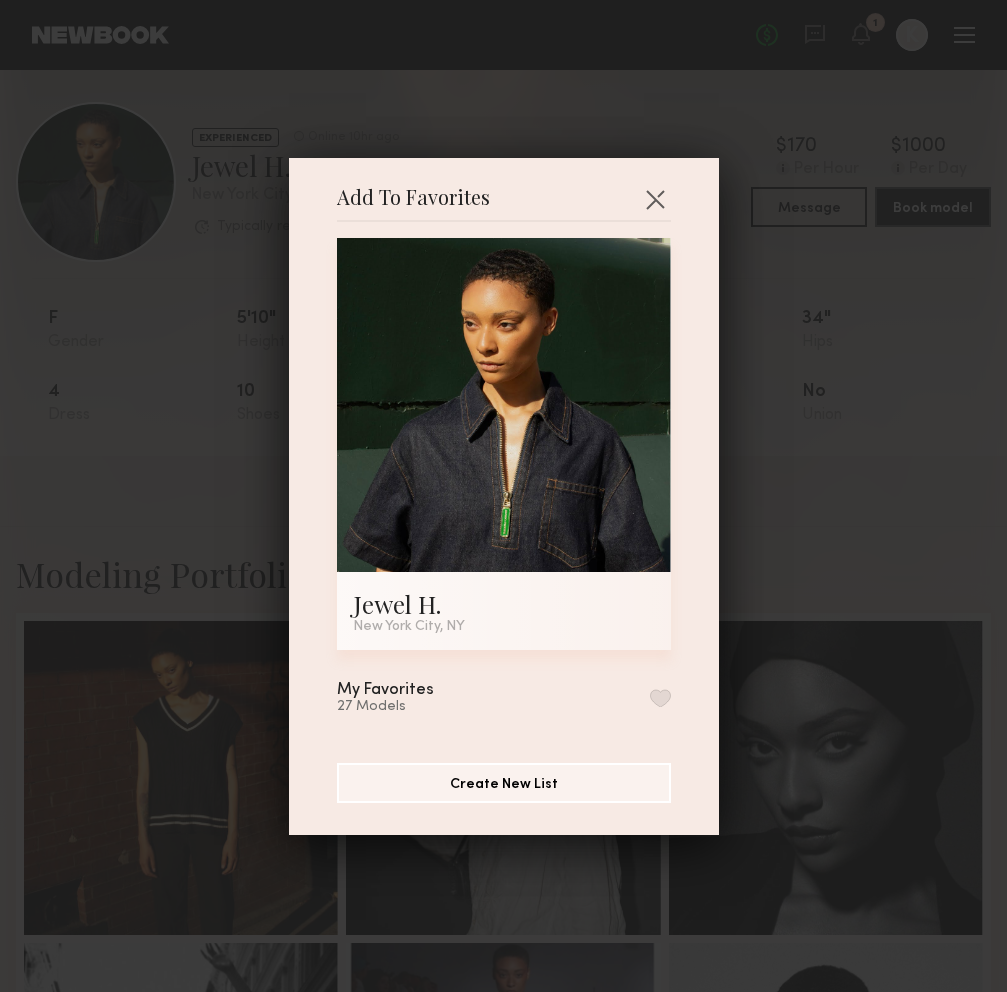 click at bounding box center (660, 698) 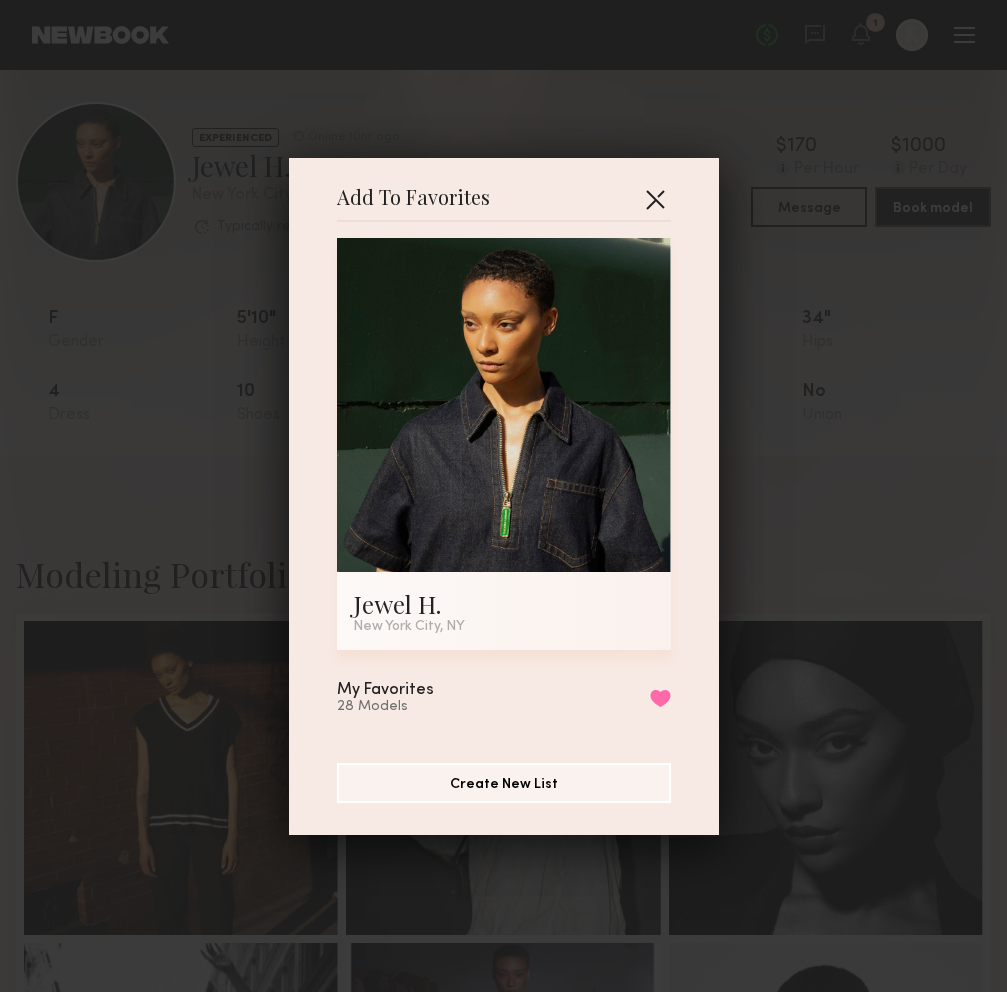 click at bounding box center (655, 199) 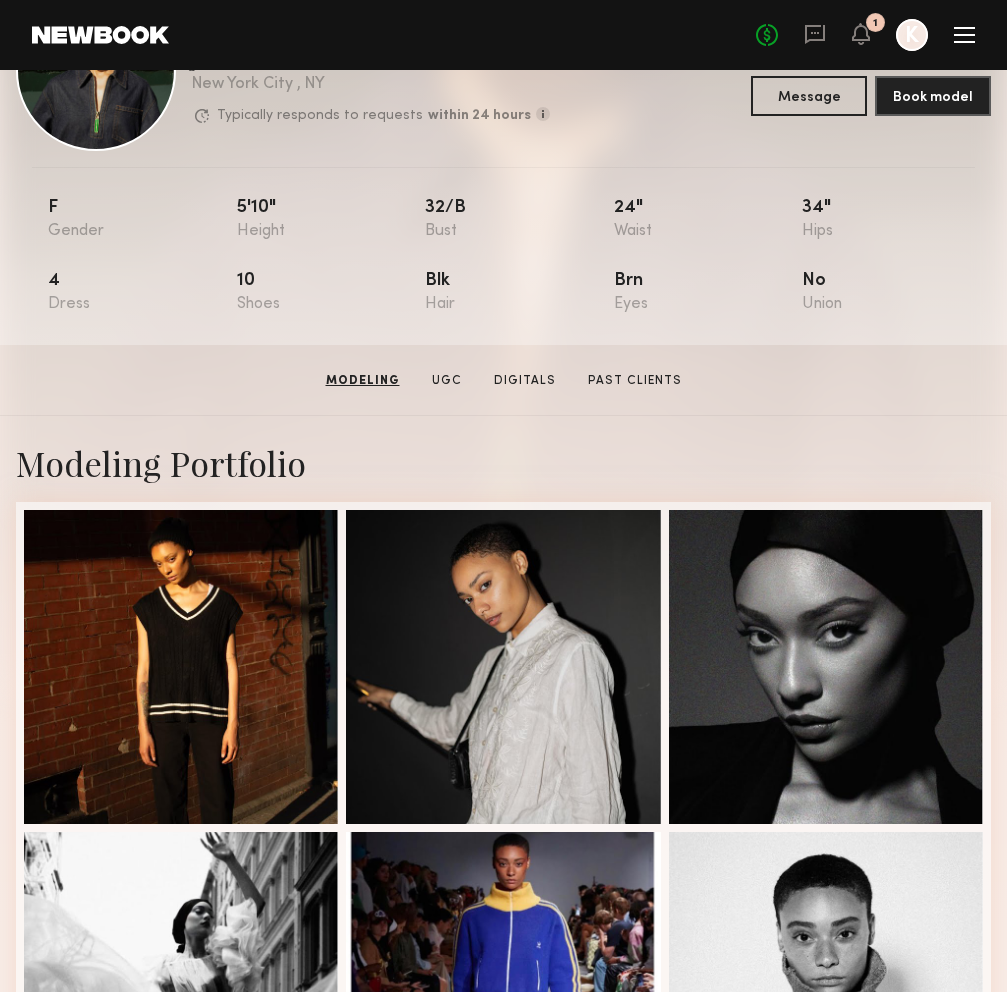 scroll, scrollTop: 0, scrollLeft: 0, axis: both 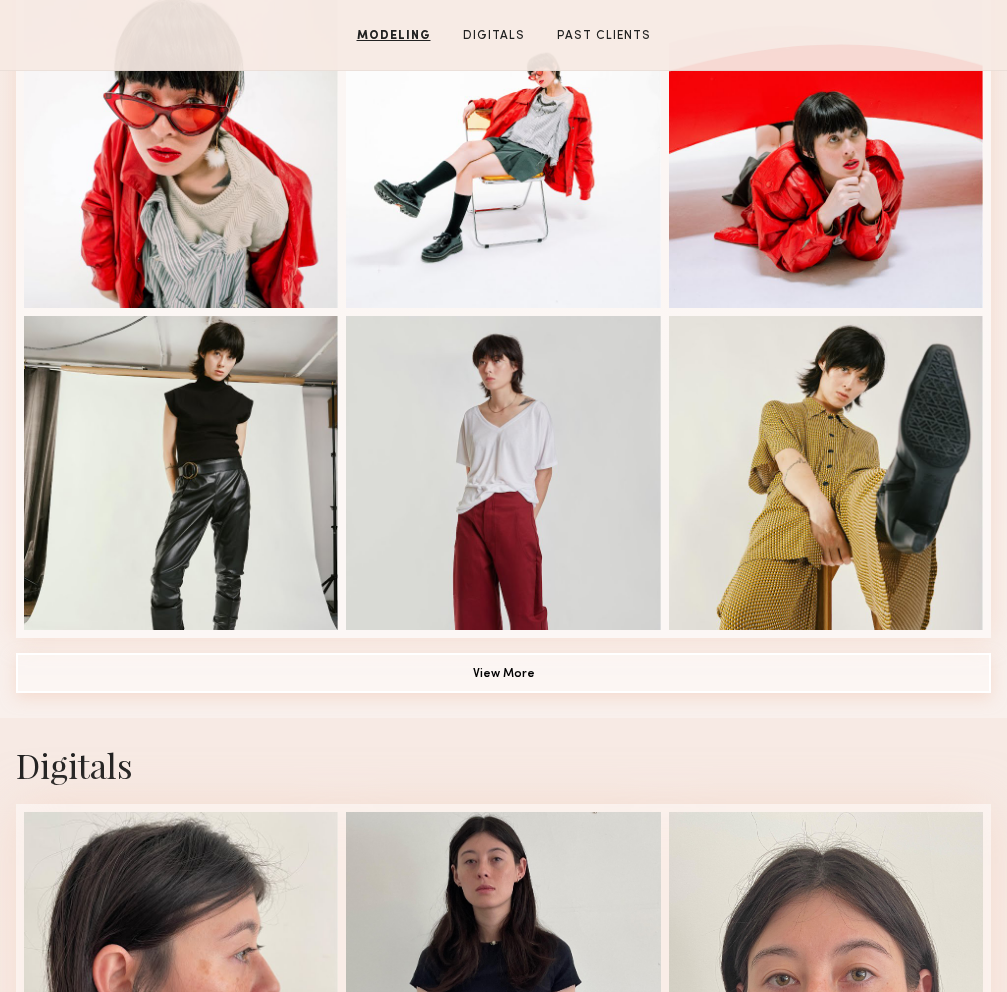 click on "View More" 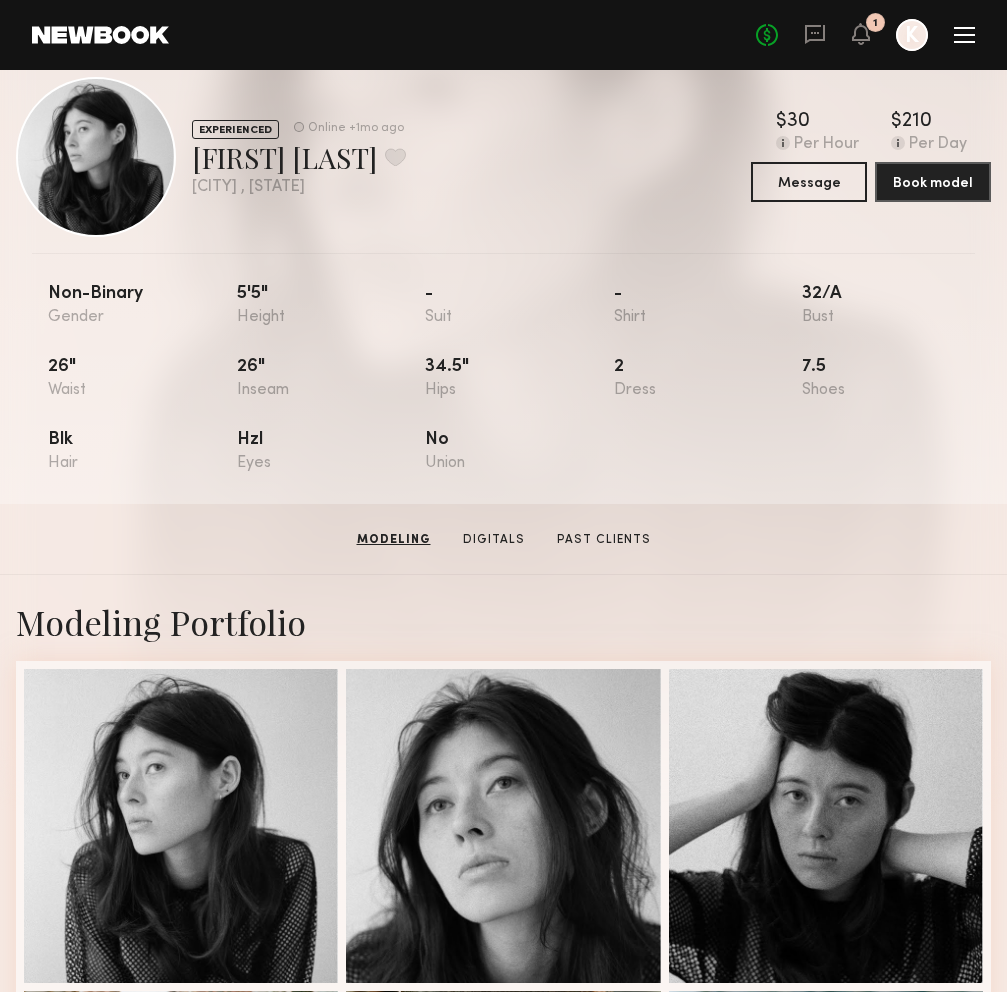 scroll, scrollTop: 0, scrollLeft: 0, axis: both 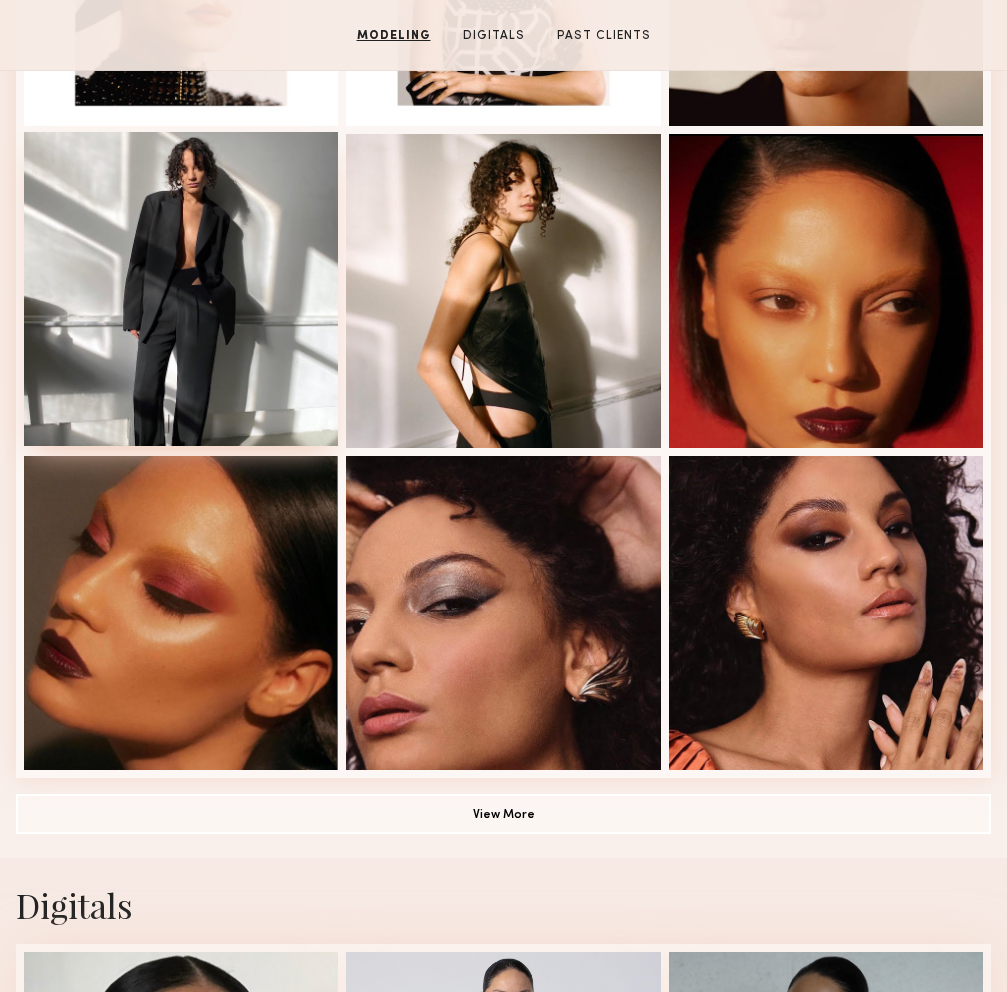 click at bounding box center (181, 289) 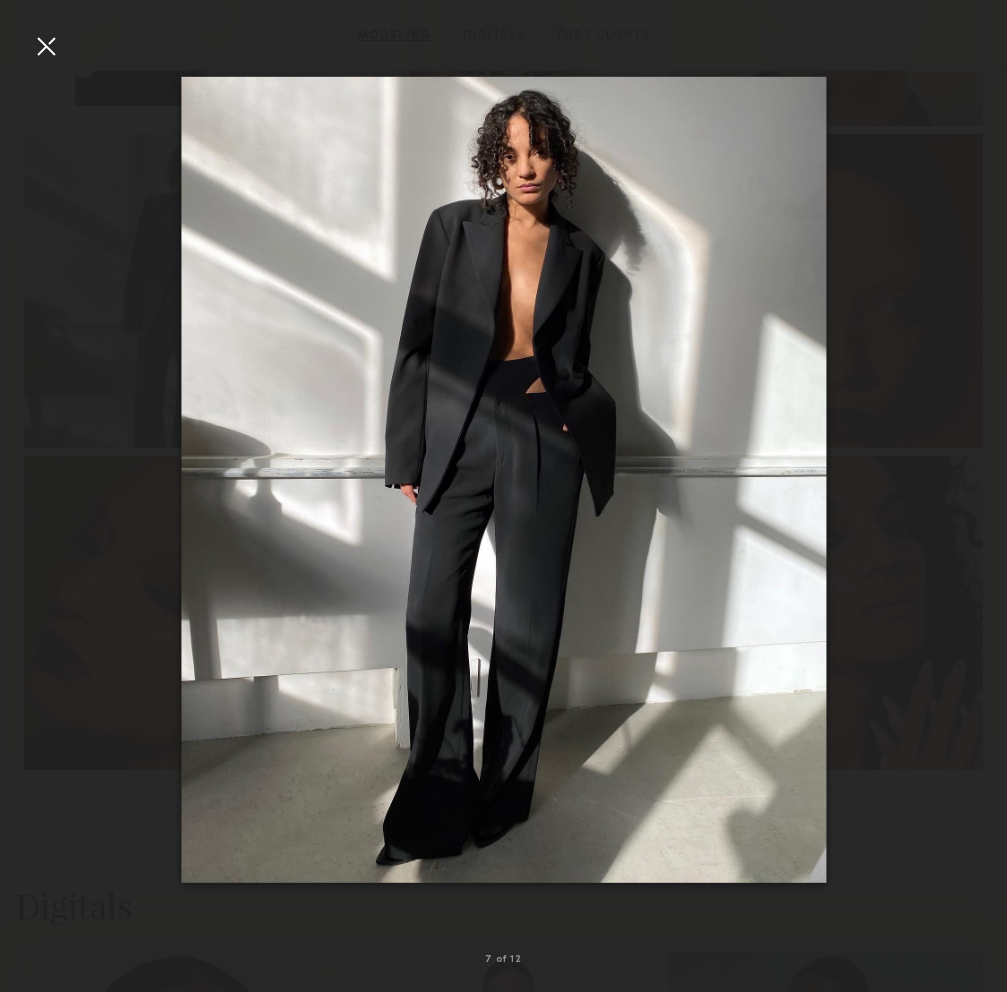 click at bounding box center (503, 480) 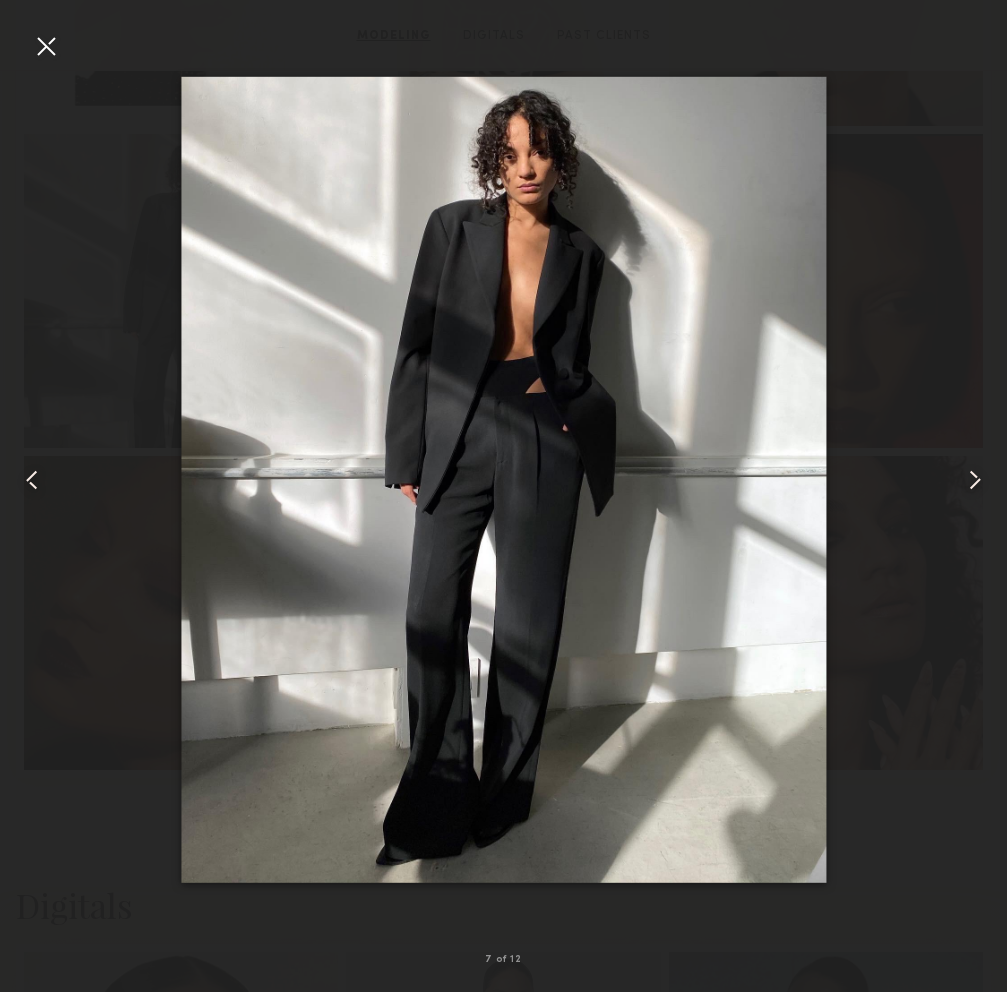 click at bounding box center (975, 480) 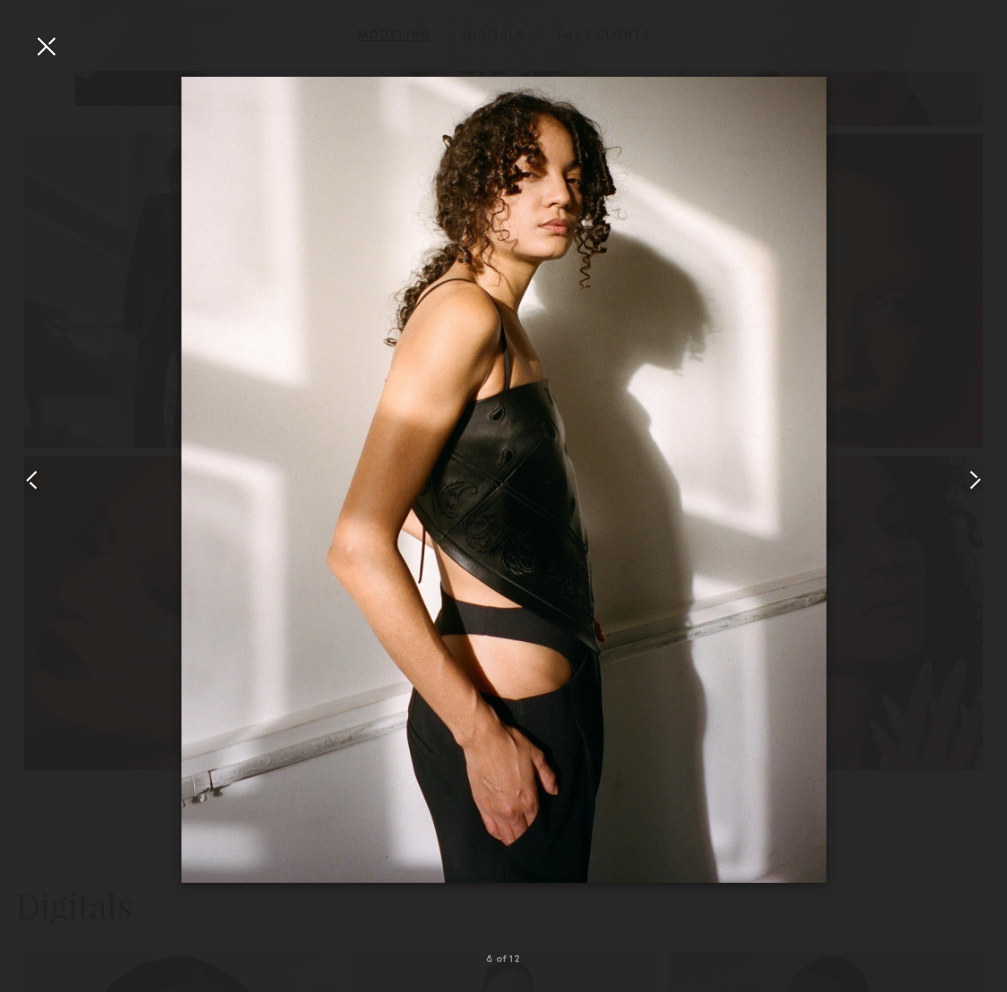 click at bounding box center [975, 480] 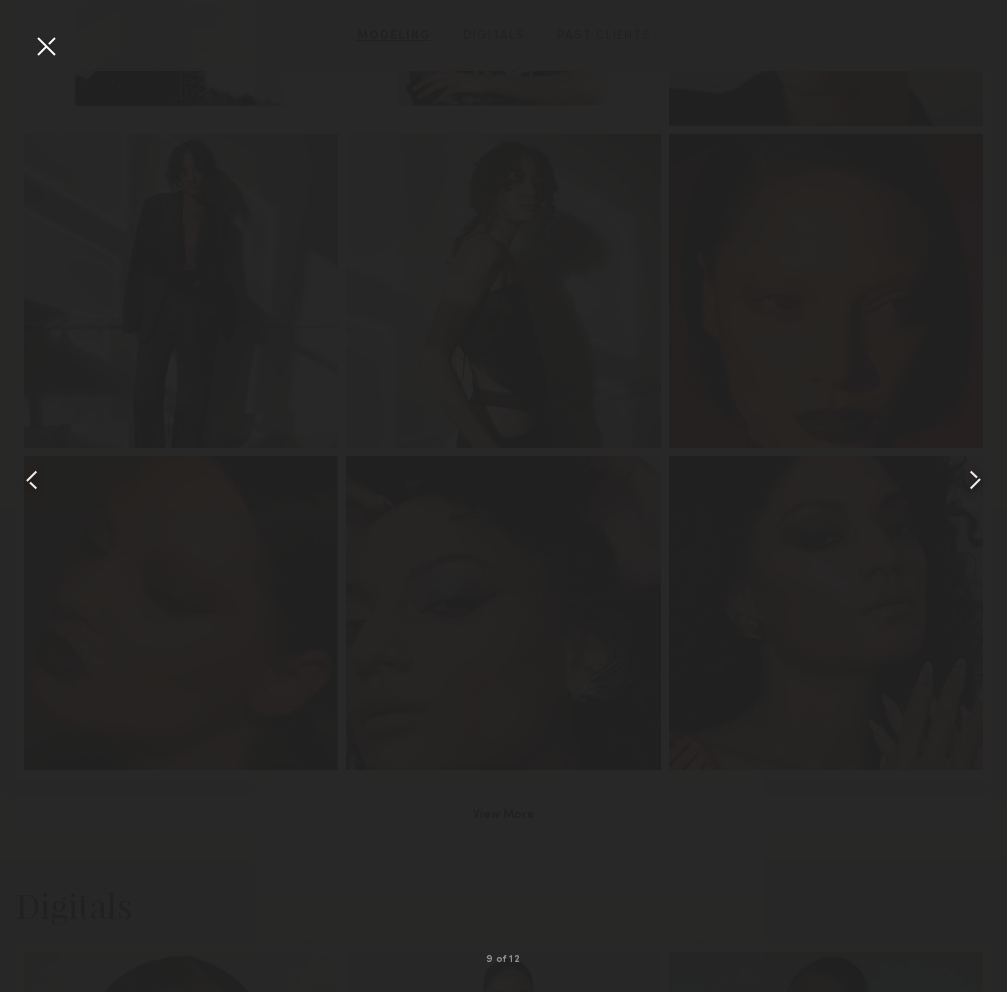 click at bounding box center (975, 480) 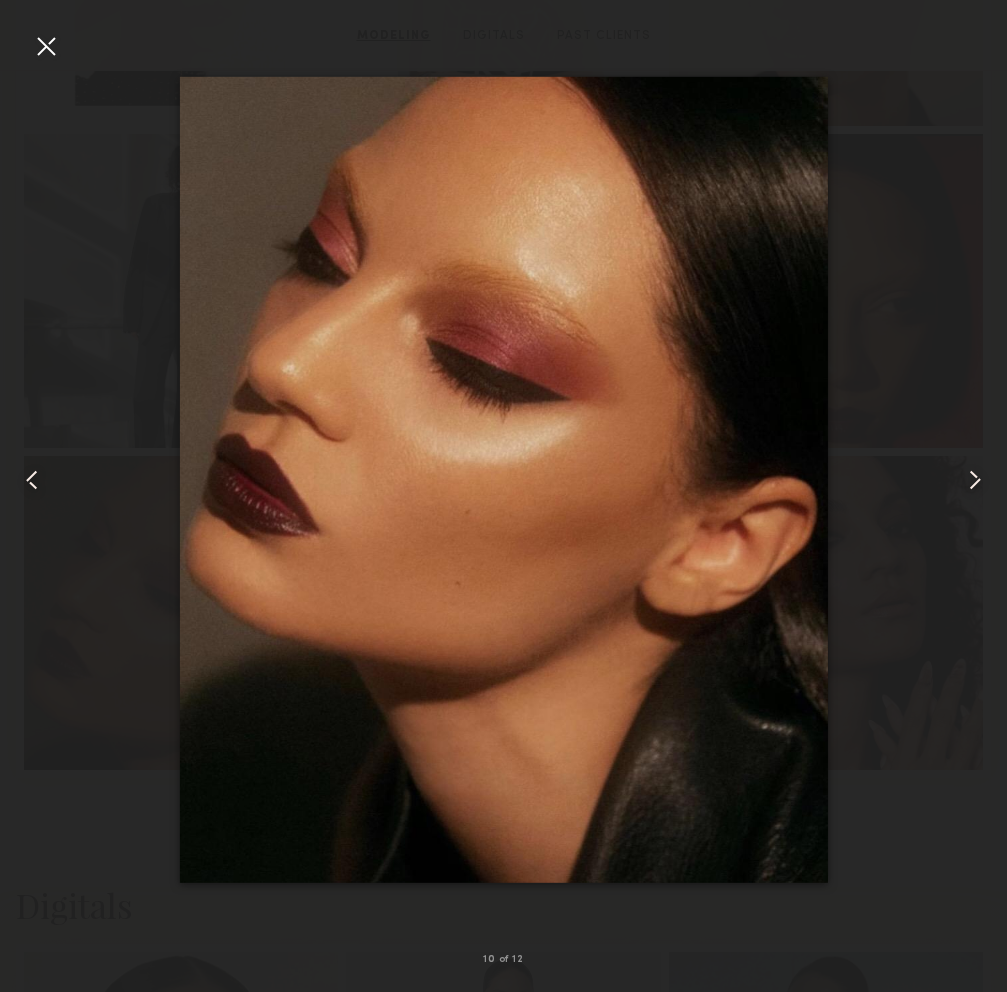click at bounding box center (975, 480) 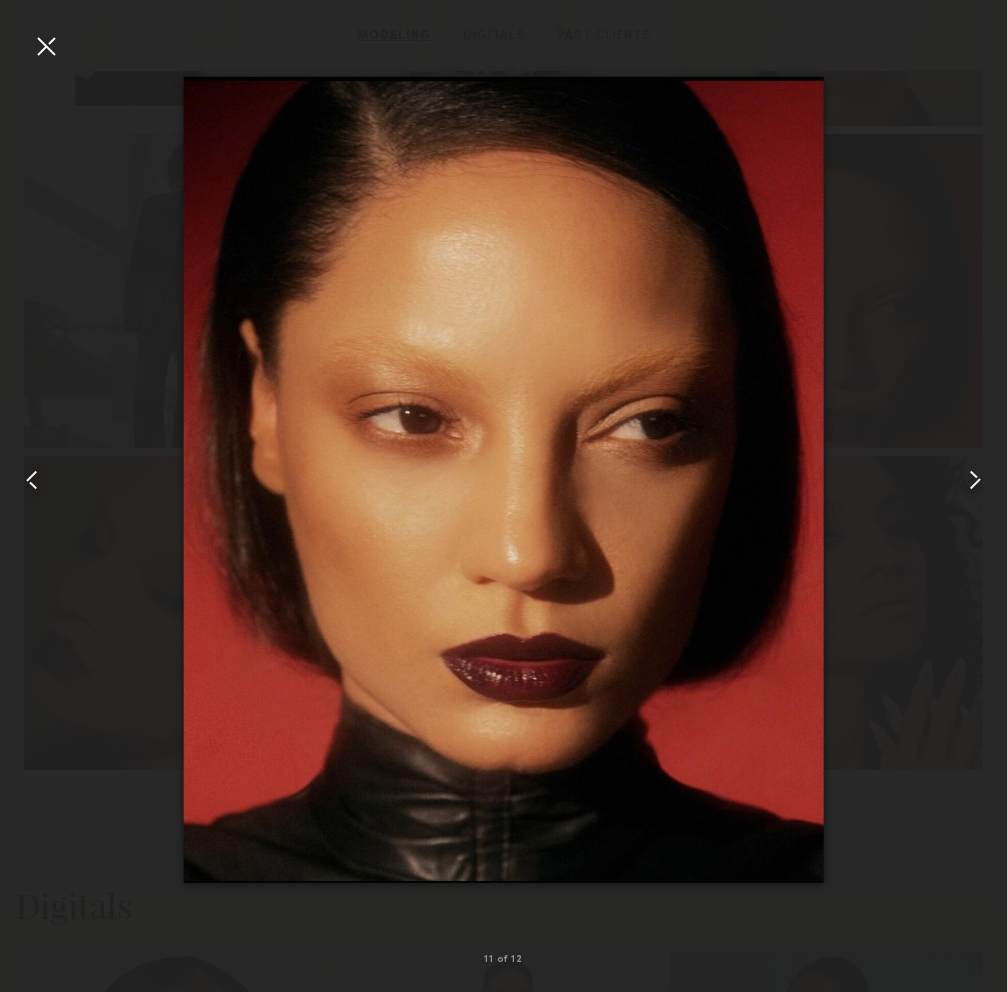 click at bounding box center [975, 480] 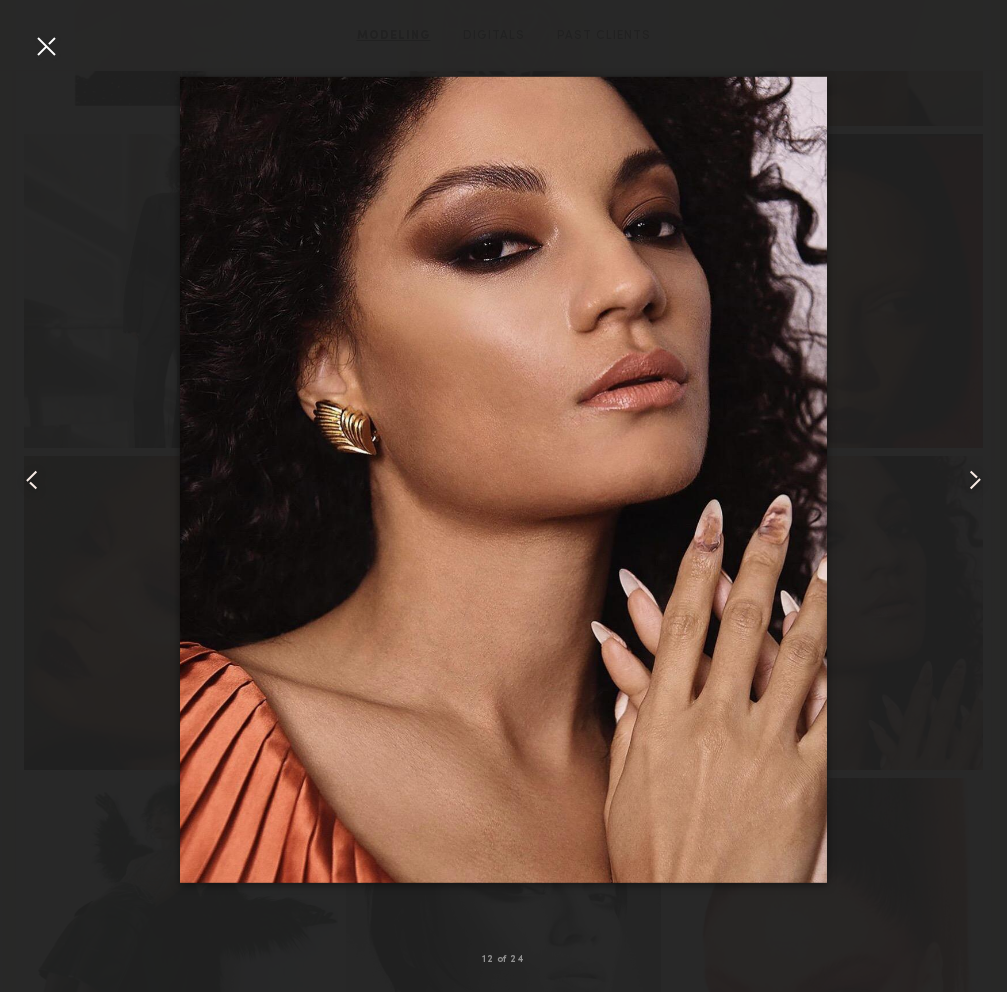 click at bounding box center [975, 480] 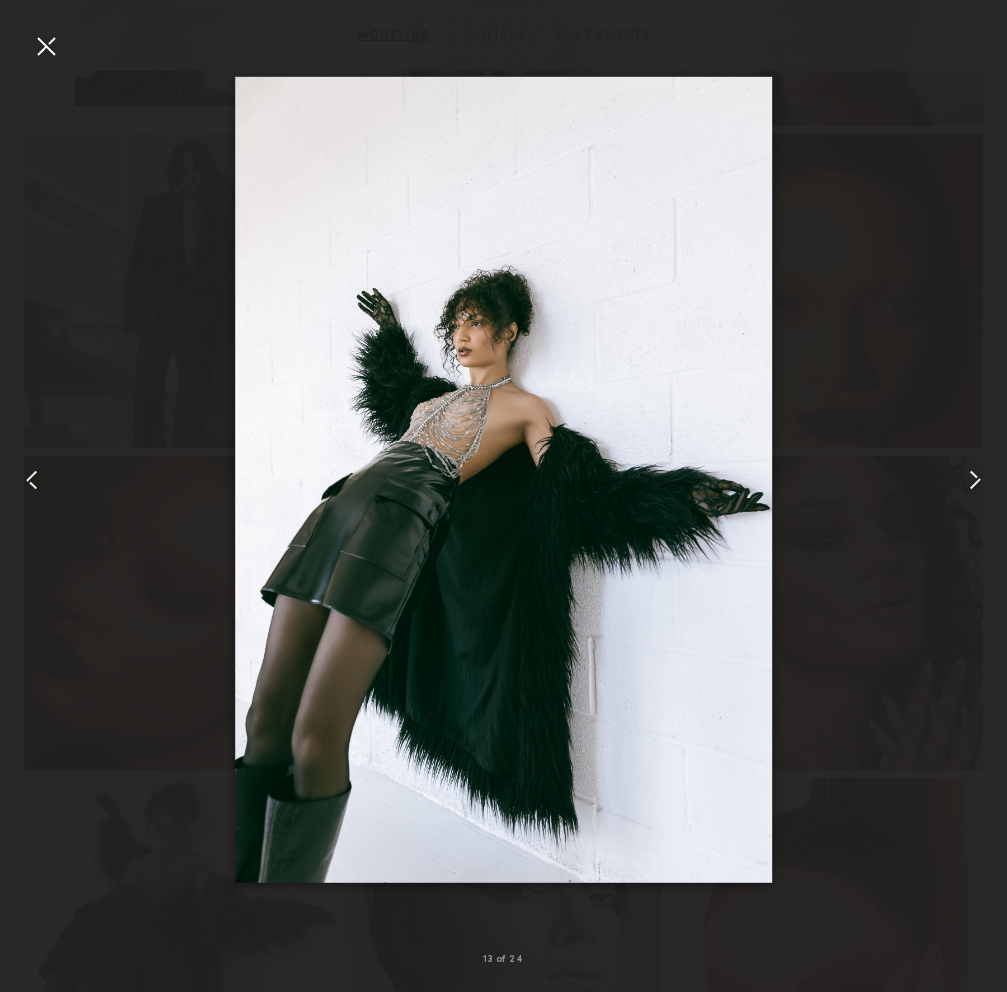 click at bounding box center [975, 480] 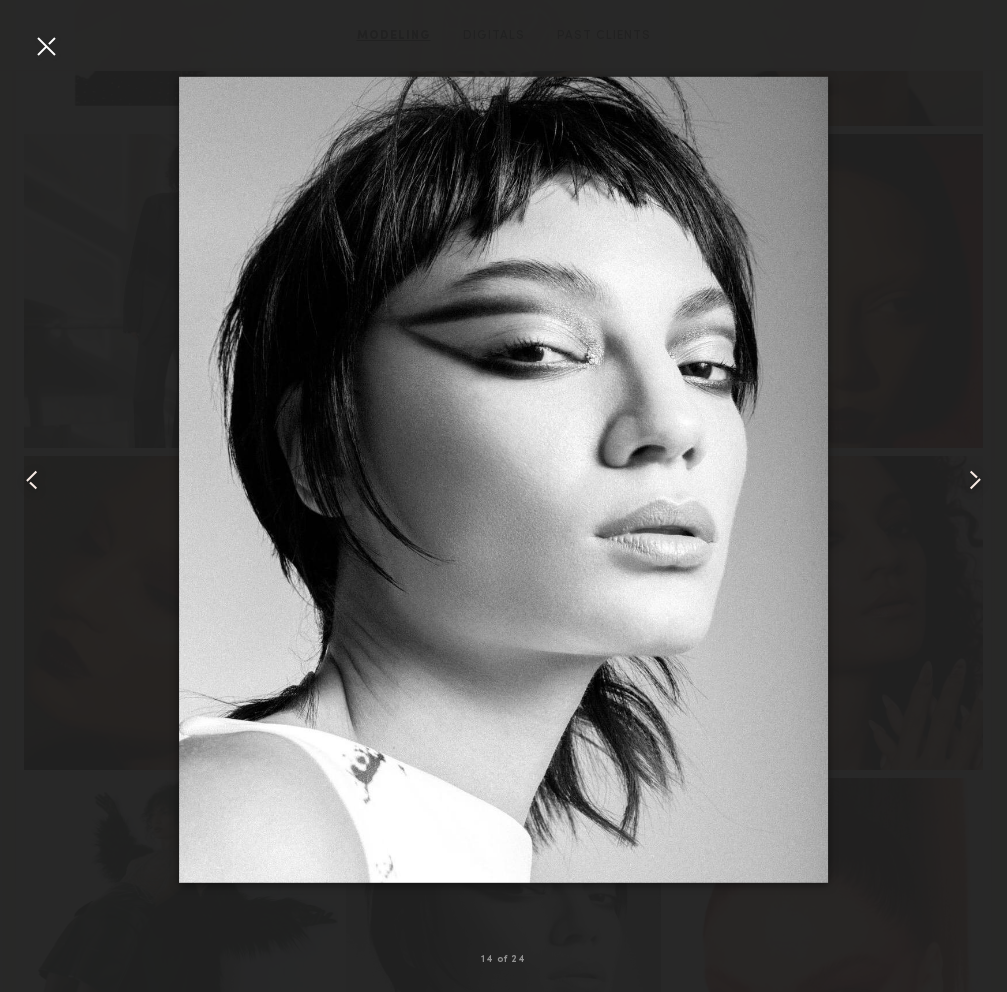 click at bounding box center [975, 480] 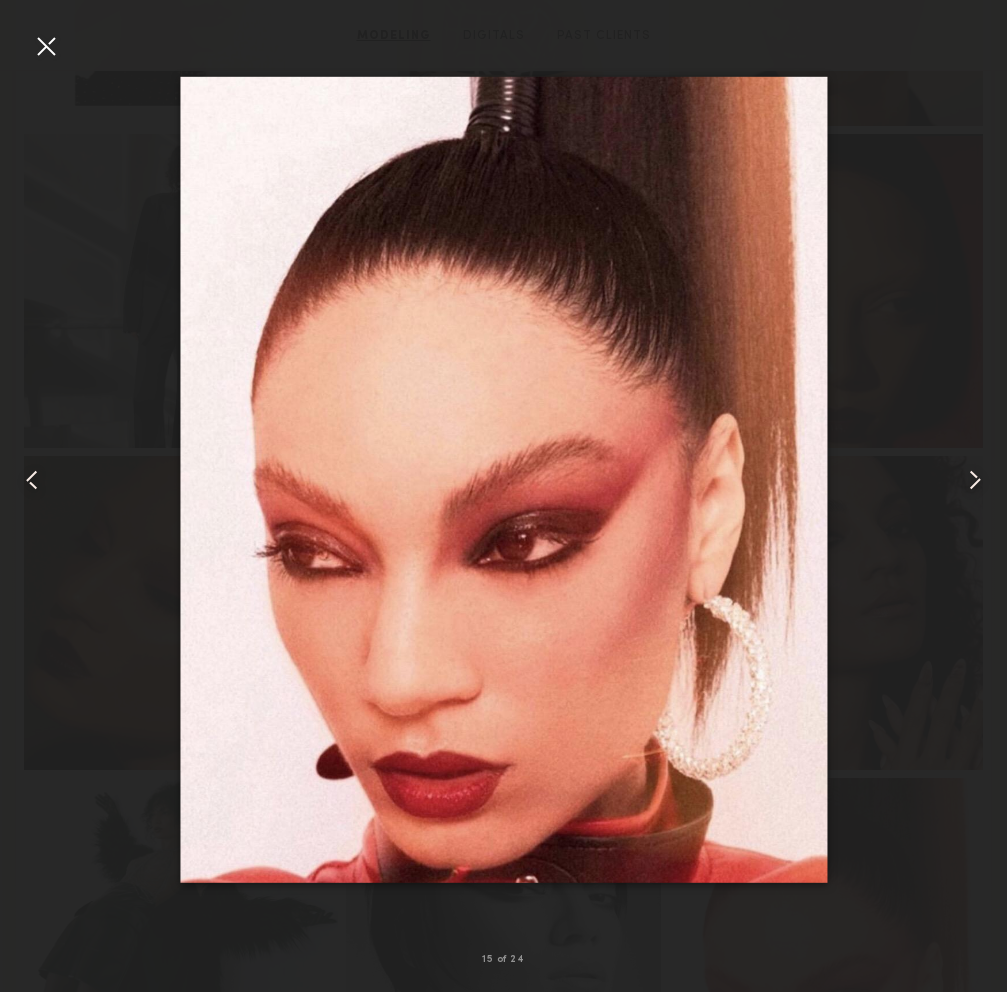 click at bounding box center [46, 46] 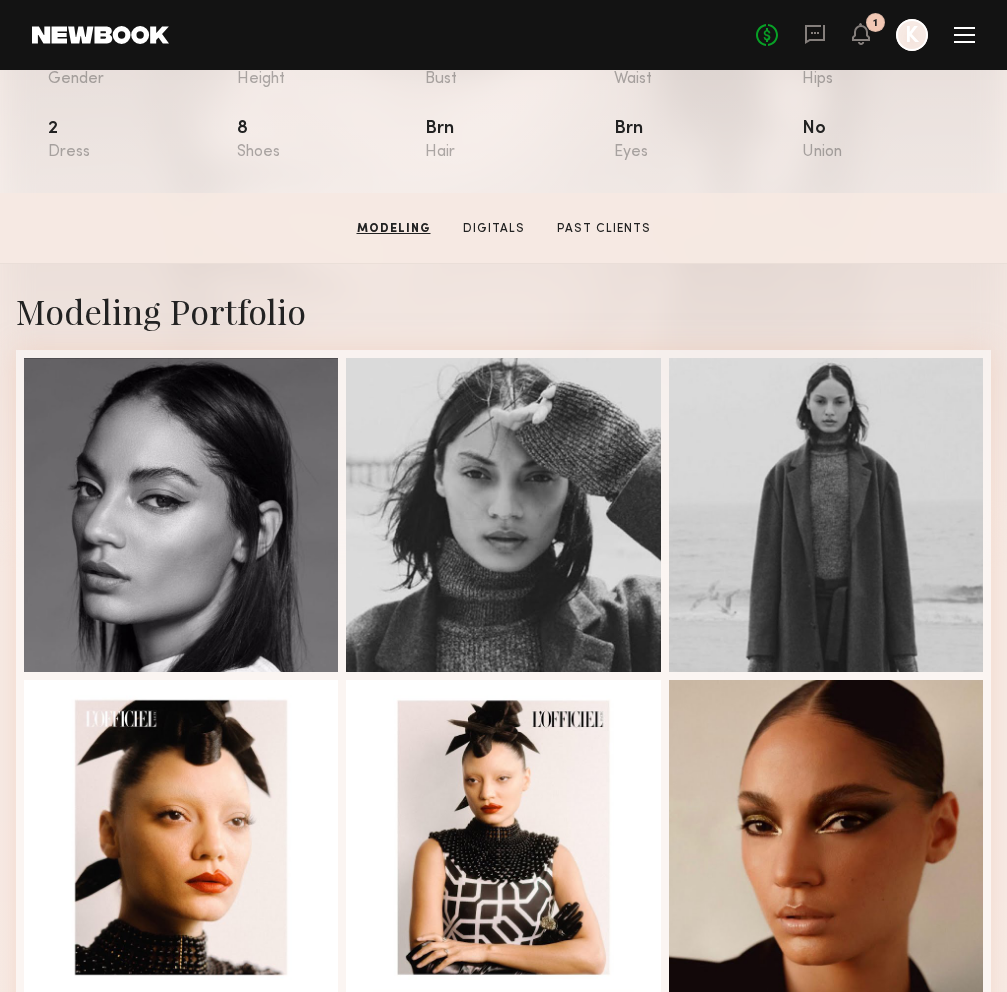 scroll, scrollTop: 0, scrollLeft: 0, axis: both 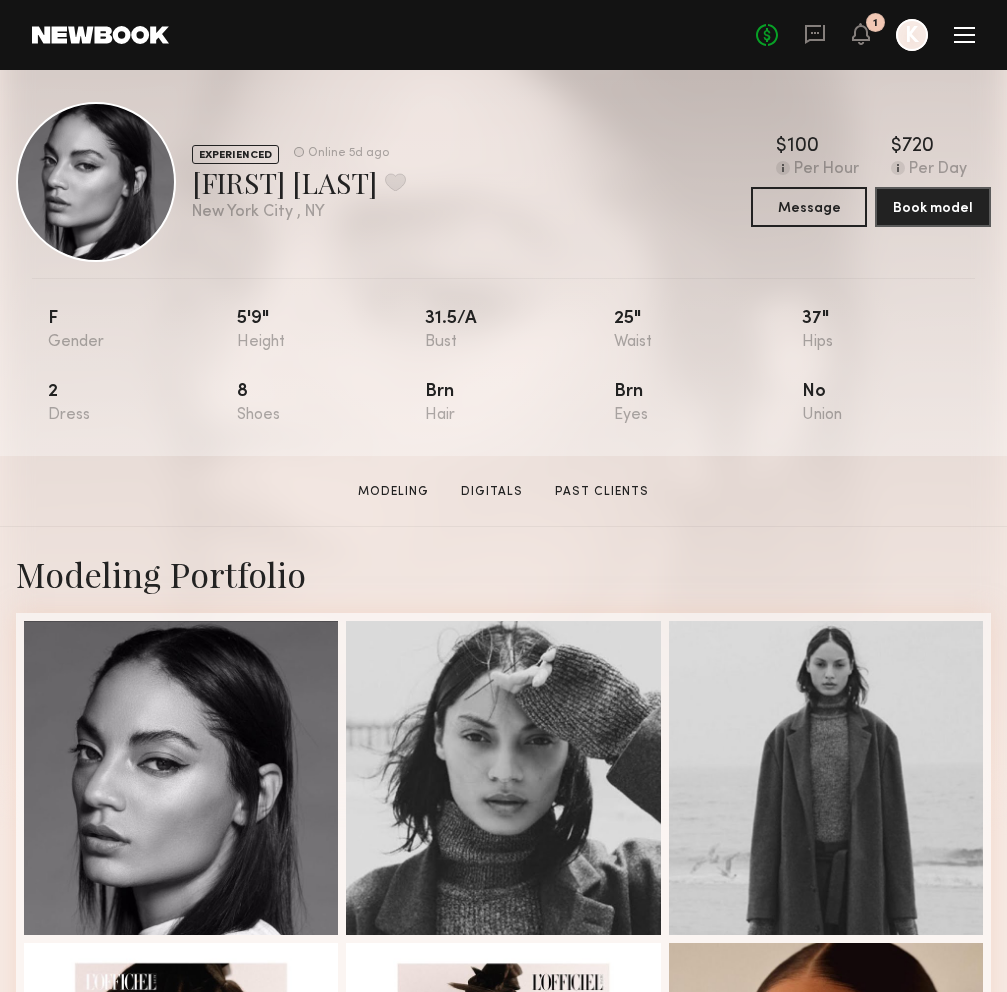 click 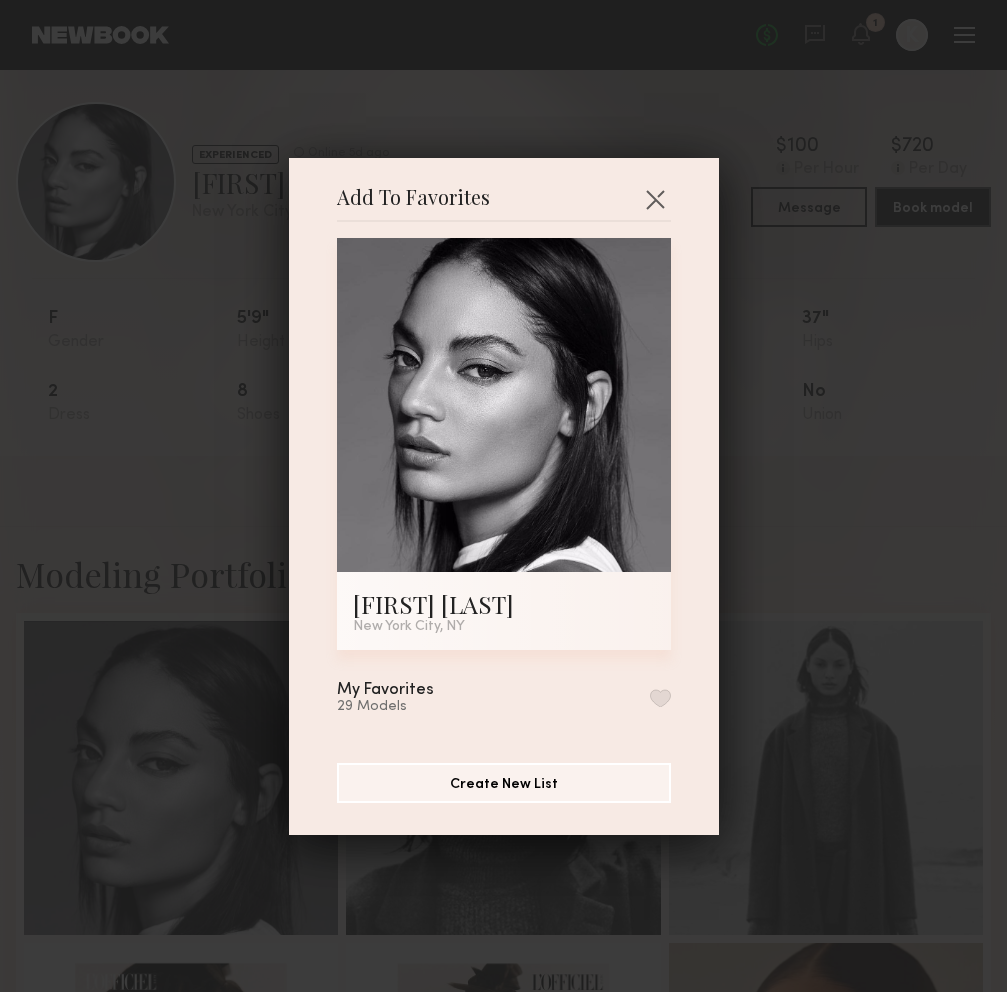 click at bounding box center (660, 698) 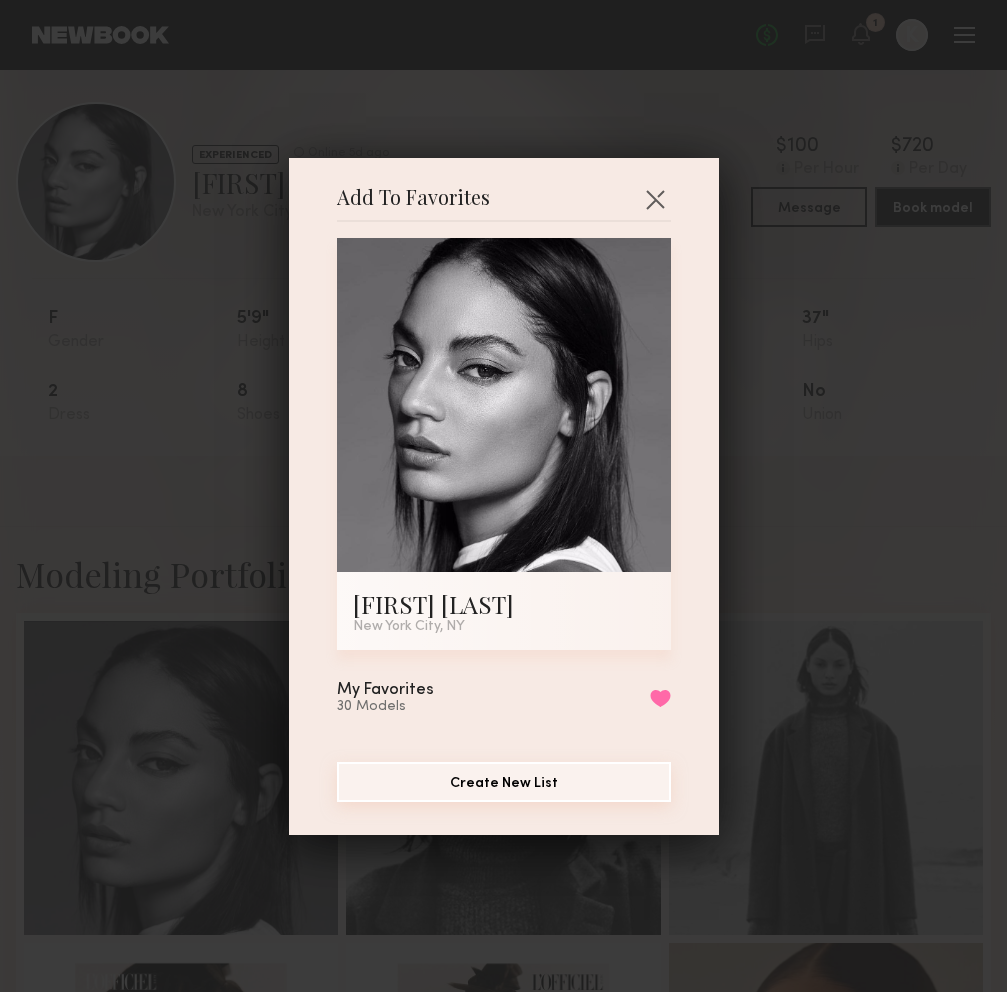 click on "Create New List" at bounding box center (504, 782) 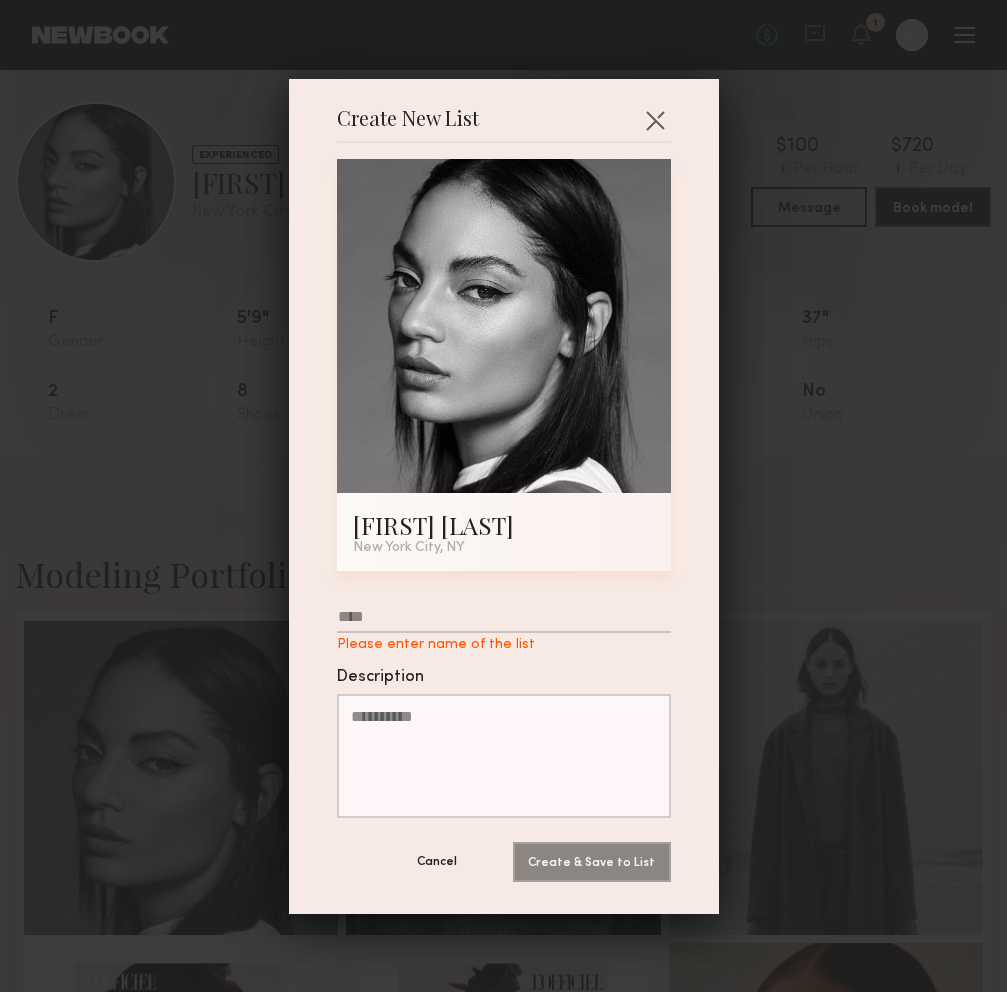 click on "Cancel" at bounding box center (437, 861) 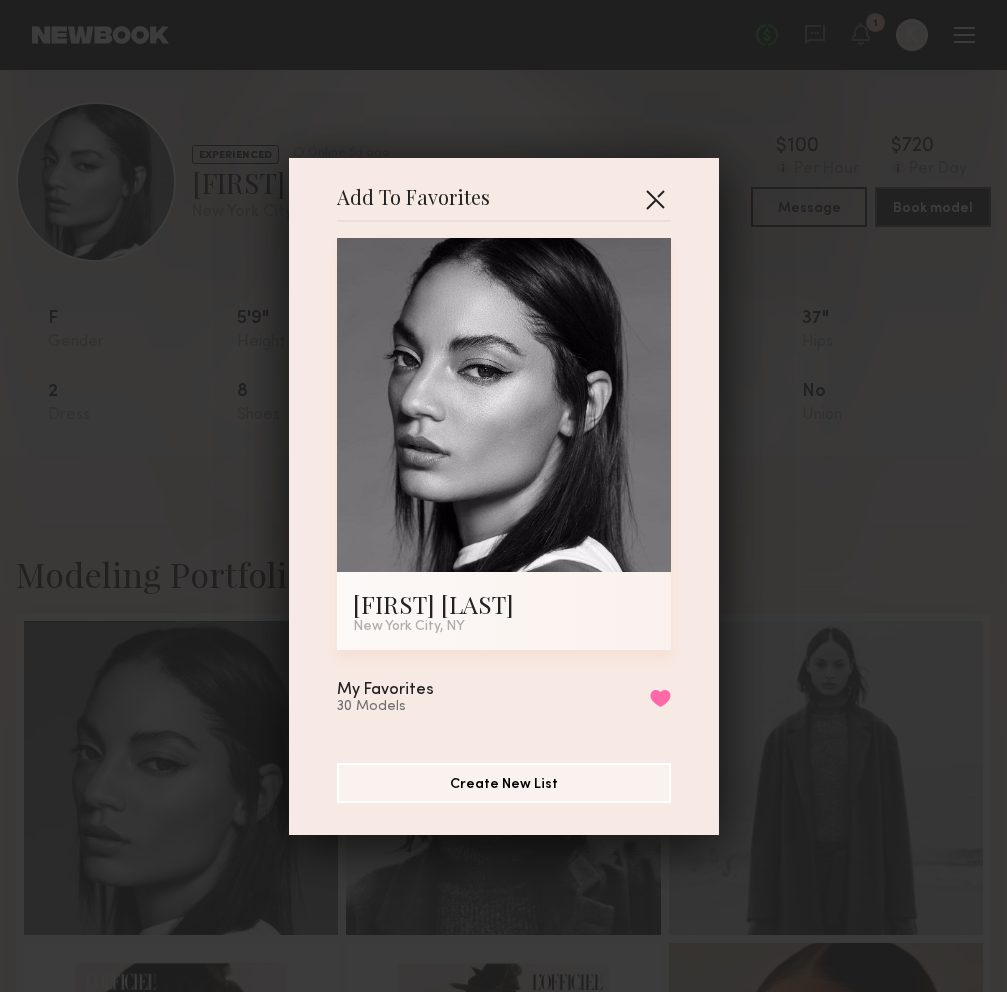 click at bounding box center [655, 199] 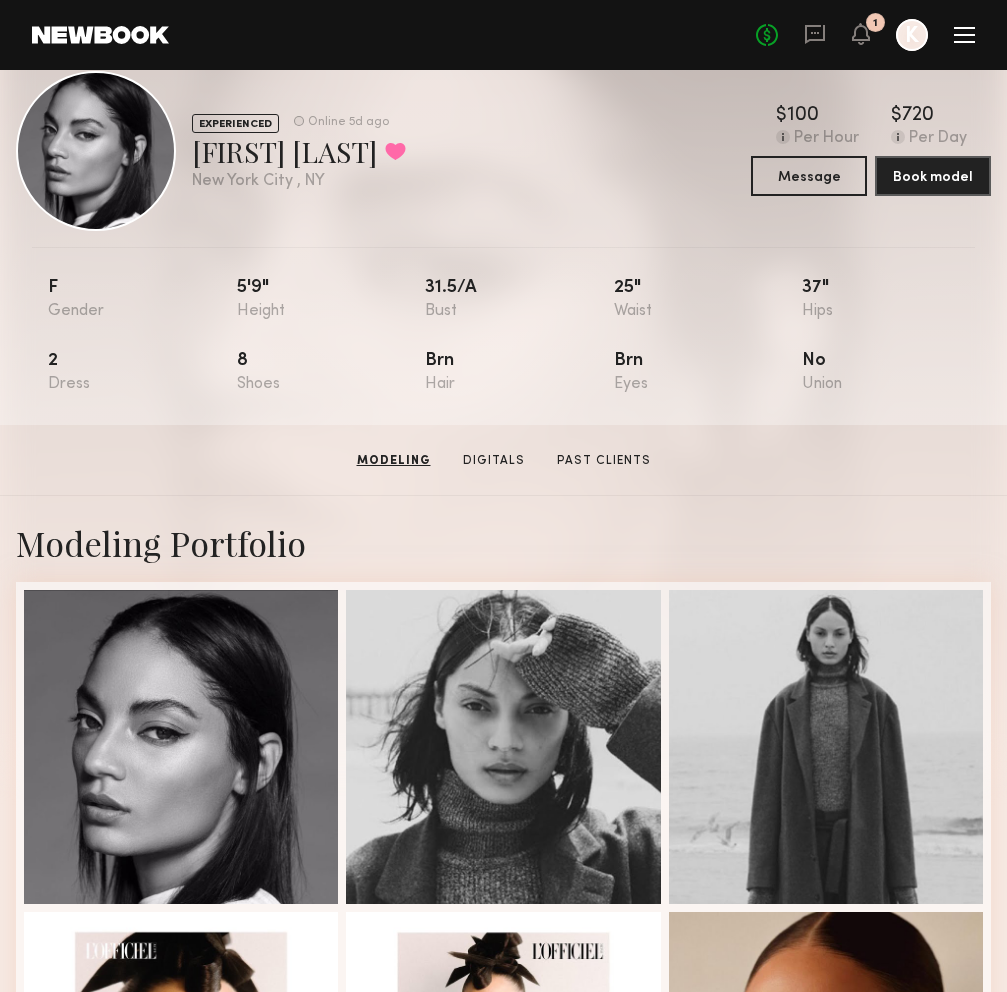 scroll, scrollTop: 0, scrollLeft: 0, axis: both 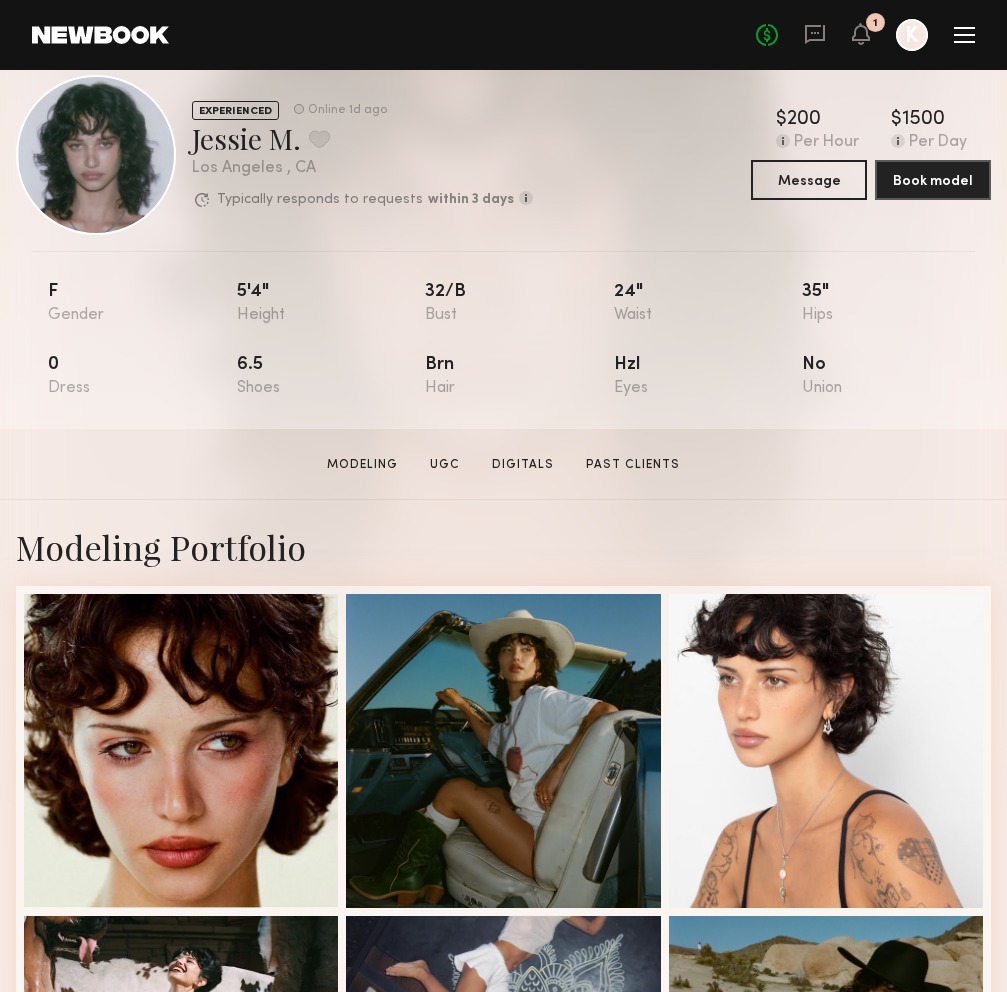 click on "Home Models Requests Job Posts Favorites Sign Out No fees up to $5,000 1 K" 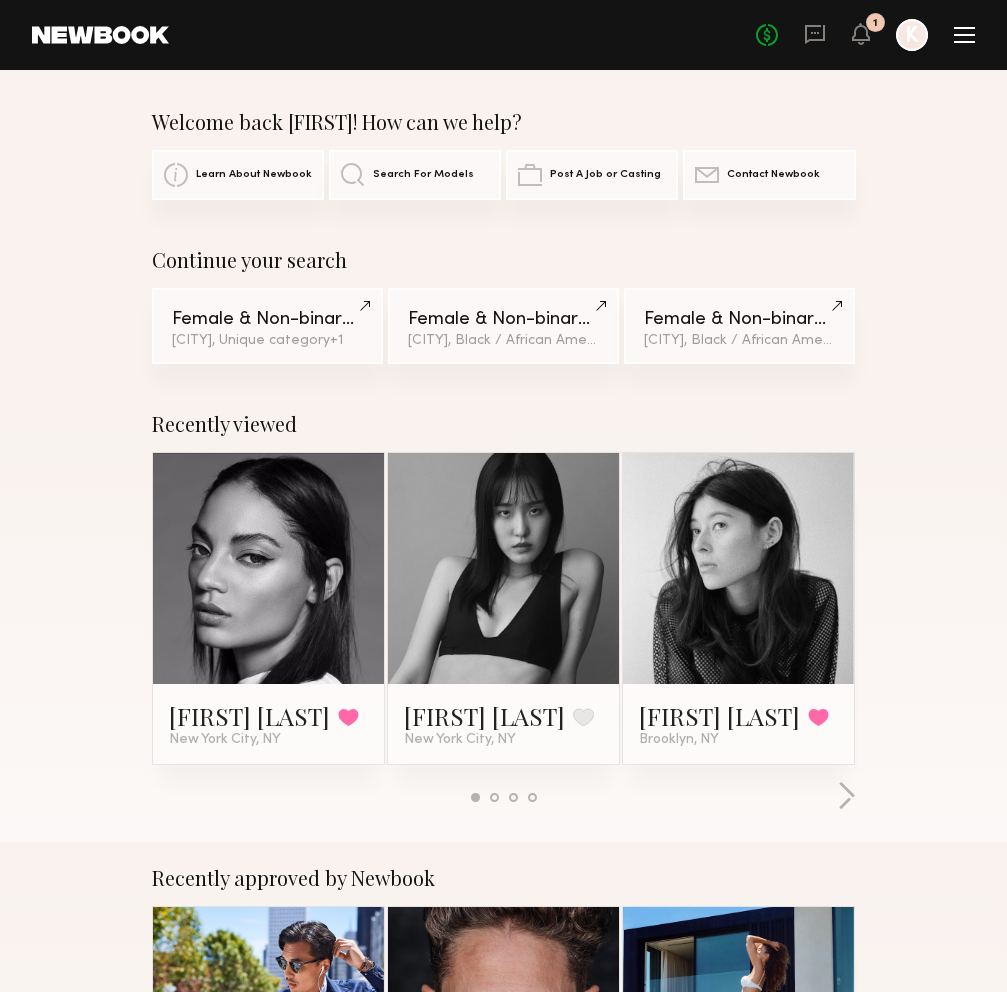 click on "Search For Models" 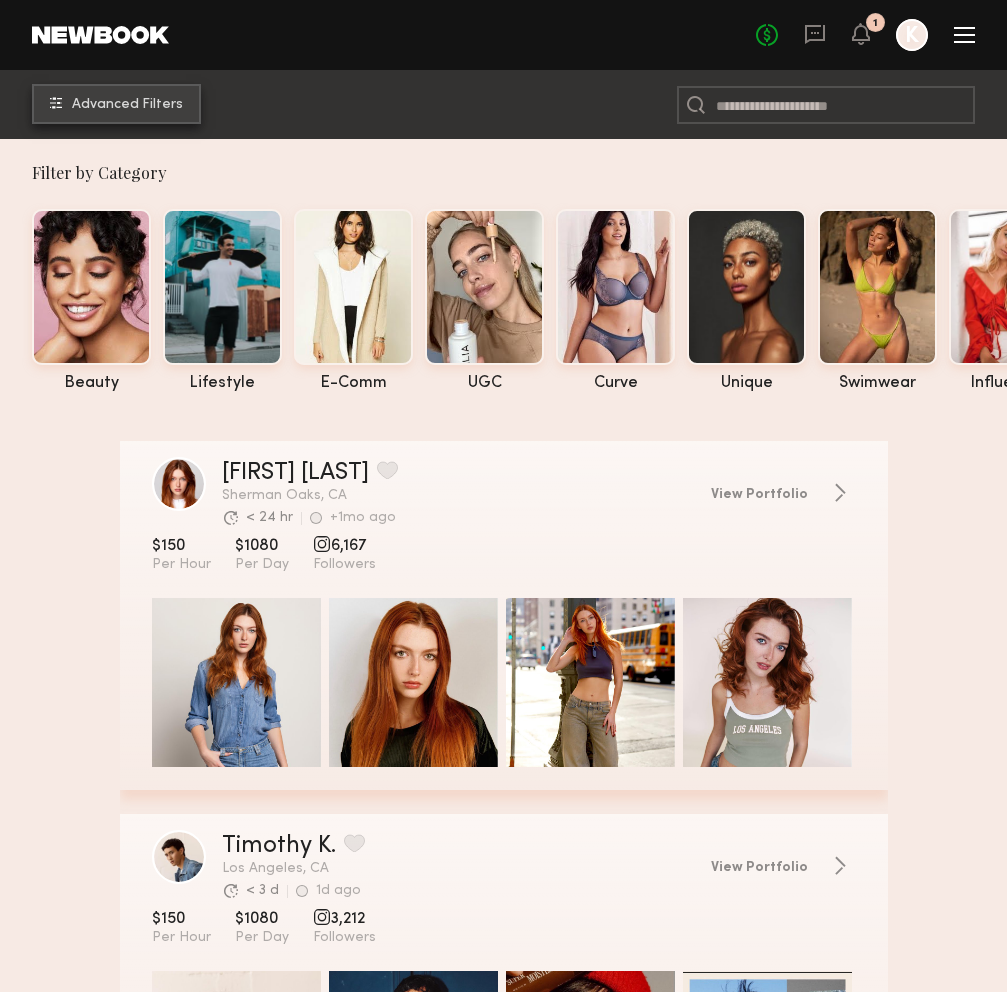 click on "Advanced Filters" 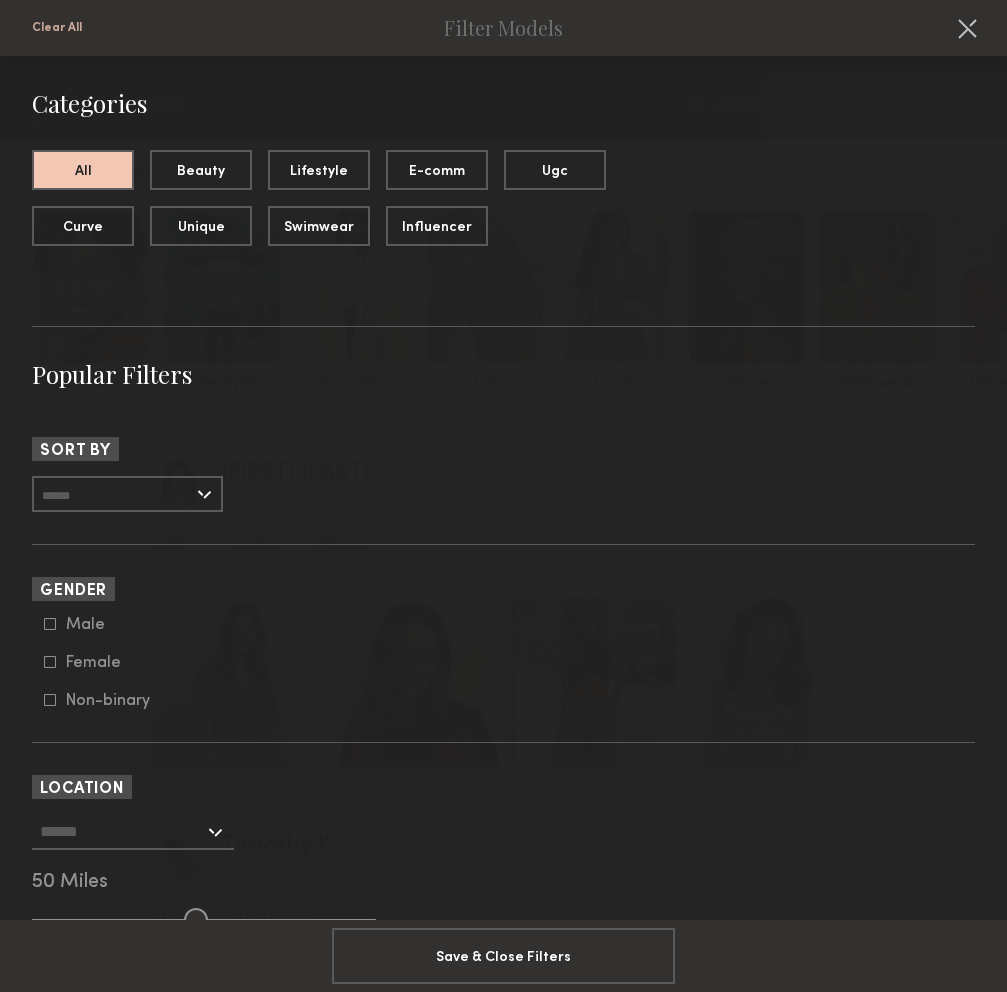 click 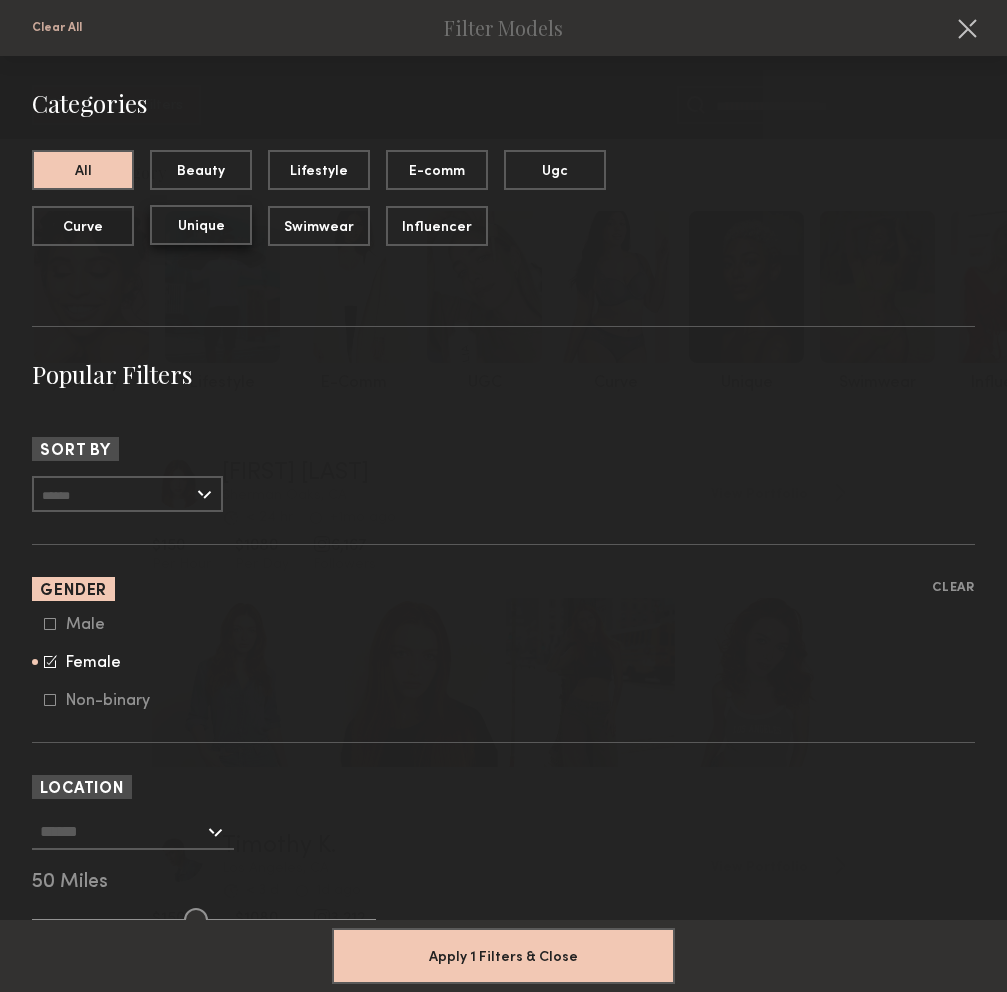 click on "Unique" 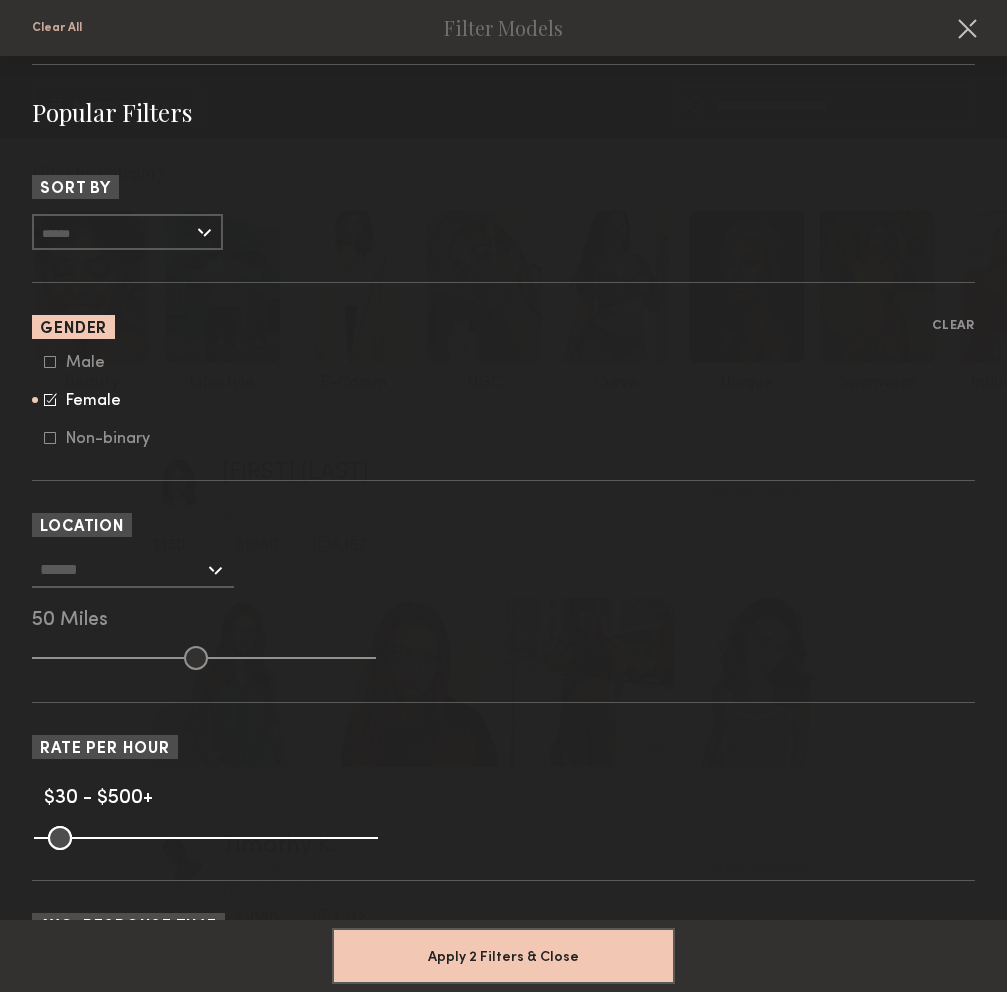 scroll, scrollTop: 268, scrollLeft: 0, axis: vertical 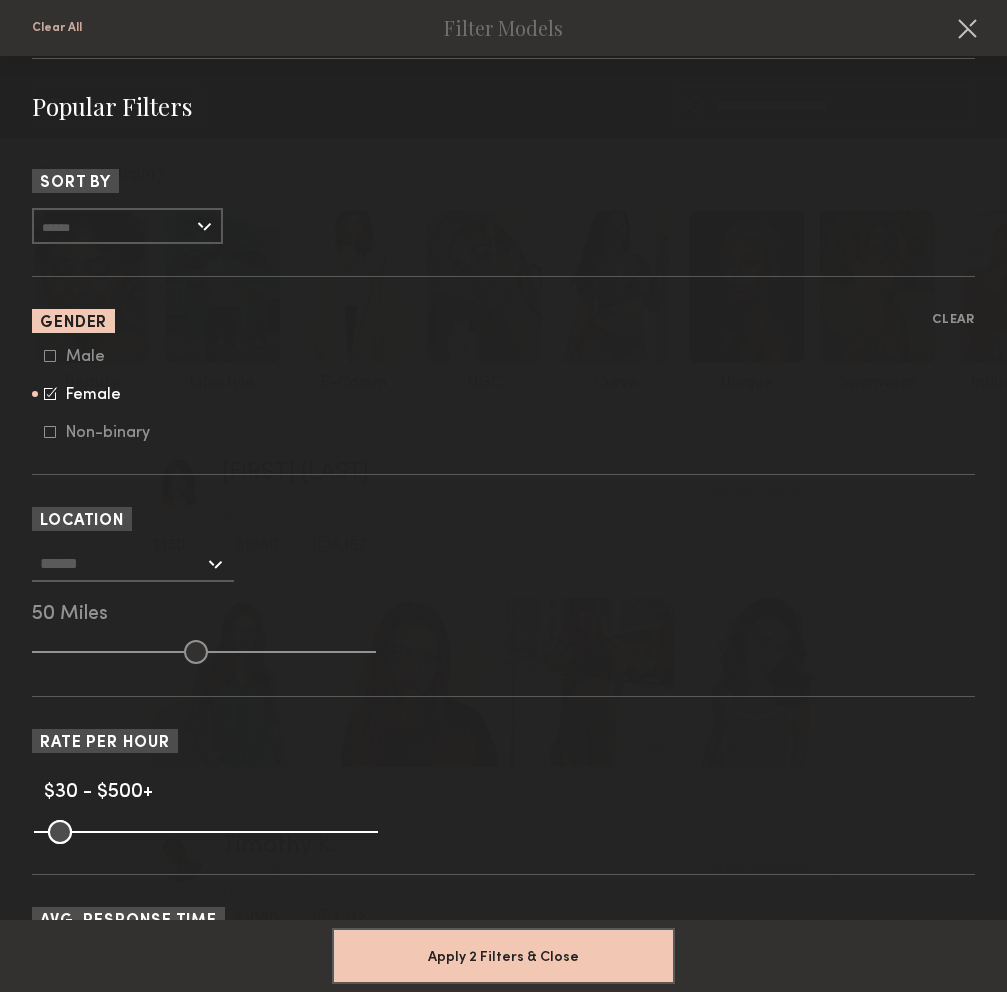 click 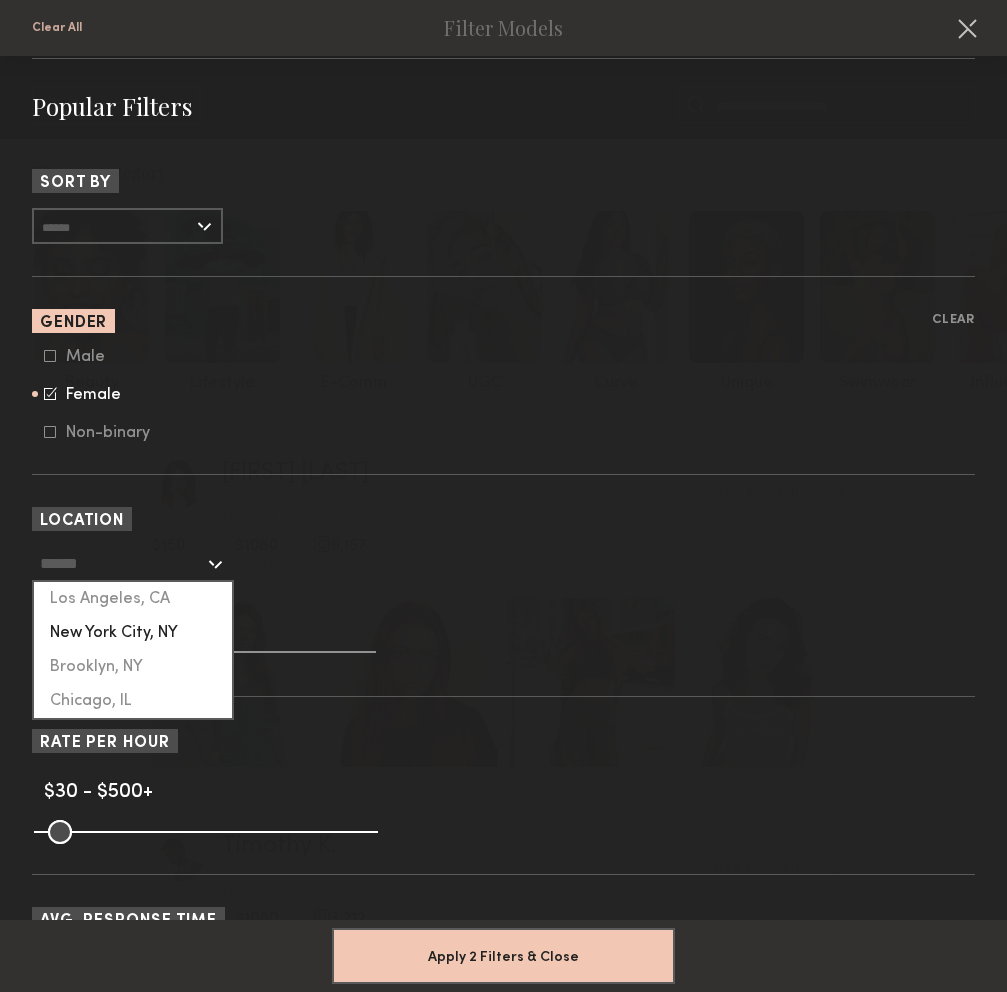 click on "New York City, NY" 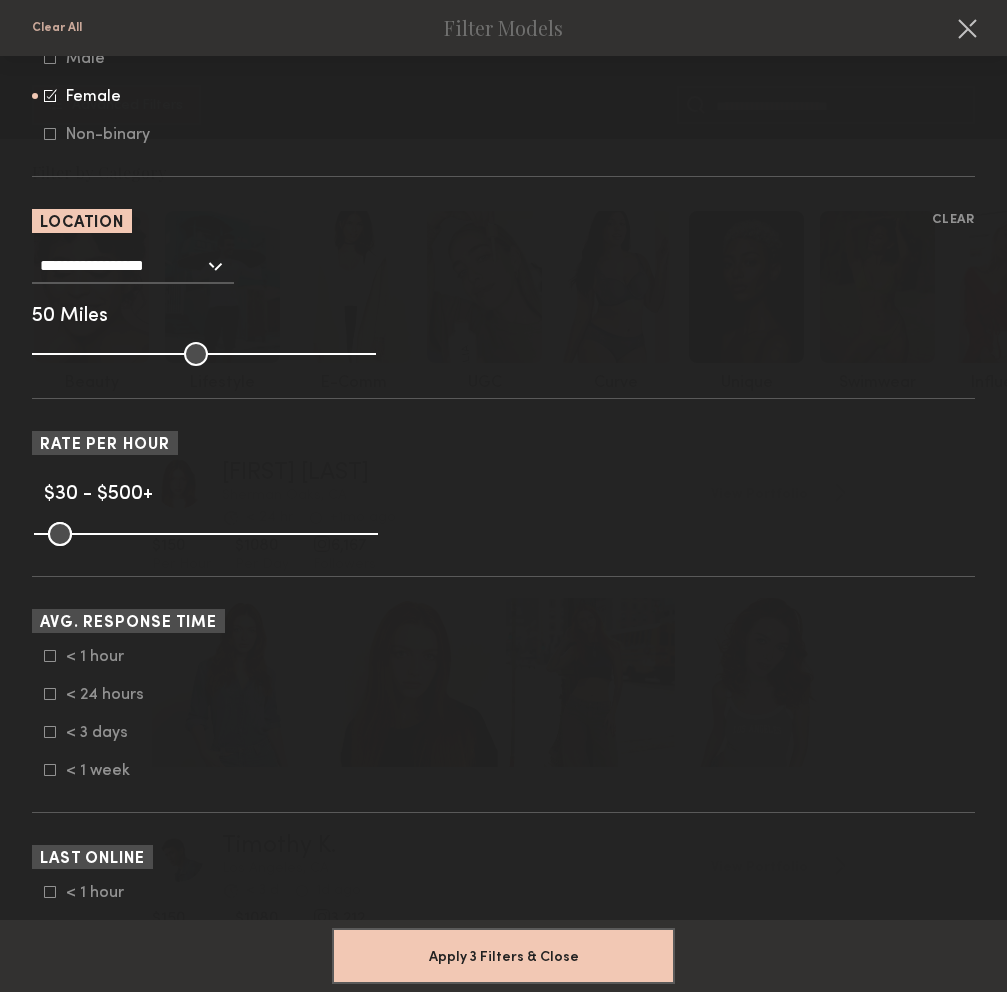 scroll, scrollTop: 573, scrollLeft: 0, axis: vertical 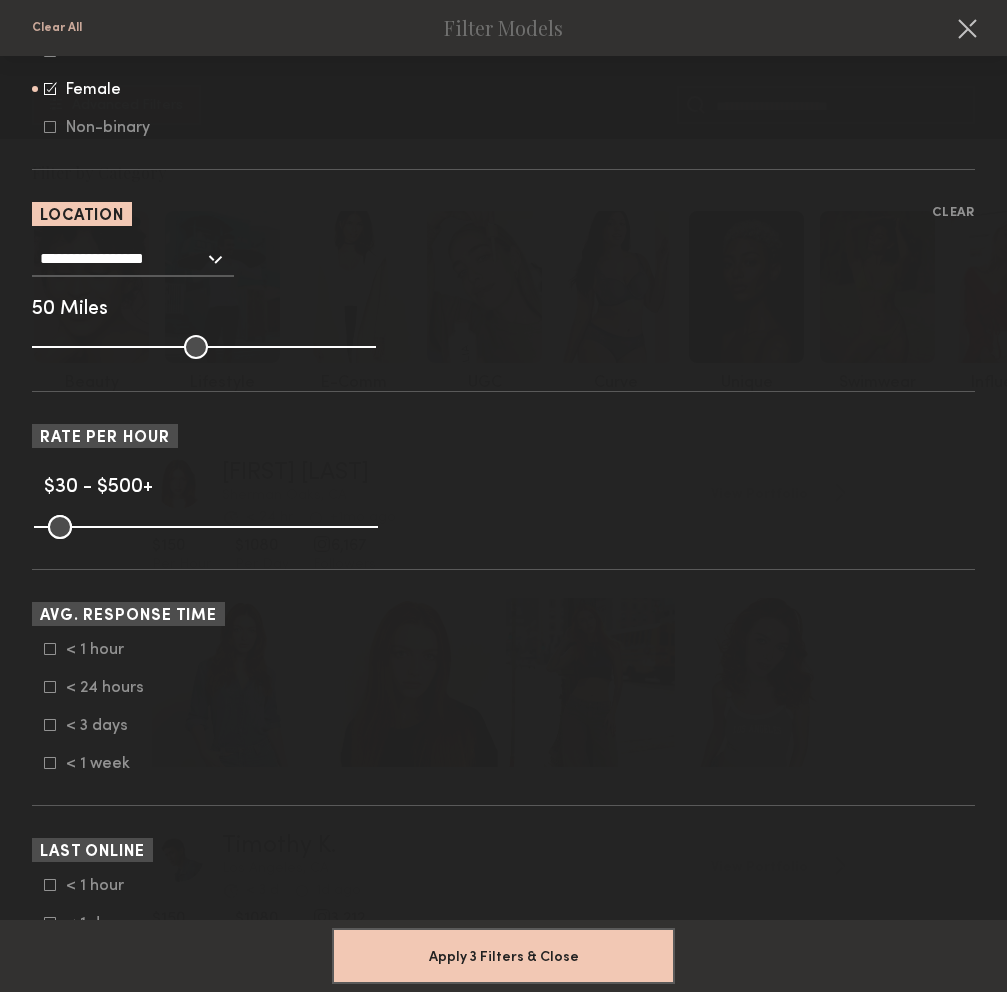 click 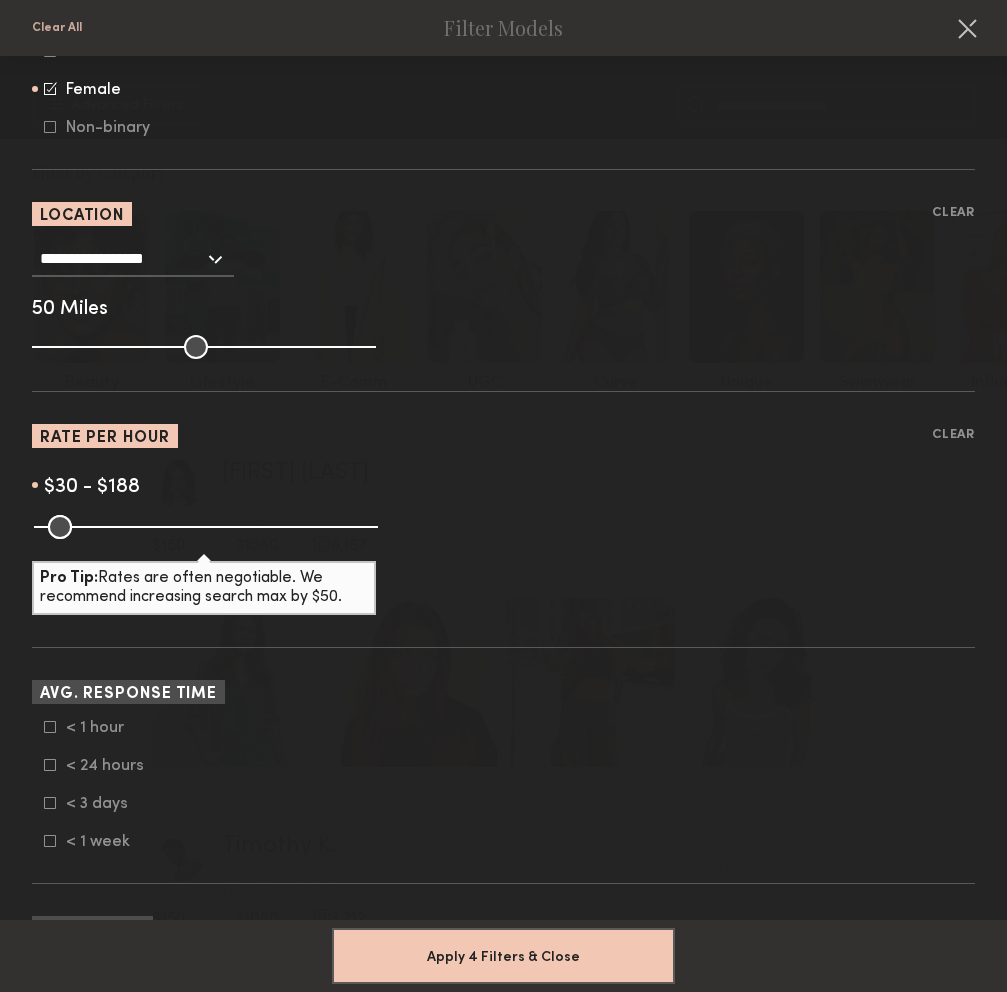 drag, startPoint x: 364, startPoint y: 528, endPoint x: 153, endPoint y: 543, distance: 211.5325 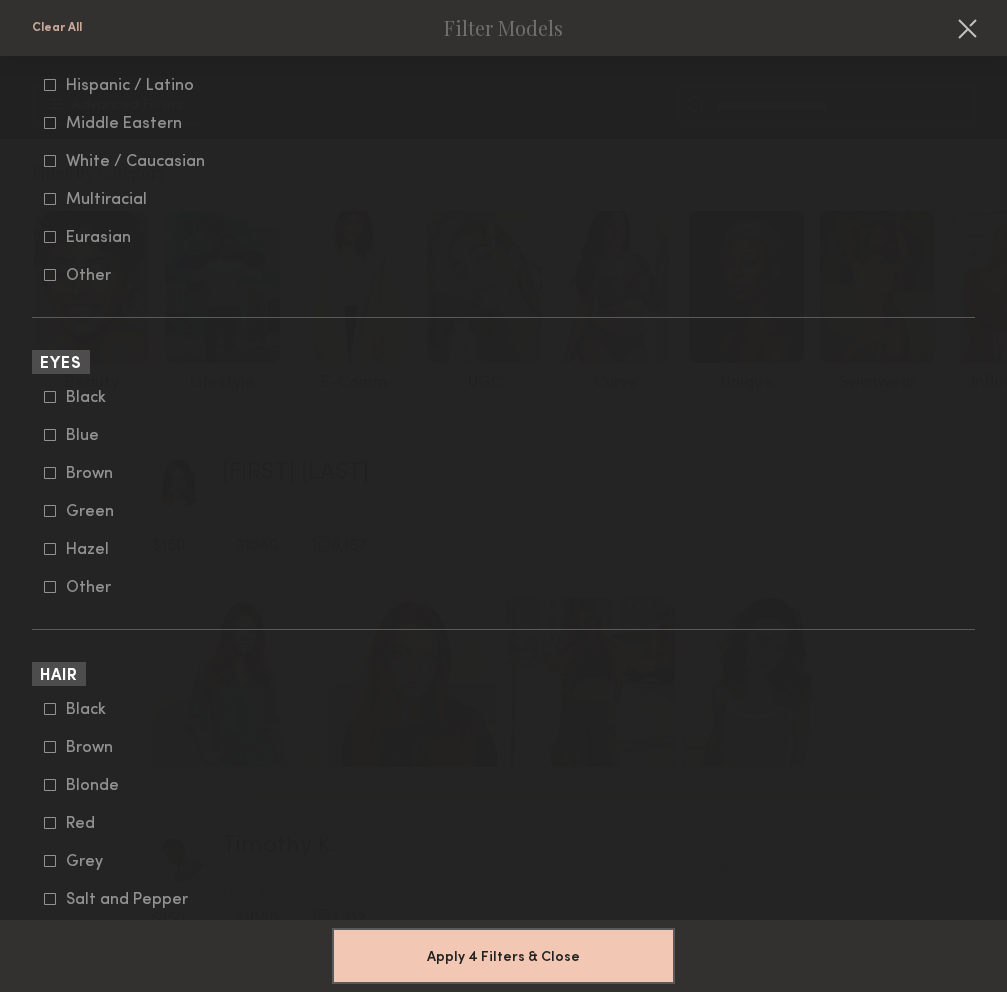 scroll, scrollTop: 3398, scrollLeft: 0, axis: vertical 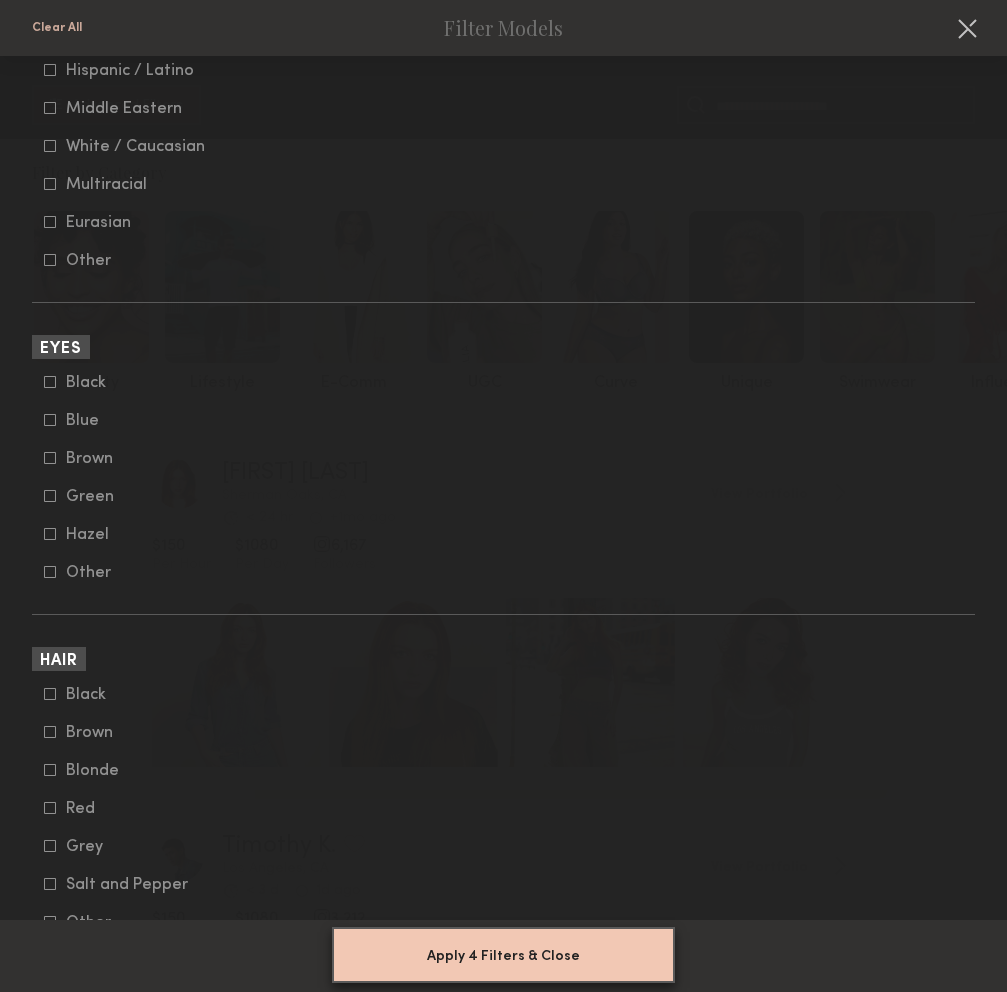 click on "Apply 4 Filters & Close" 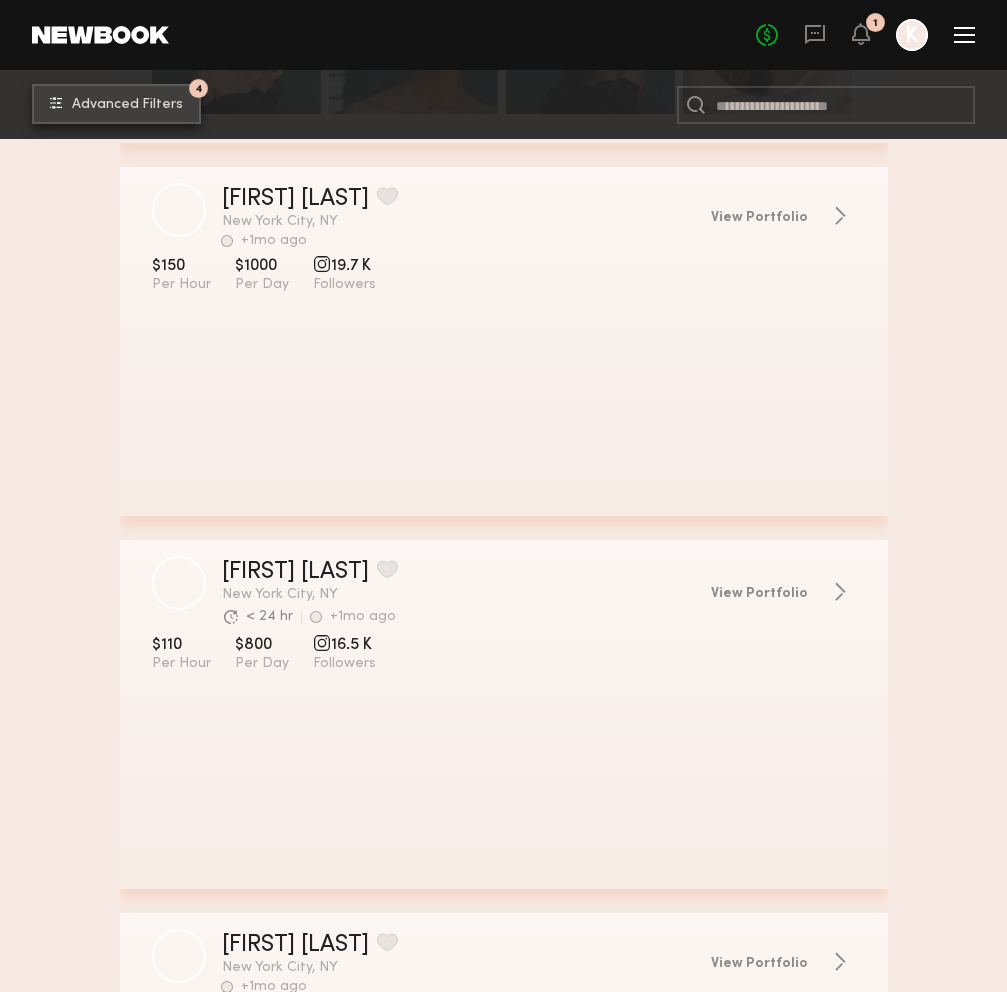 scroll, scrollTop: 8876, scrollLeft: 0, axis: vertical 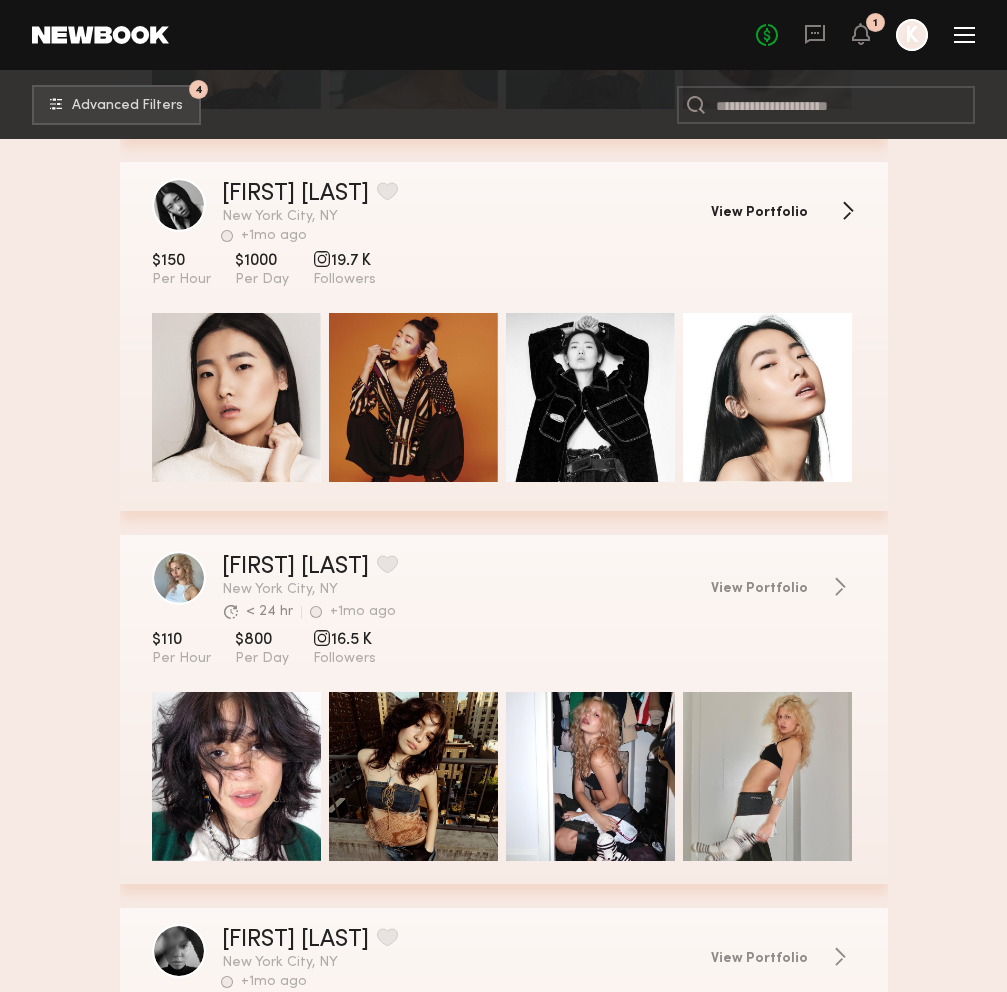 click on "View Portfolio" 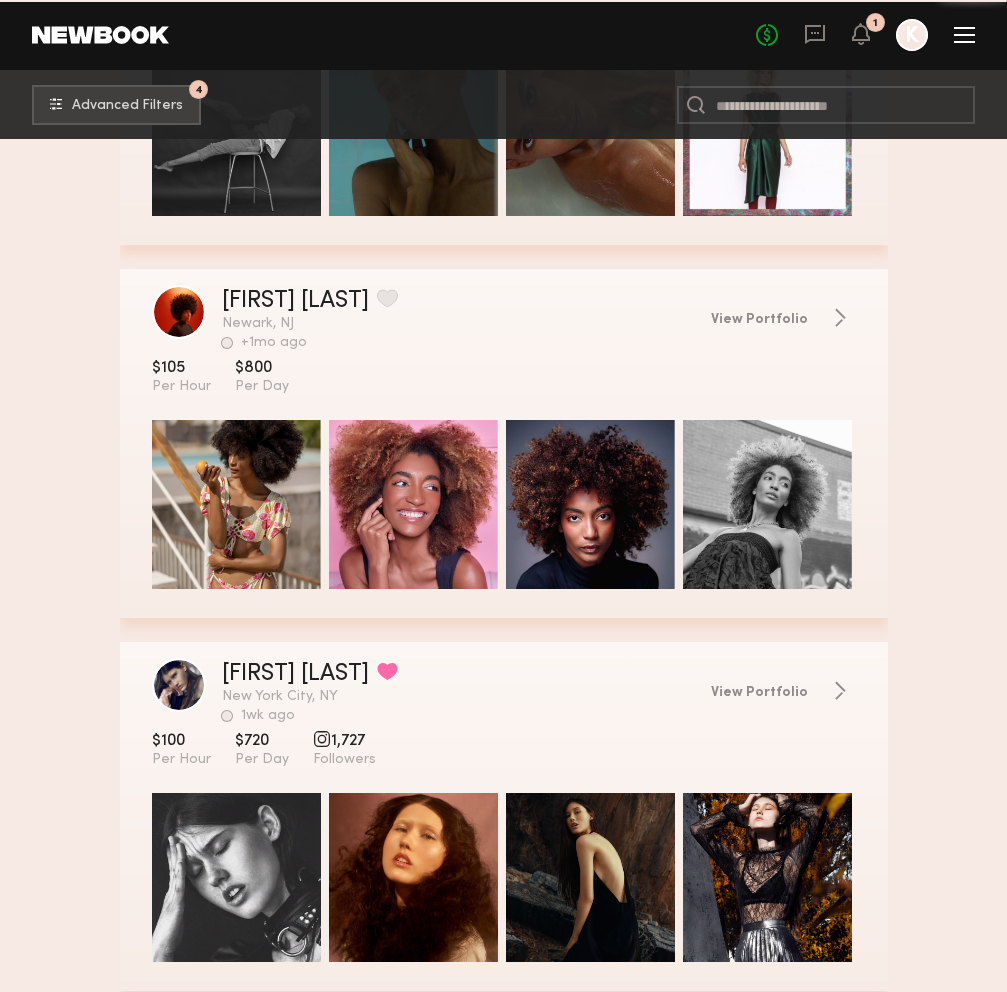 scroll, scrollTop: 12681, scrollLeft: 0, axis: vertical 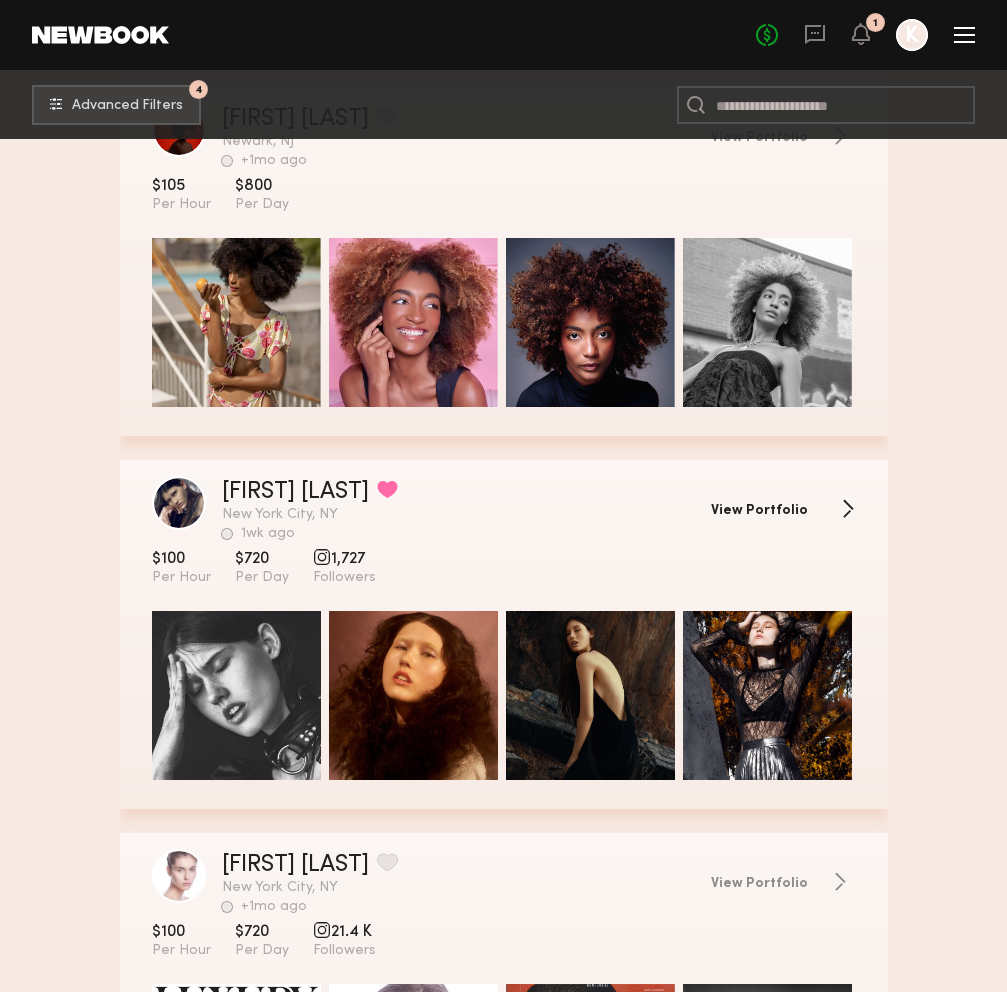 click on "View Portfolio" 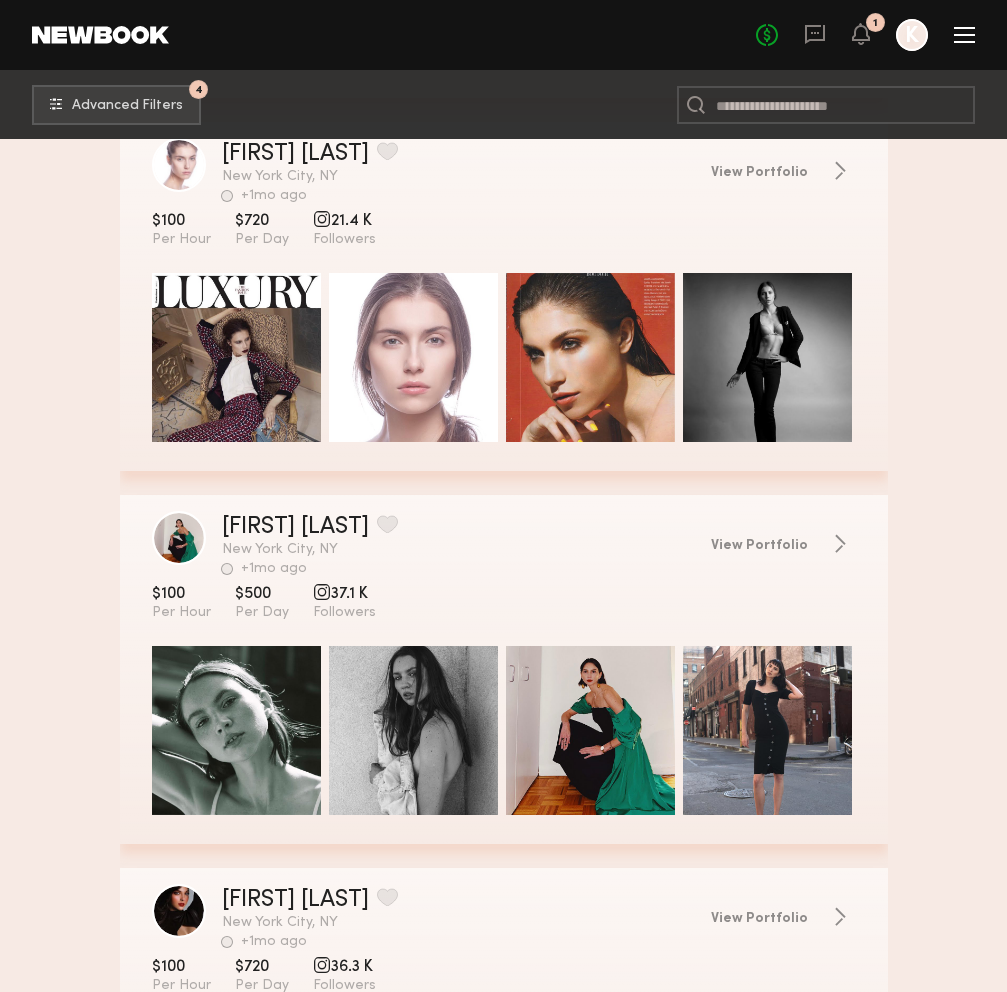 scroll, scrollTop: 13400, scrollLeft: 0, axis: vertical 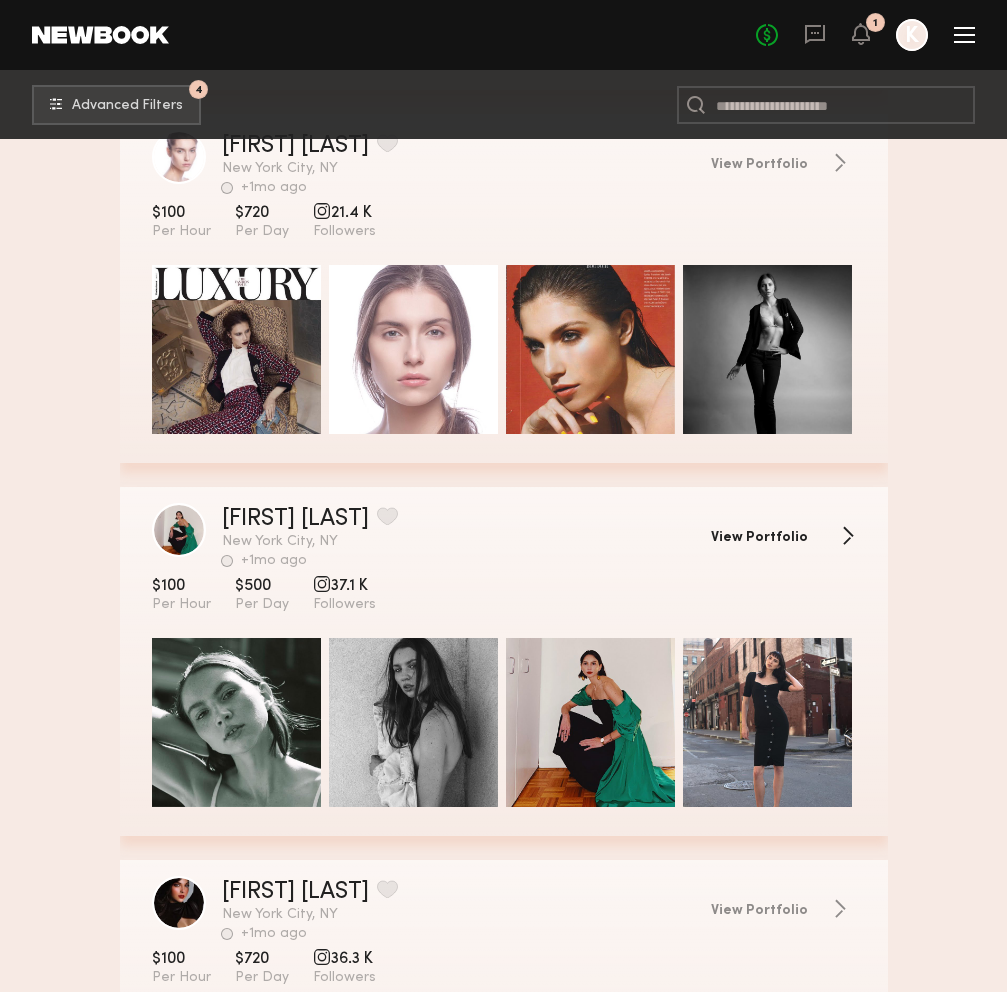 click on "View Portfolio" 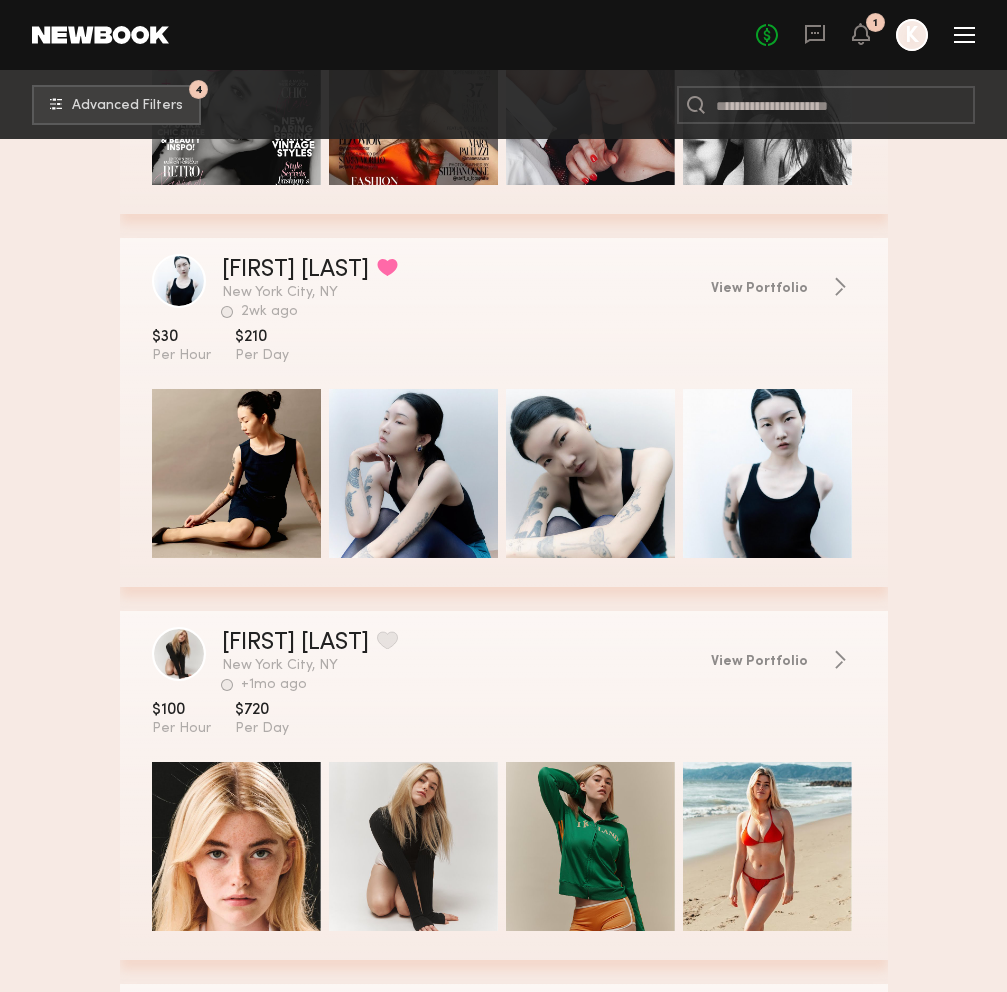 scroll, scrollTop: 14410, scrollLeft: 0, axis: vertical 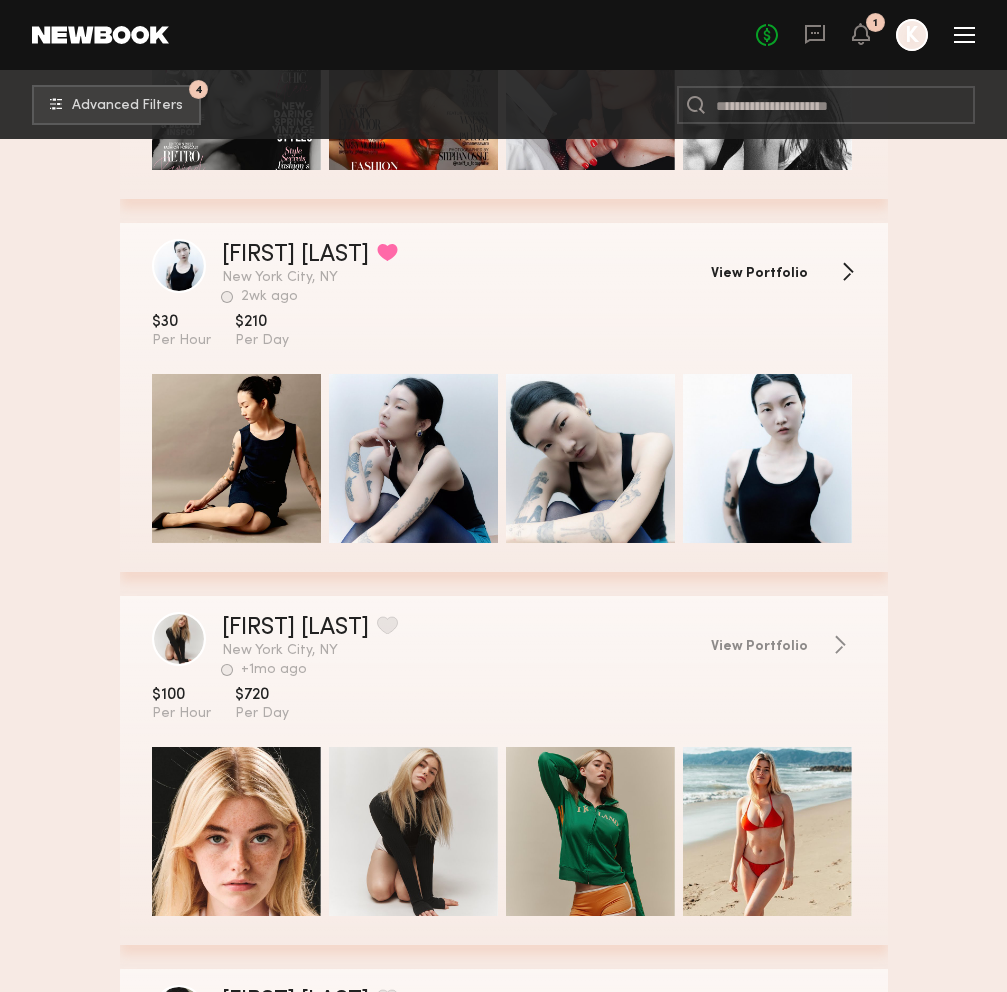 click on "View Portfolio" 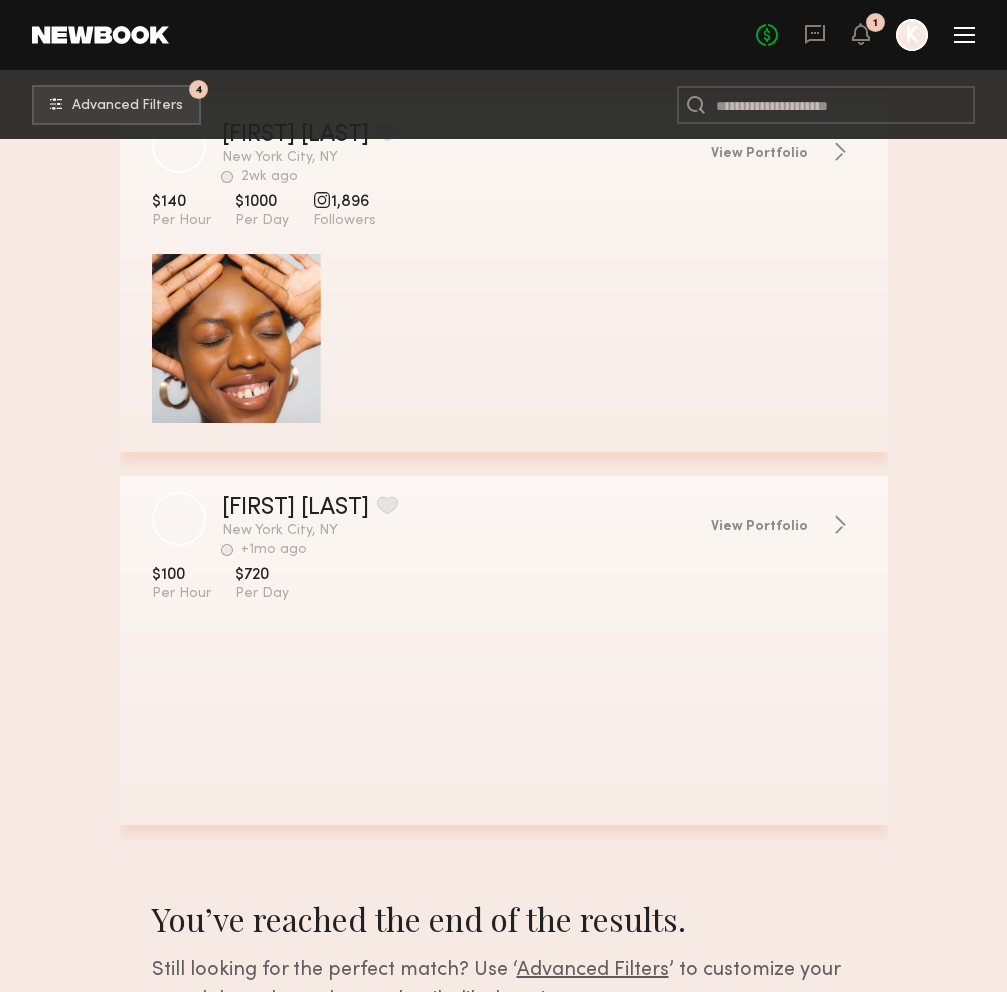 scroll, scrollTop: 19381, scrollLeft: 0, axis: vertical 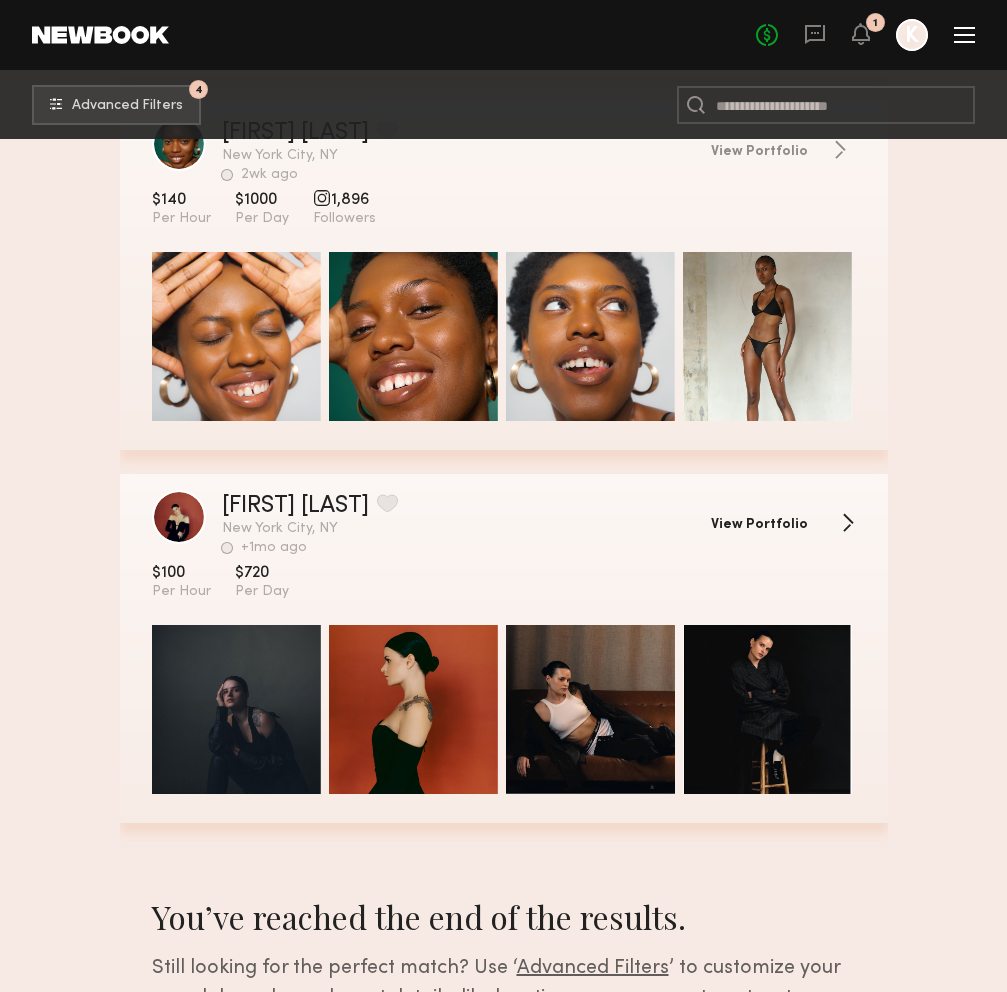 click on "View Portfolio" 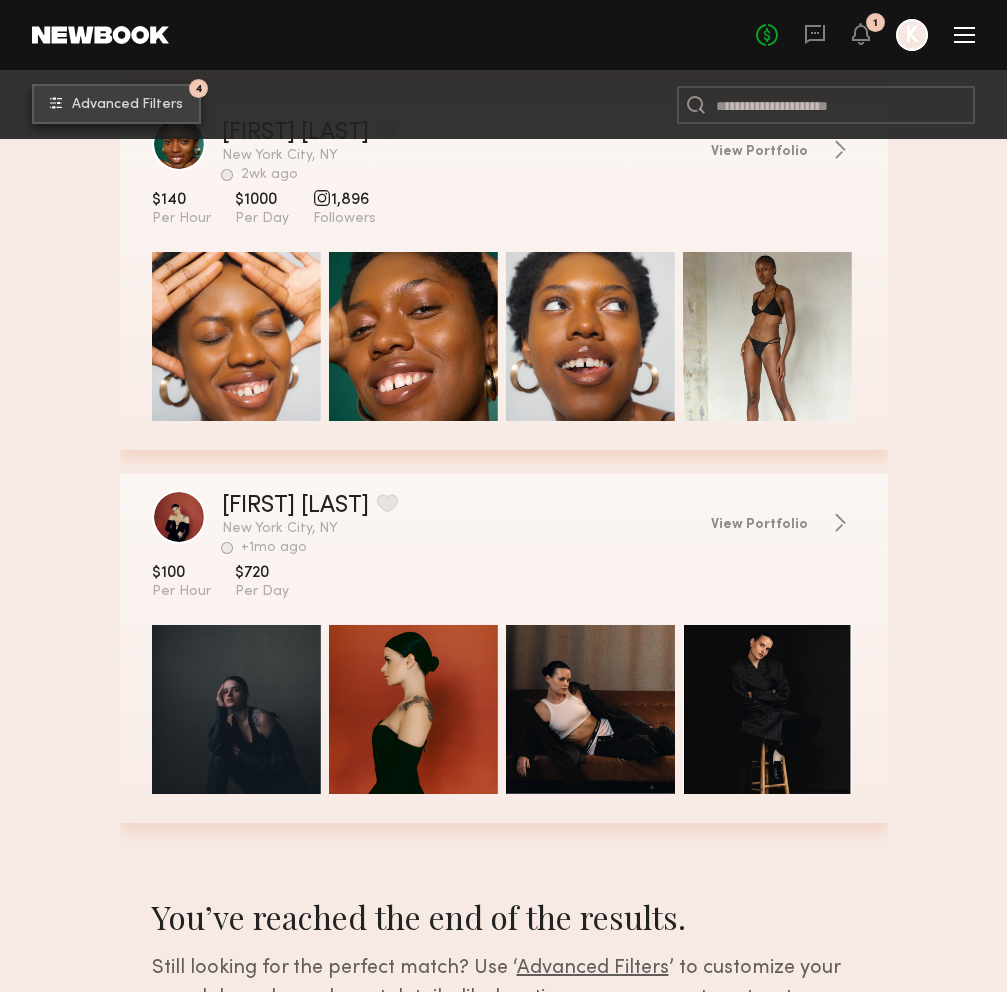 click on "4 Advanced Filters" 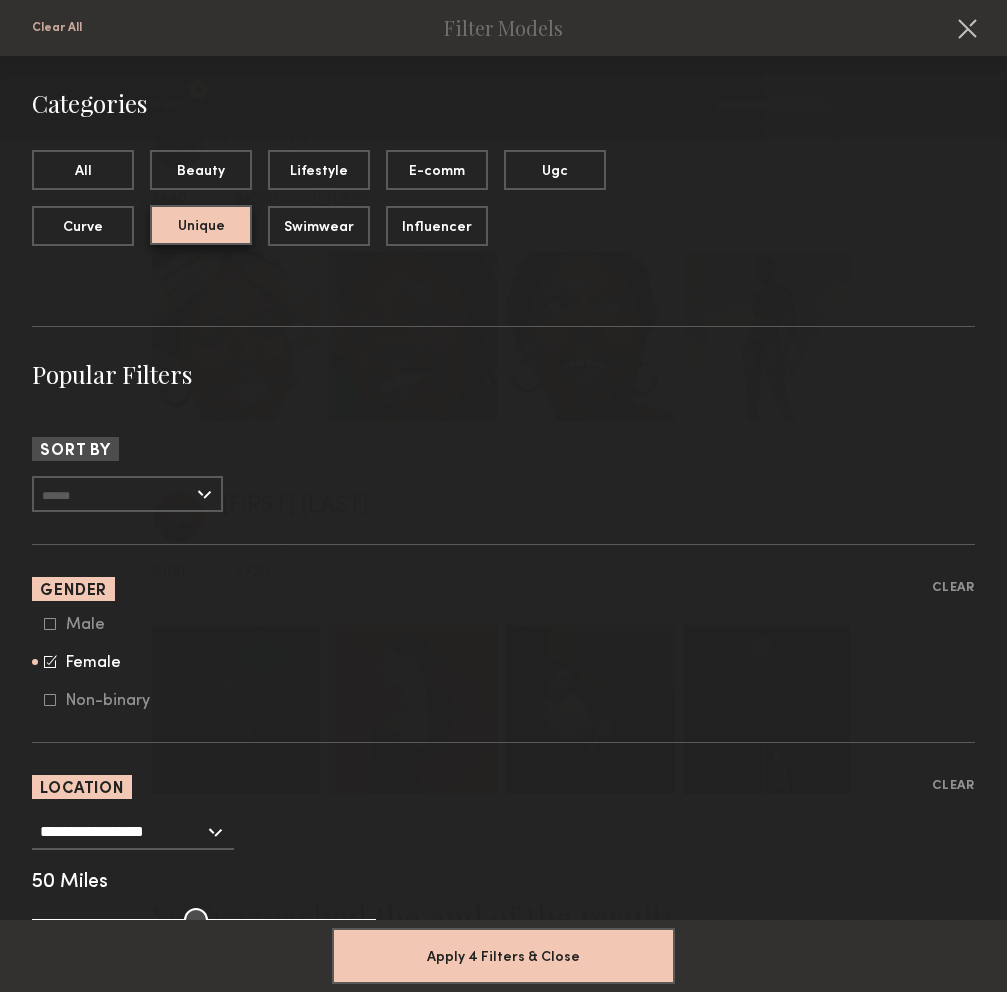 click on "Unique" 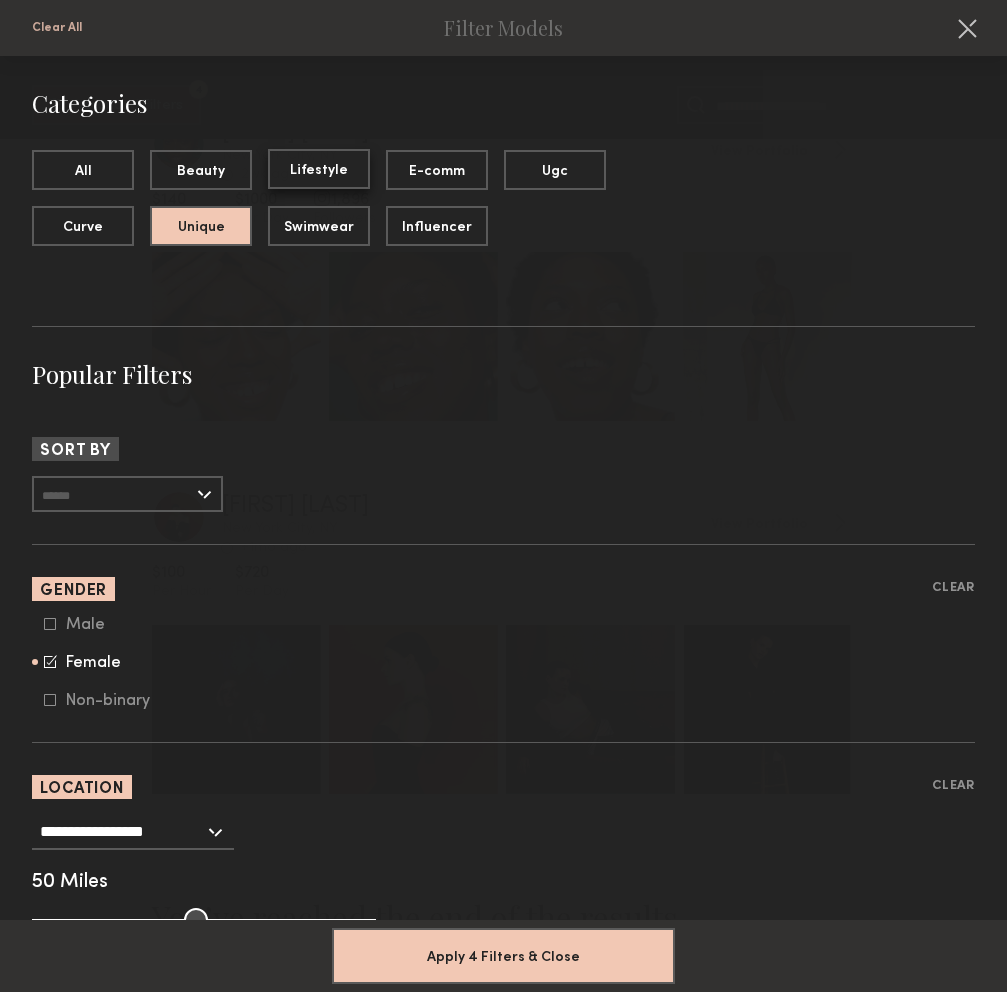 click on "Lifestyle" 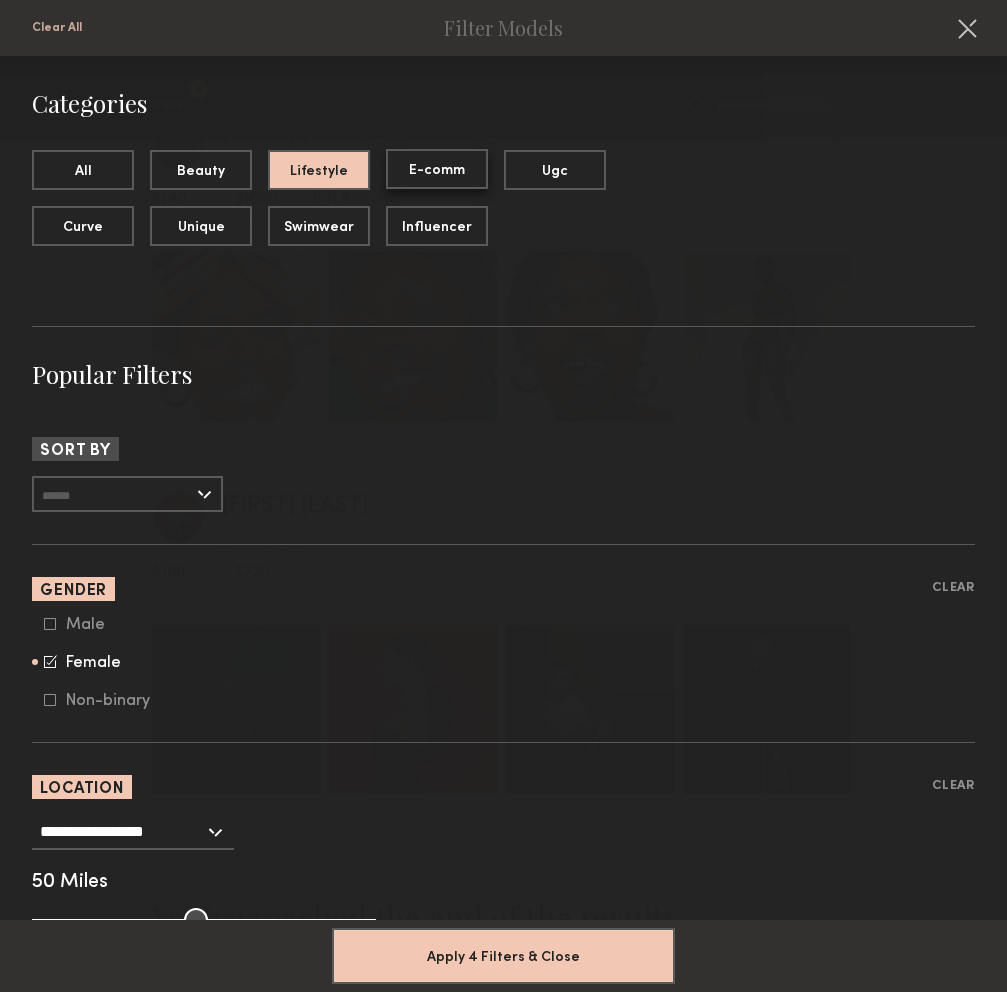click on "E-comm" 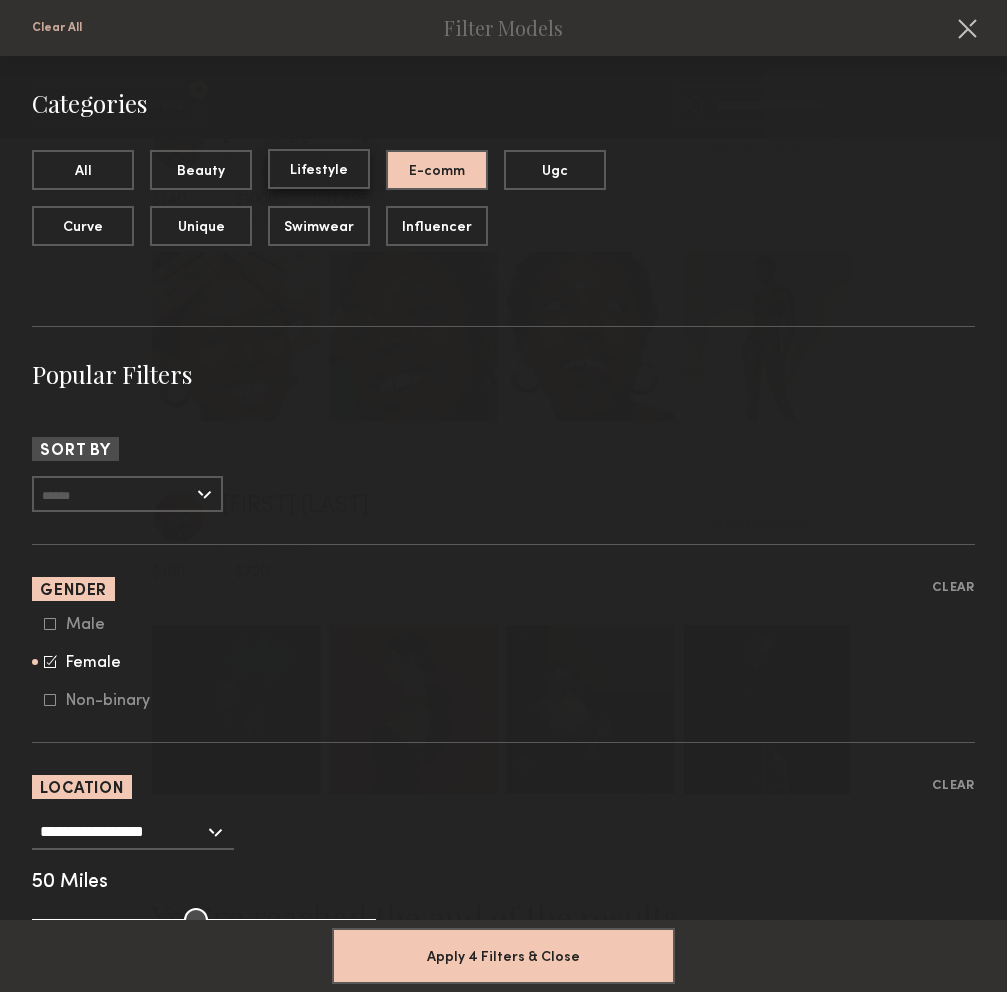 click on "Lifestyle" 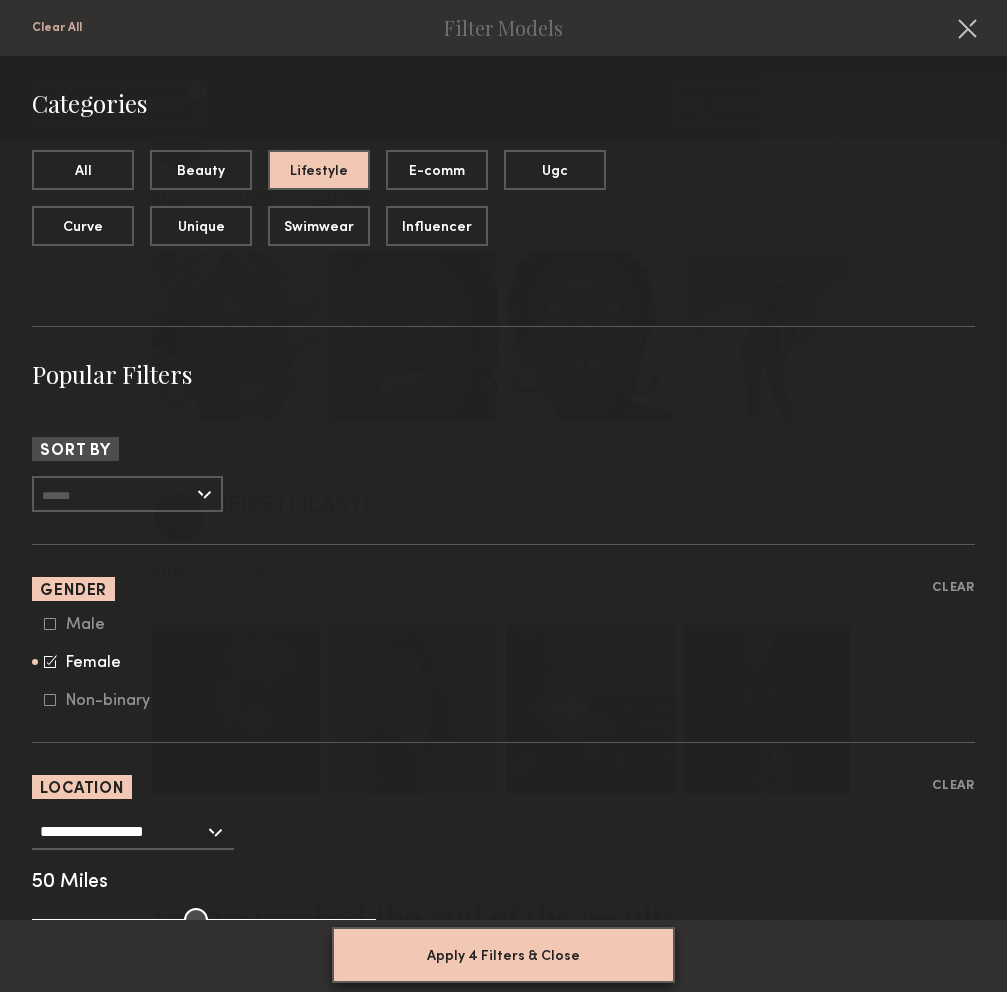 click on "Apply 4 Filters & Close" 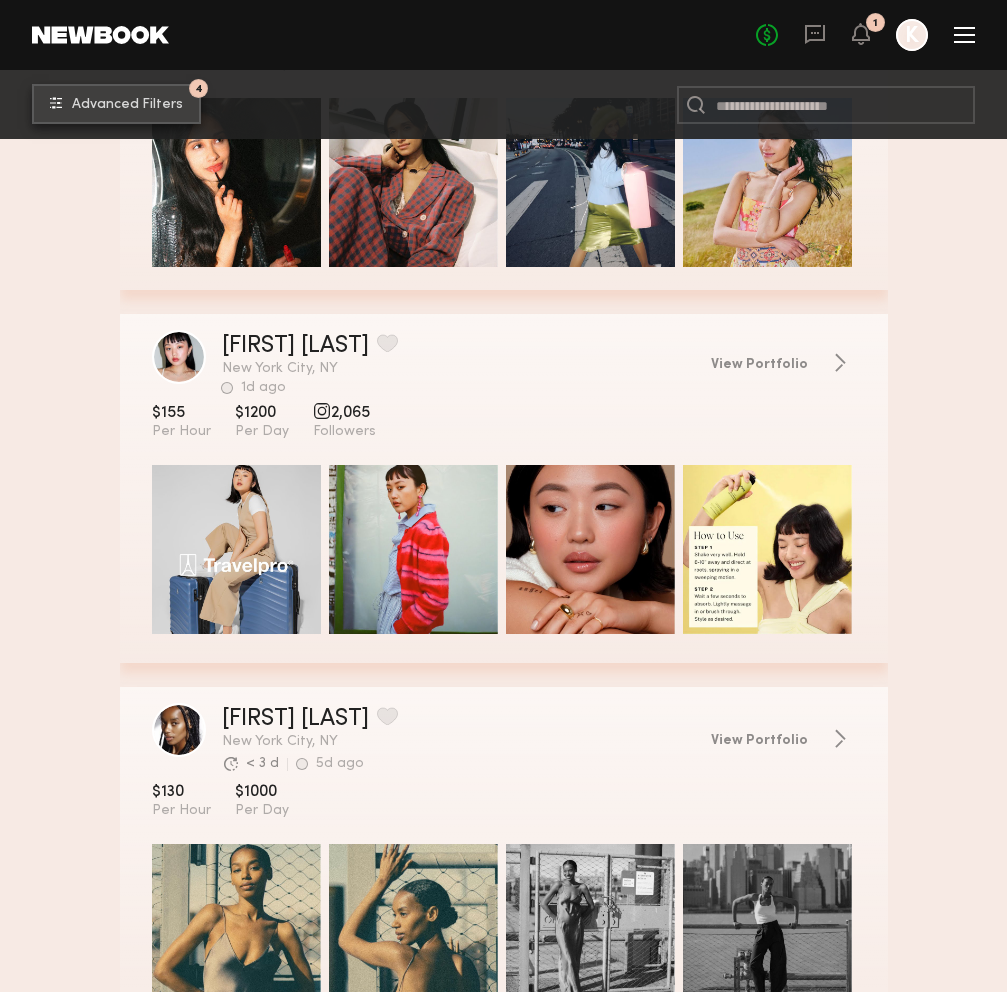 scroll, scrollTop: 4061, scrollLeft: 0, axis: vertical 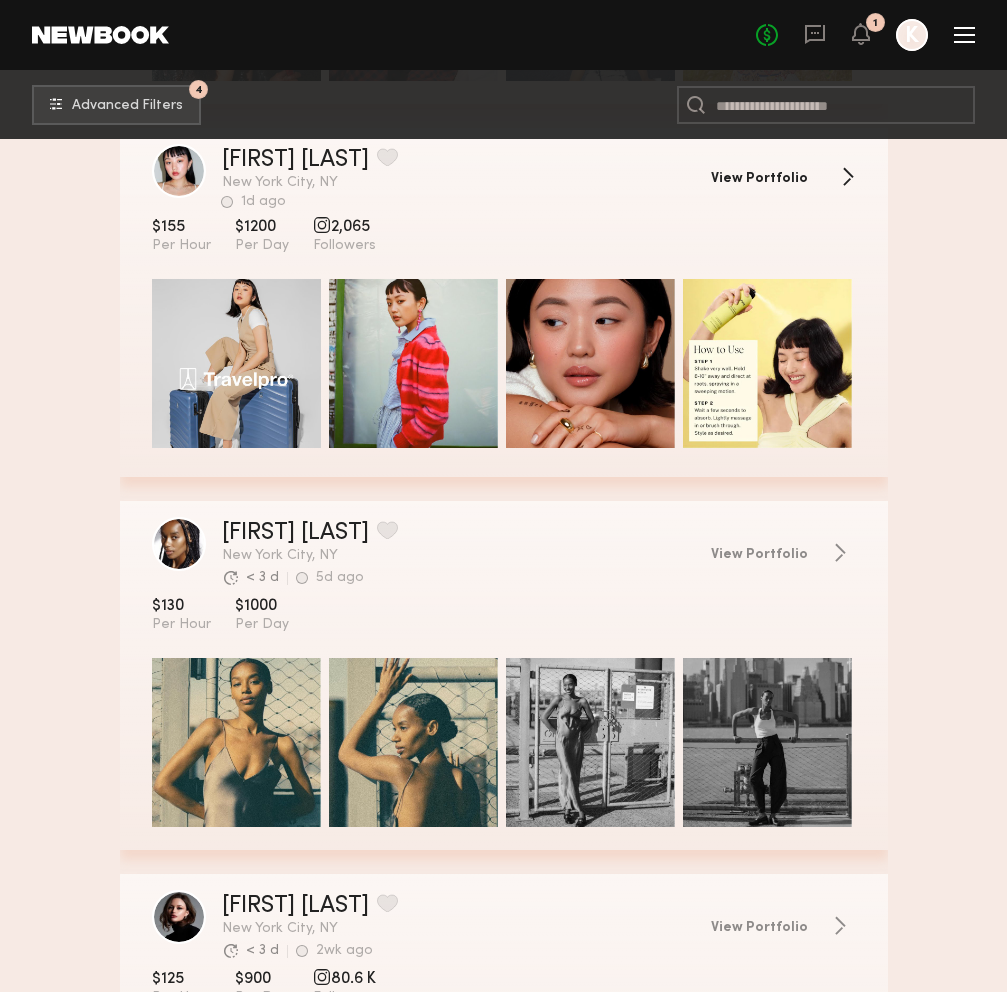 click on "View Portfolio" 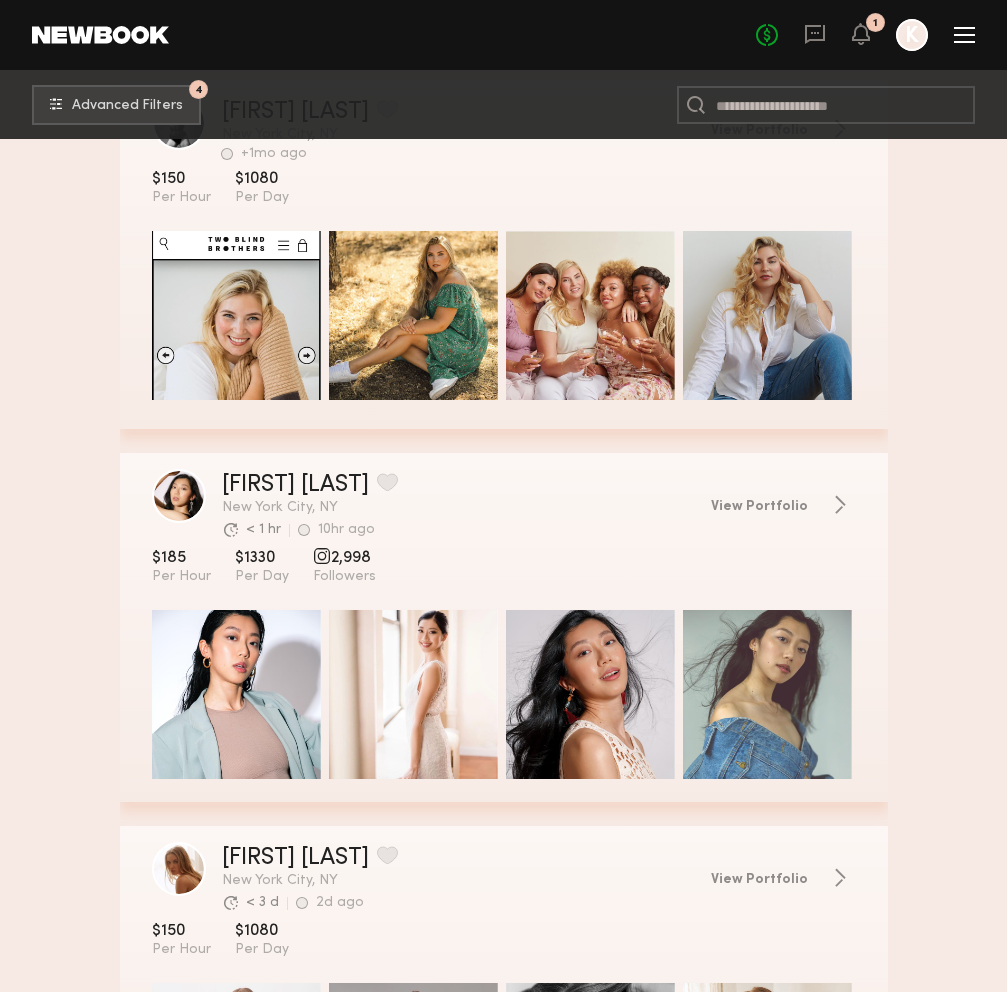 scroll, scrollTop: 5602, scrollLeft: 0, axis: vertical 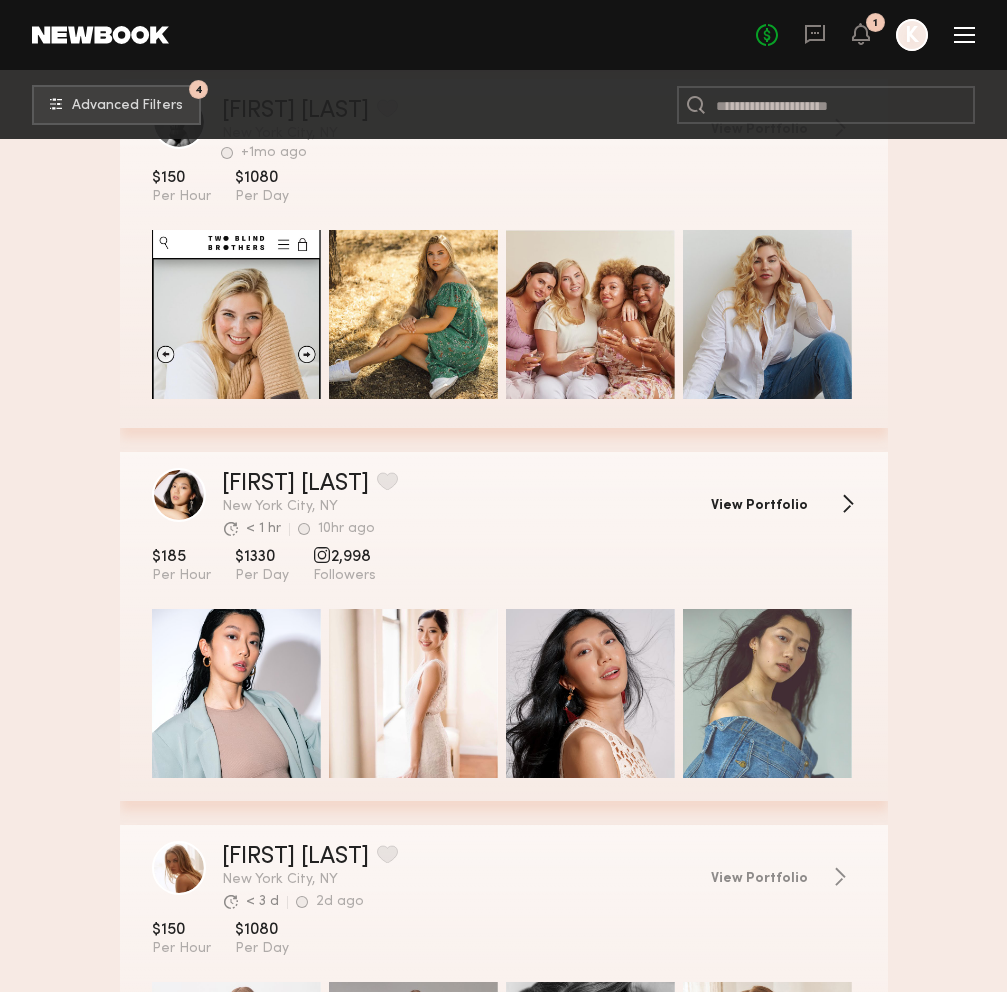 click on "View Portfolio" 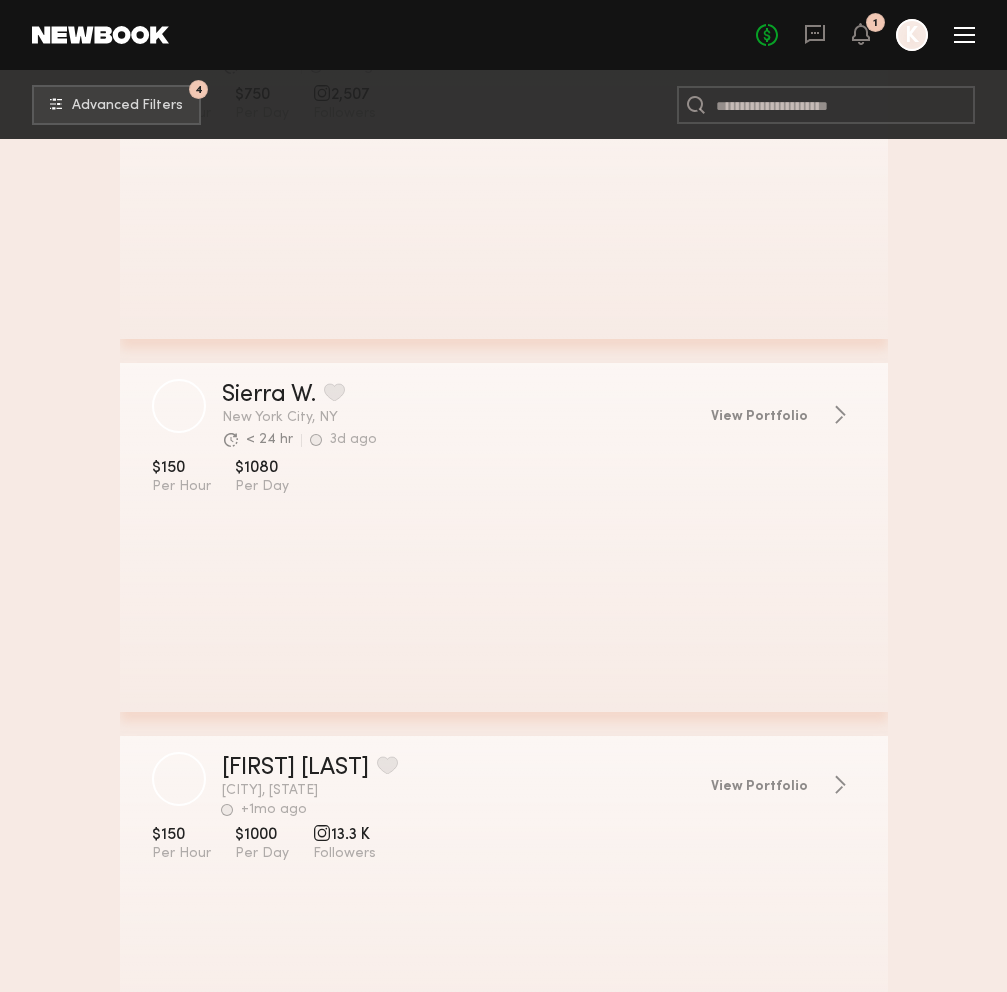 scroll, scrollTop: 13149, scrollLeft: 0, axis: vertical 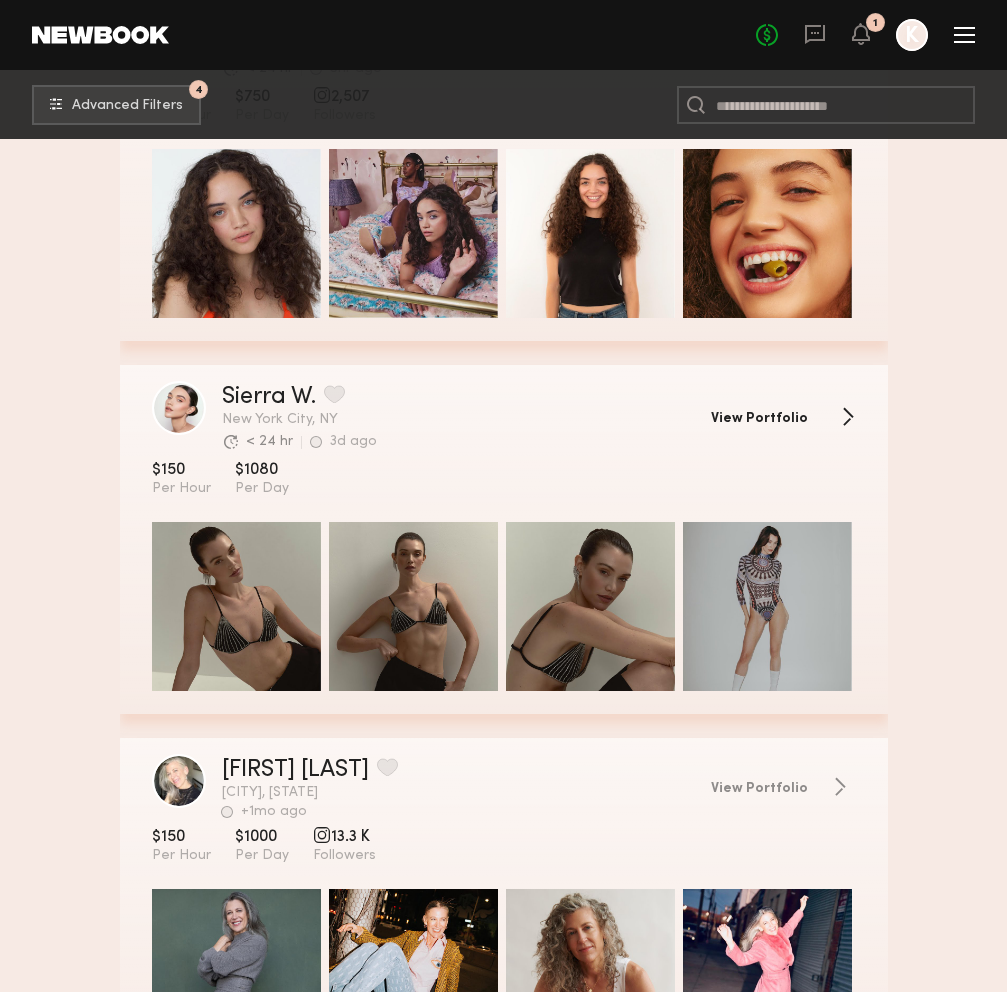 click on "View Portfolio" 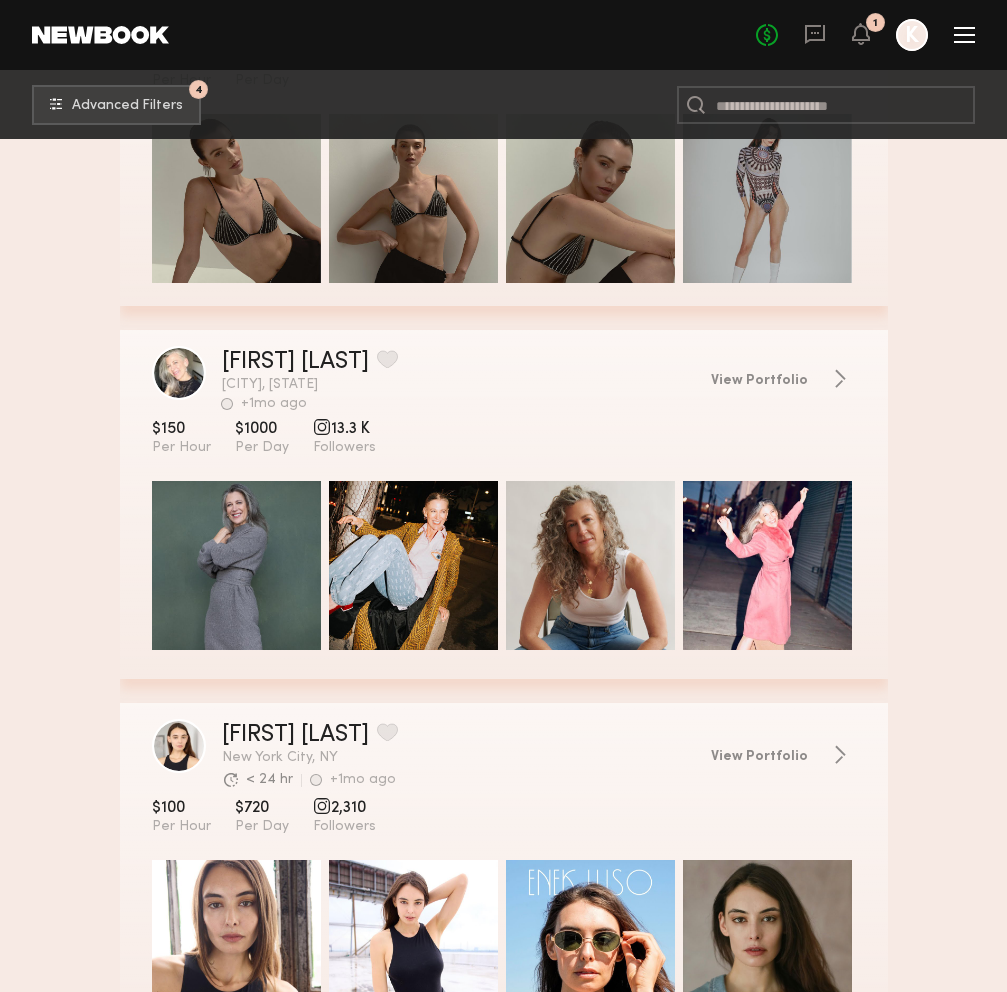 scroll, scrollTop: 13560, scrollLeft: 0, axis: vertical 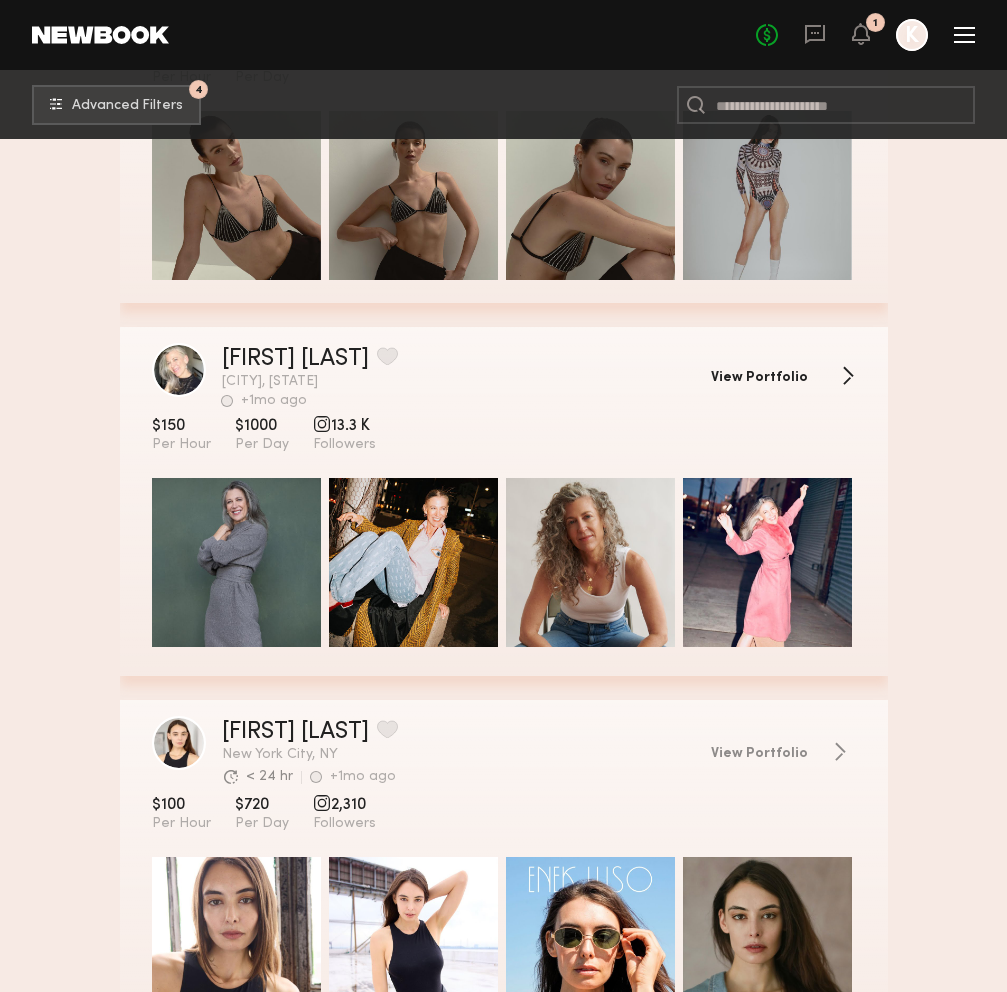 click on "View Portfolio" 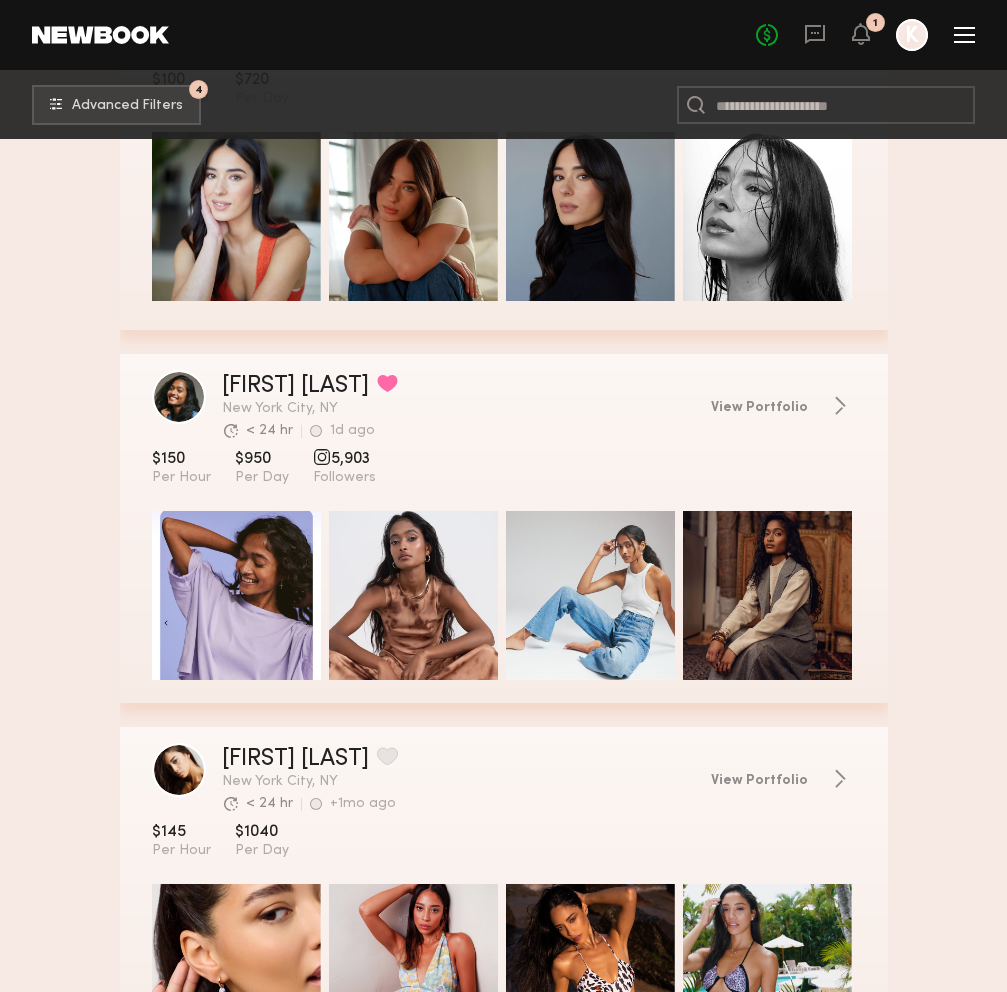 scroll, scrollTop: 15113, scrollLeft: 0, axis: vertical 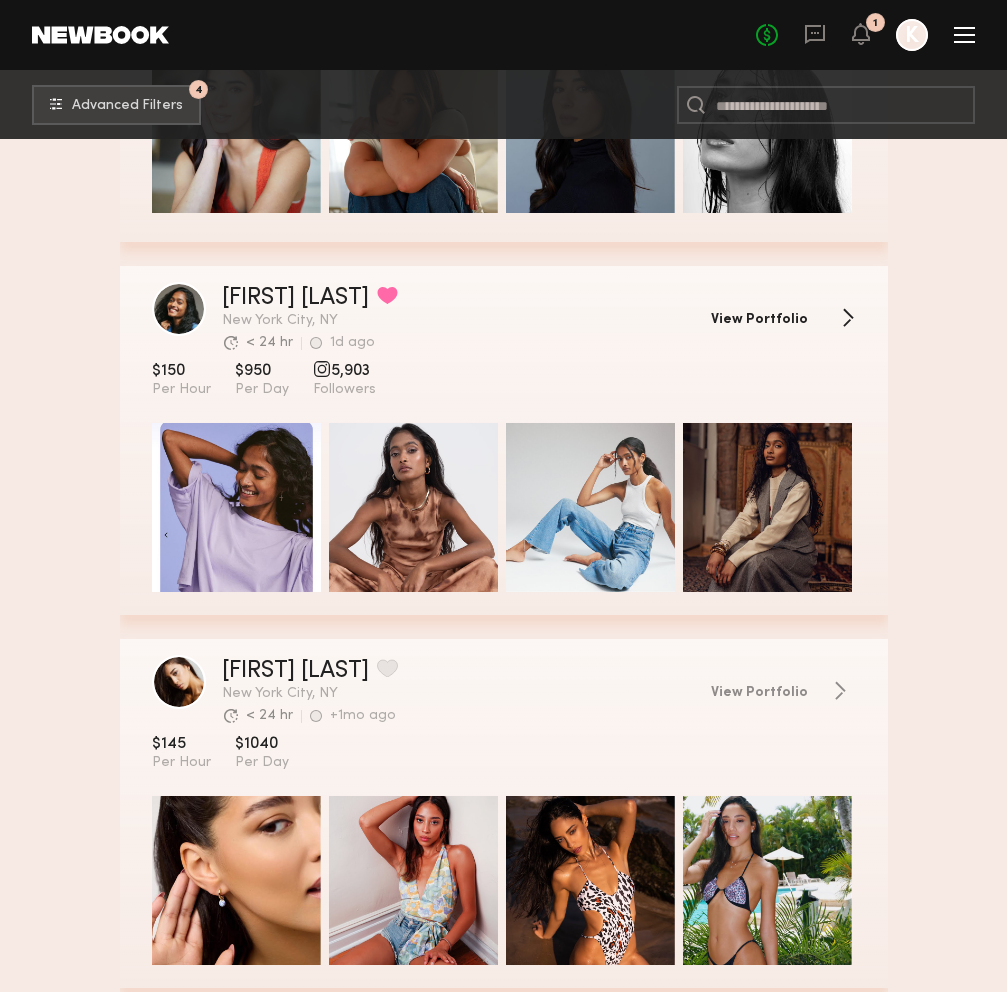 click on "View Portfolio" 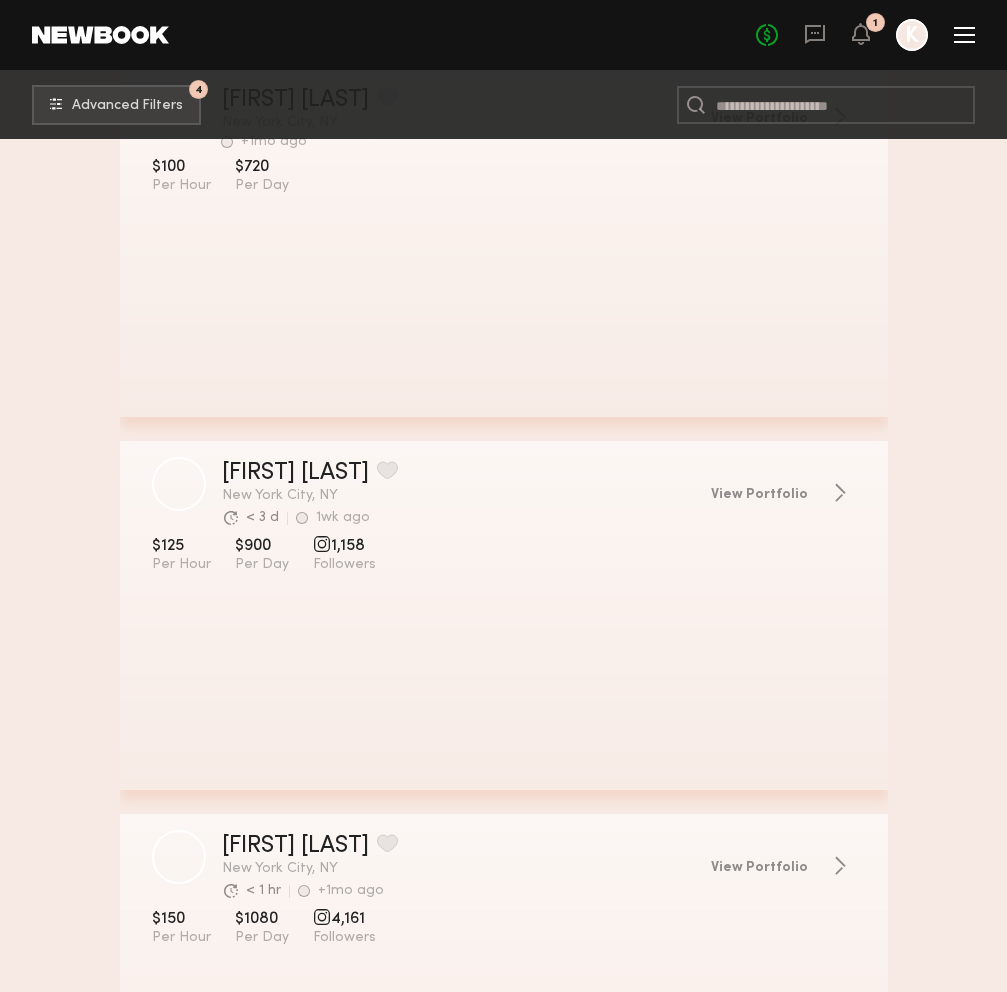 scroll, scrollTop: 21519, scrollLeft: 0, axis: vertical 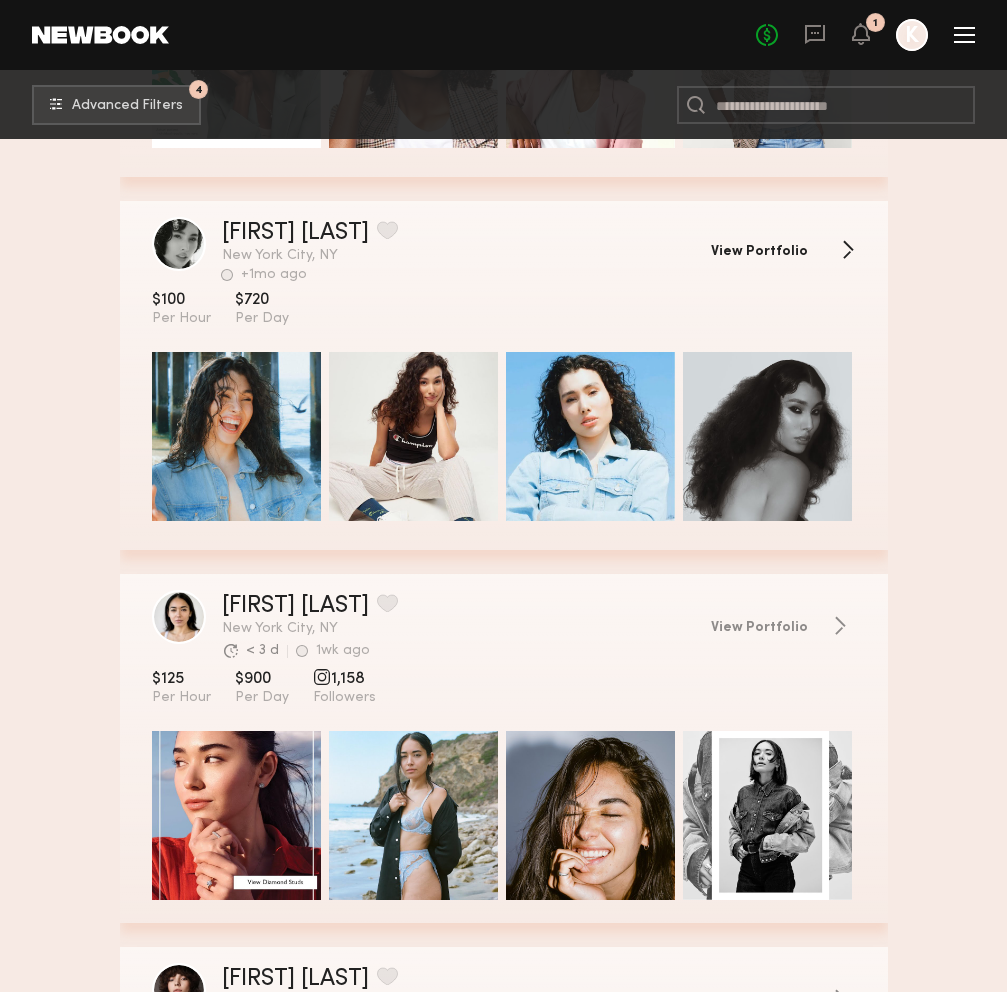 click on "View Portfolio" 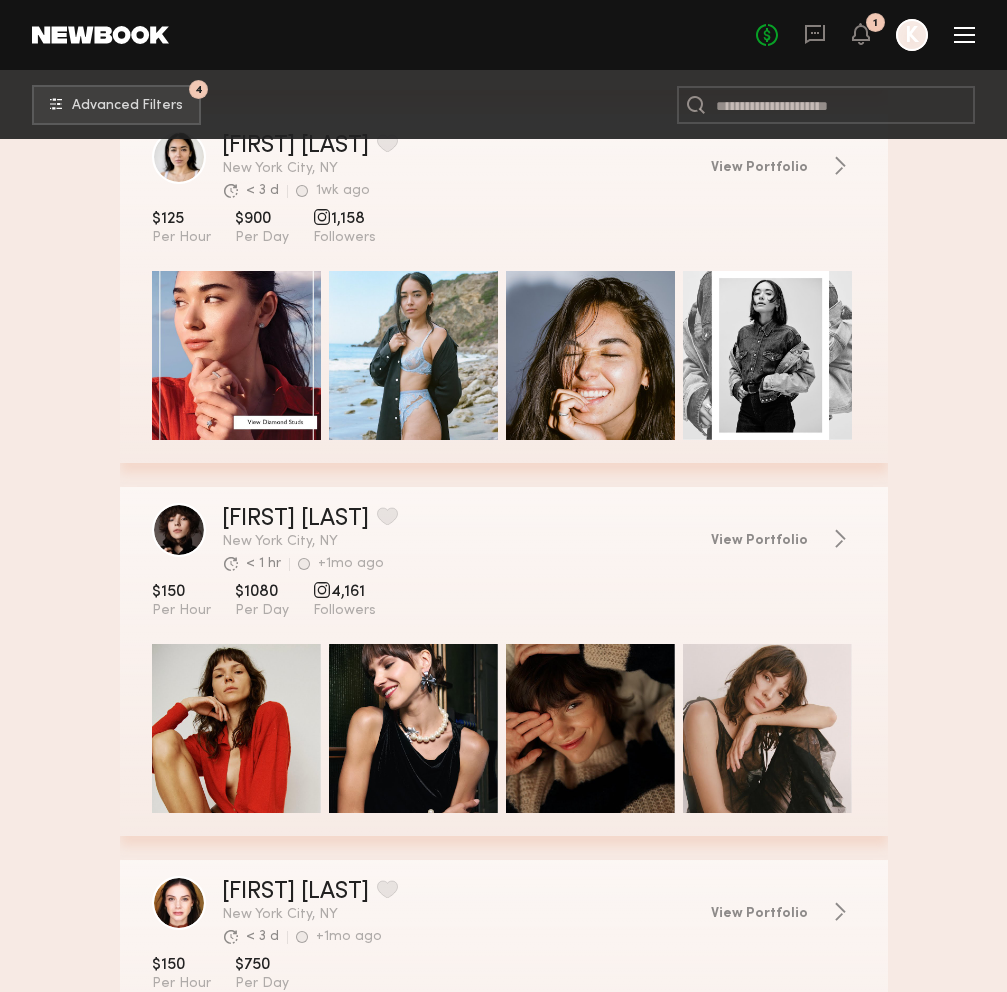 scroll, scrollTop: 21981, scrollLeft: 0, axis: vertical 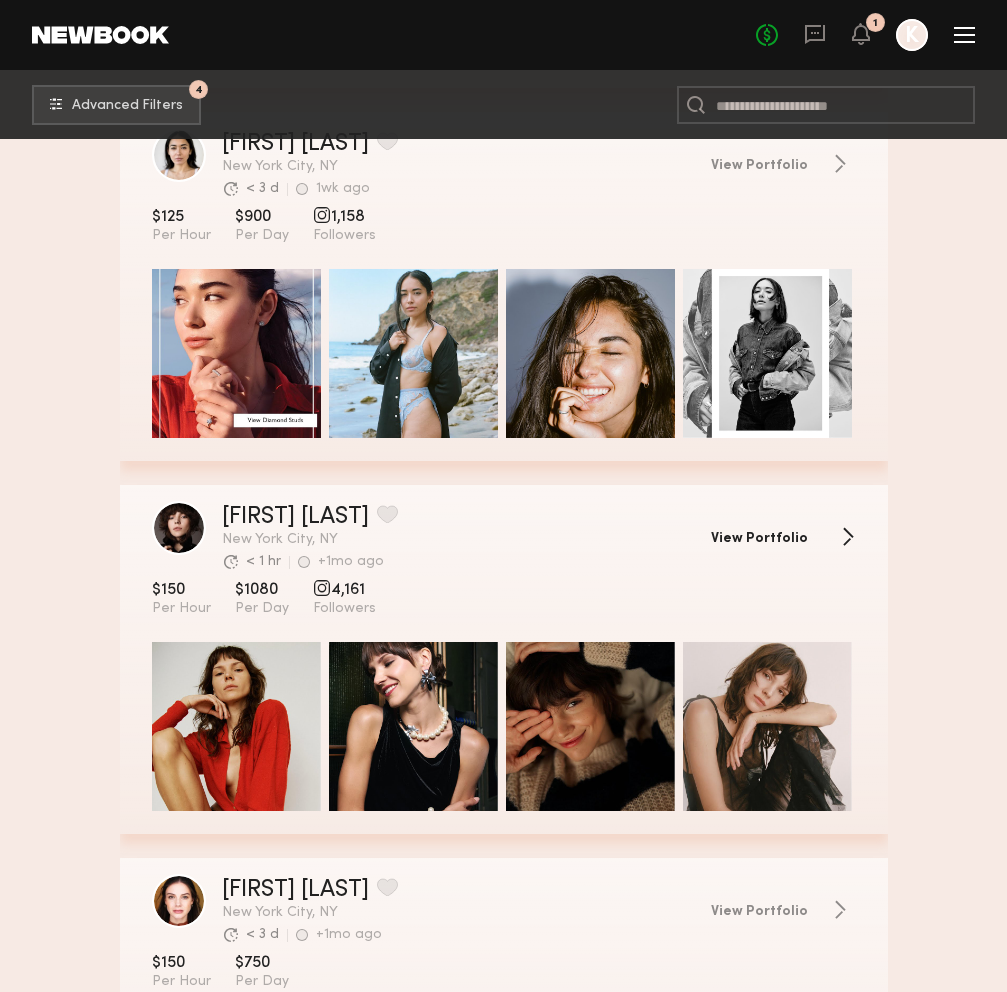 click on "View Portfolio" 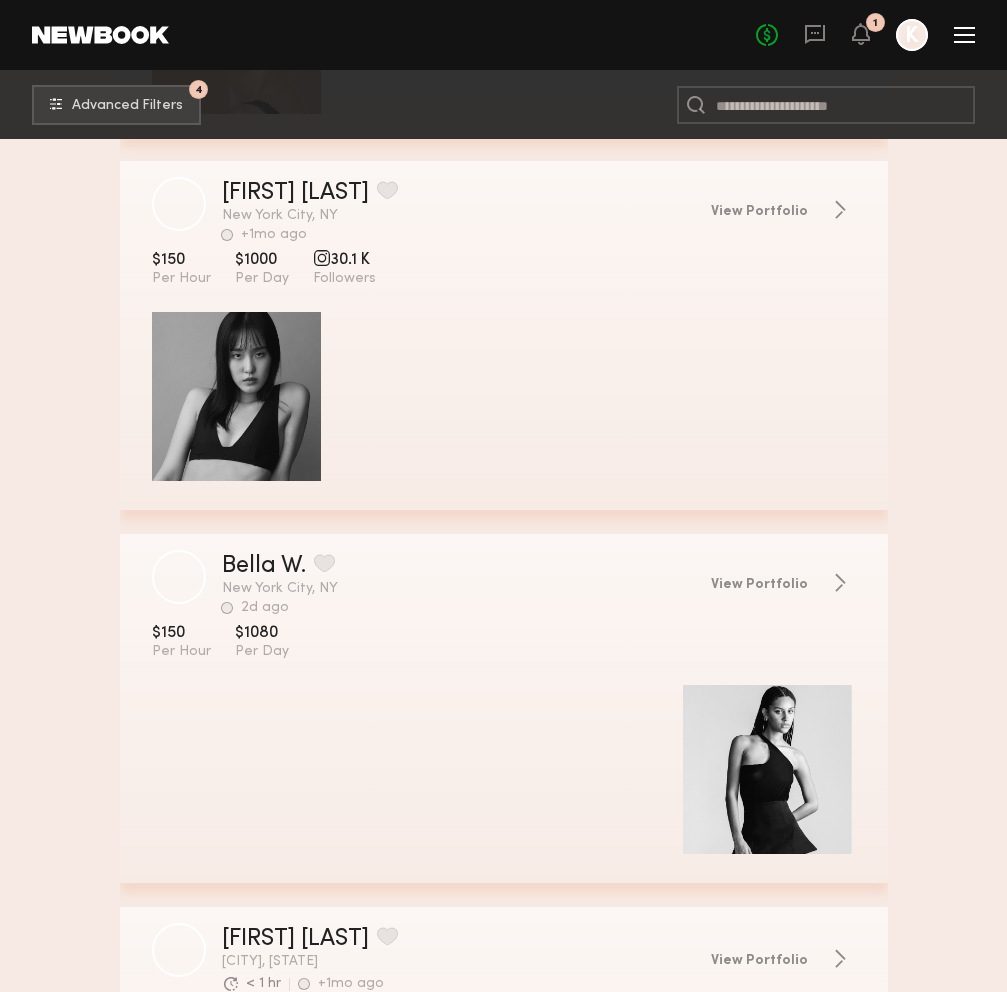 scroll, scrollTop: 33130, scrollLeft: 0, axis: vertical 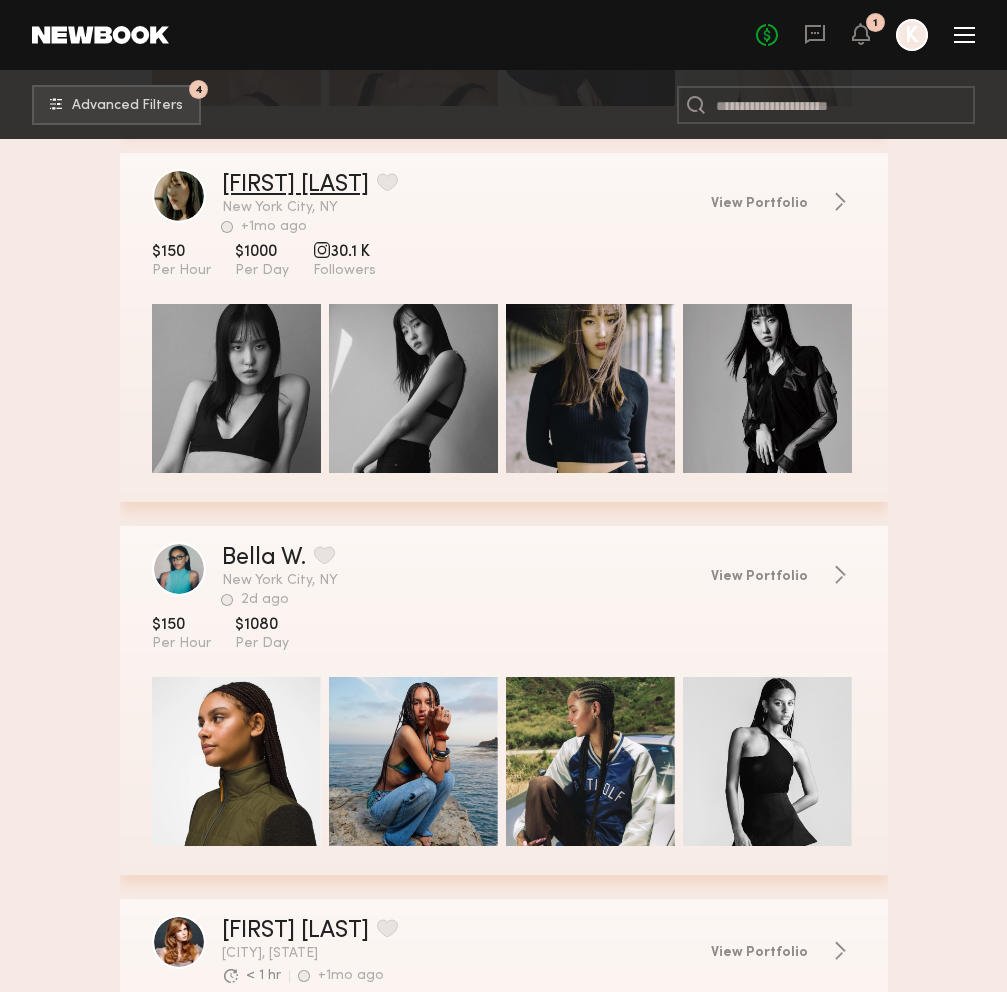click on "Olivia Y." 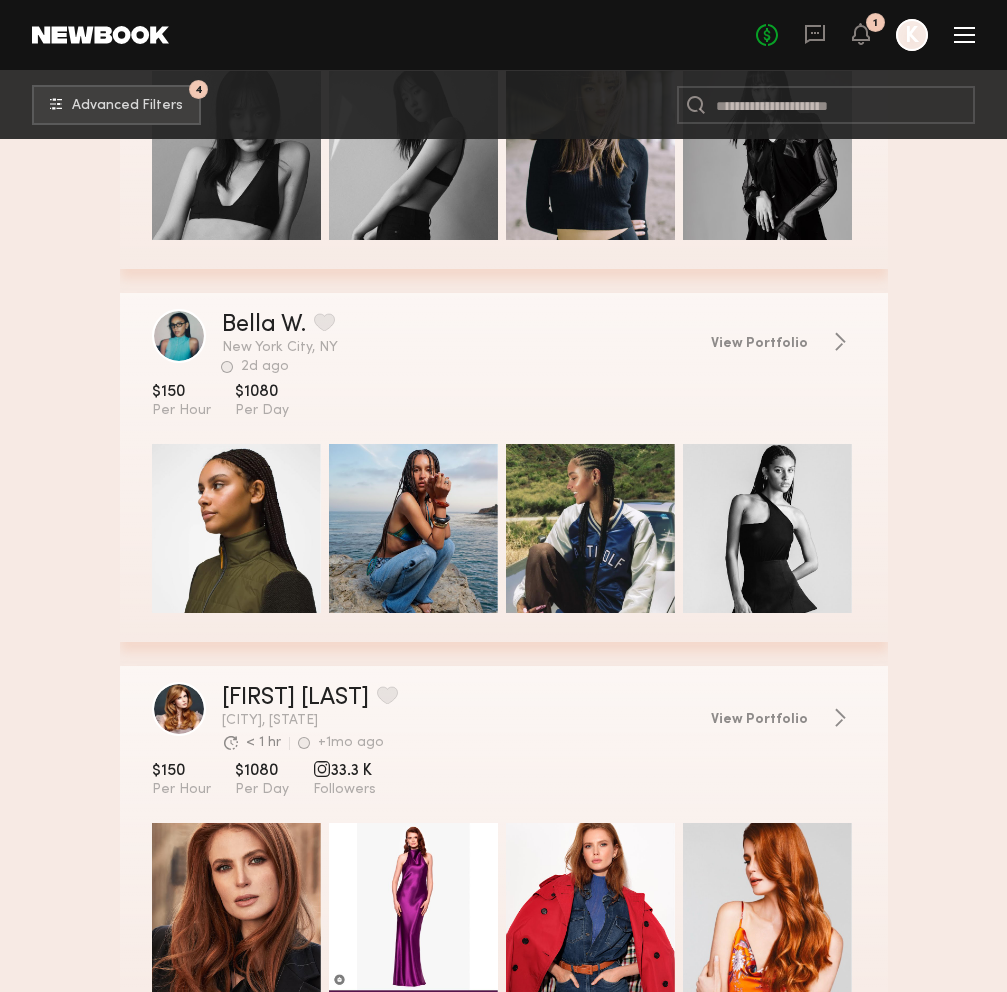scroll, scrollTop: 33365, scrollLeft: 0, axis: vertical 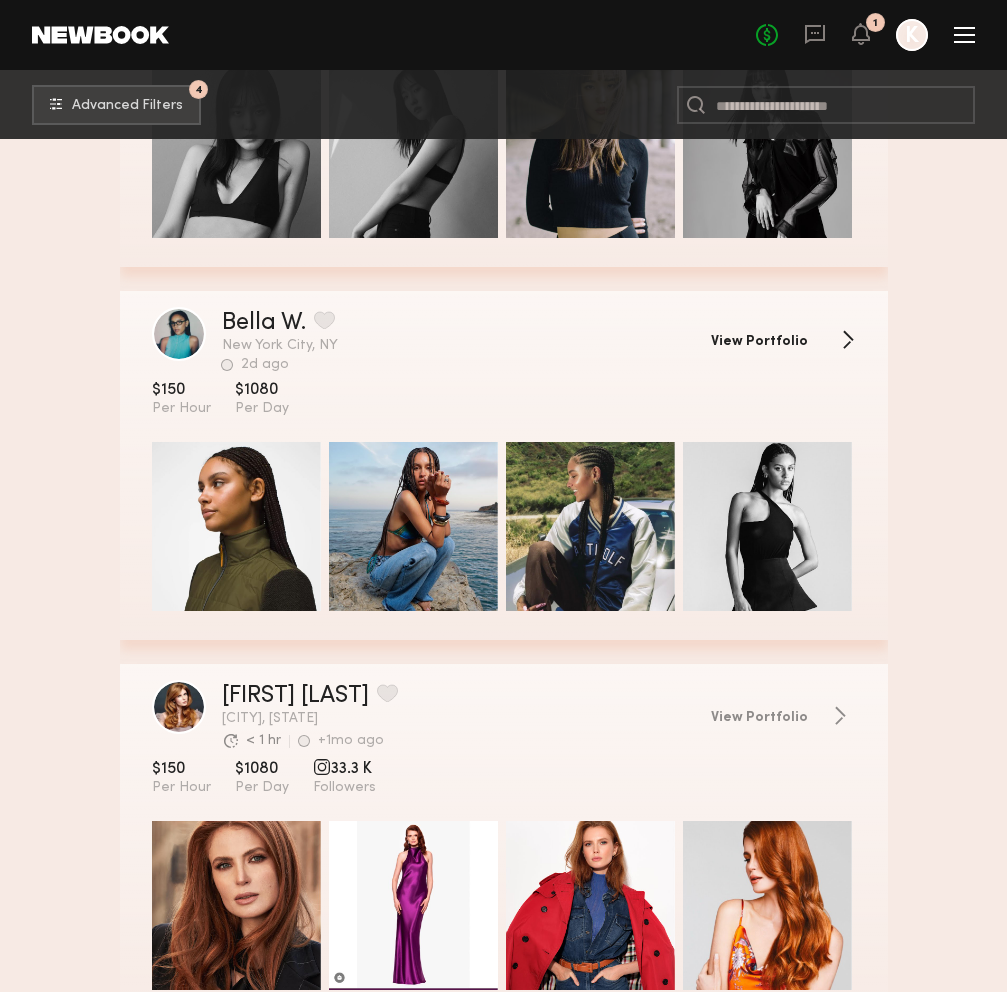 click on "View Portfolio" 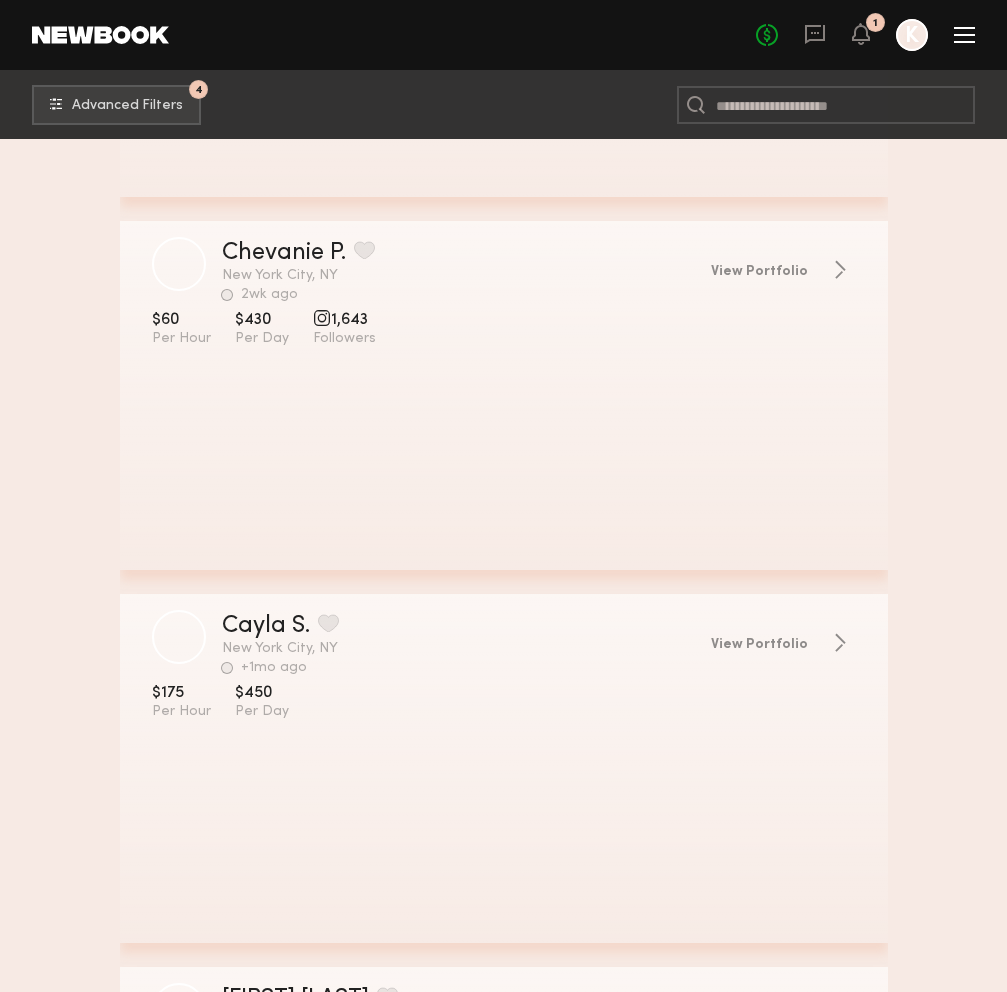 scroll, scrollTop: 45374, scrollLeft: 0, axis: vertical 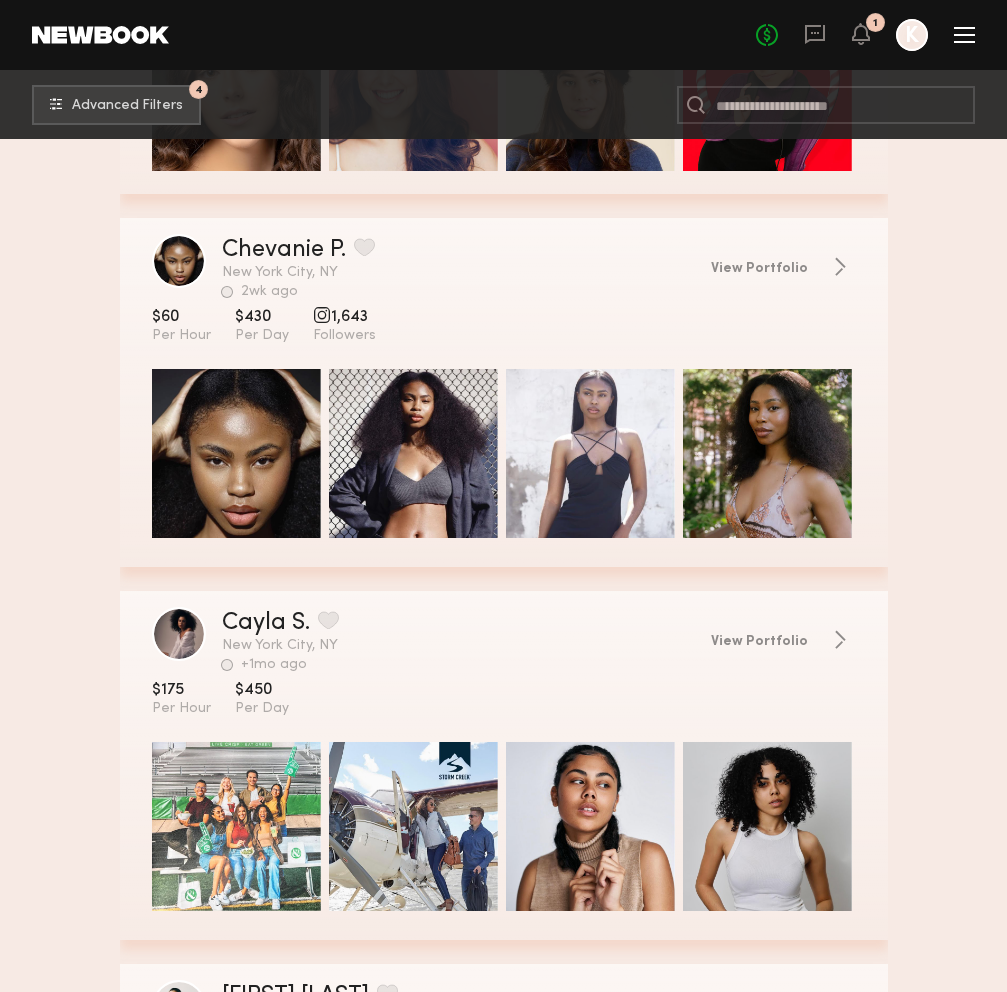 click 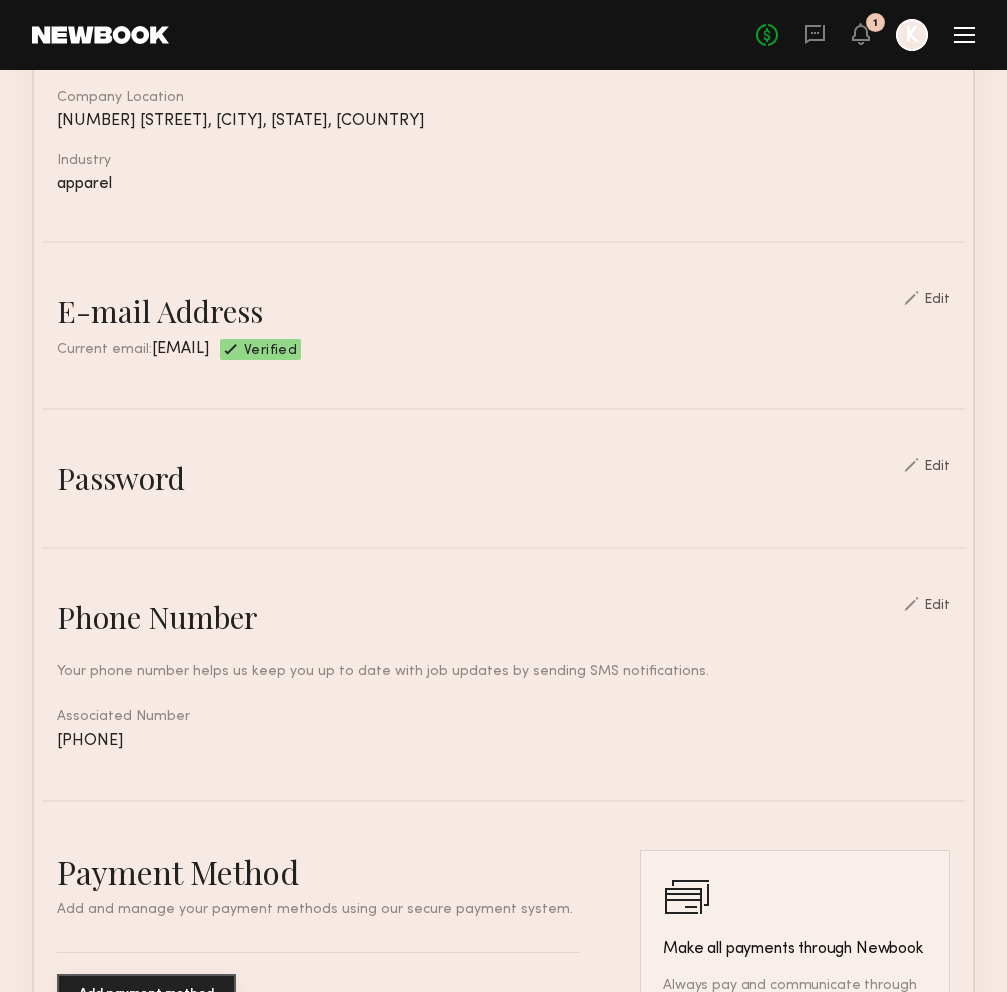 scroll, scrollTop: 0, scrollLeft: 0, axis: both 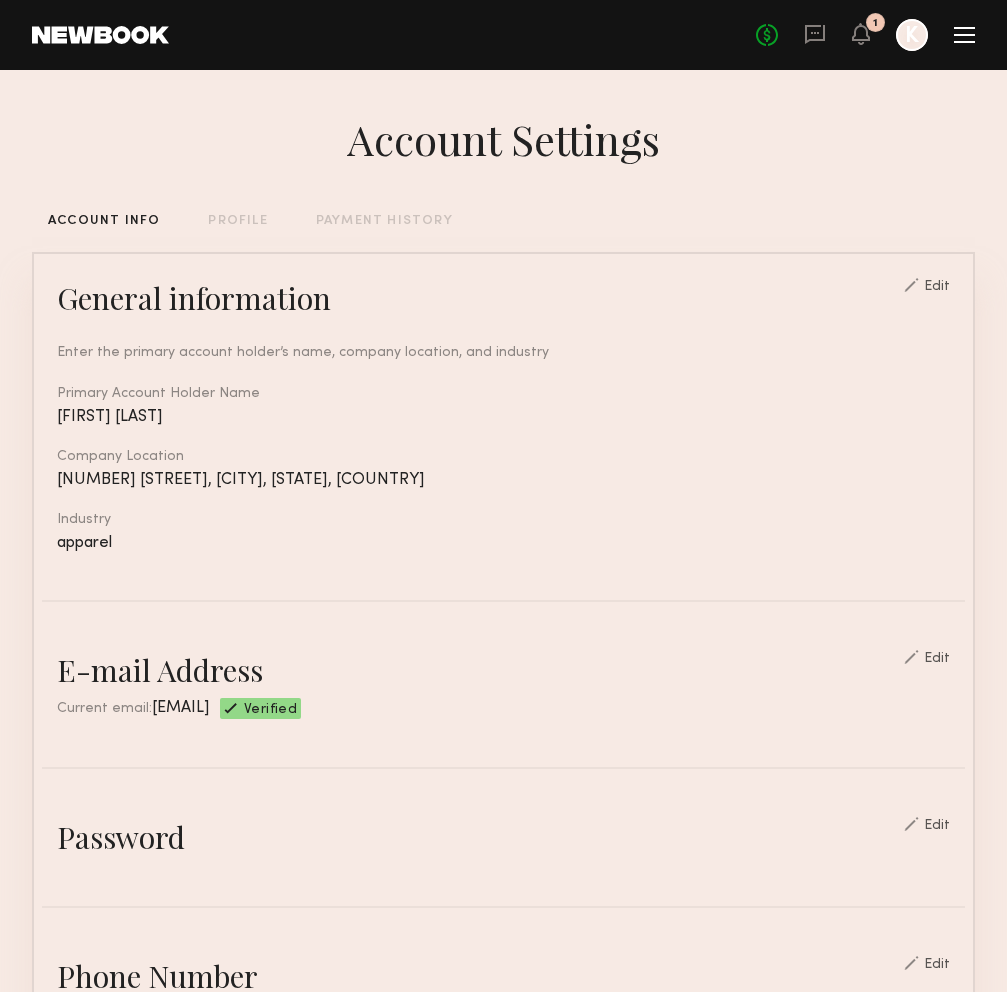 click 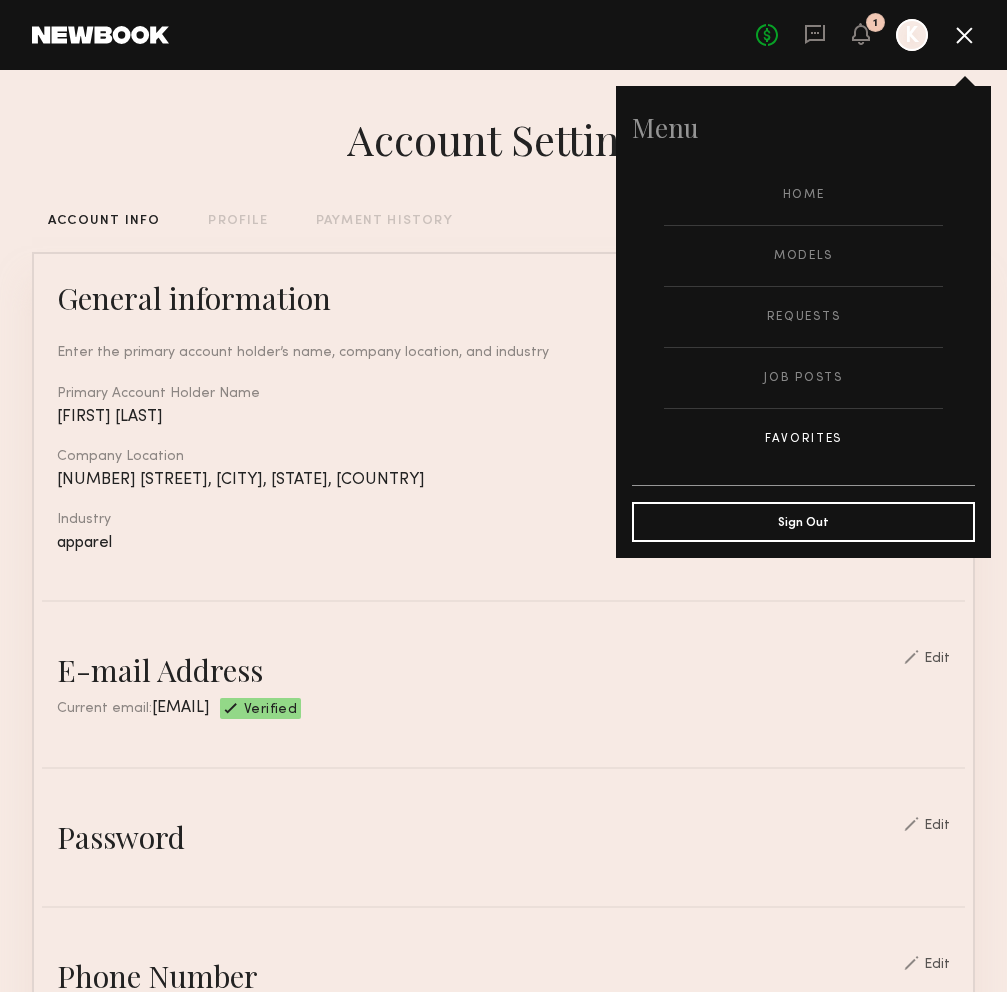 click on "Favorites" 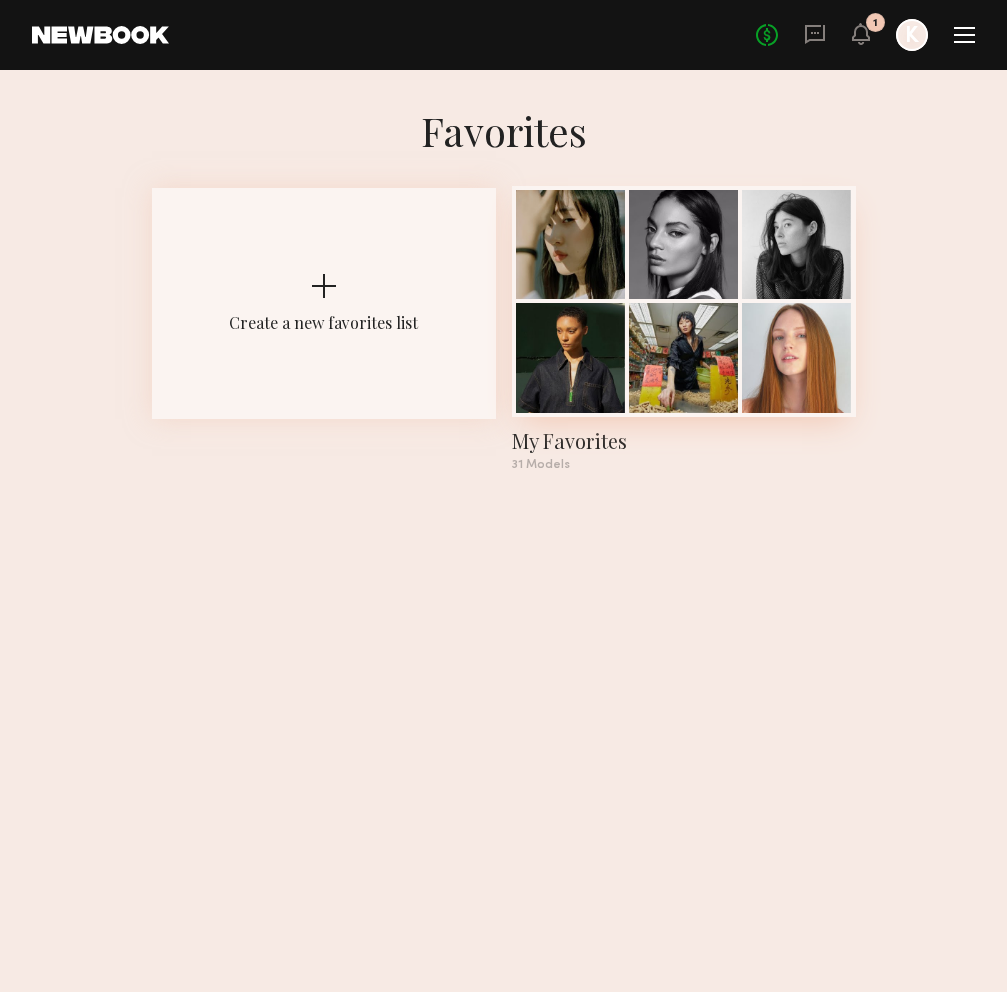 click 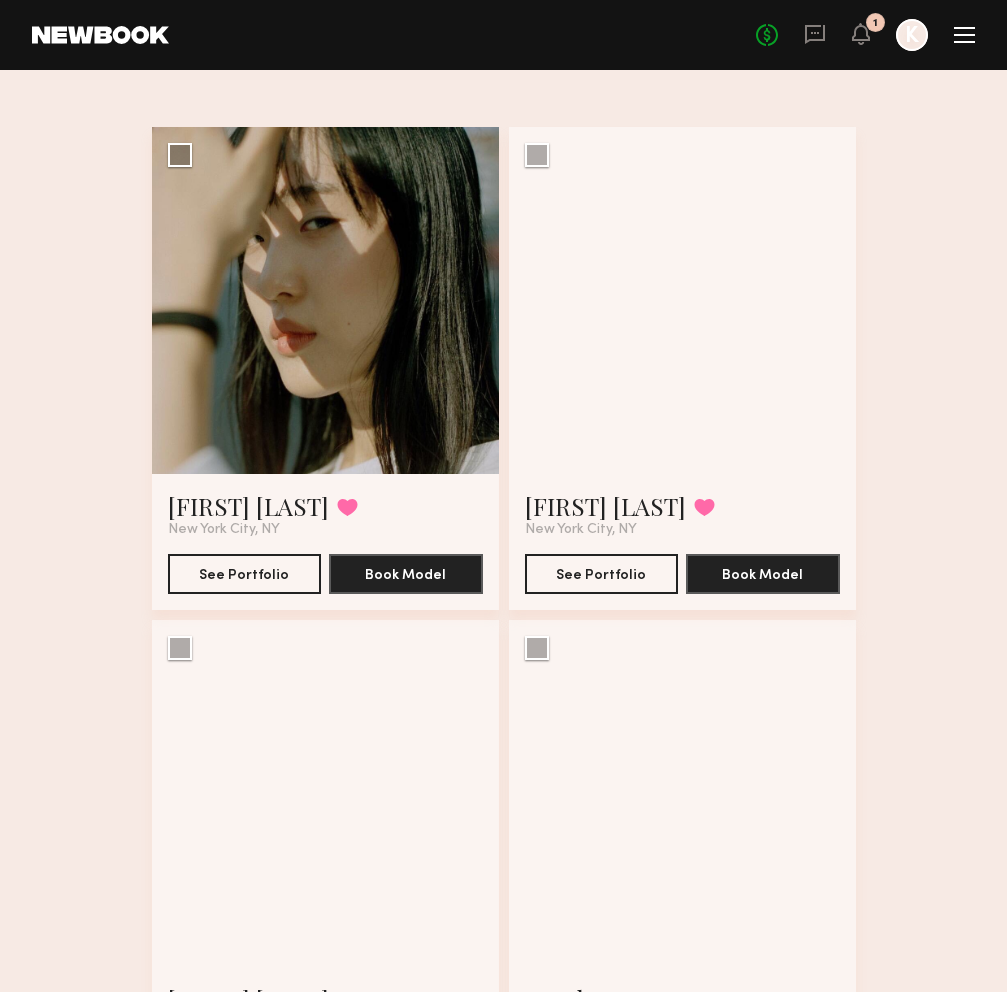 scroll, scrollTop: 105, scrollLeft: 0, axis: vertical 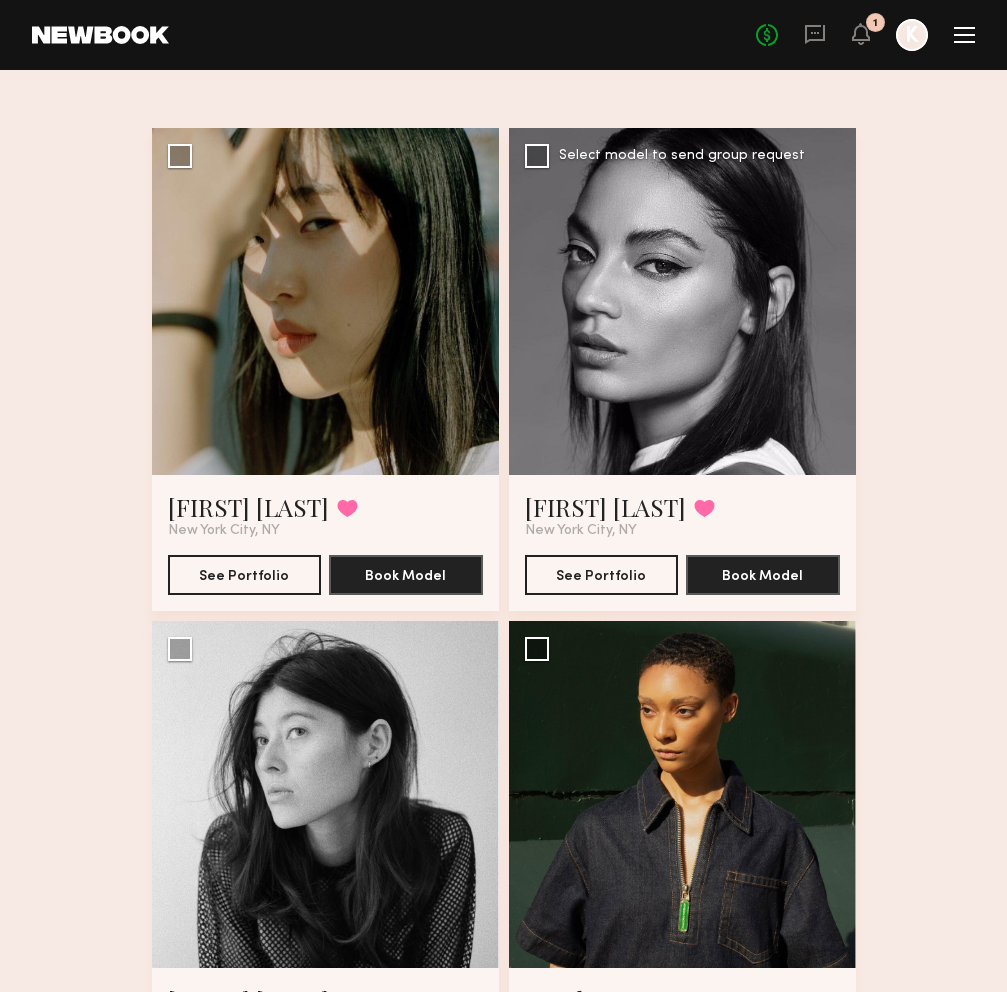 click 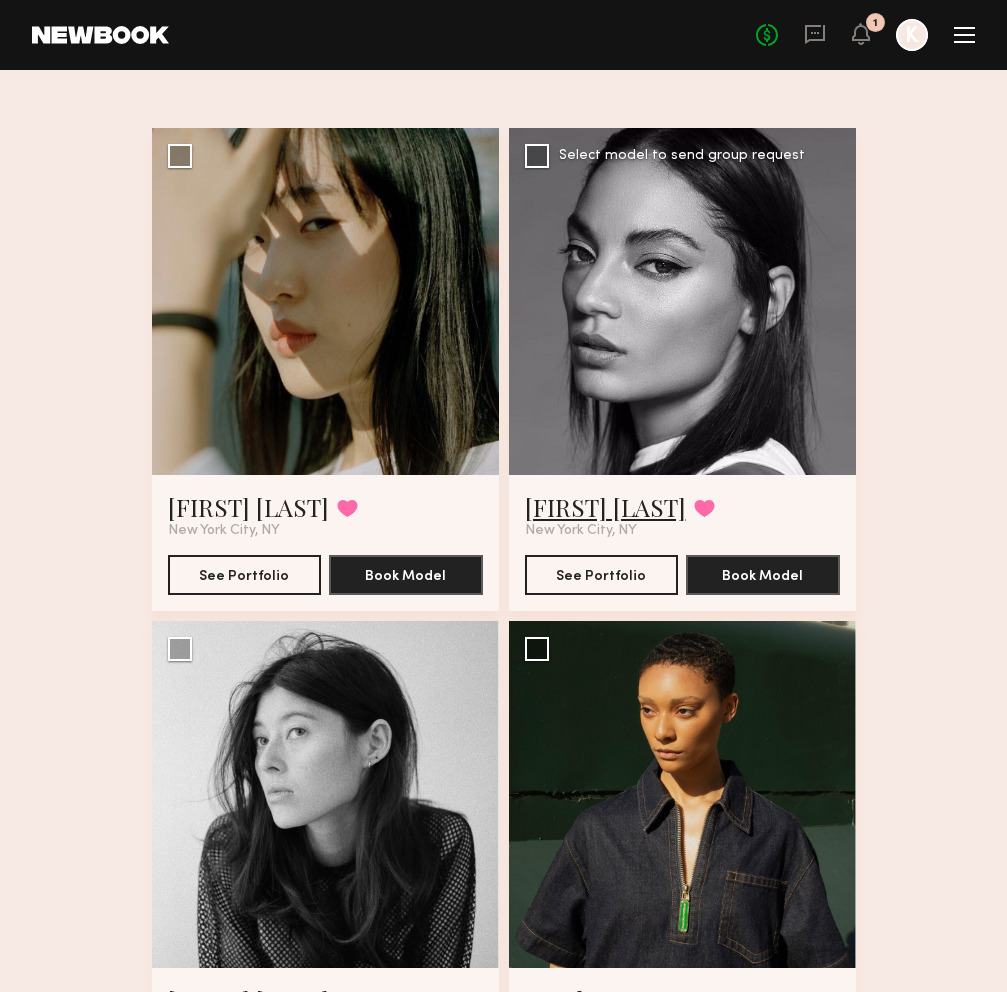 click on "Michelle W." 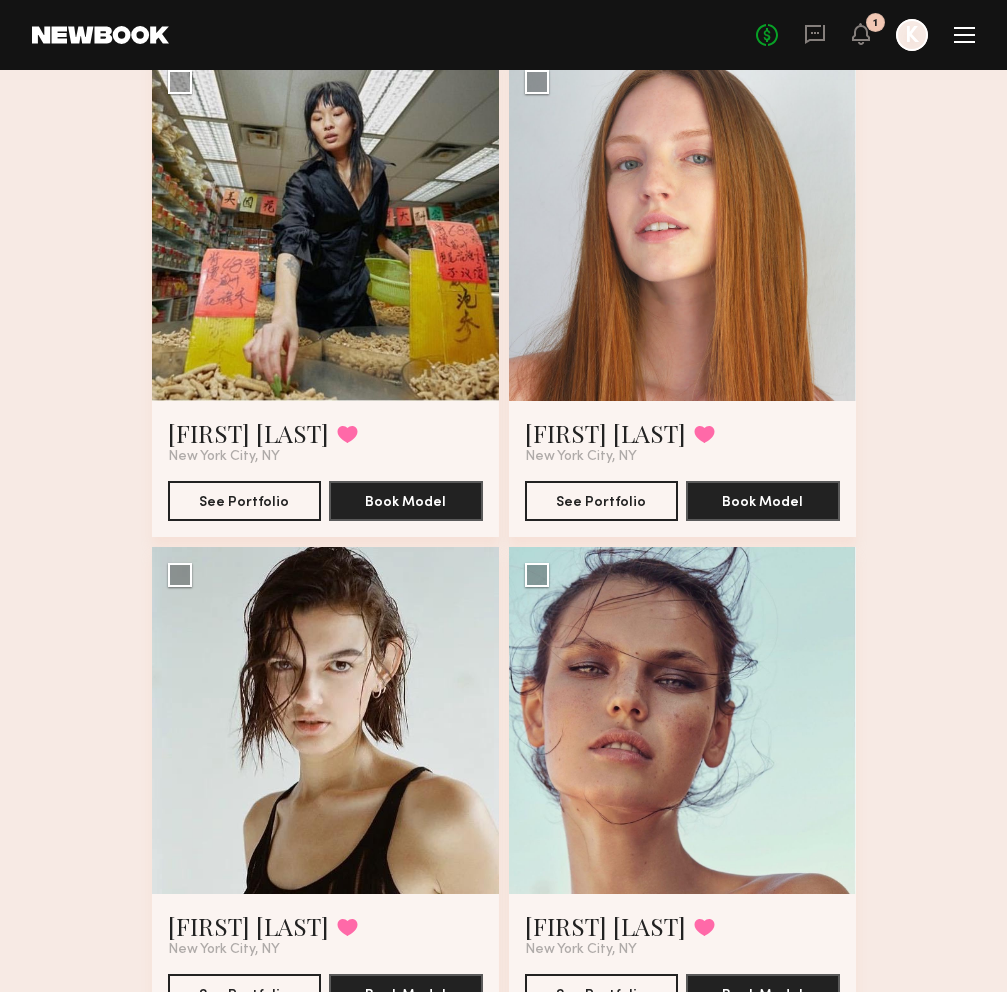 scroll, scrollTop: 1163, scrollLeft: 0, axis: vertical 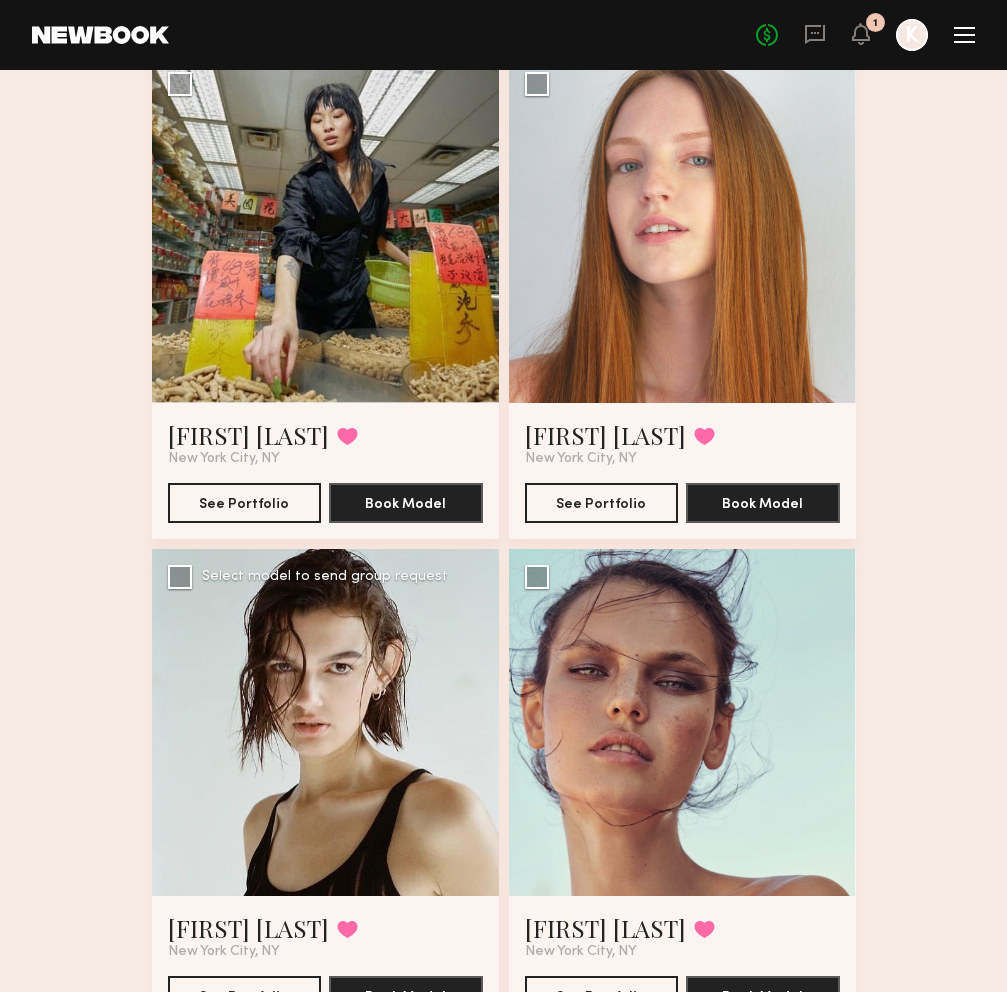 click 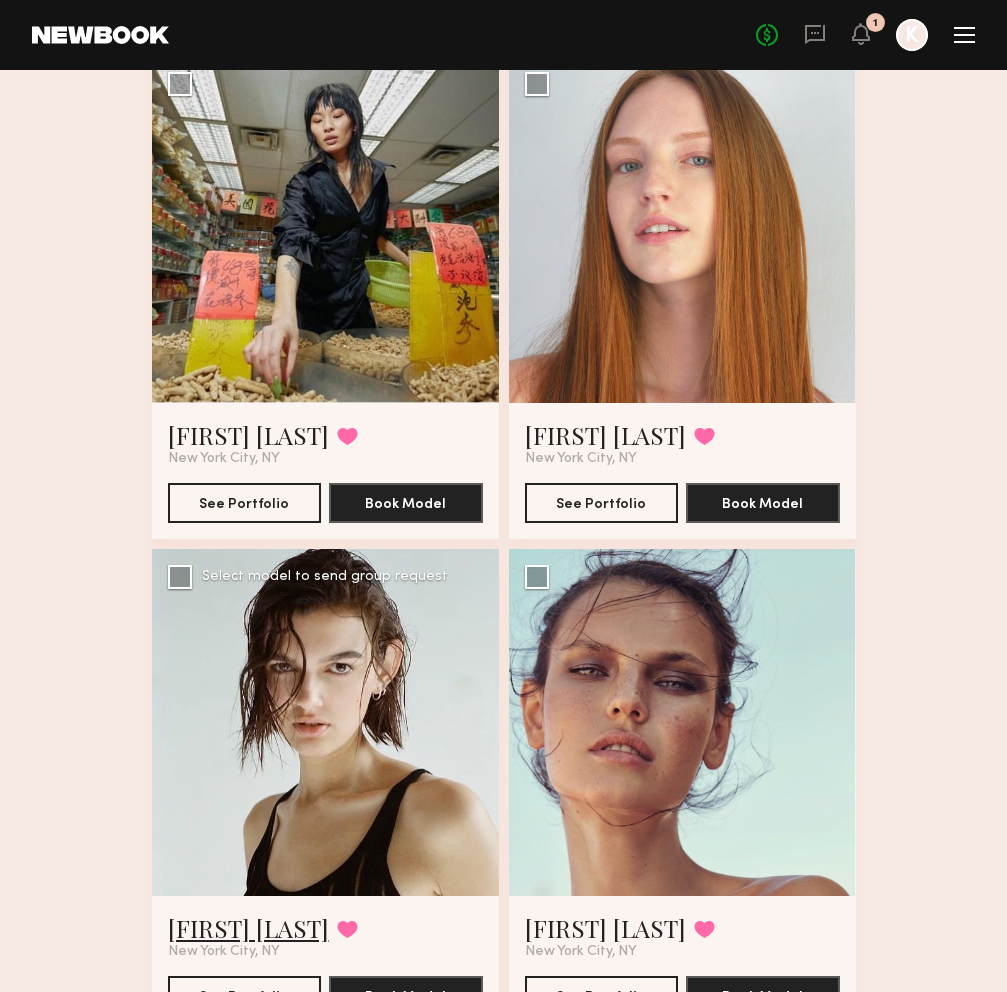 click on "Lauren B." 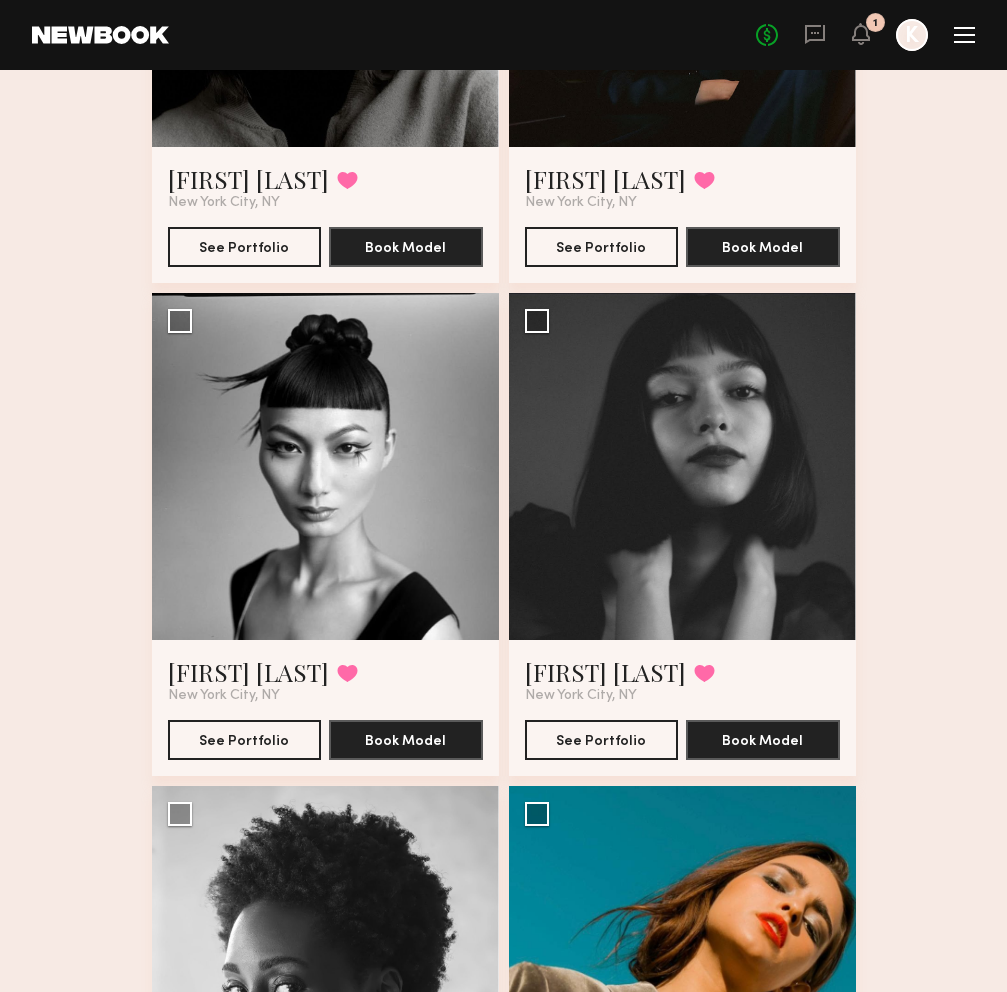 scroll, scrollTop: 2650, scrollLeft: 0, axis: vertical 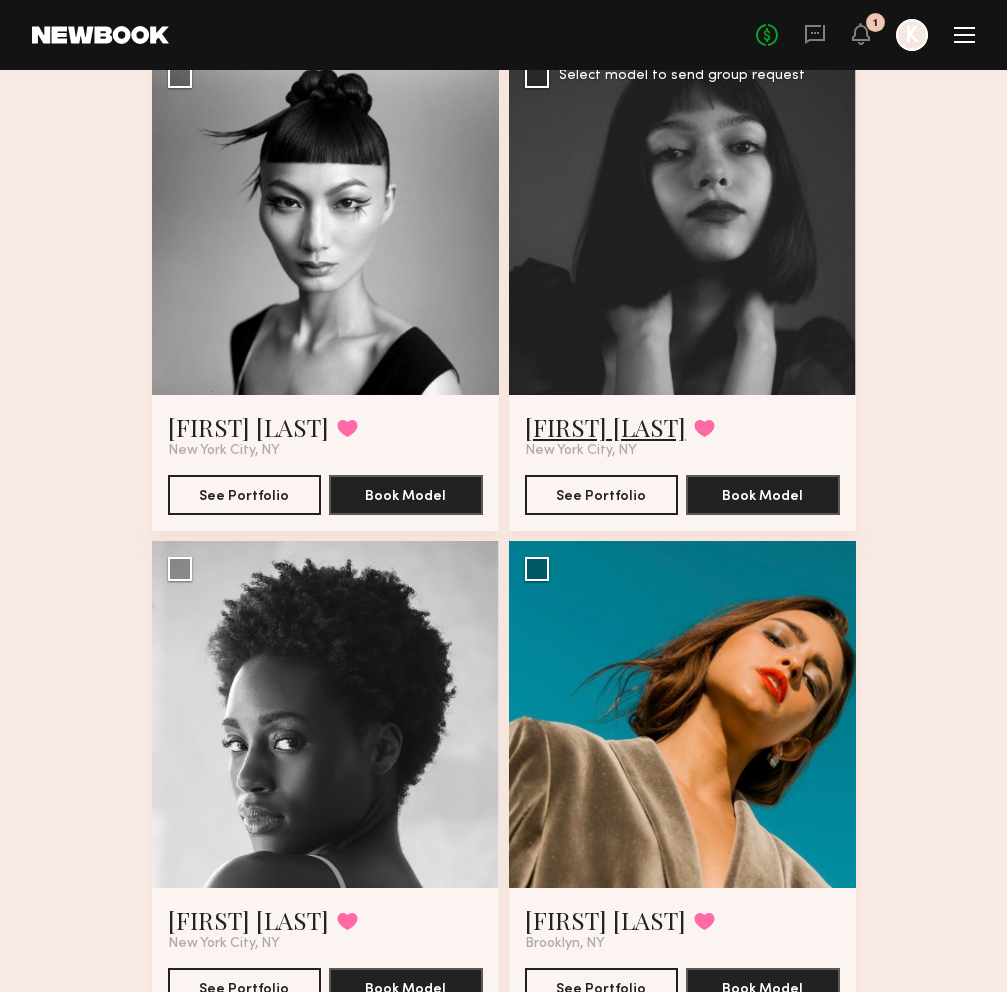 click on "Lindsay G." 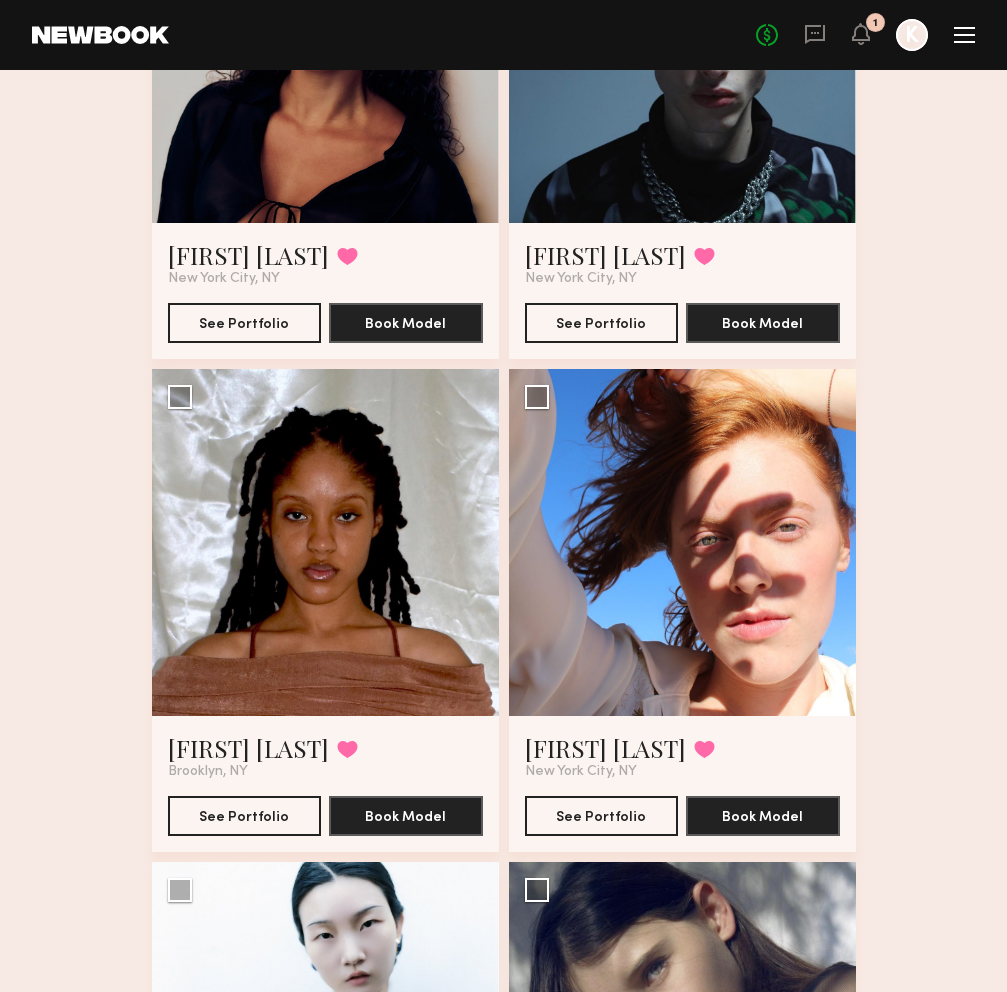 scroll, scrollTop: 5302, scrollLeft: 0, axis: vertical 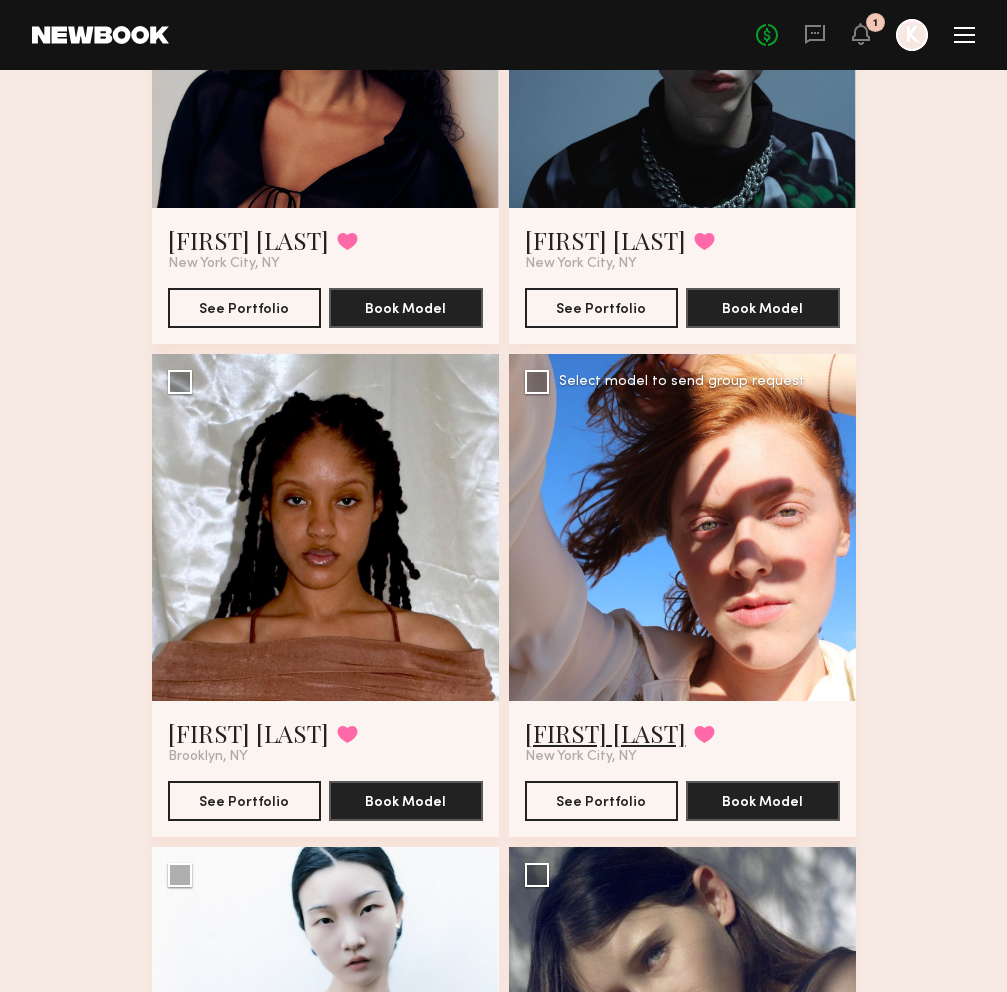 click on "Kendall L." 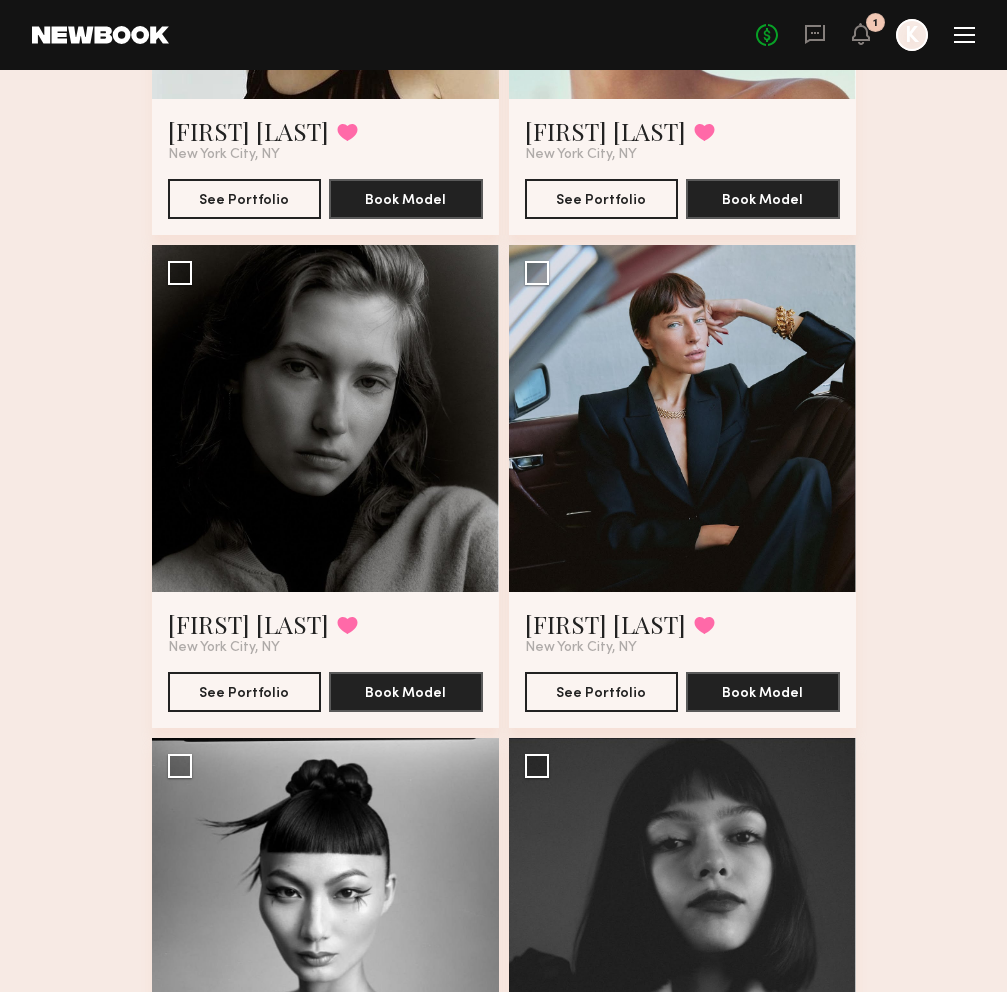 scroll, scrollTop: 1974, scrollLeft: 0, axis: vertical 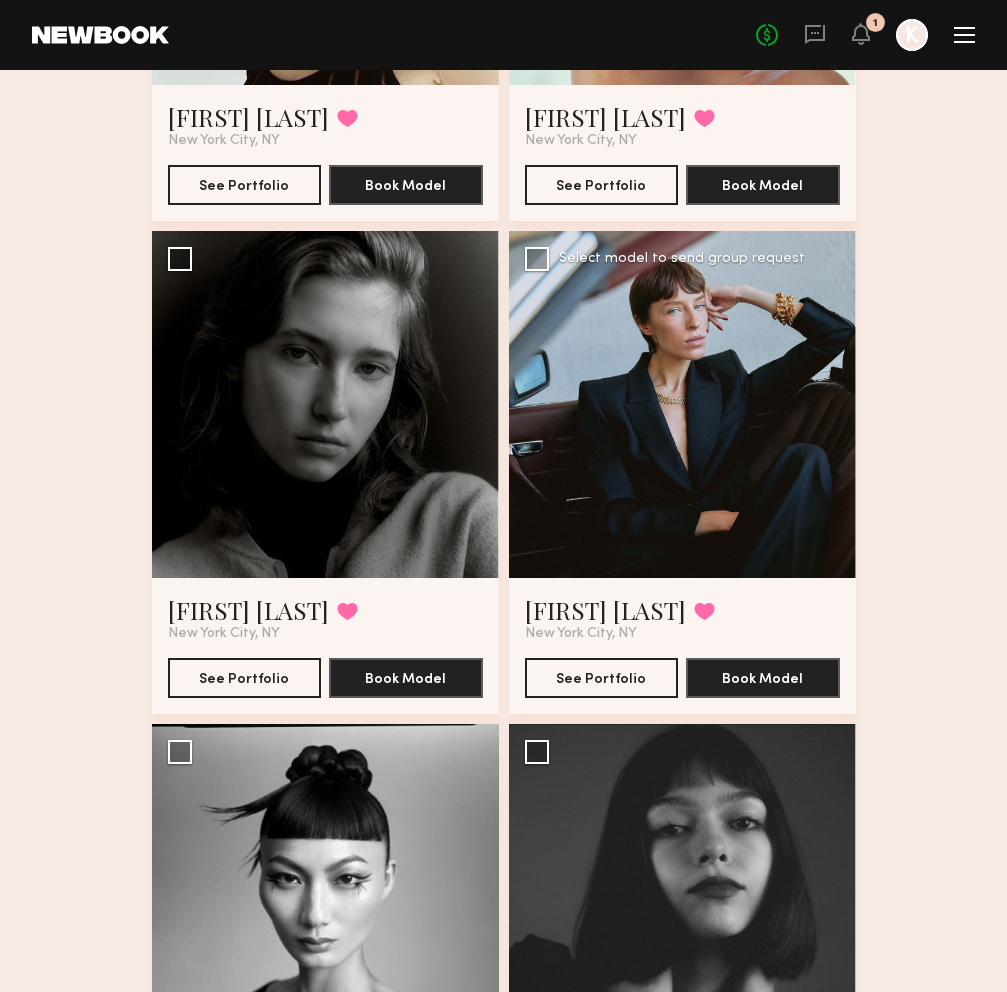 click 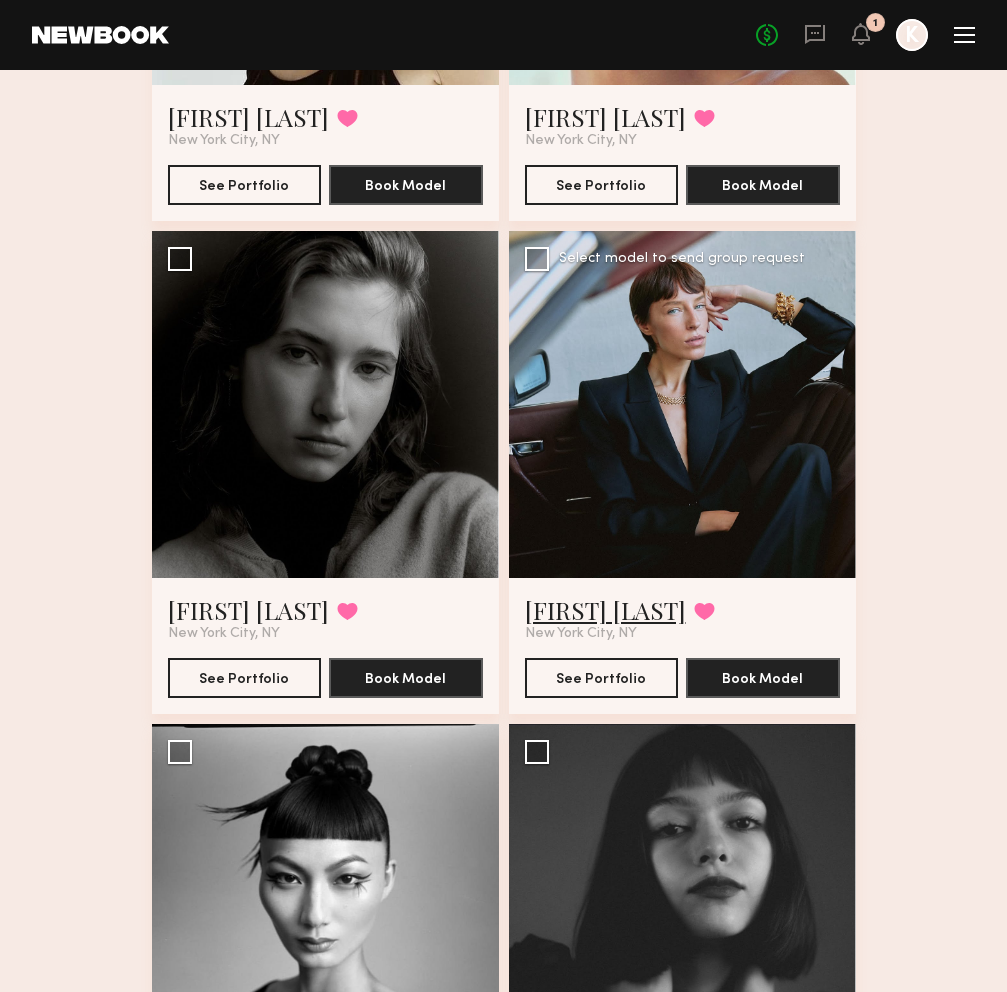 click on "Alix A." 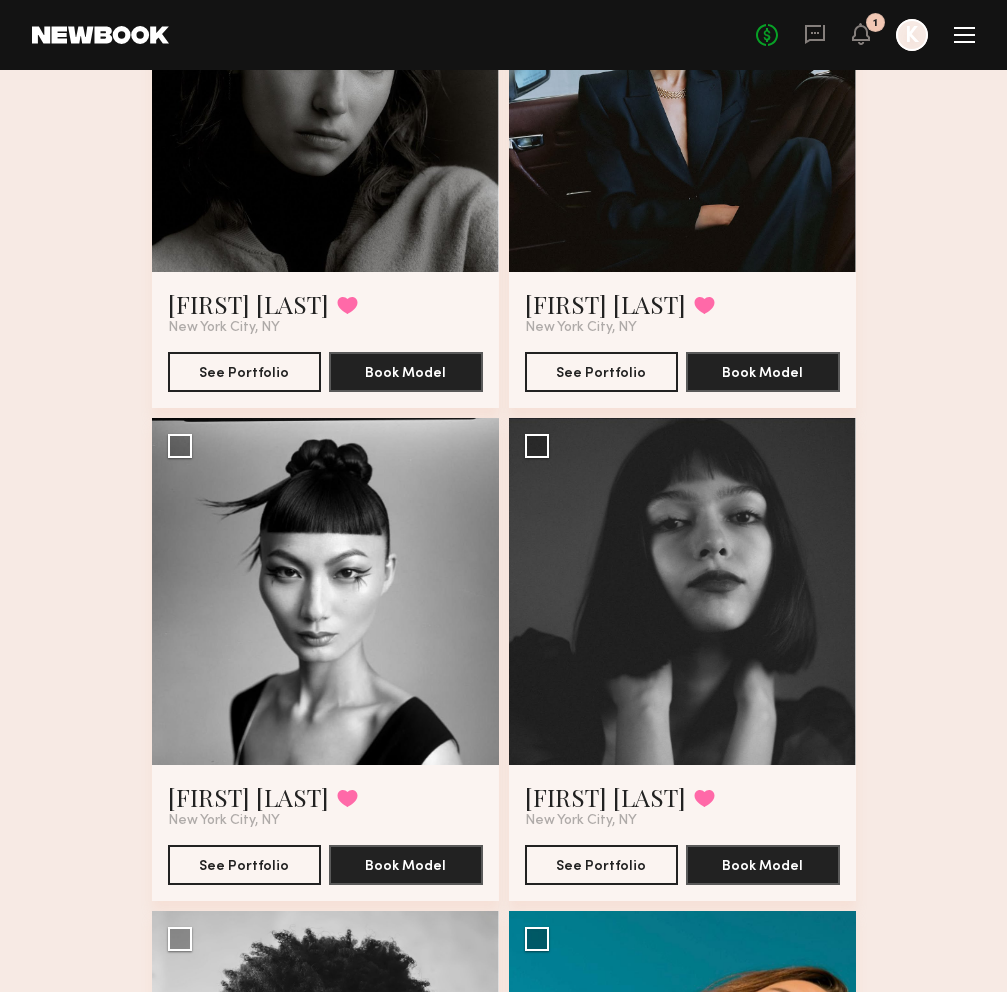scroll, scrollTop: 2296, scrollLeft: 0, axis: vertical 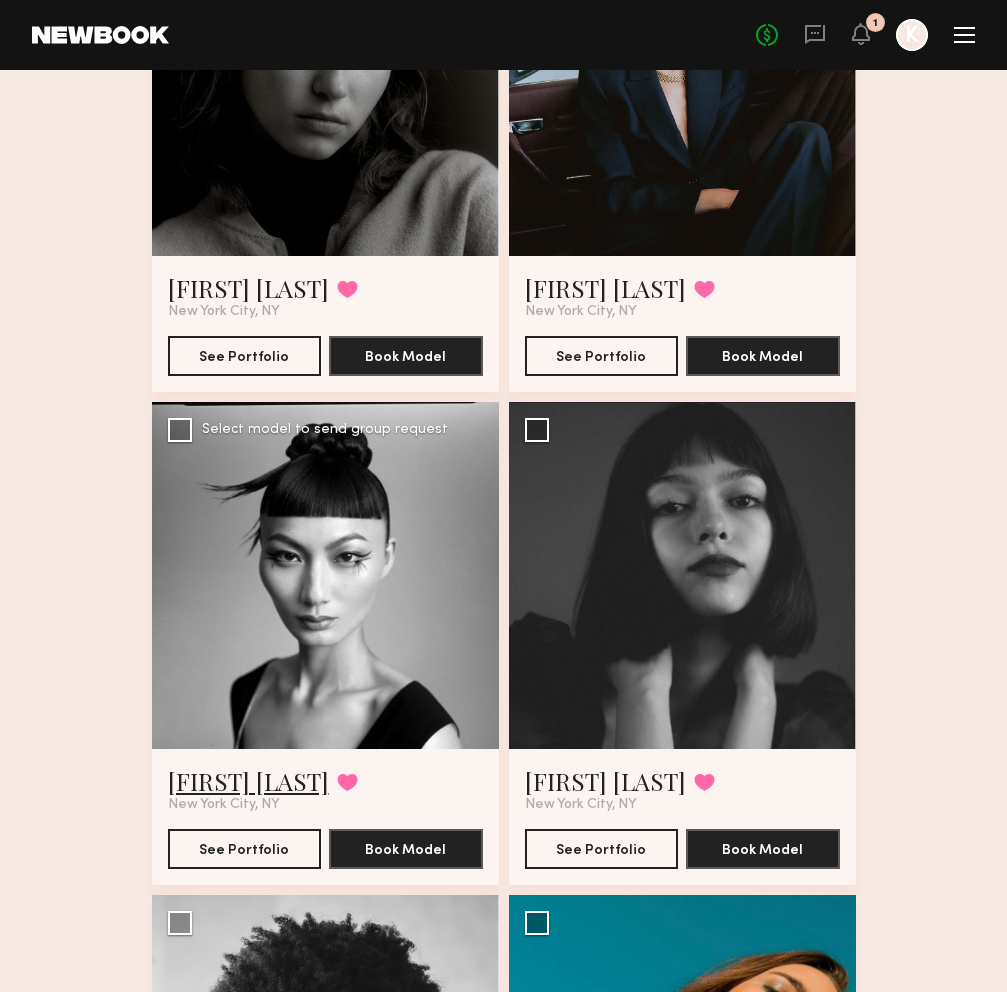 click on "Eve L." 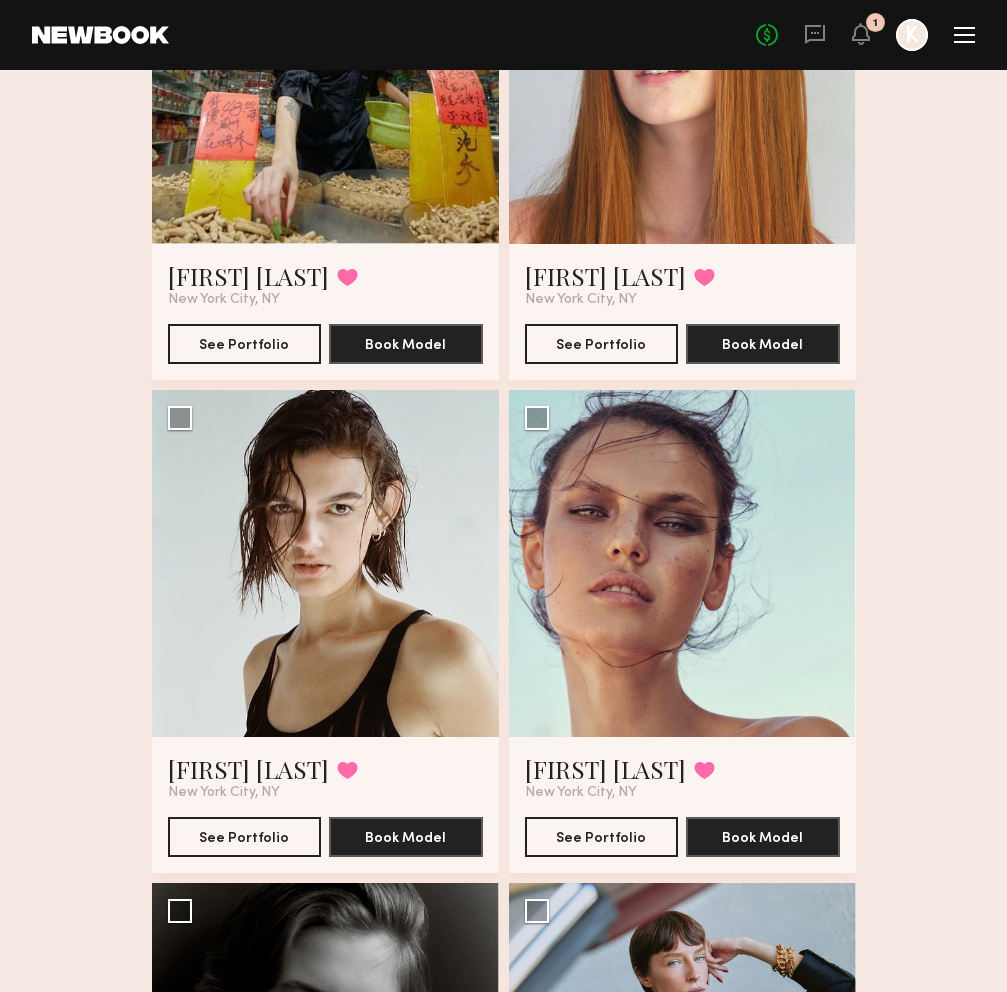 scroll, scrollTop: 1326, scrollLeft: 0, axis: vertical 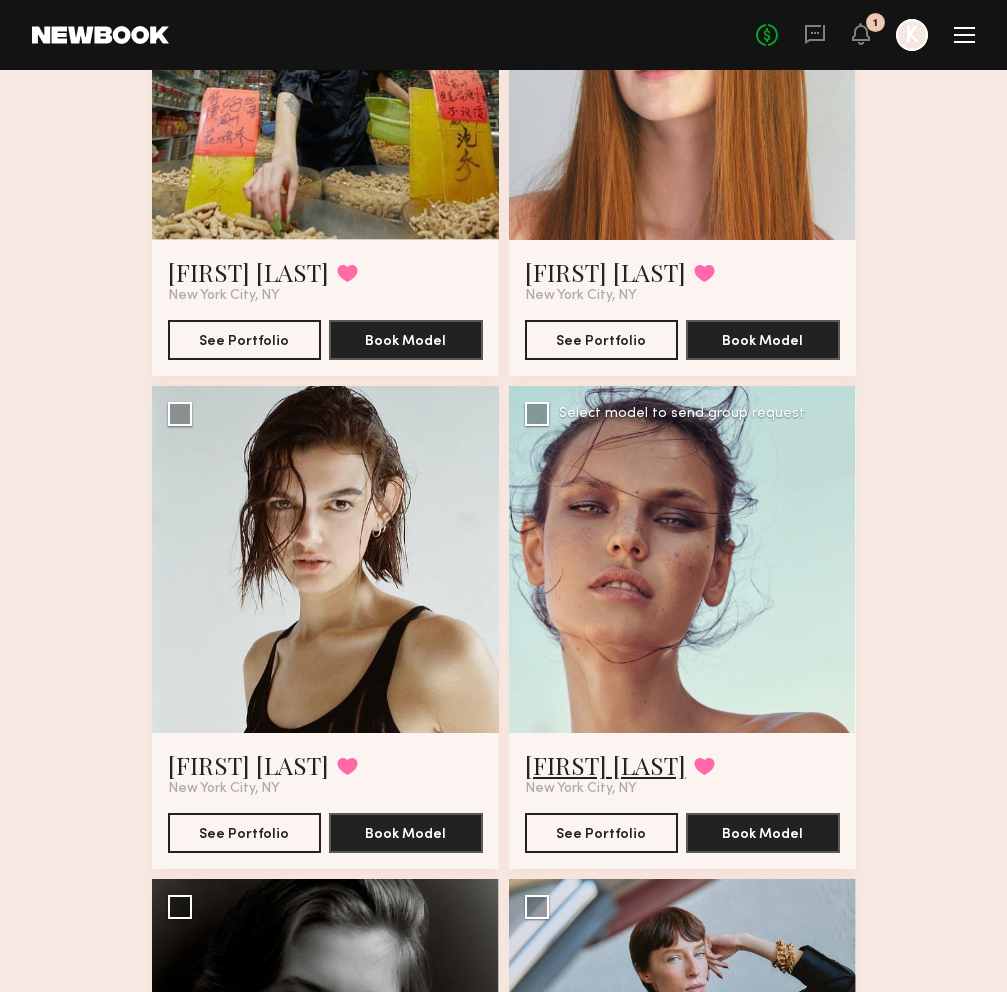 click on "Darja J." 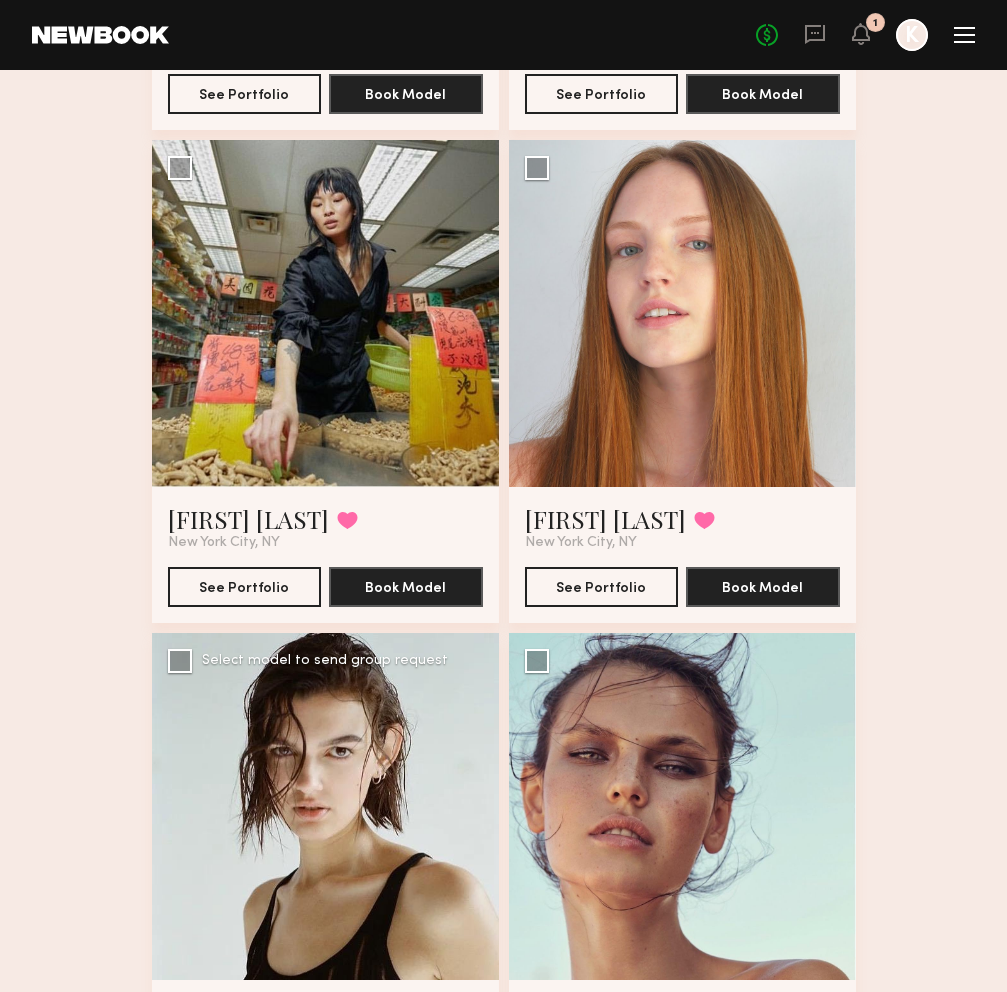 scroll, scrollTop: 1074, scrollLeft: 0, axis: vertical 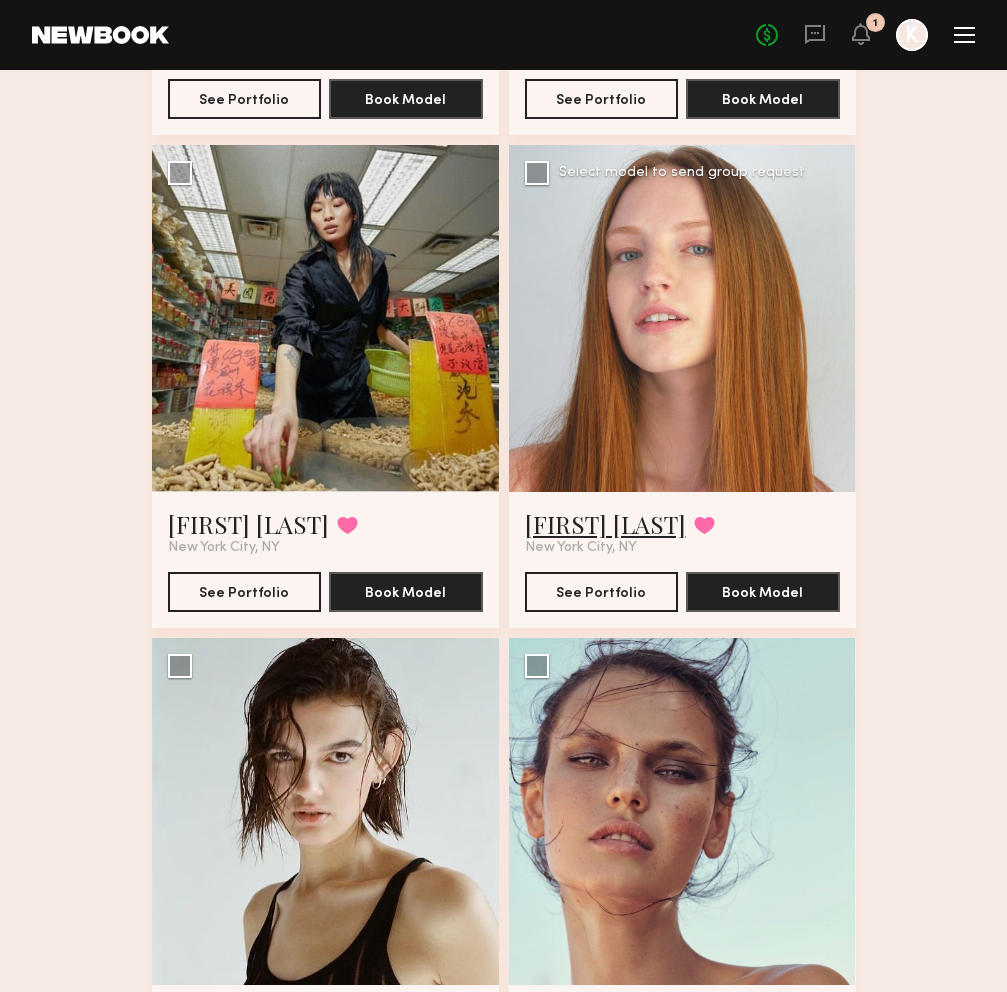 click on "Ashley R." 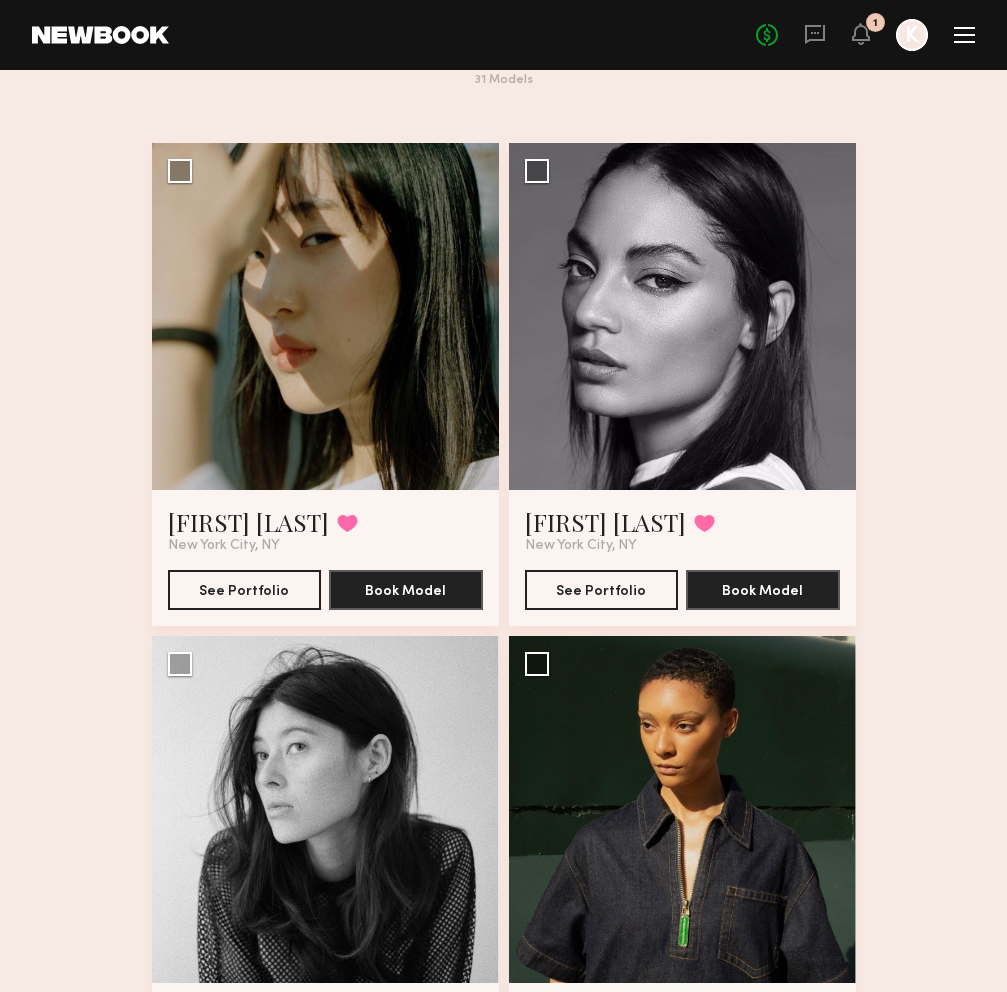 scroll, scrollTop: 0, scrollLeft: 0, axis: both 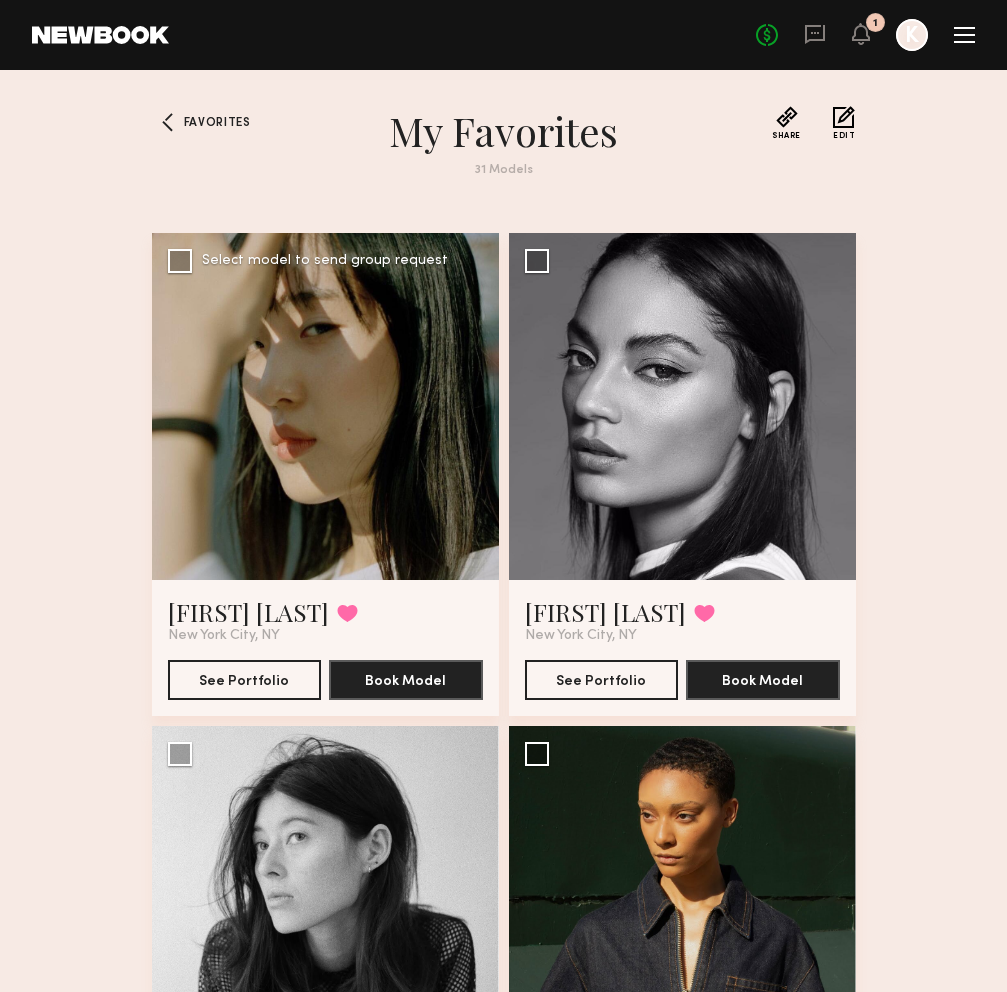 click 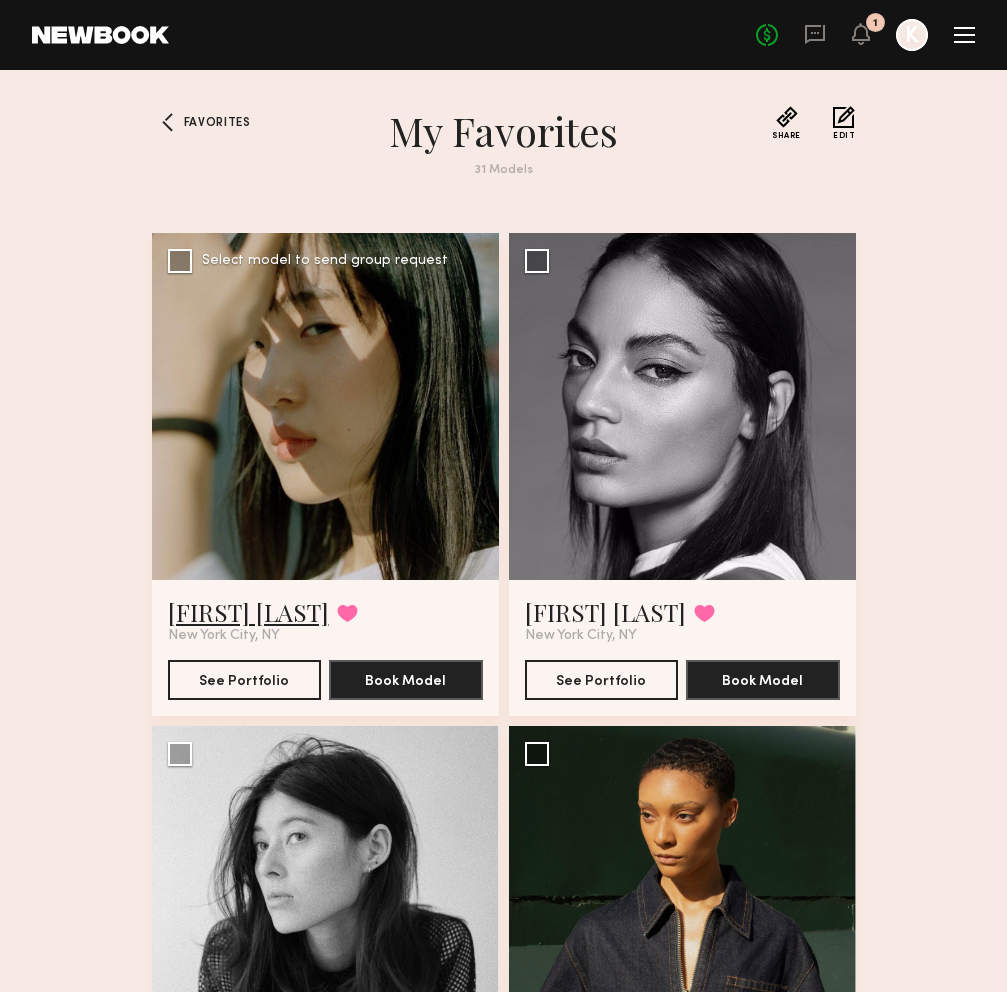click on "[FIRST] [LAST_INITIAL]" 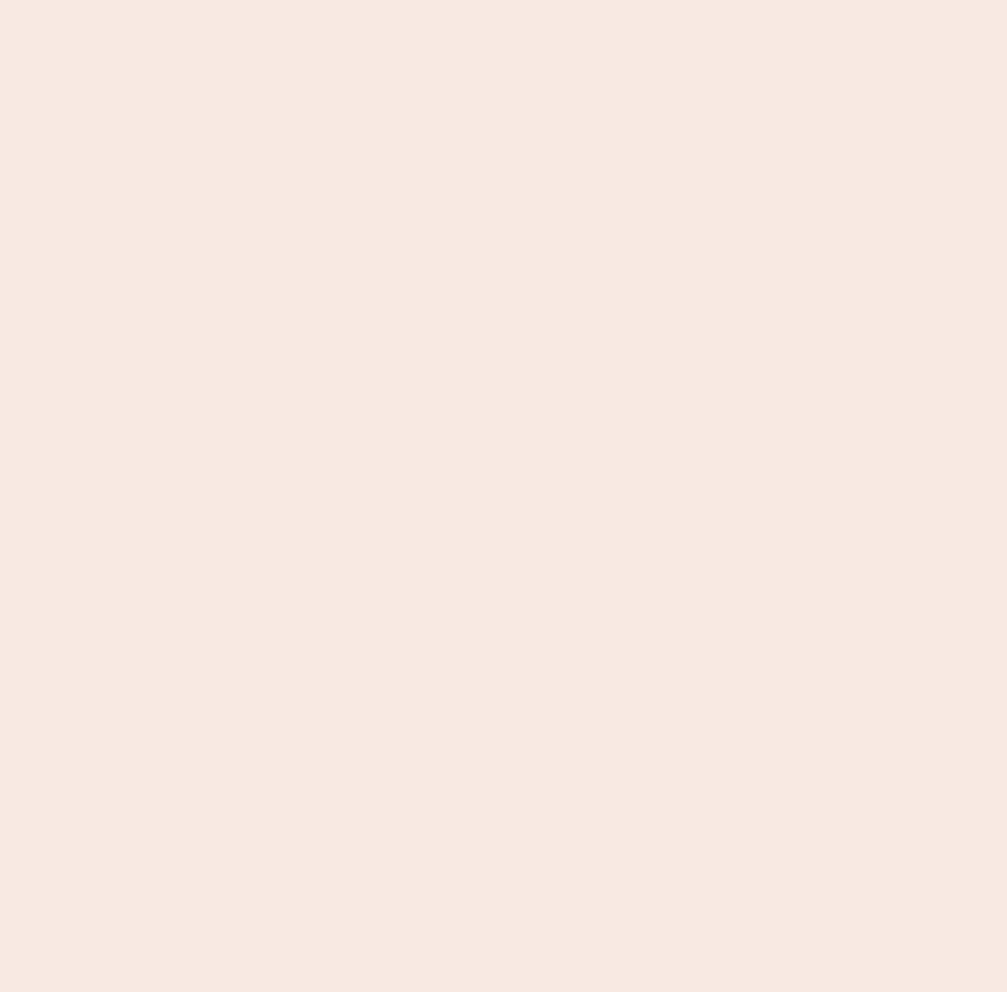 scroll, scrollTop: 0, scrollLeft: 0, axis: both 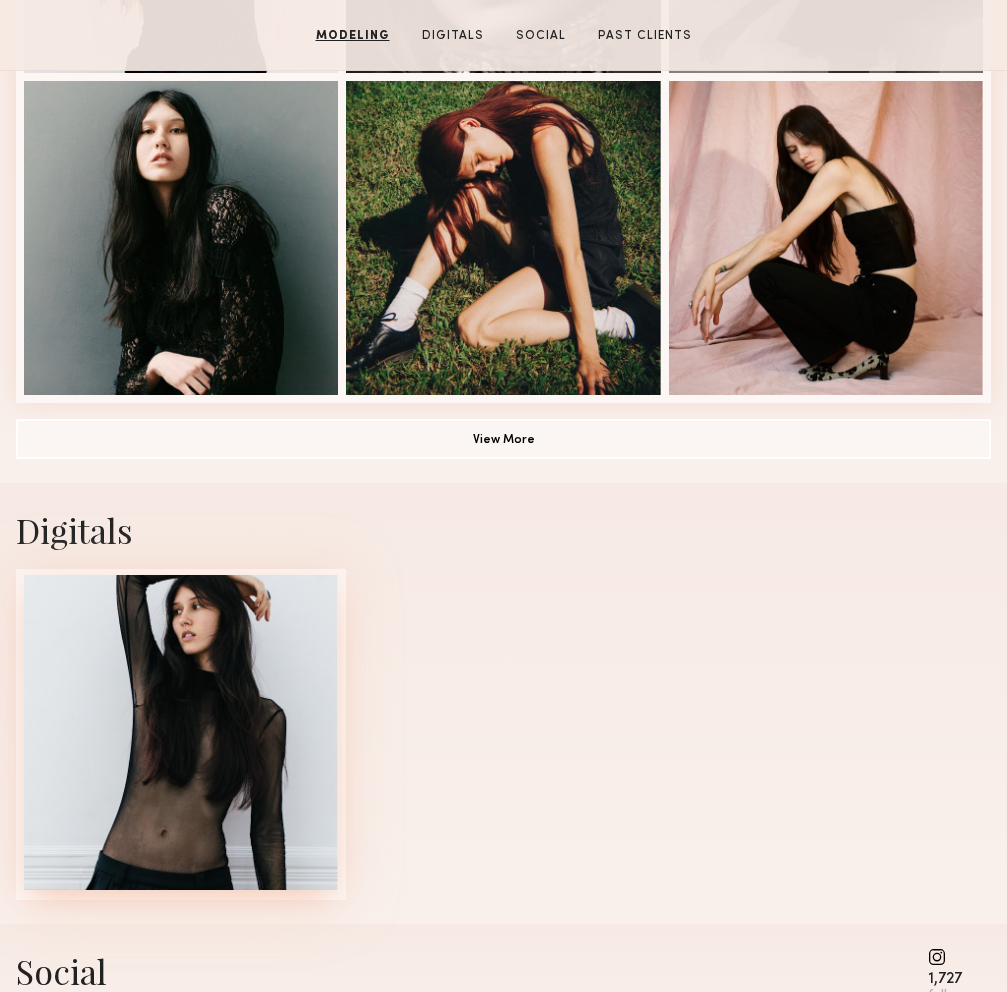 click at bounding box center [181, 732] 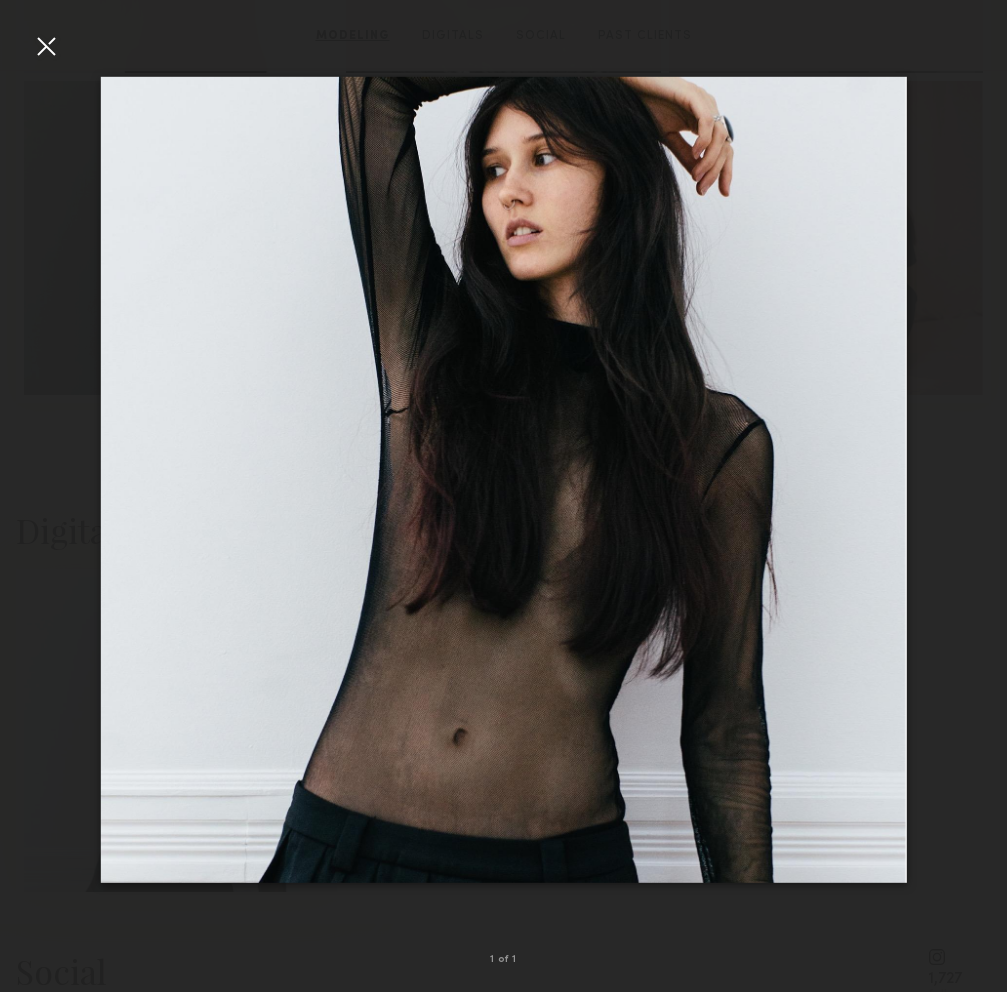 click at bounding box center [46, 46] 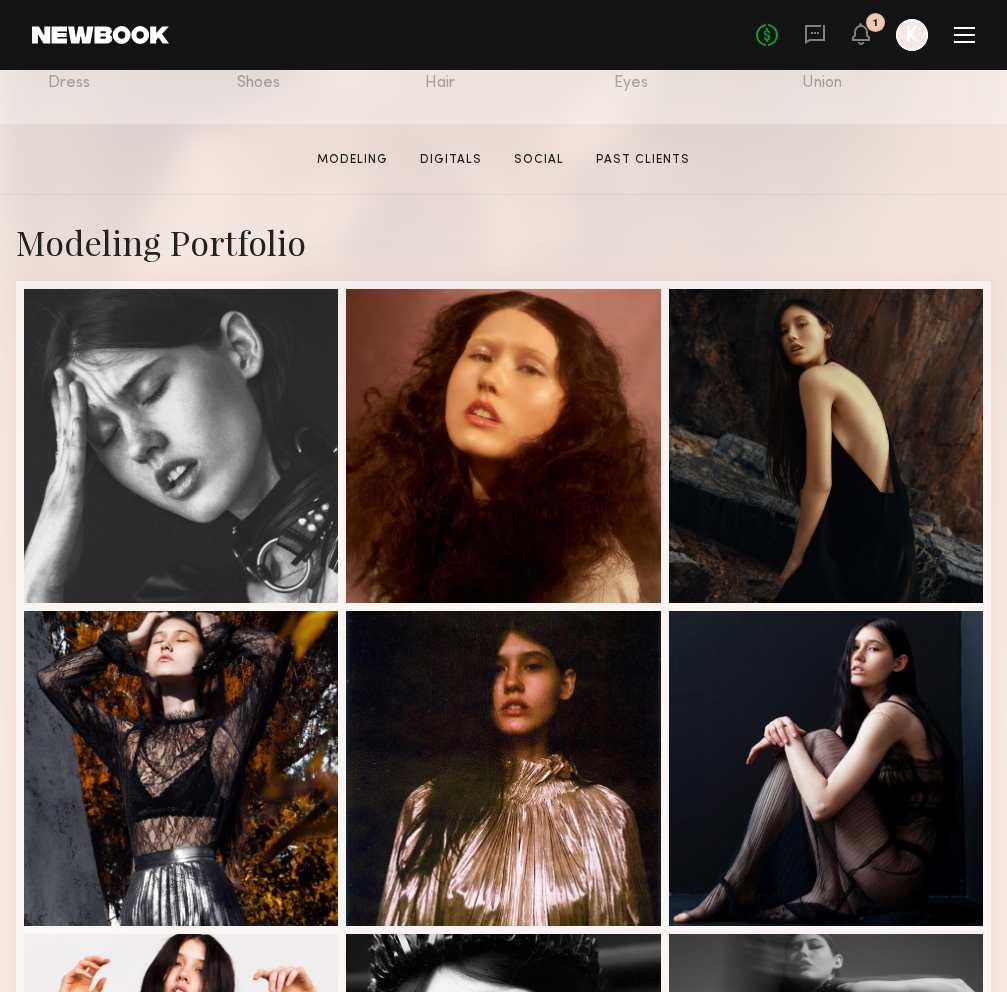 scroll, scrollTop: 373, scrollLeft: 0, axis: vertical 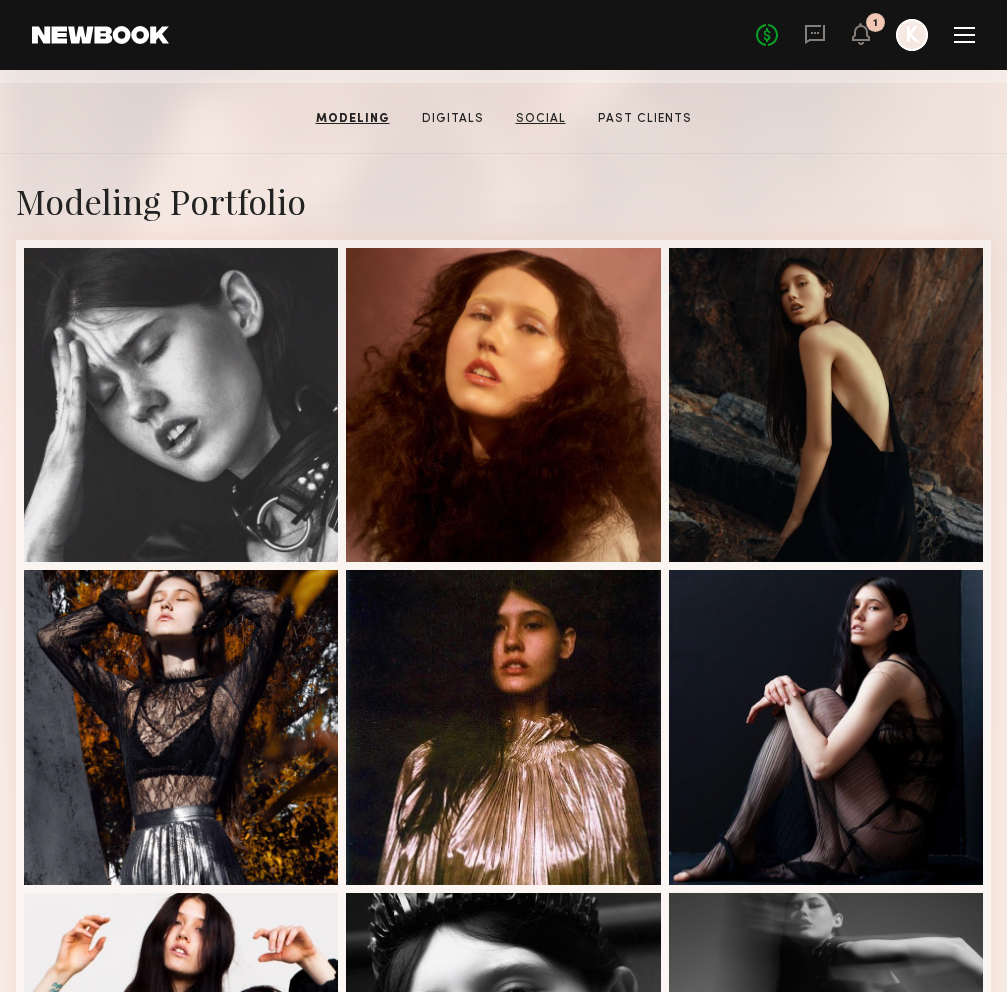 click on "Social" 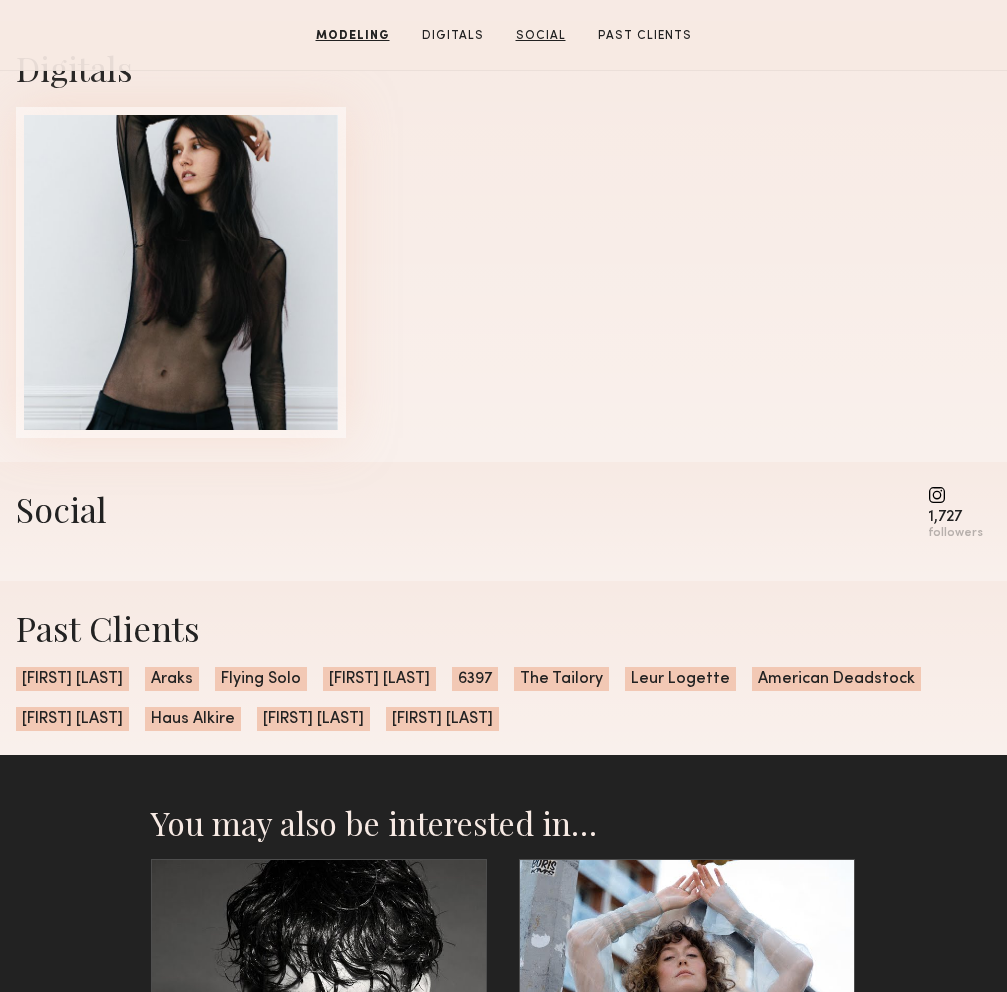 scroll, scrollTop: 2307, scrollLeft: 0, axis: vertical 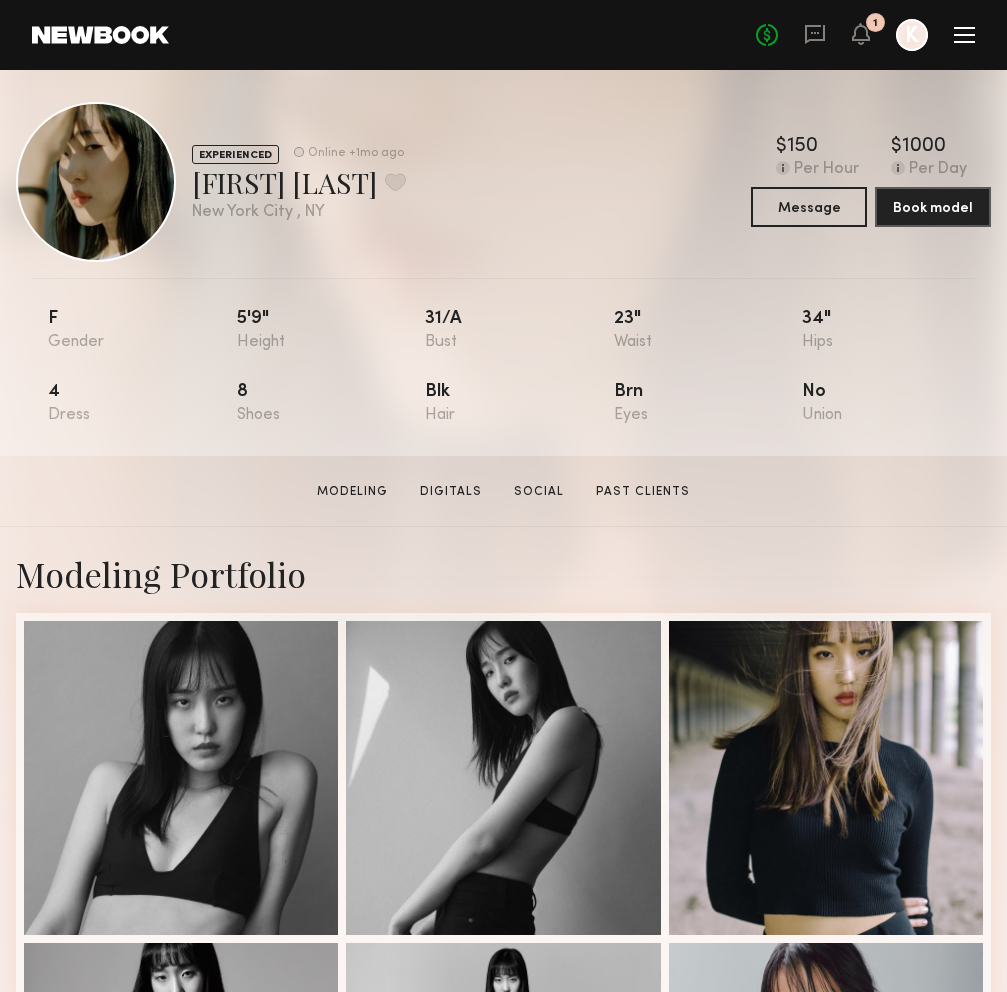 click 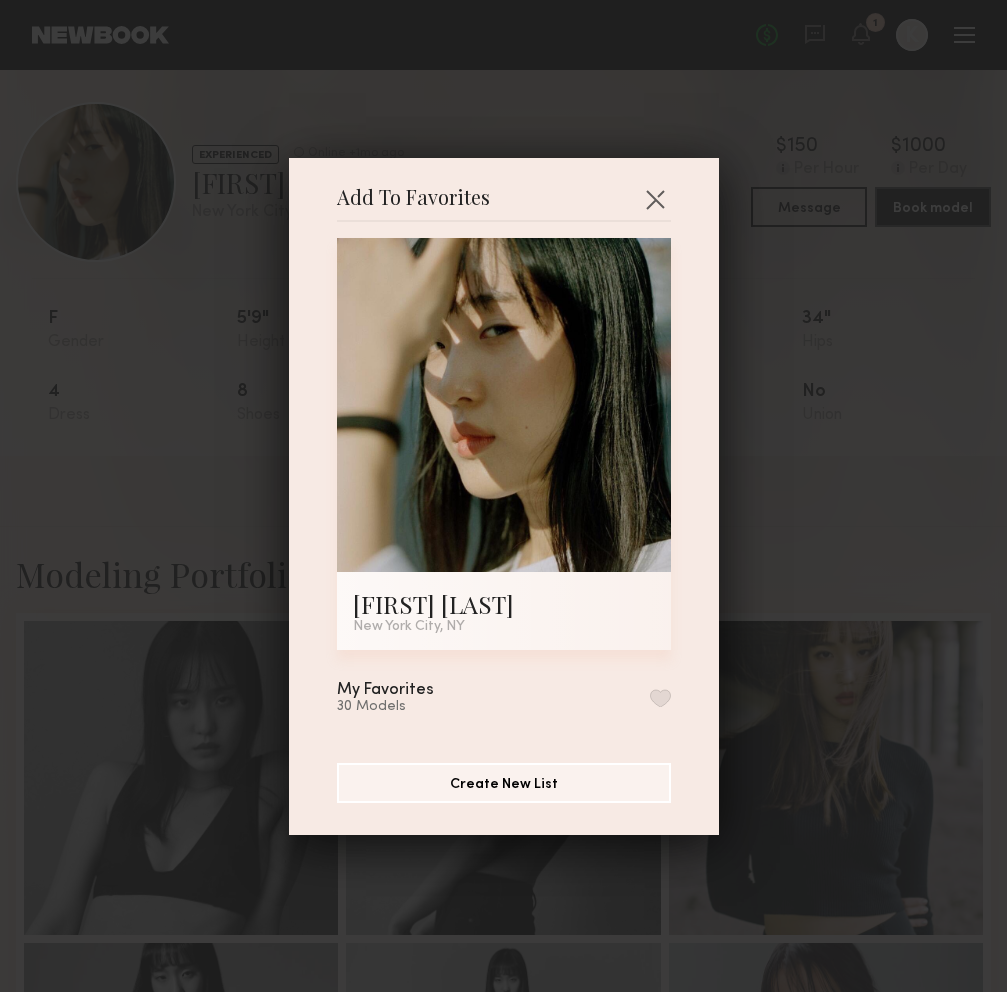 click at bounding box center (660, 698) 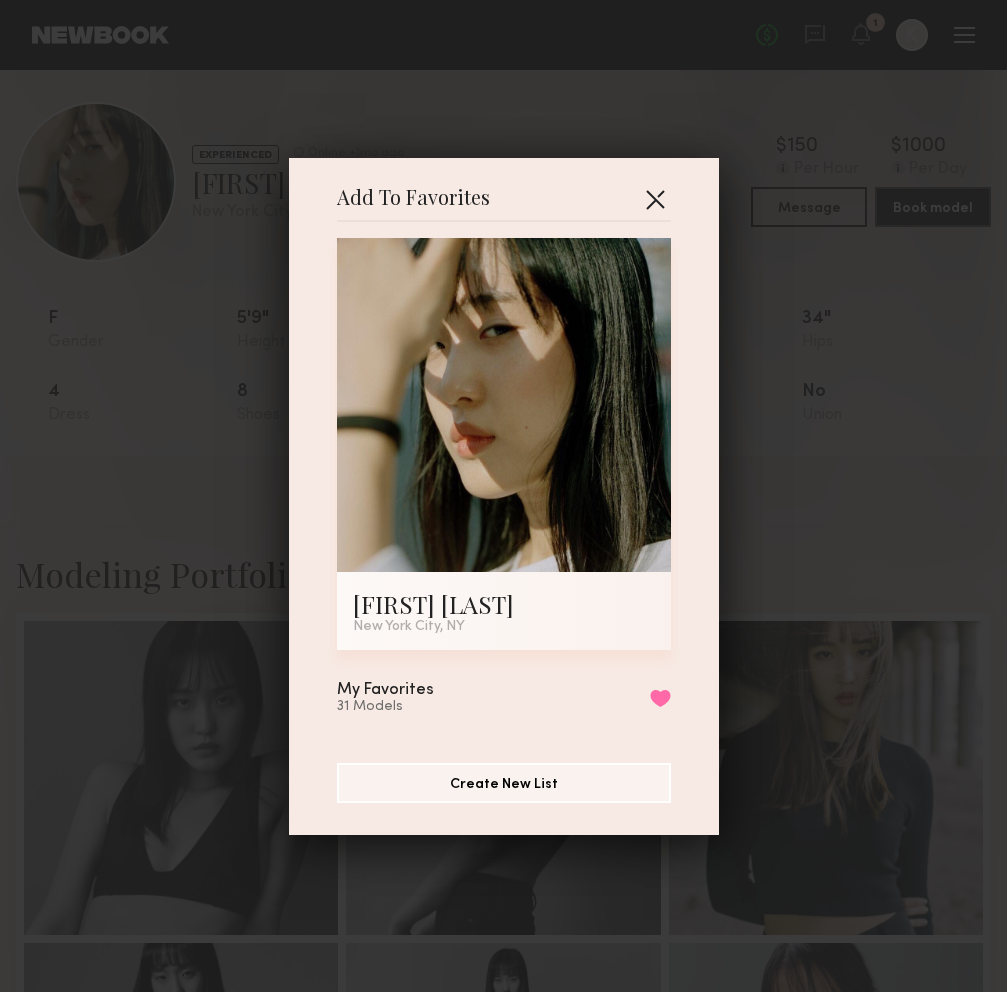 click at bounding box center [655, 199] 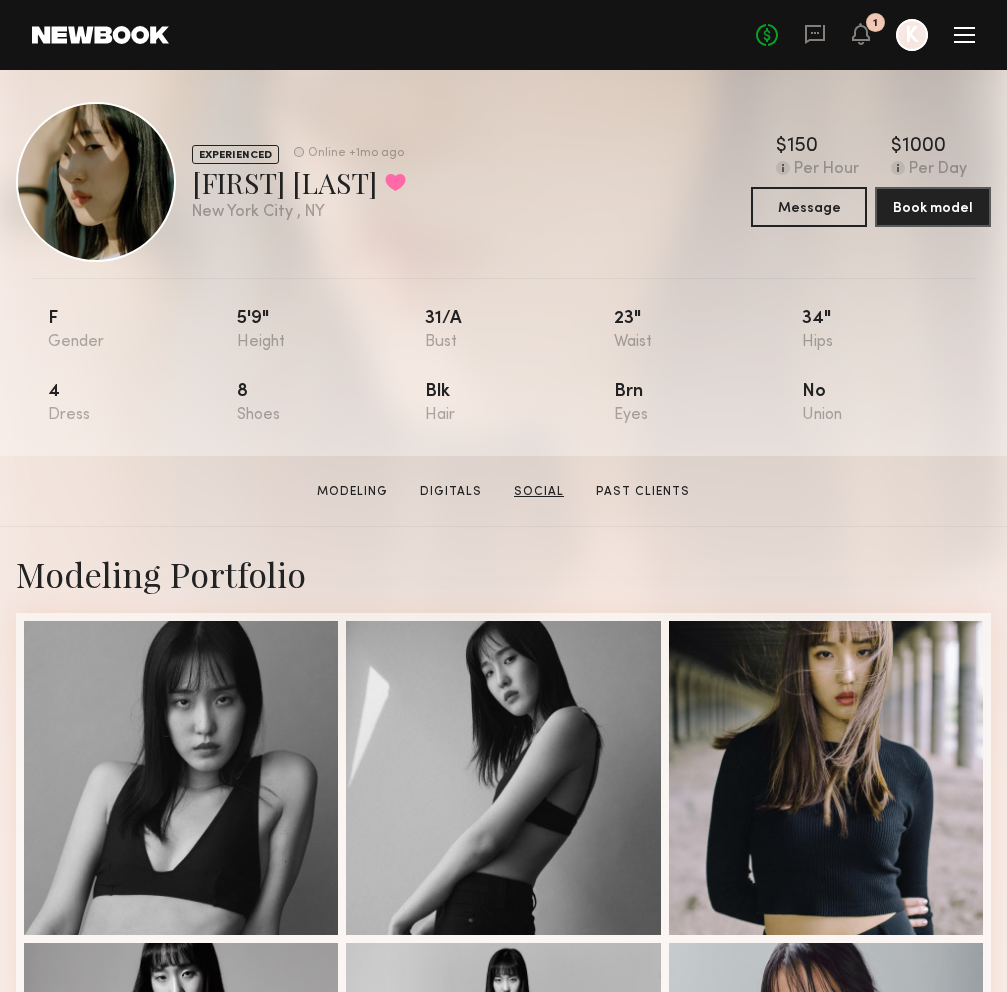 click on "Social" 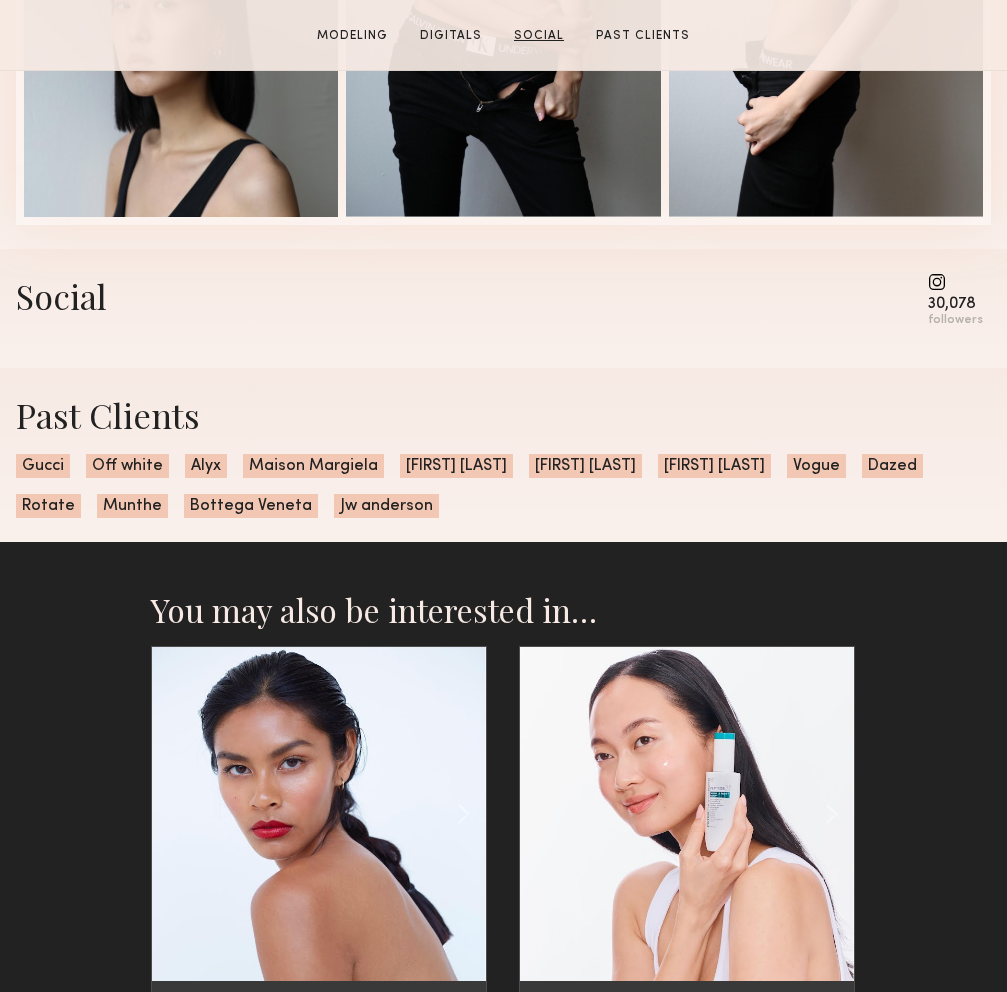 scroll, scrollTop: 1929, scrollLeft: 0, axis: vertical 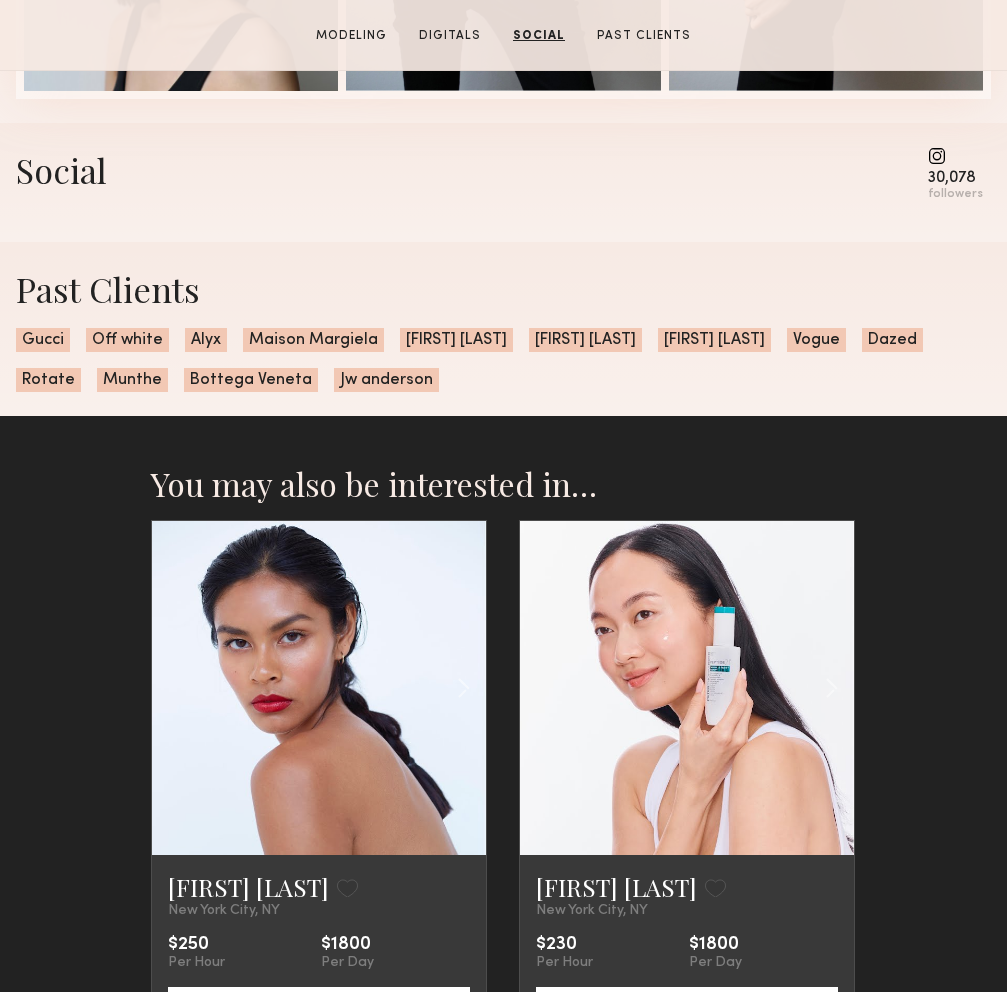 click at bounding box center [955, 156] 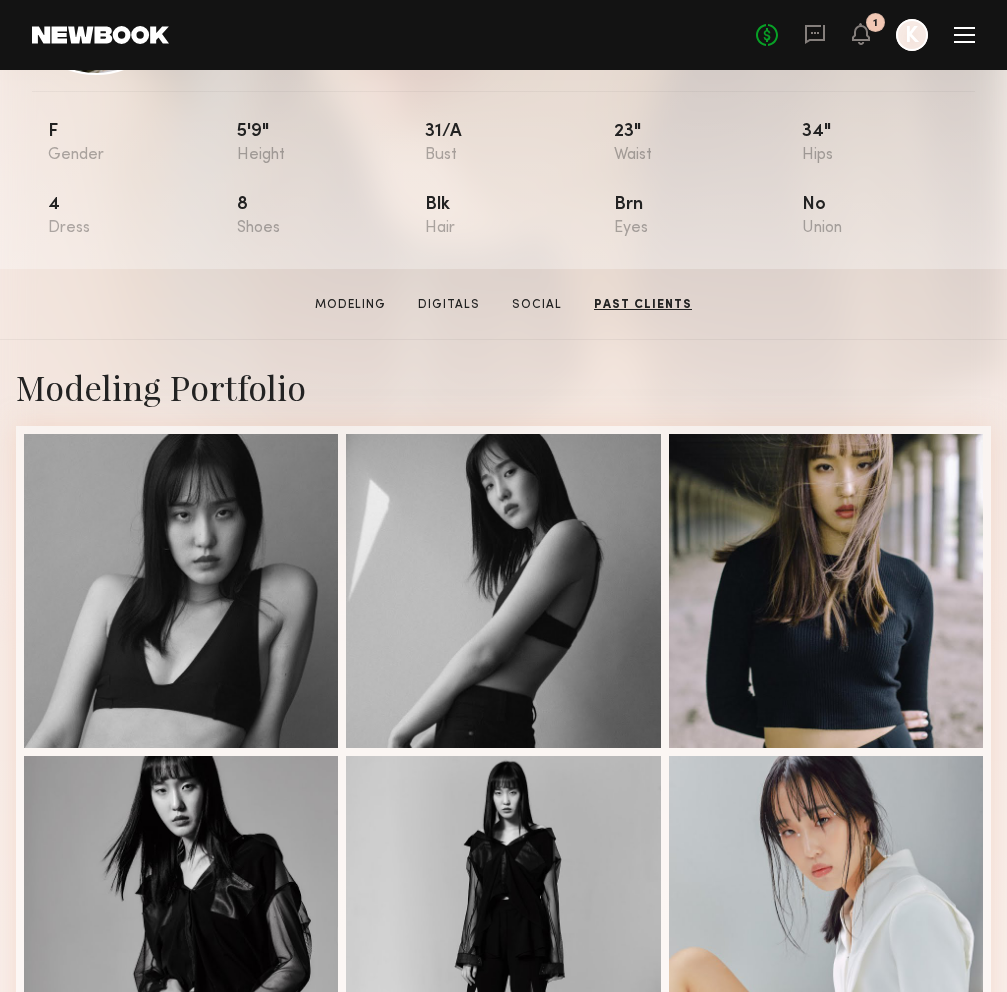 scroll, scrollTop: 0, scrollLeft: 0, axis: both 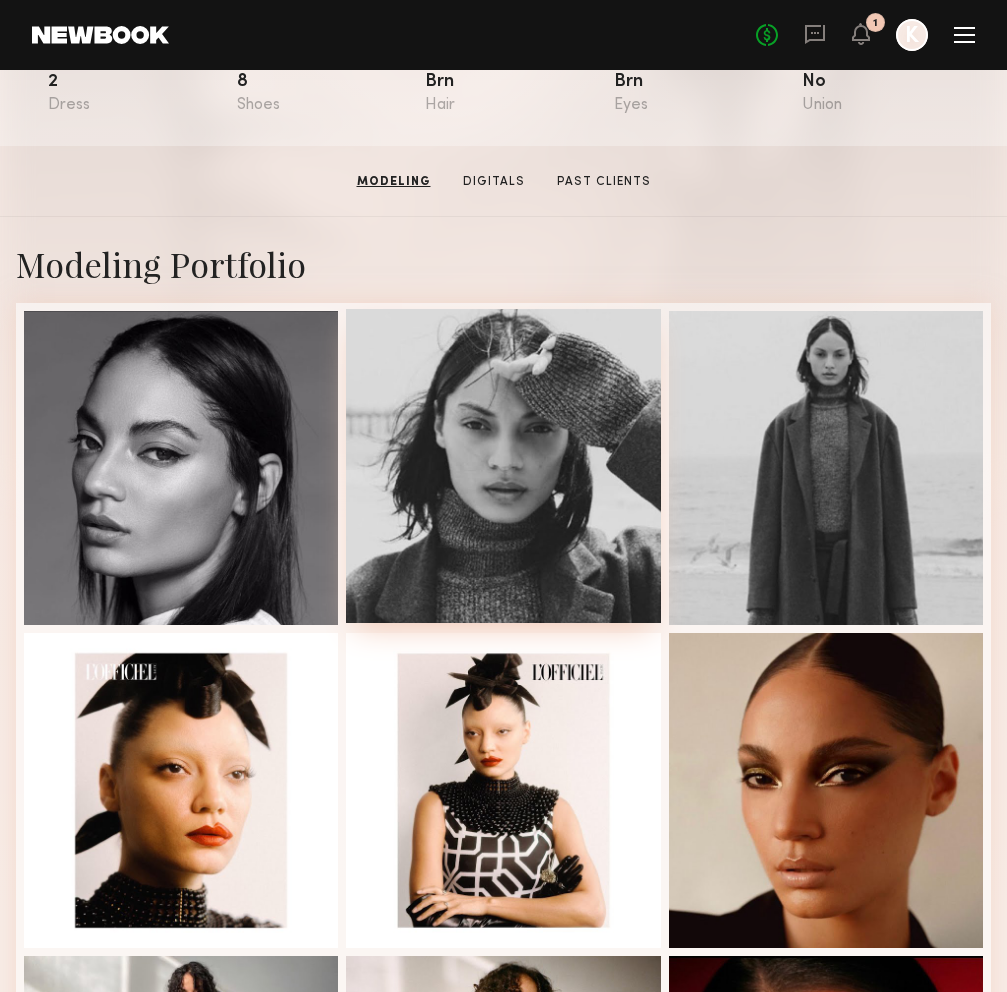 click at bounding box center [503, 466] 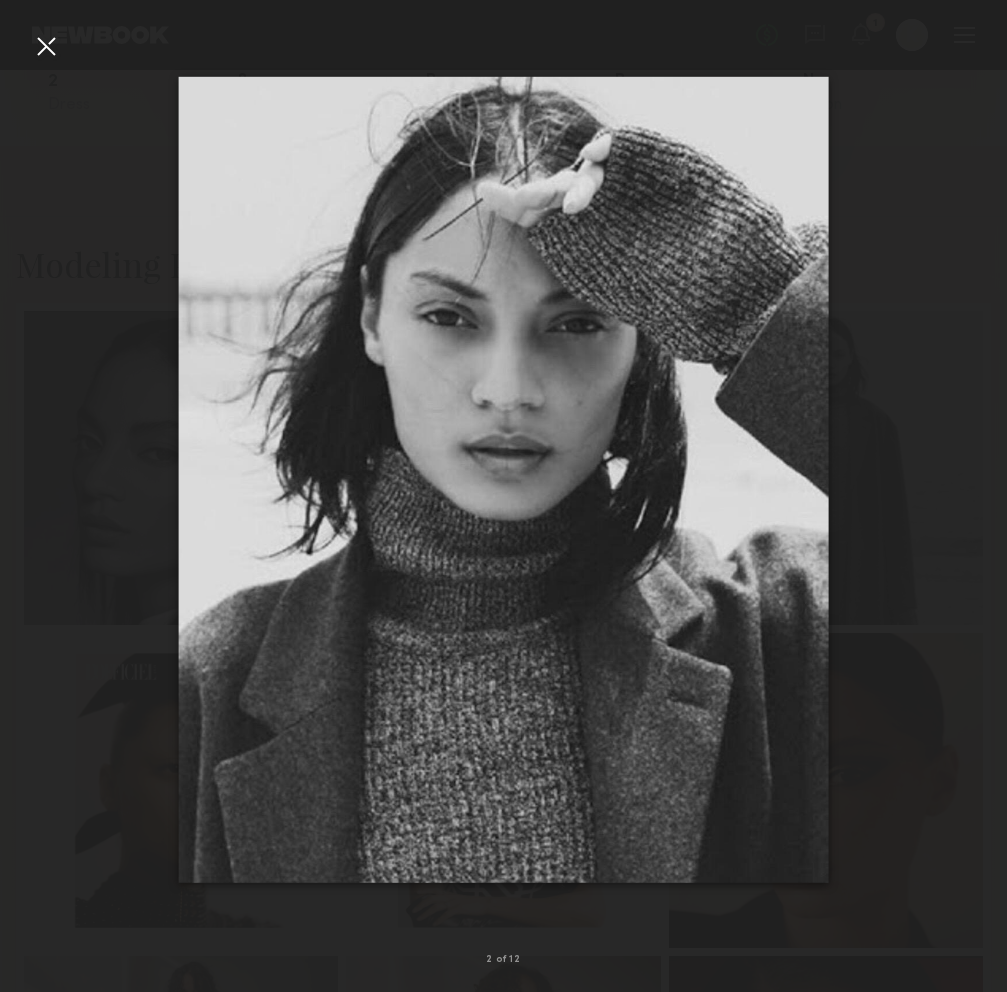 click at bounding box center [975, 480] 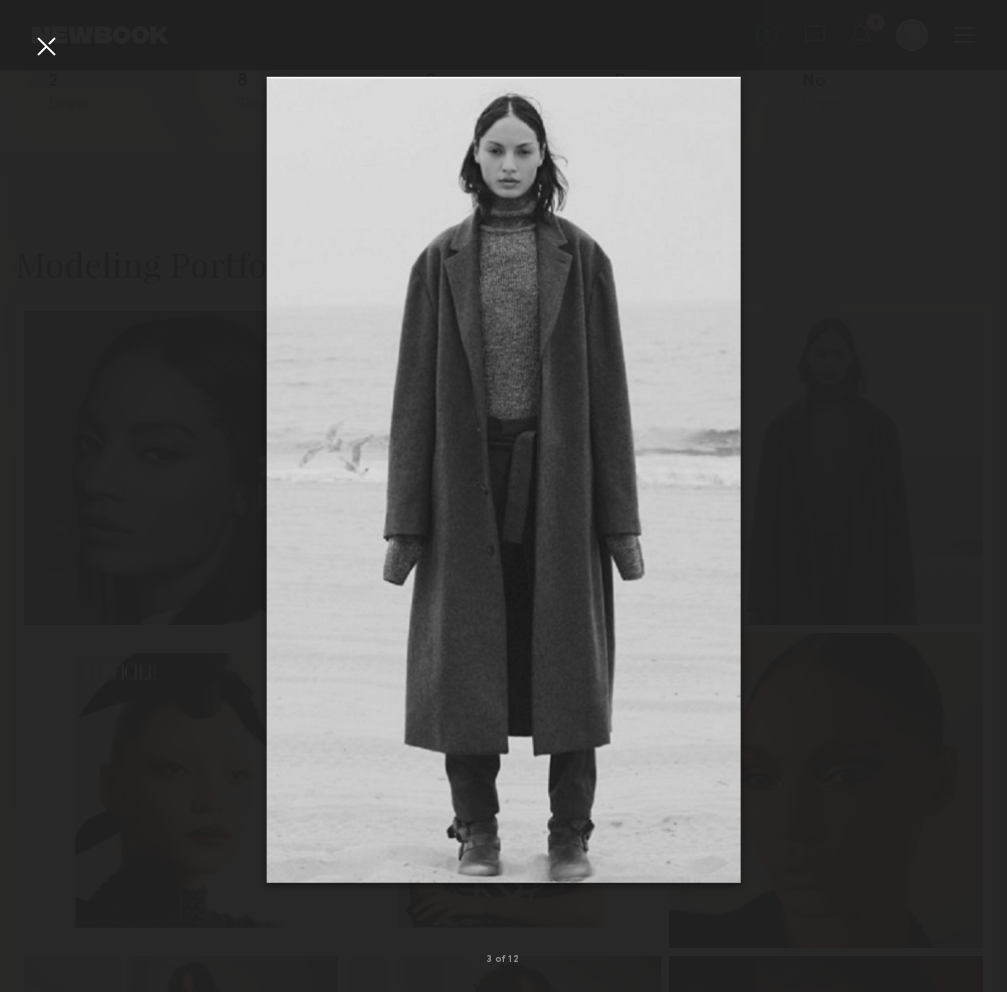click at bounding box center (975, 480) 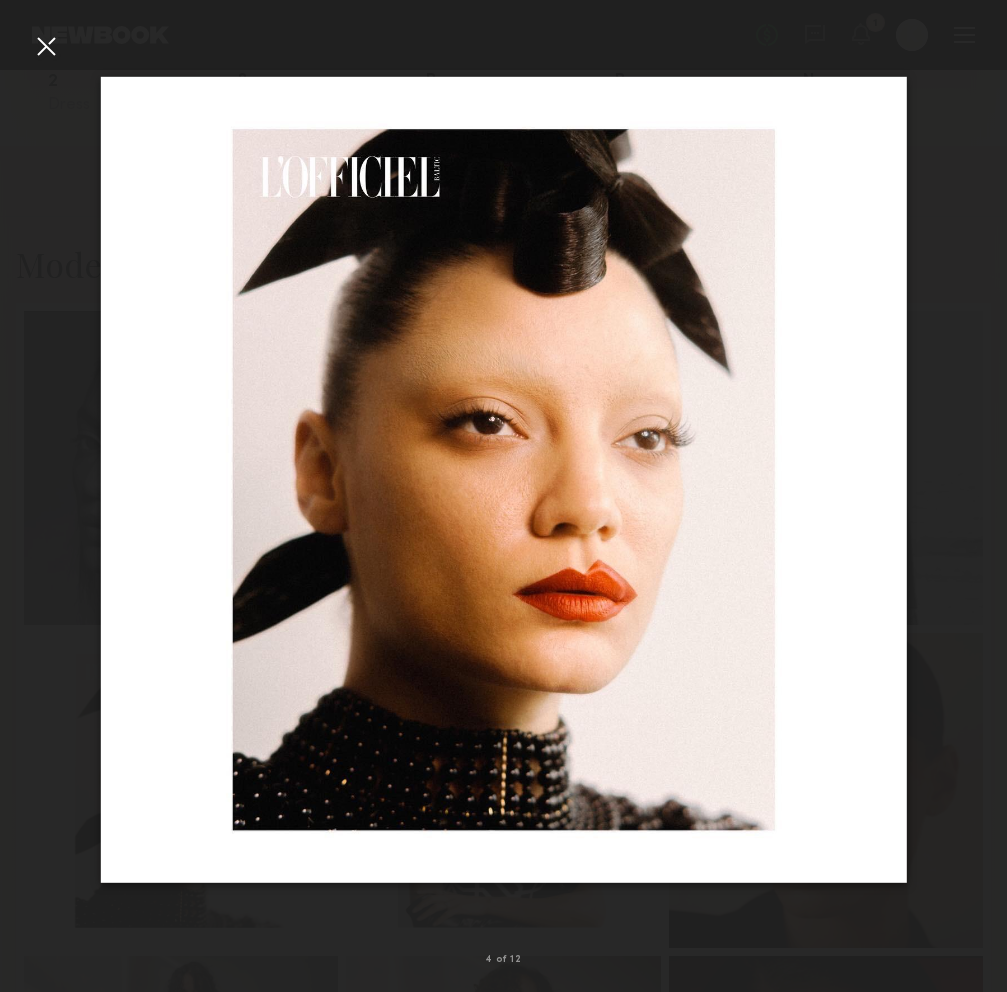 click at bounding box center (975, 480) 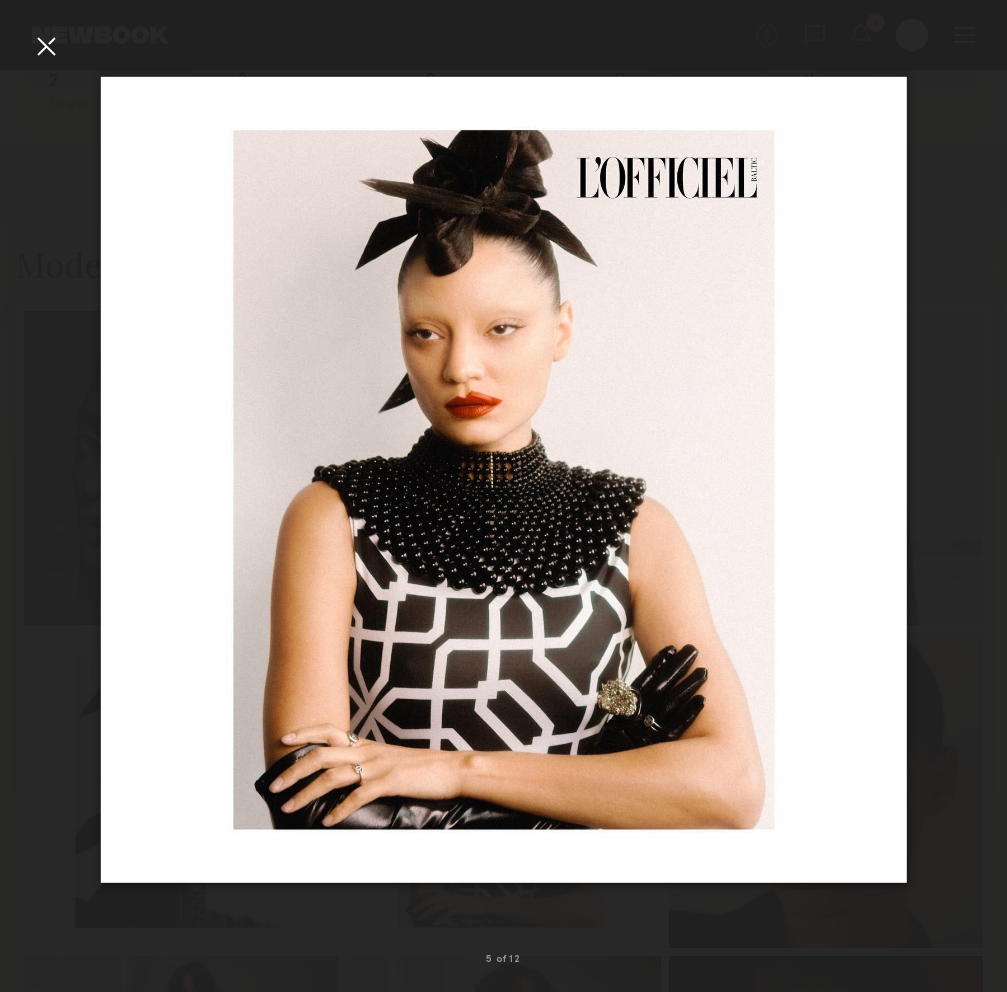 click at bounding box center [975, 480] 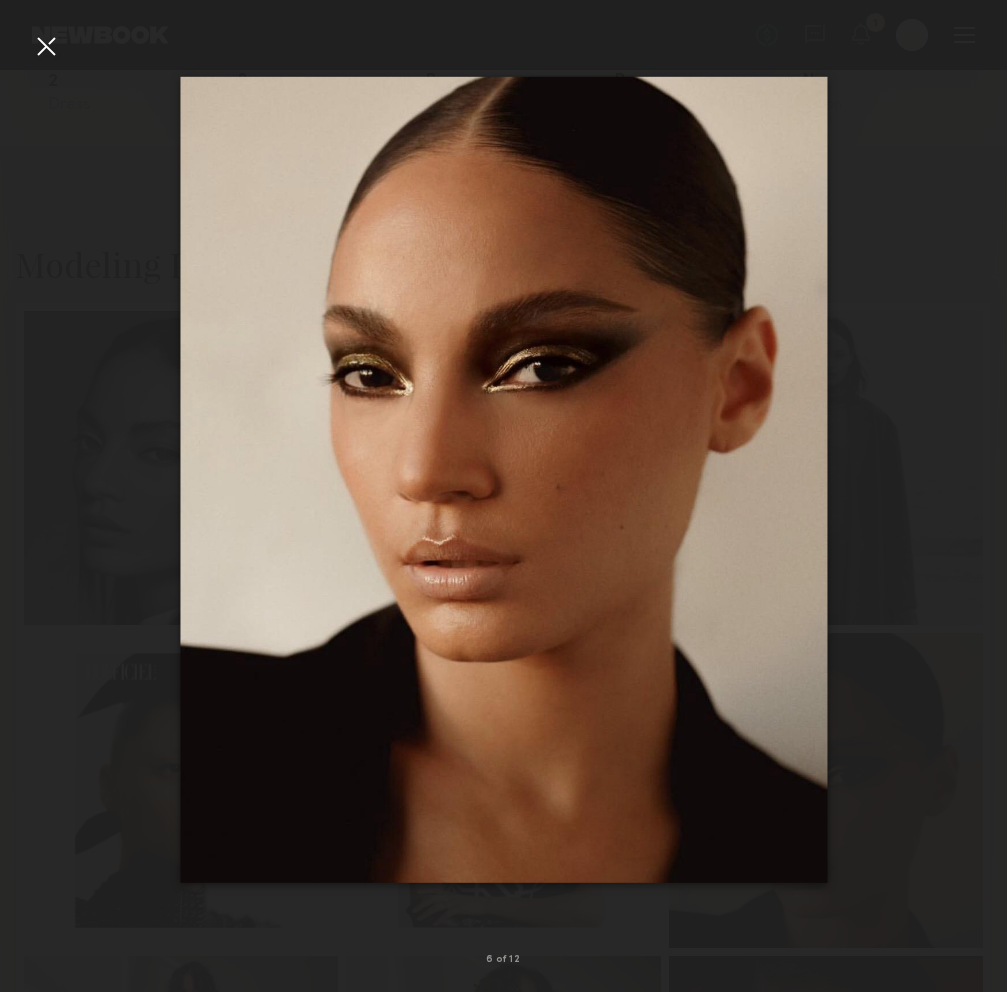 click at bounding box center [975, 480] 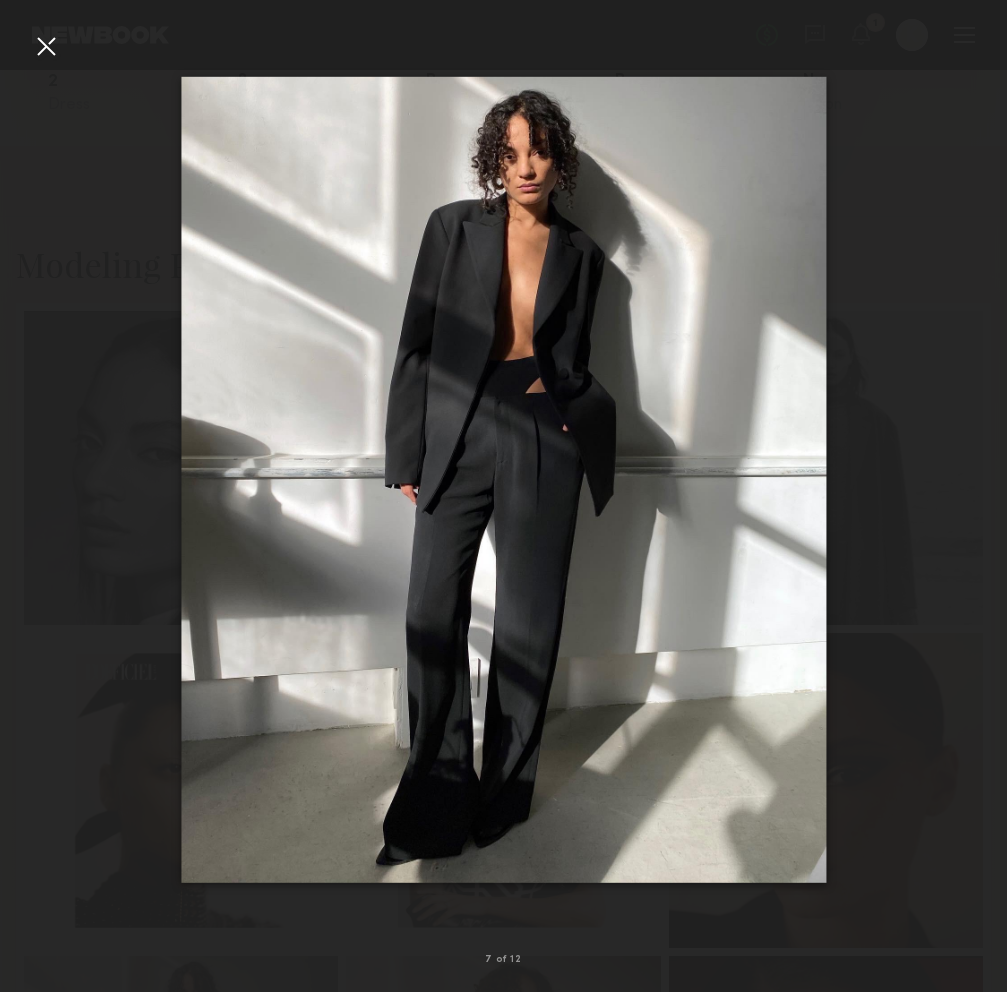 click at bounding box center (975, 480) 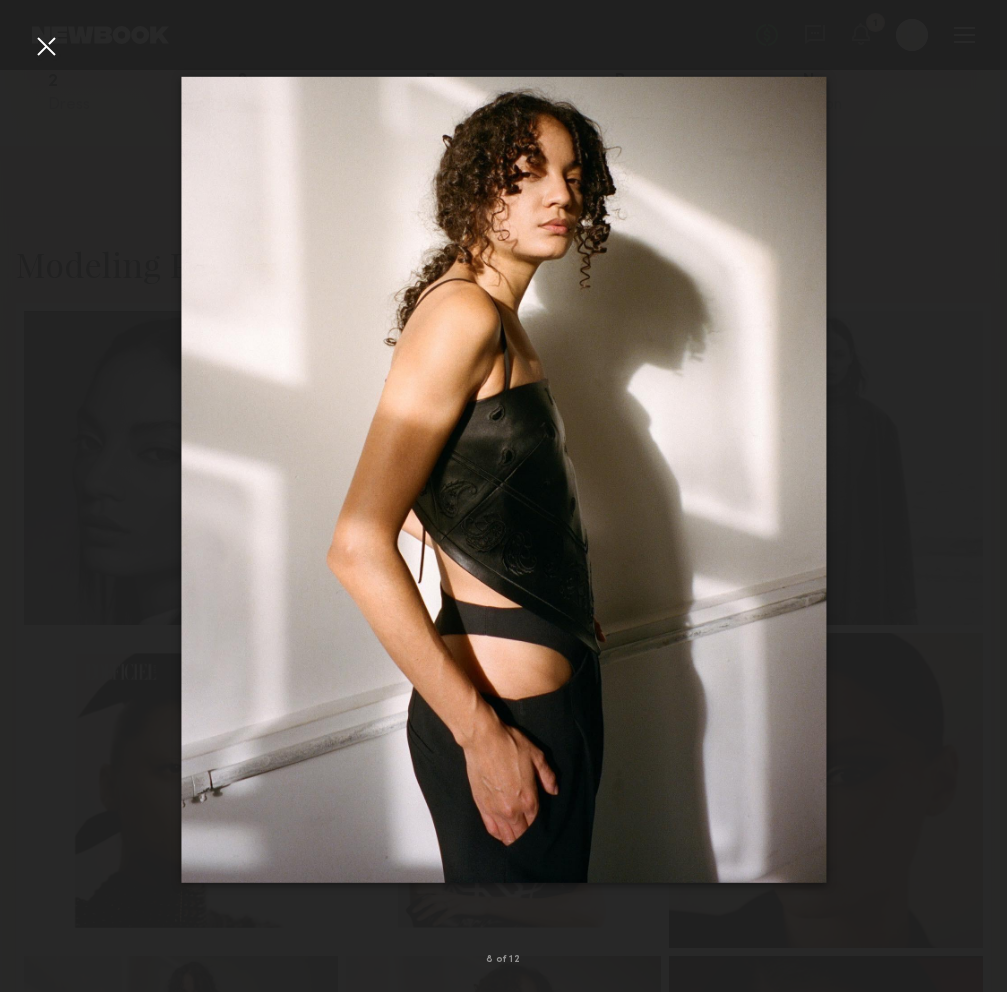 click at bounding box center [975, 480] 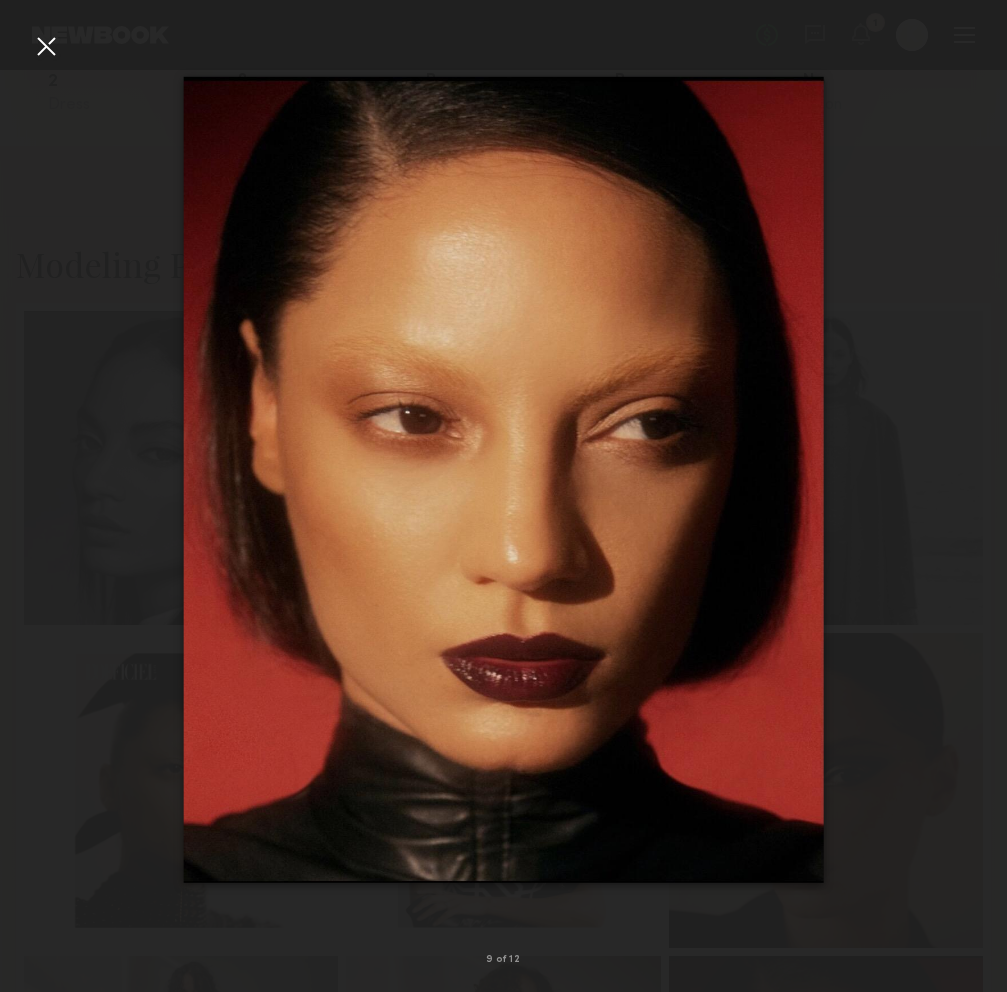click at bounding box center (975, 480) 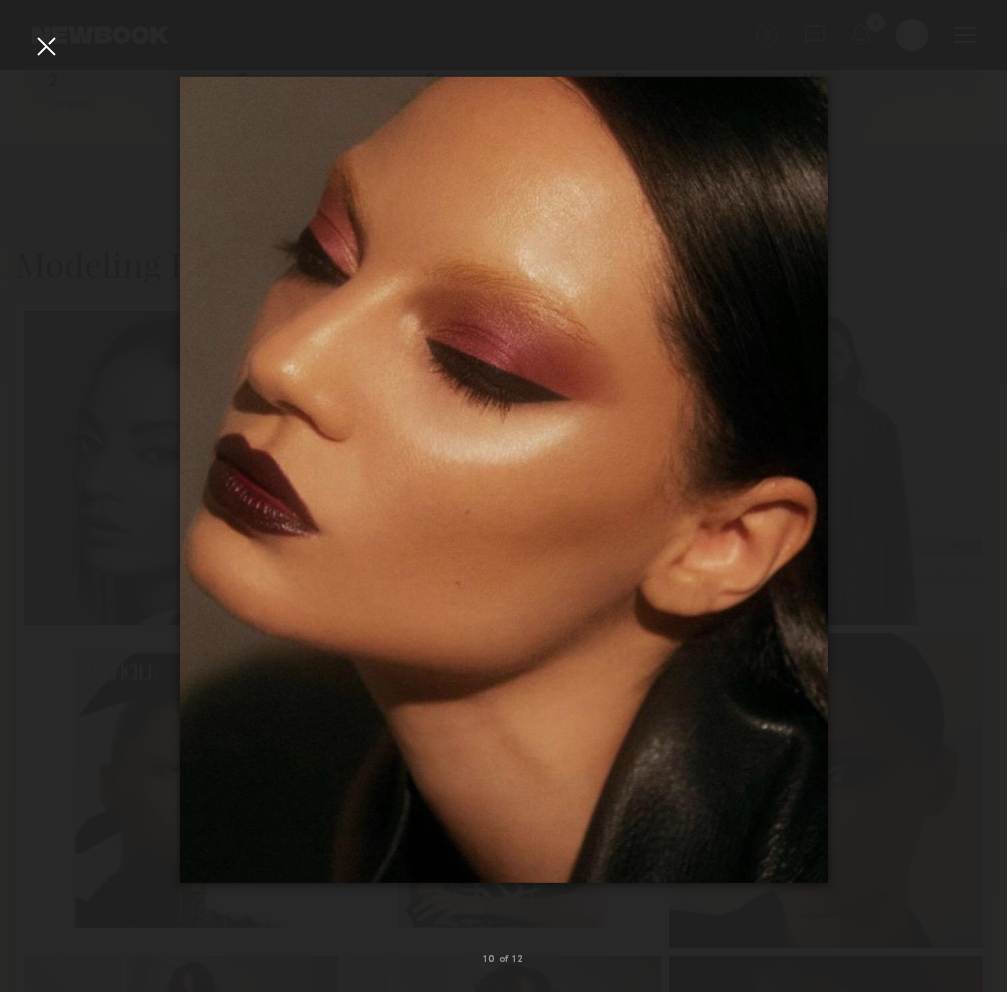 click at bounding box center [975, 480] 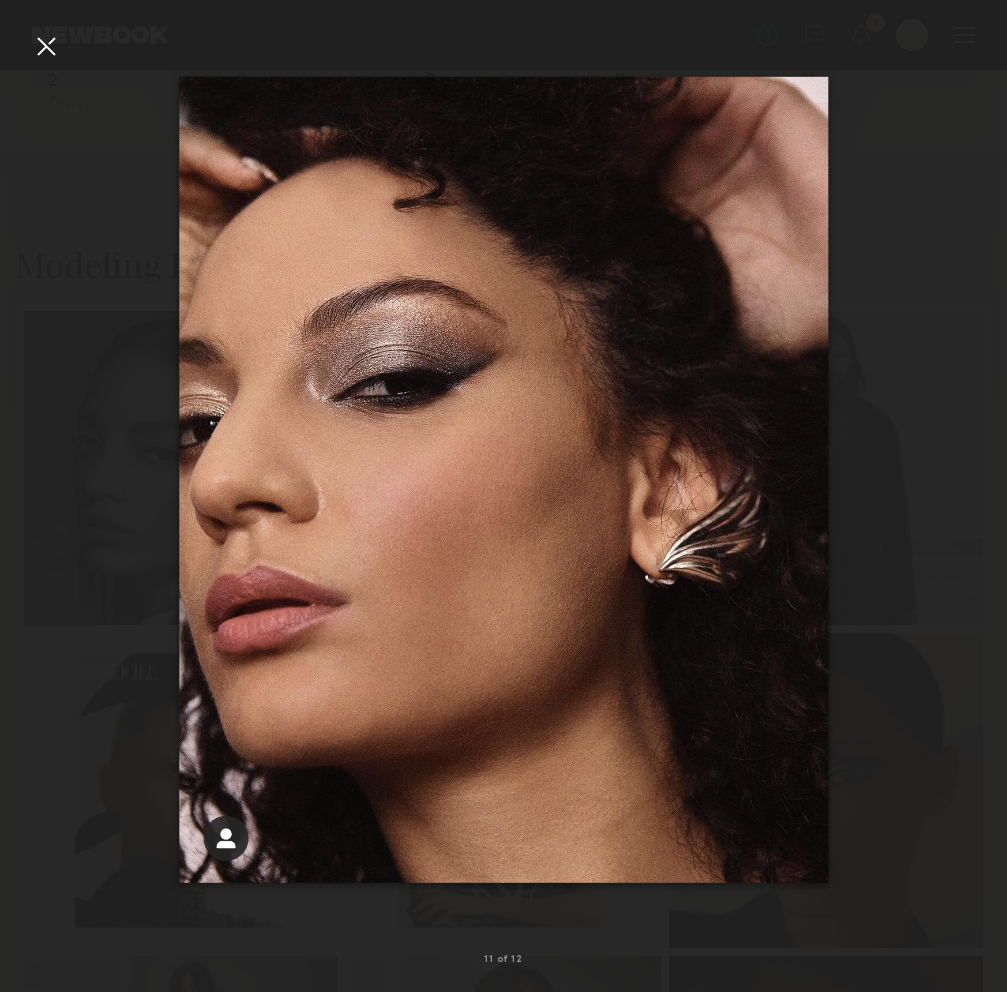 click at bounding box center [975, 480] 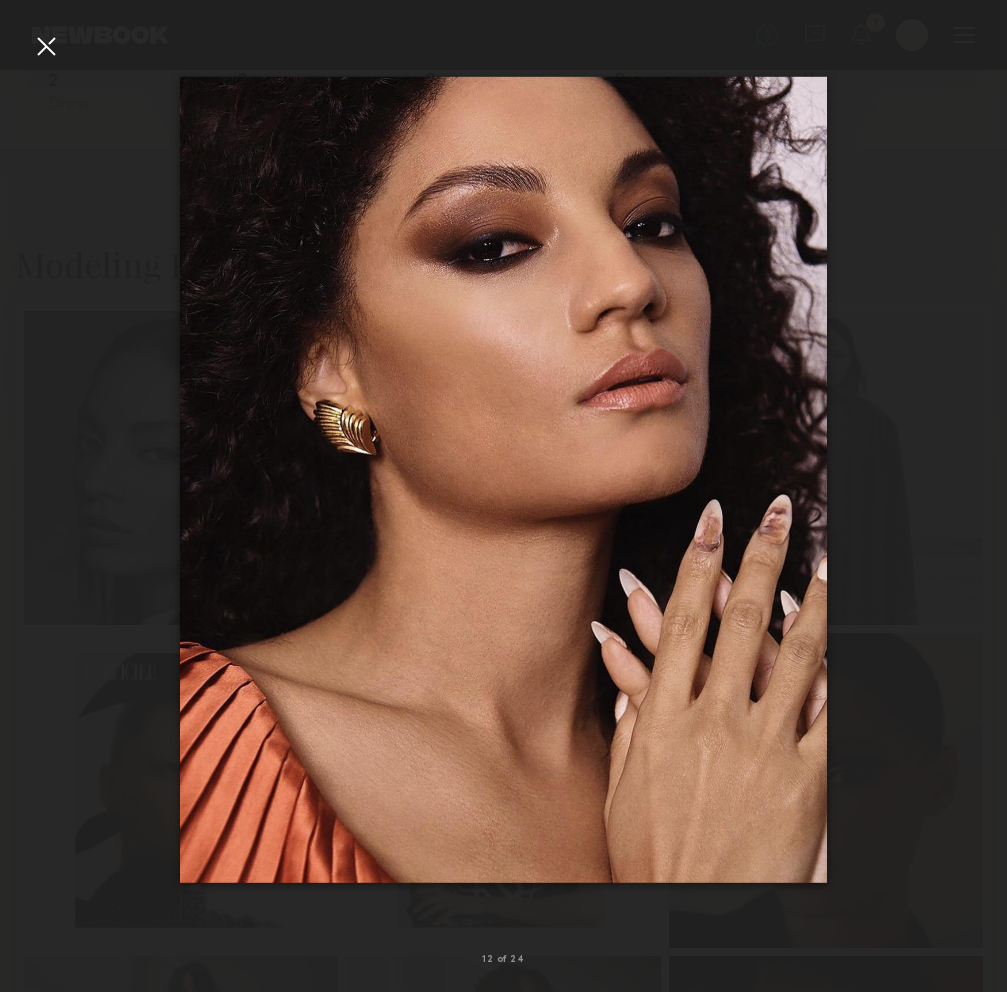 click at bounding box center (975, 480) 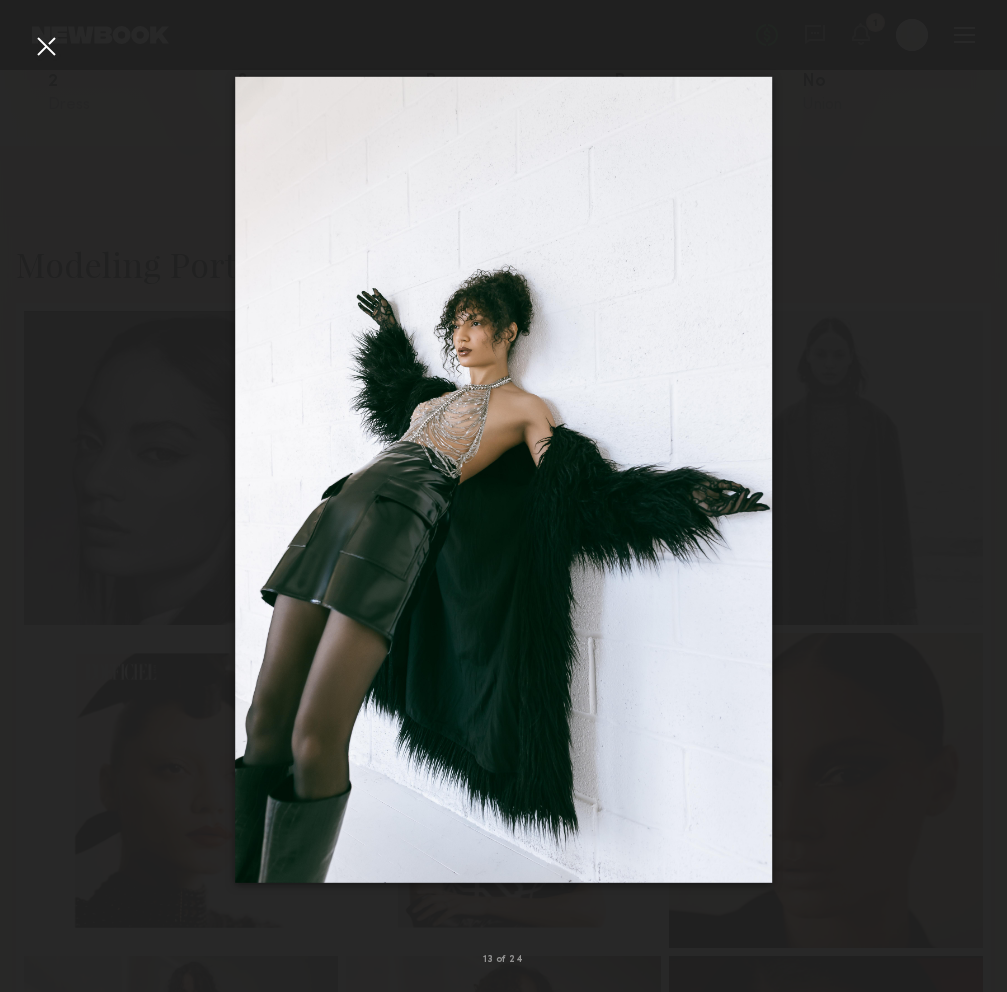 click at bounding box center (975, 480) 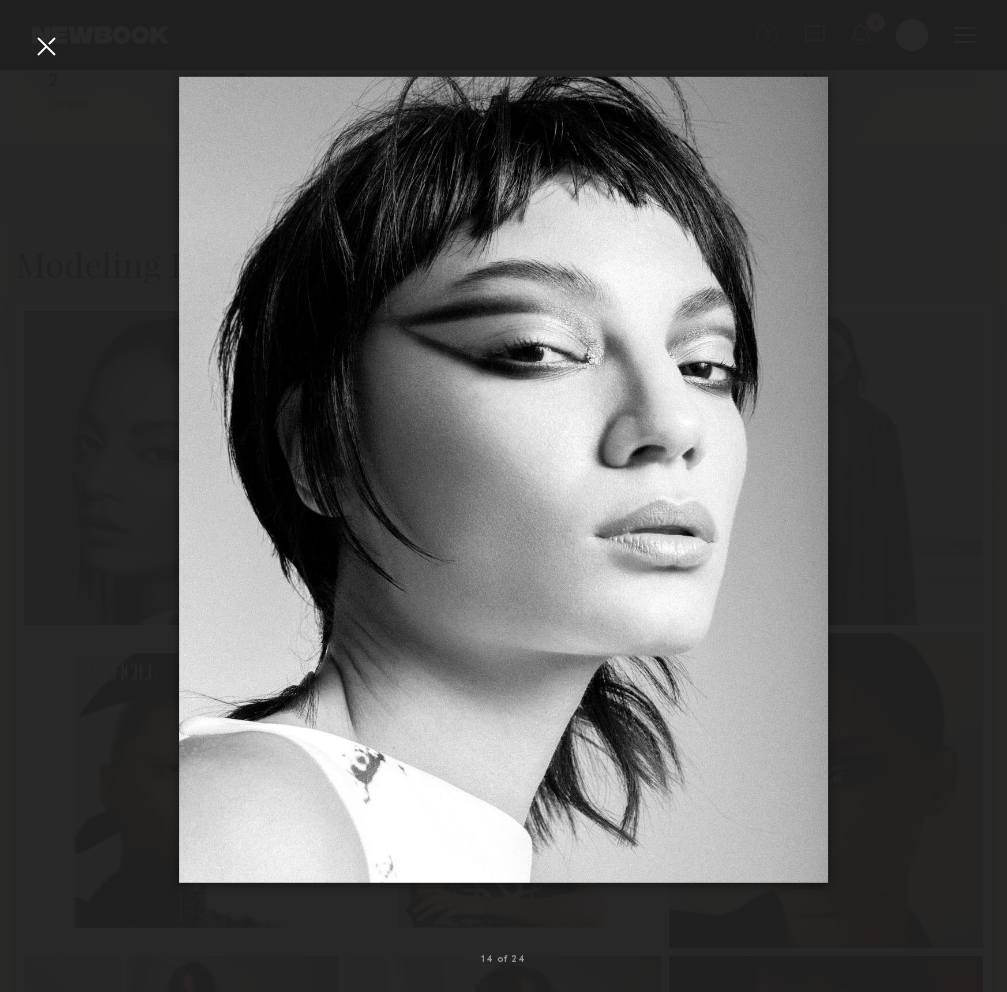 click at bounding box center (975, 480) 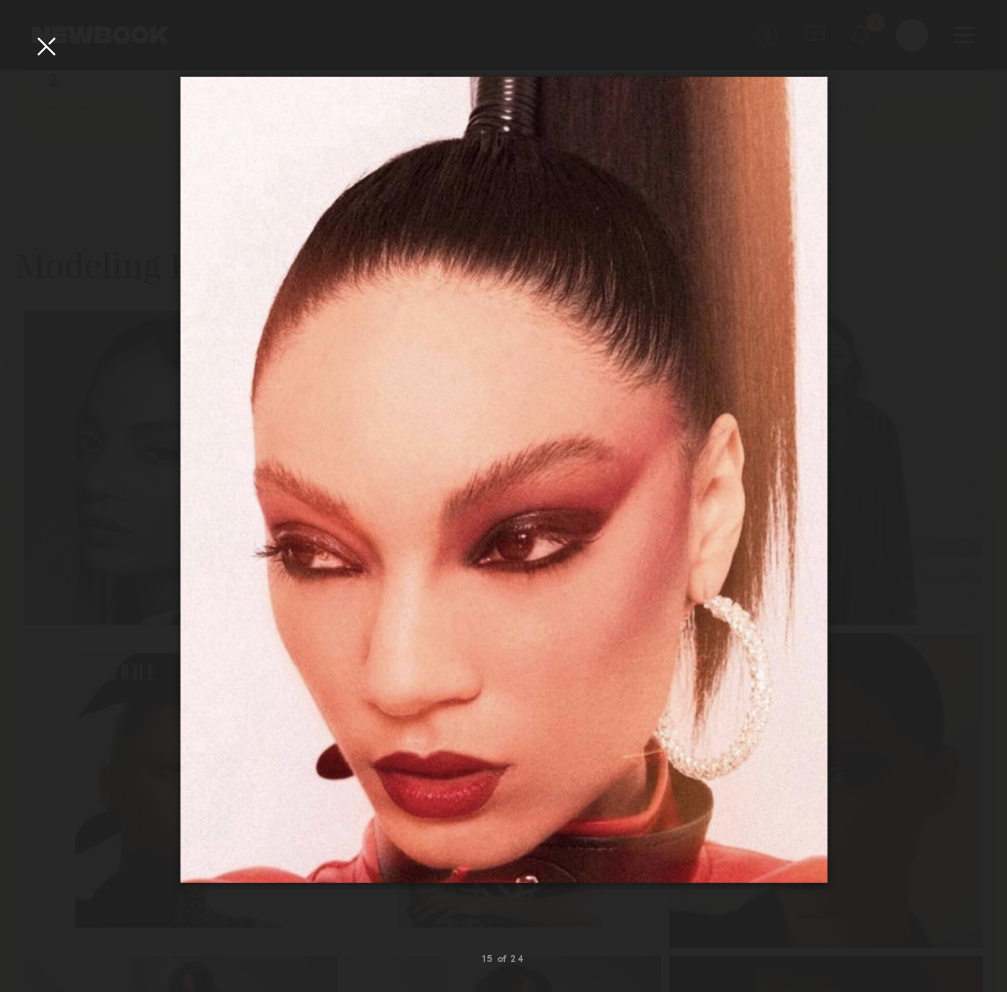 click at bounding box center (975, 480) 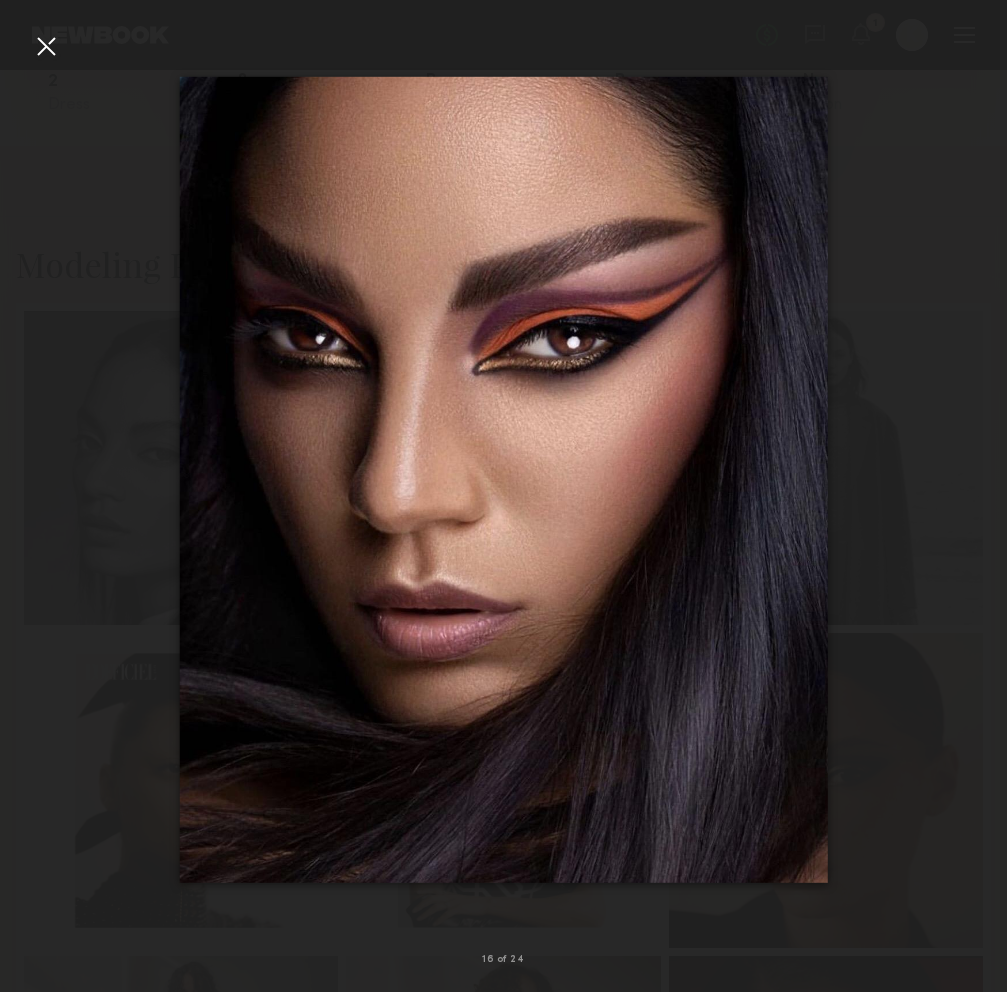 click at bounding box center (975, 480) 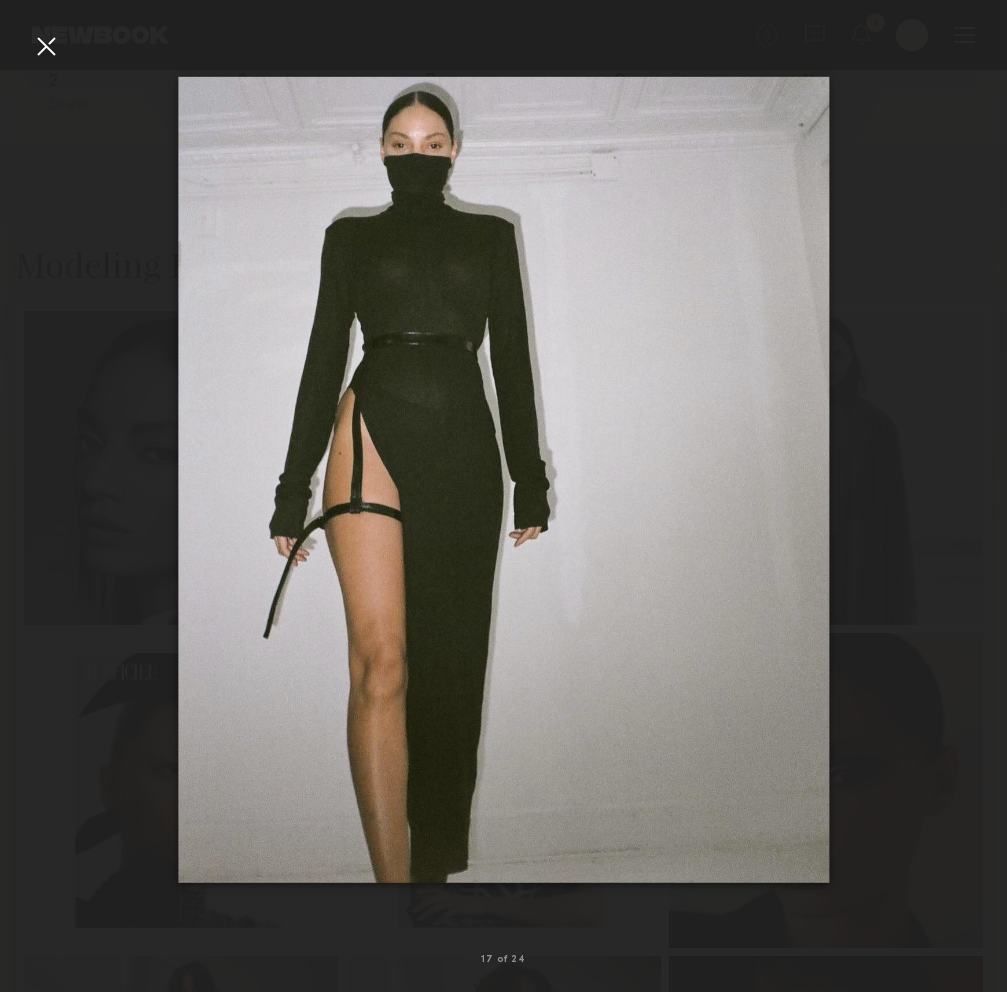 click at bounding box center [975, 480] 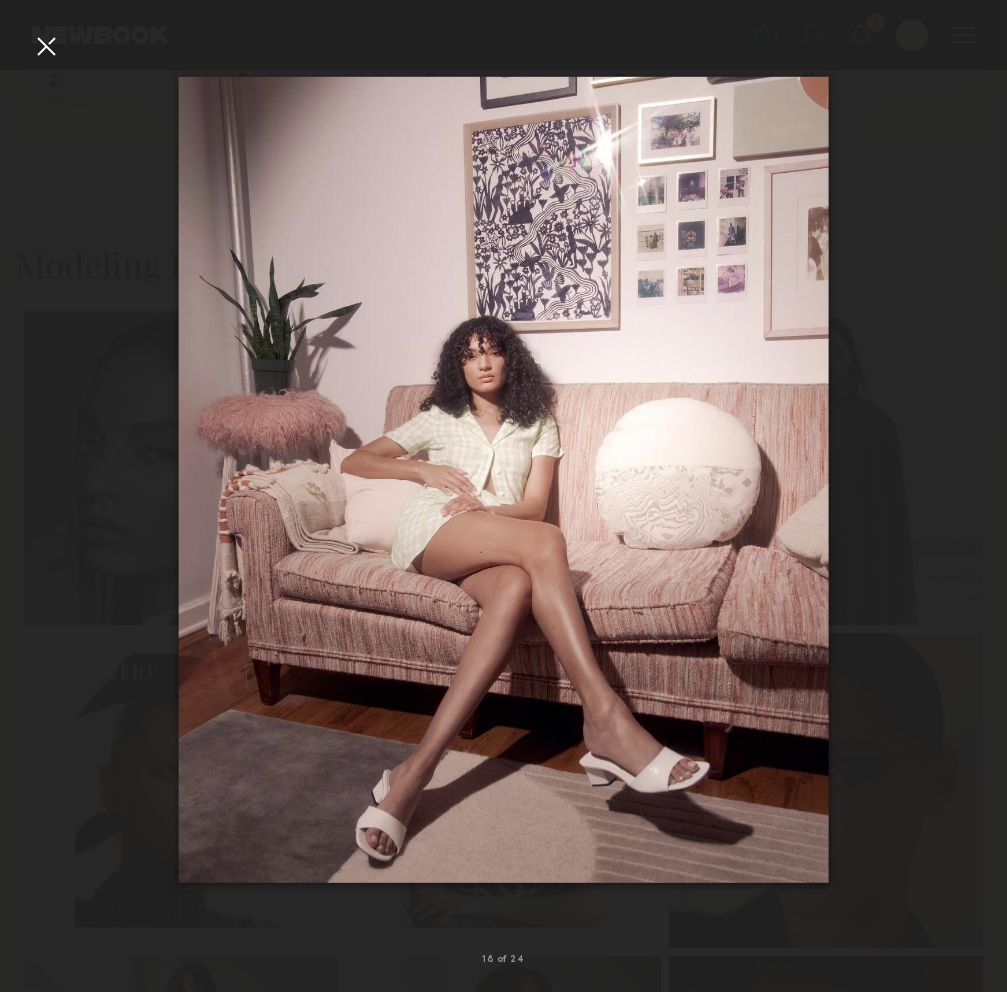 click at bounding box center (975, 480) 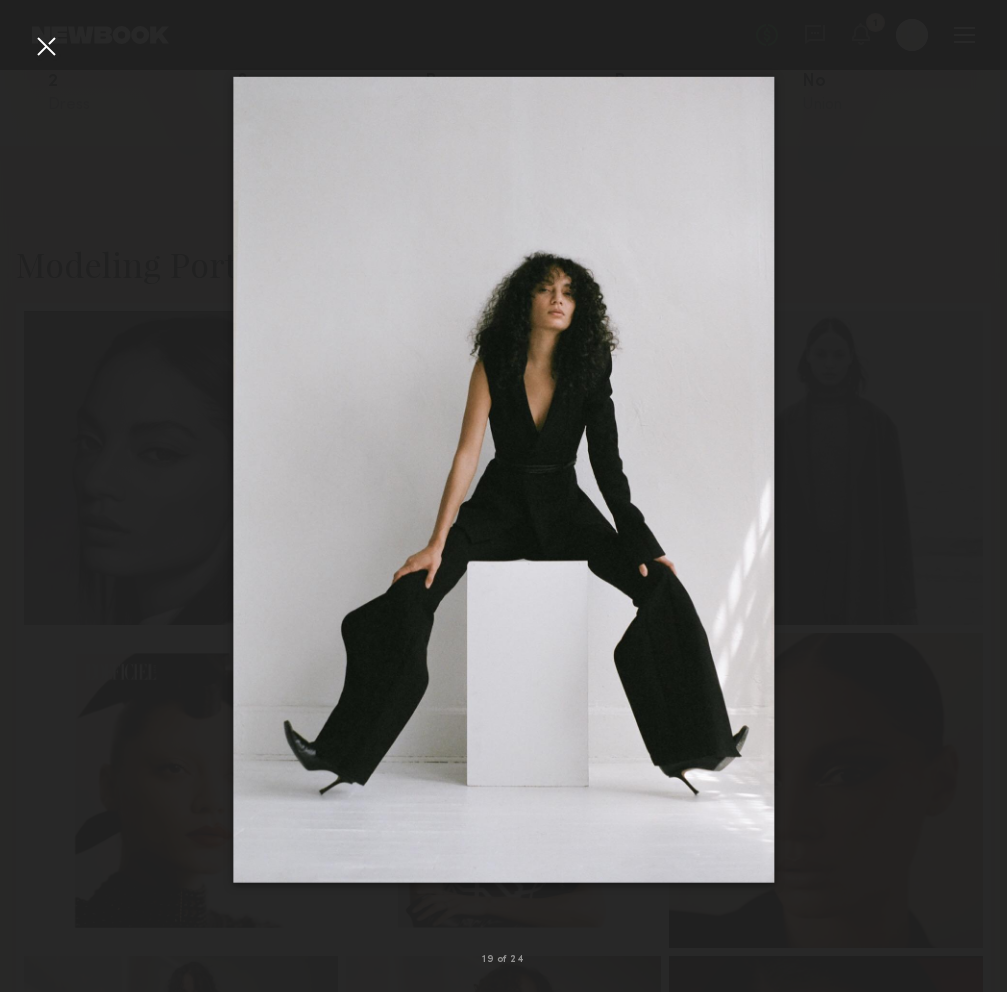 click at bounding box center (975, 480) 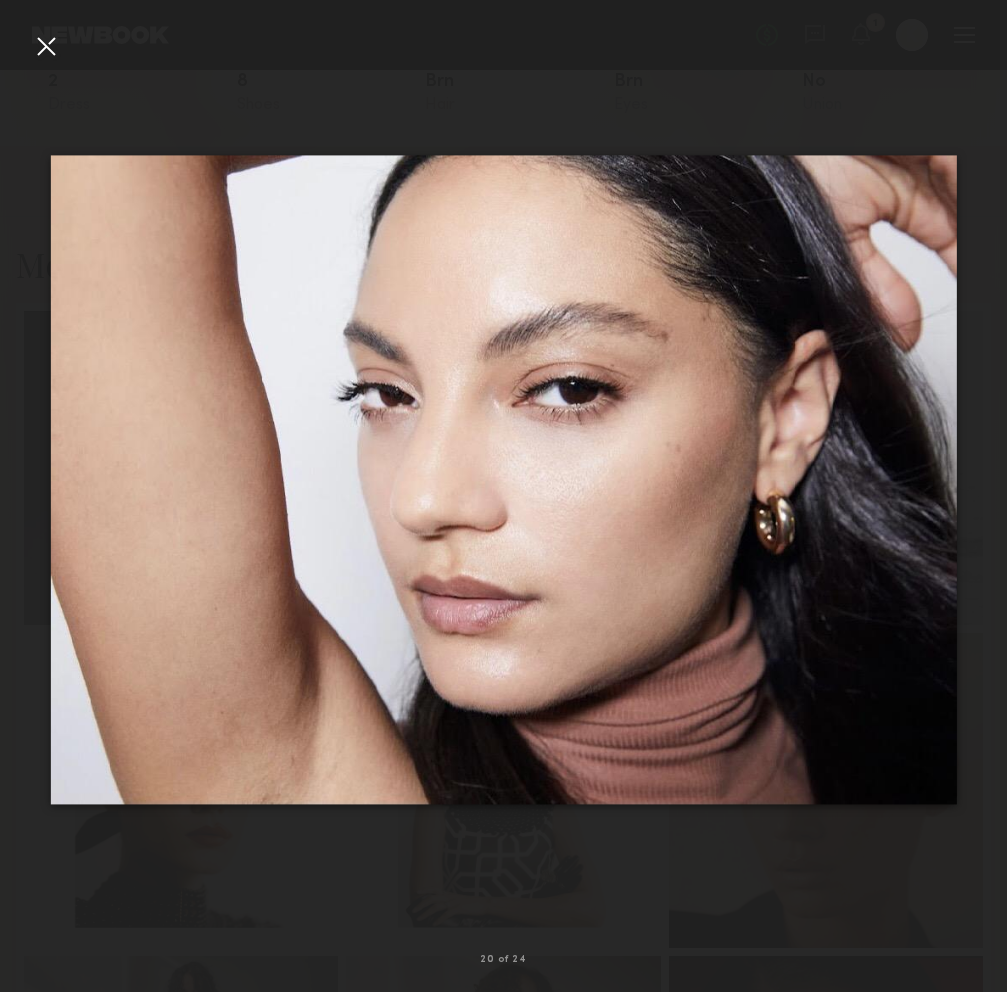 click at bounding box center [975, 480] 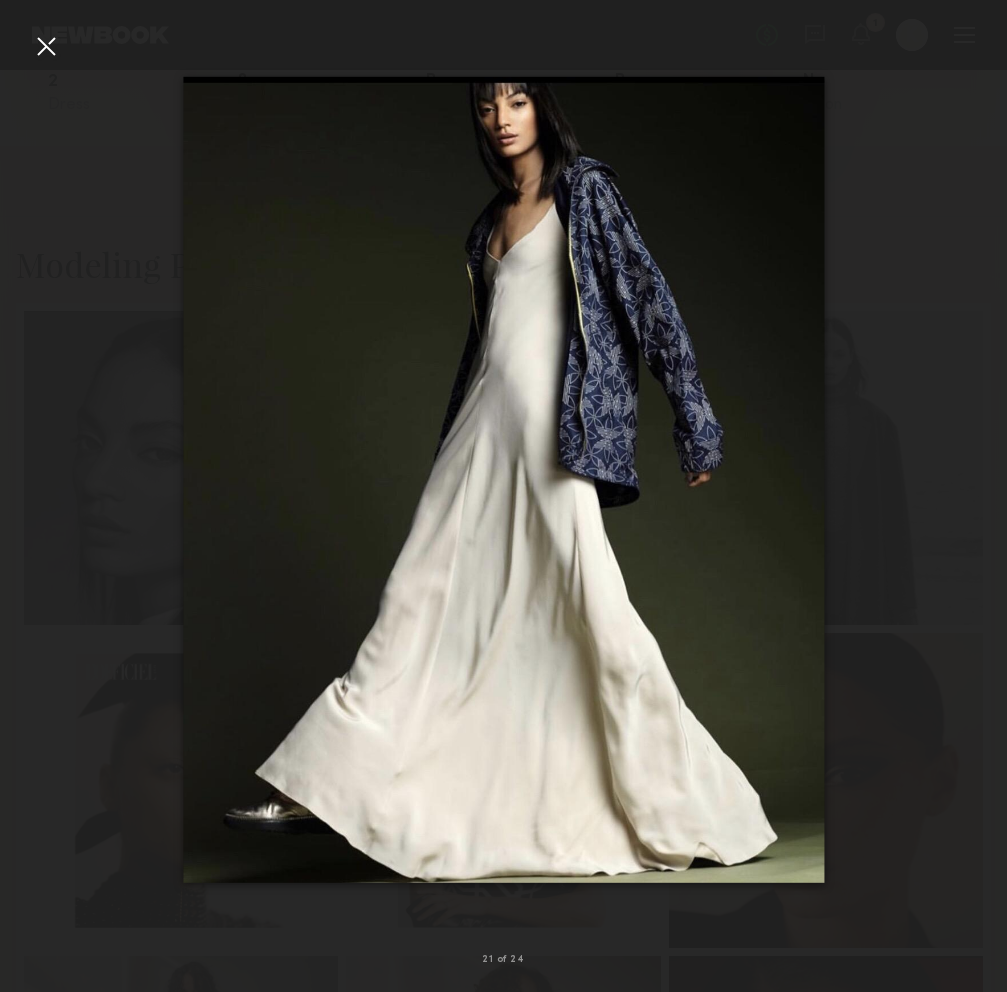 click at bounding box center [975, 480] 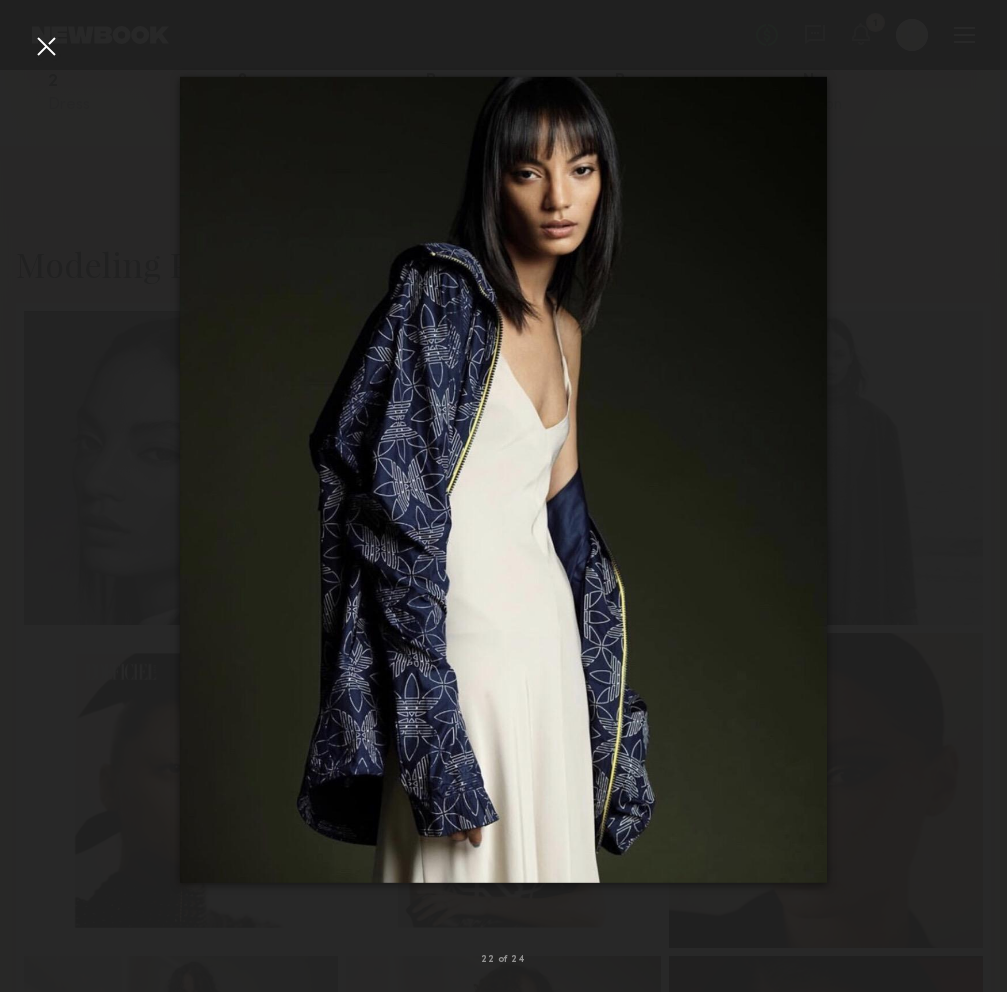 click at bounding box center [975, 480] 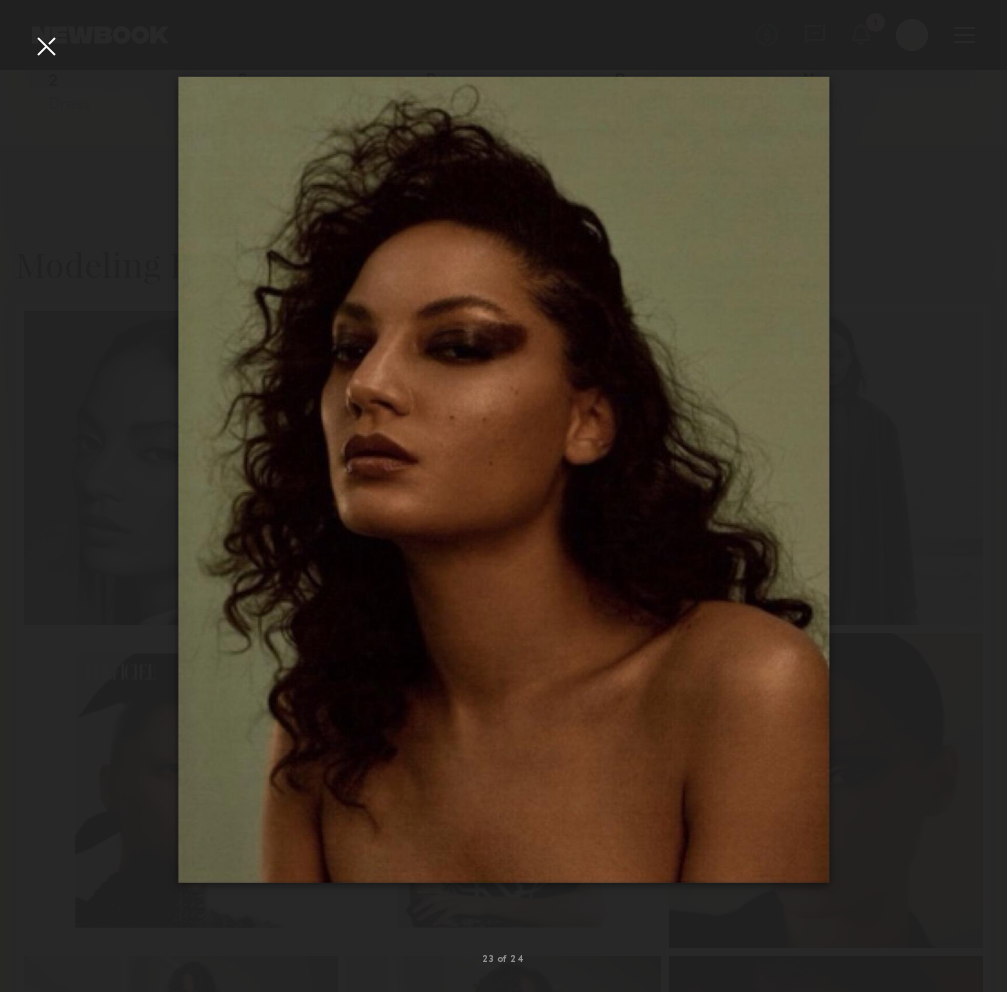click at bounding box center (975, 480) 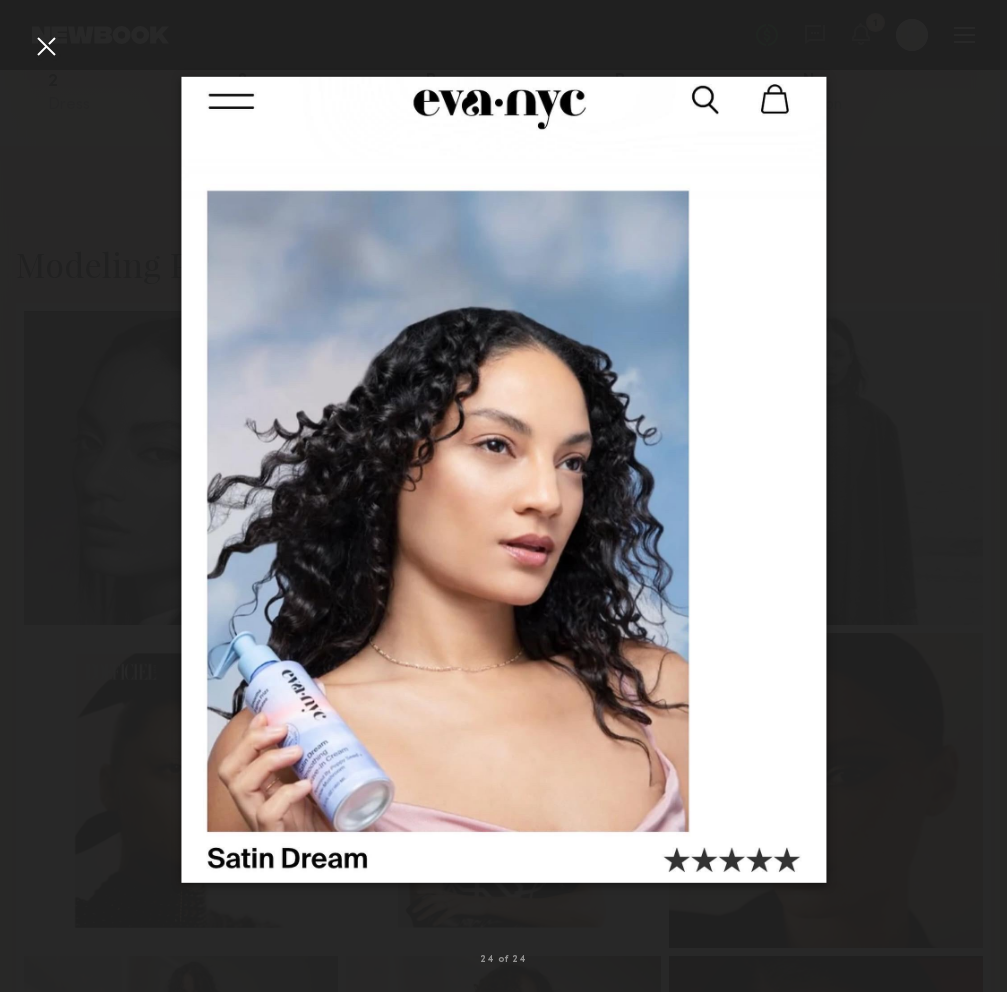 click at bounding box center (975, 480) 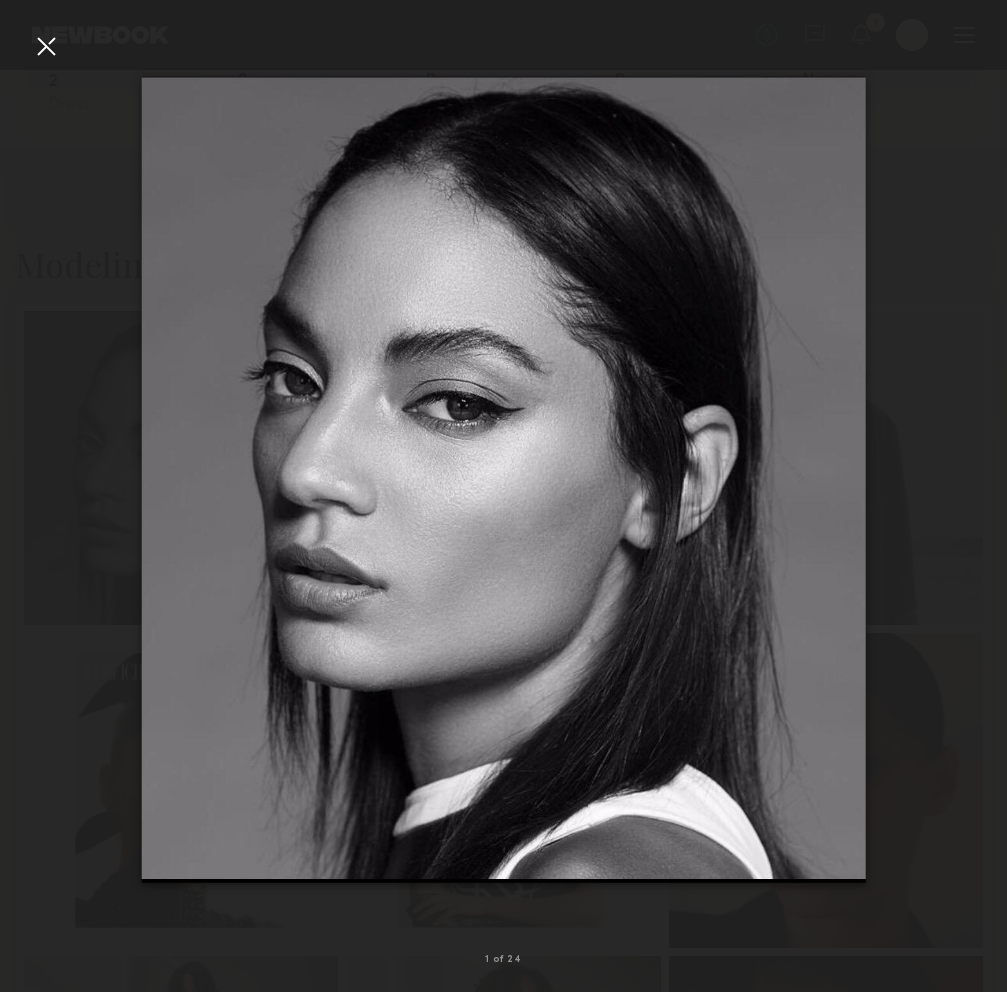 click at bounding box center [975, 480] 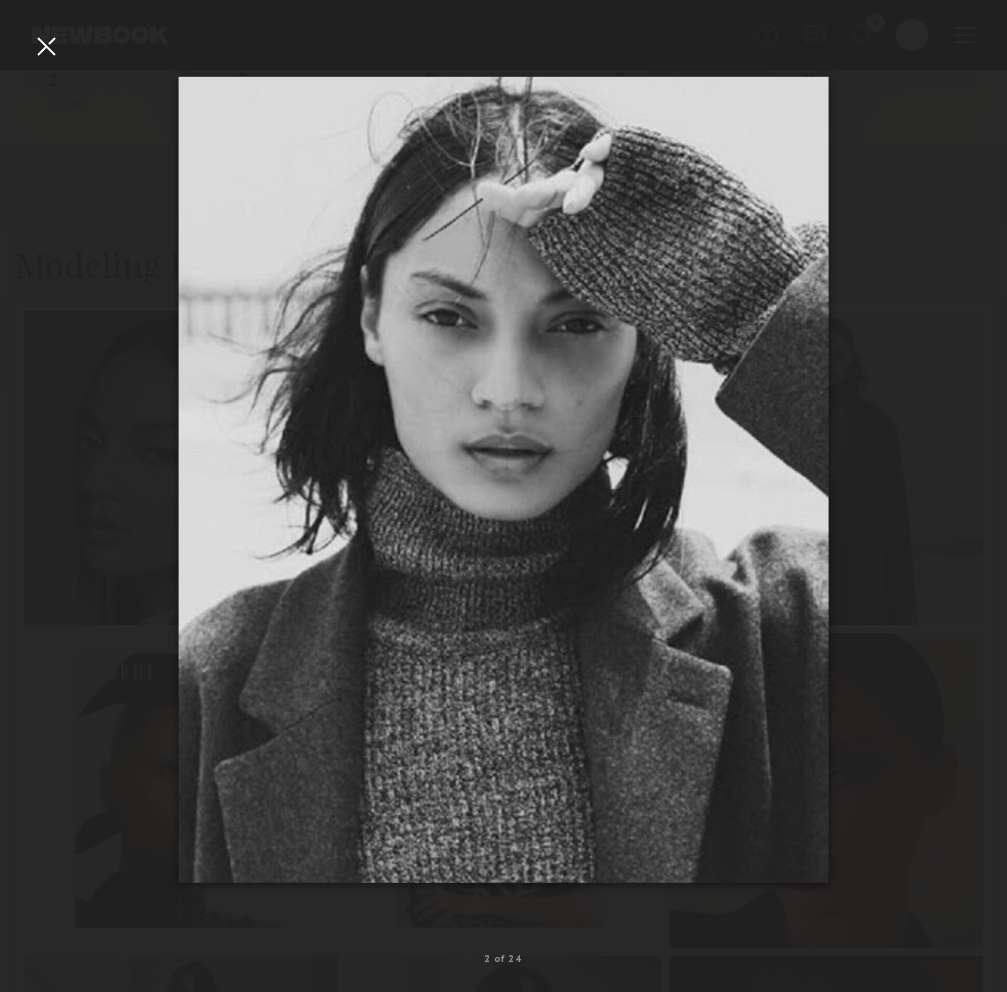 click at bounding box center (503, 480) 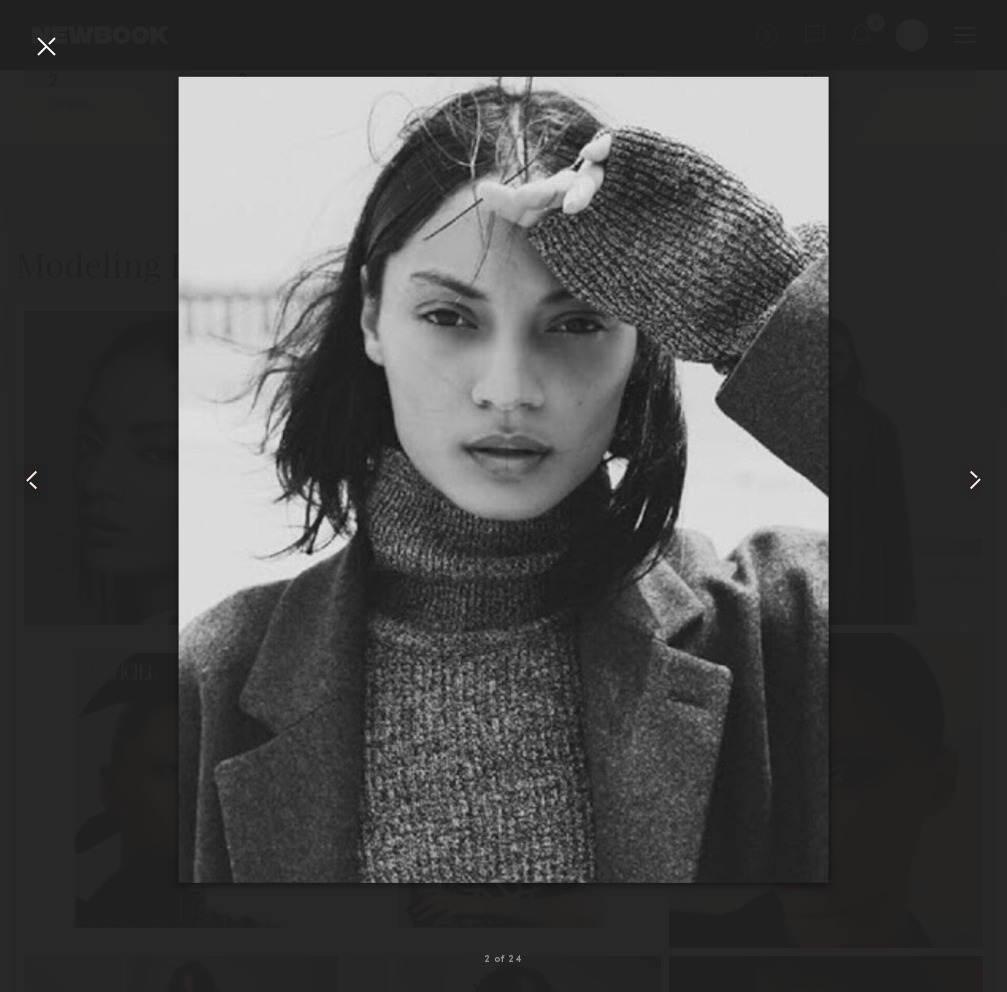 click at bounding box center [46, 46] 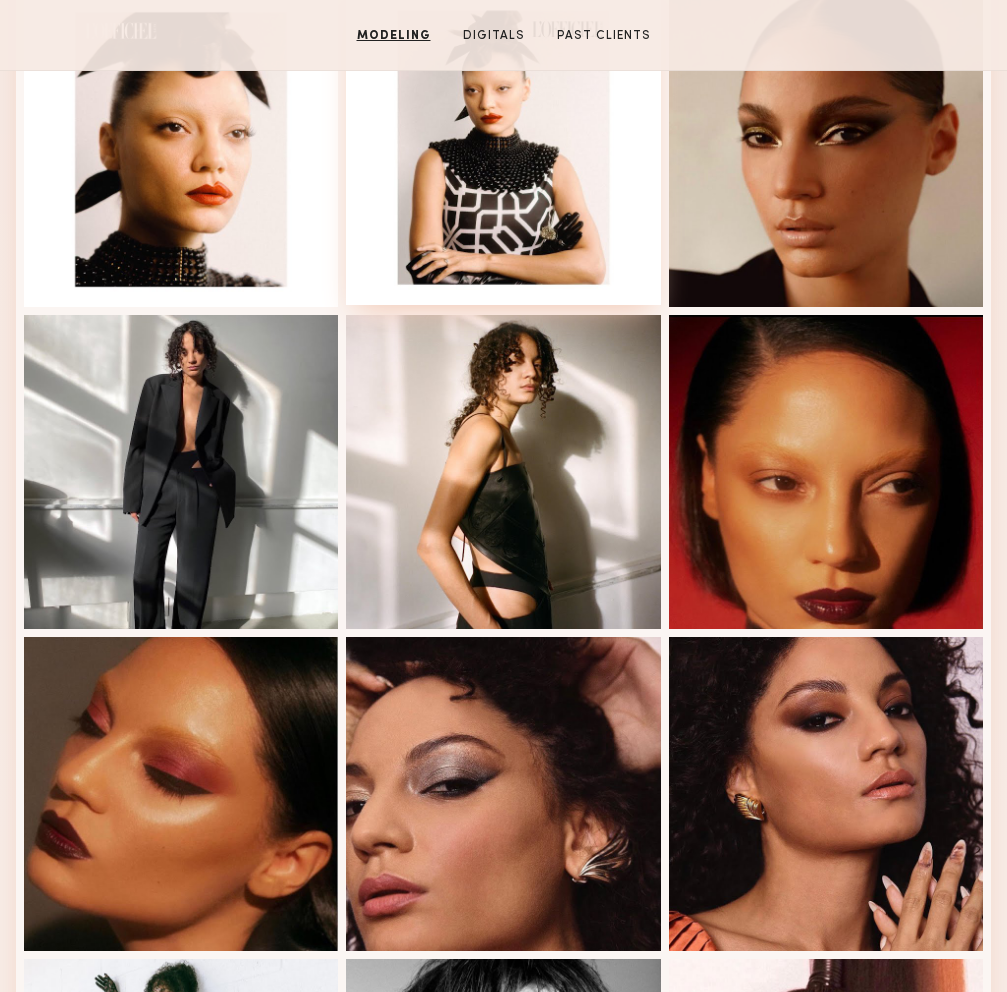 scroll, scrollTop: 940, scrollLeft: 0, axis: vertical 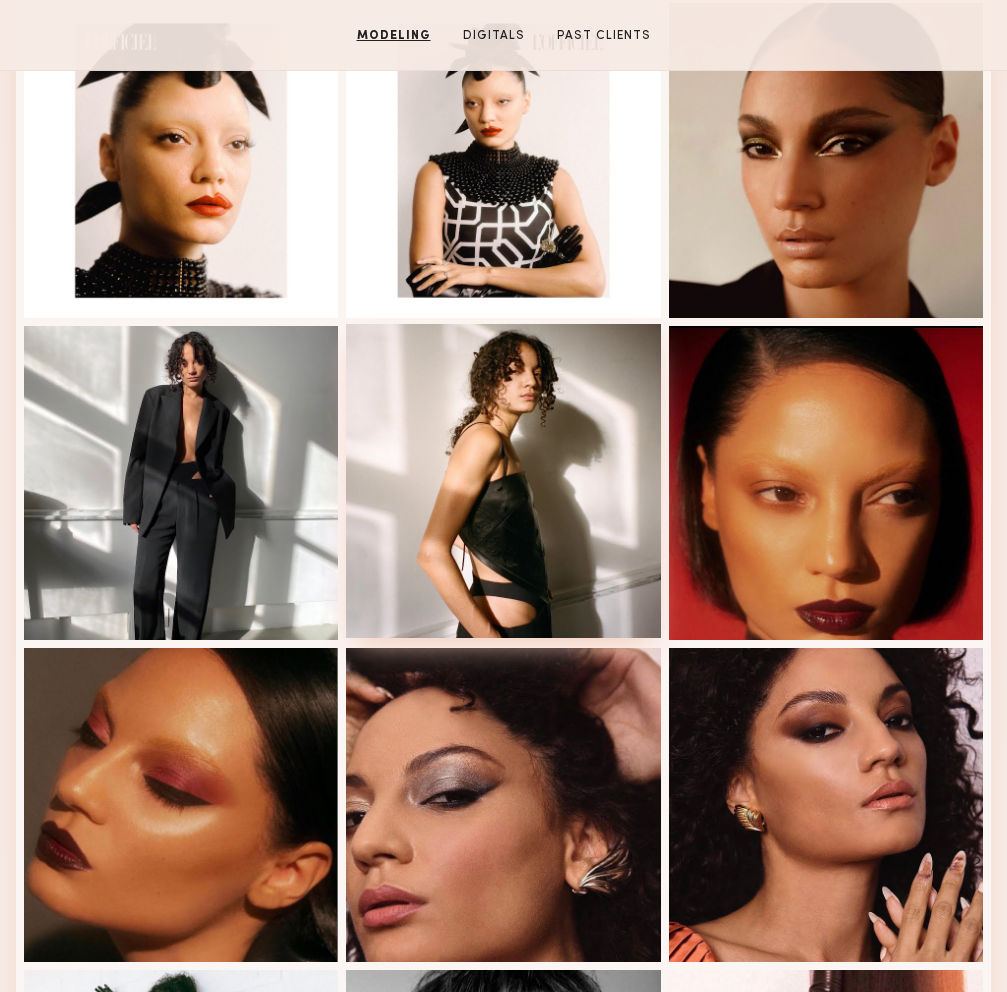 click at bounding box center [503, 481] 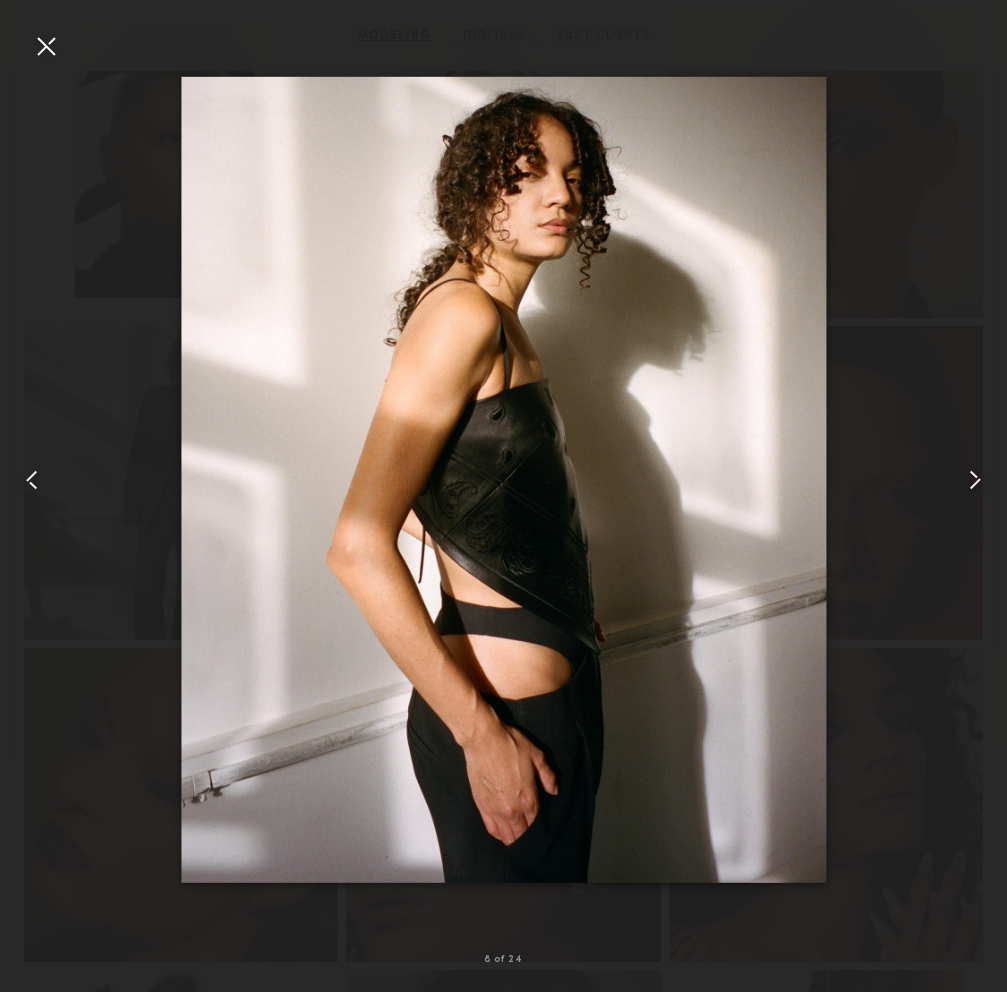 click at bounding box center (46, 46) 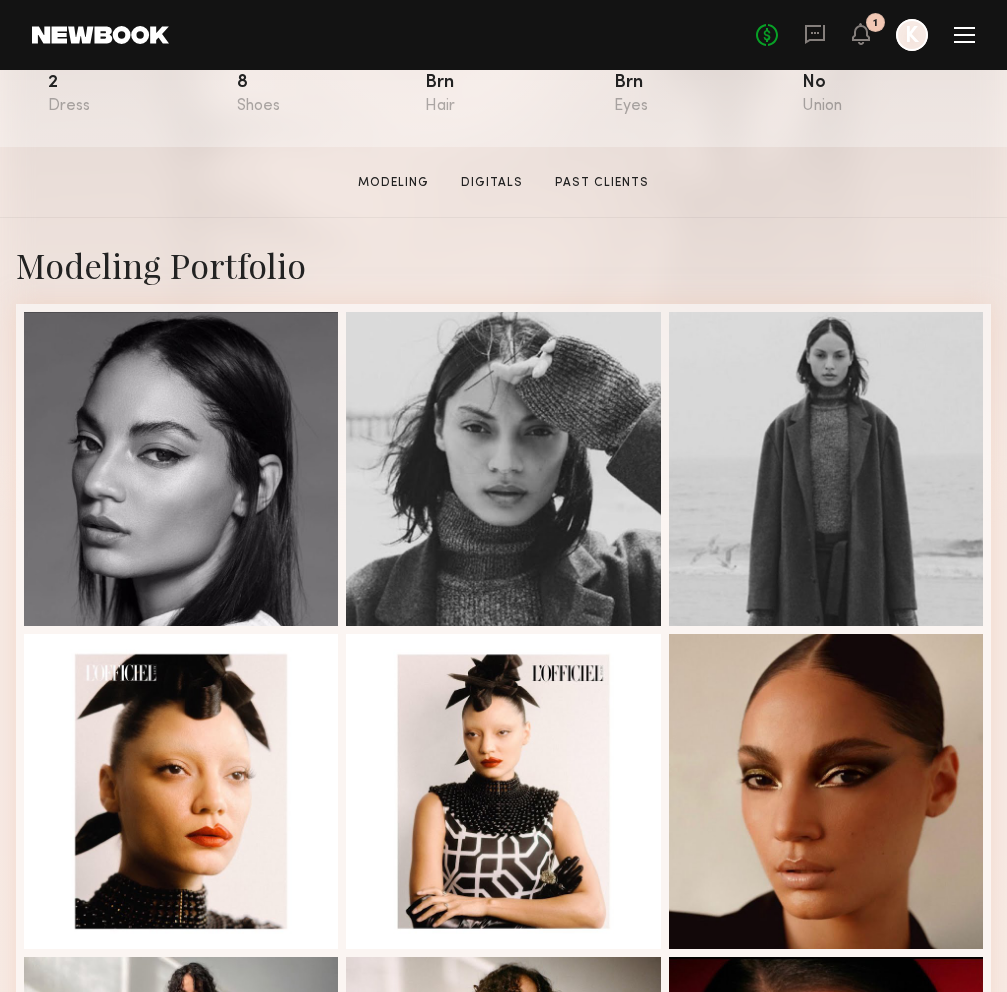 scroll, scrollTop: 312, scrollLeft: 0, axis: vertical 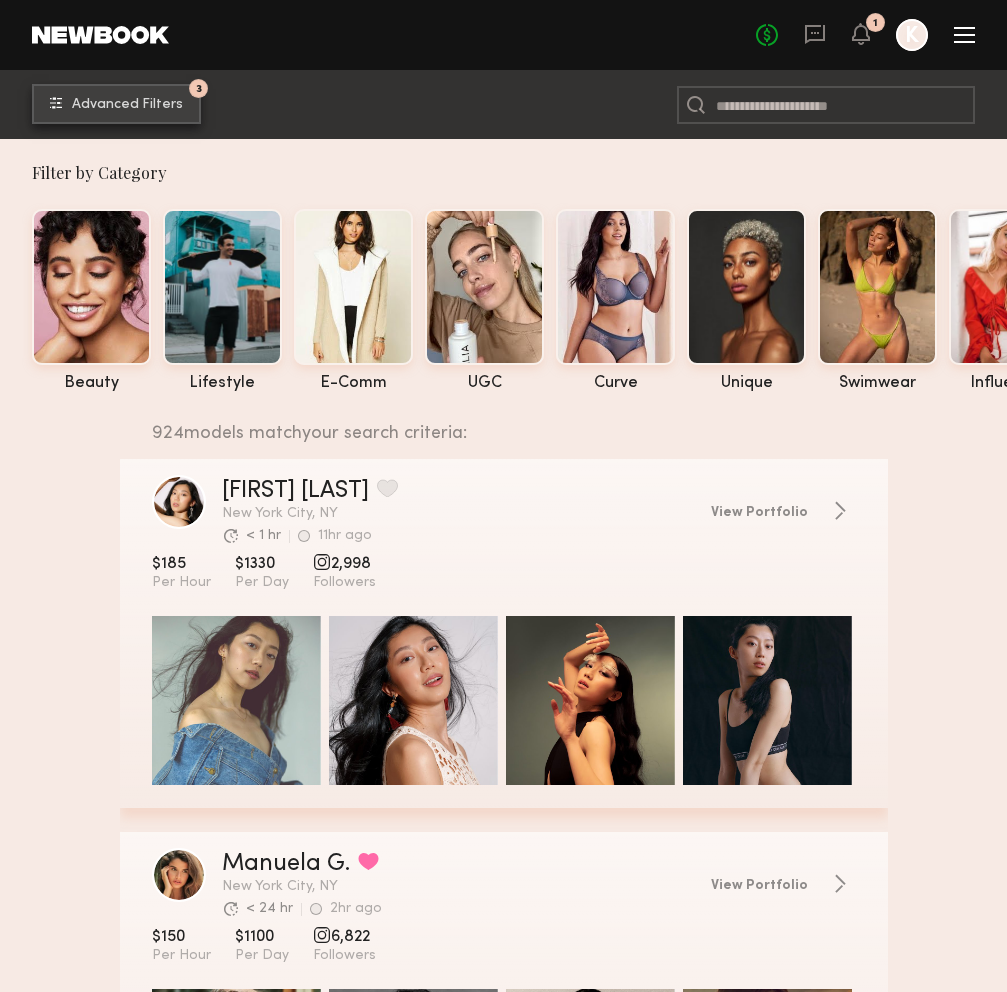 click on "3 Advanced Filters" 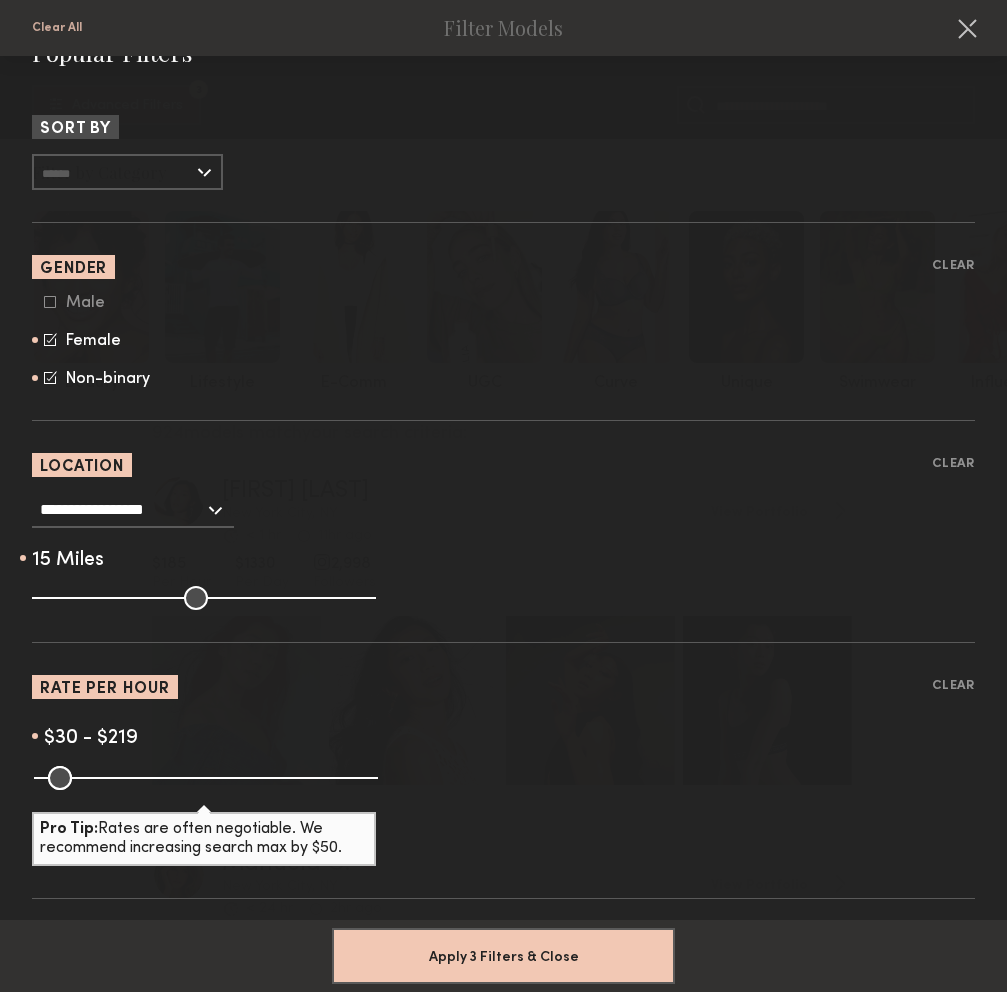 scroll, scrollTop: 327, scrollLeft: 0, axis: vertical 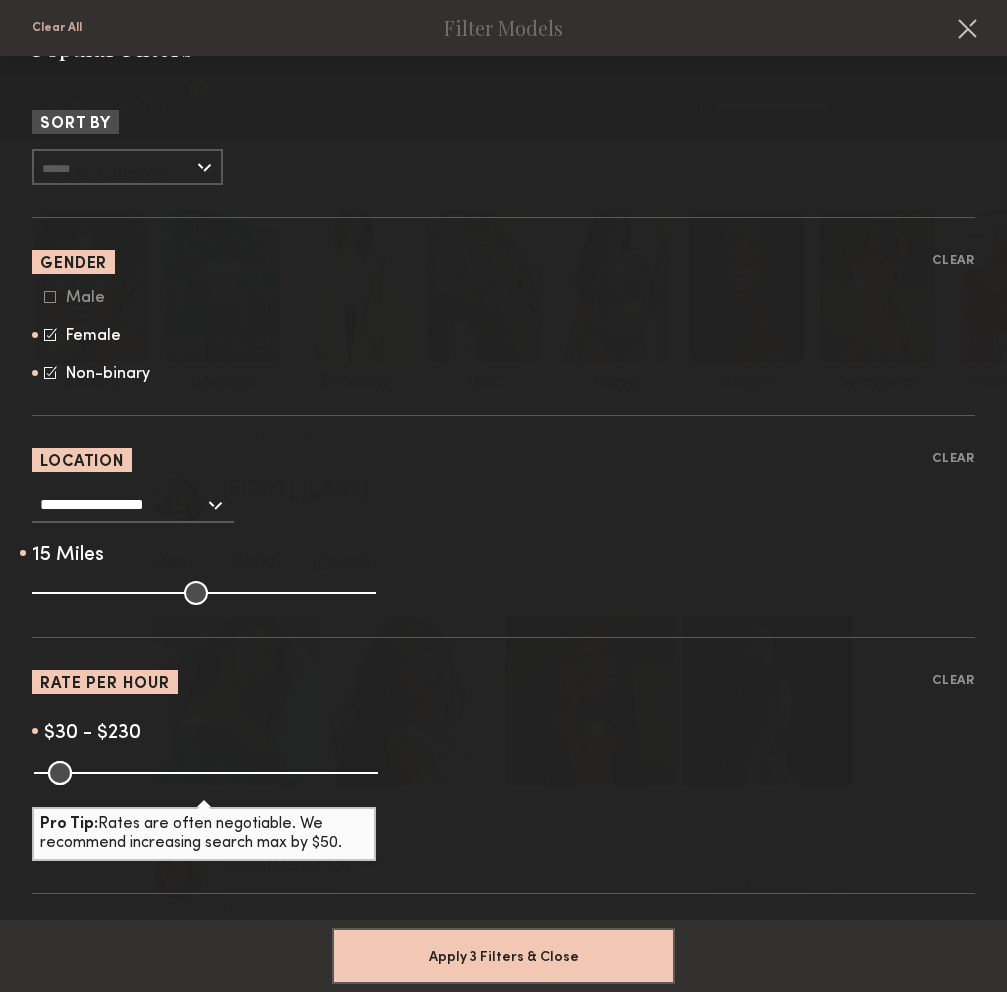 type on "***" 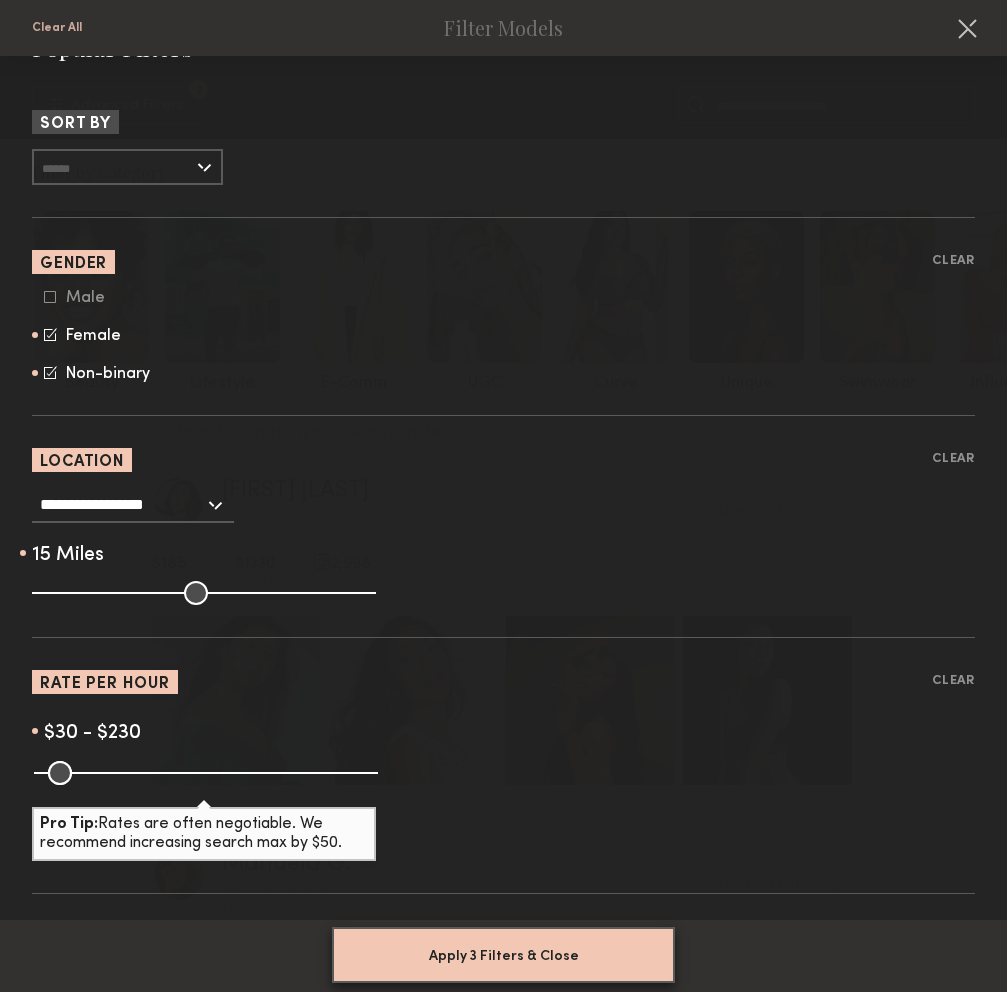 click on "Apply 3 Filters & Close" 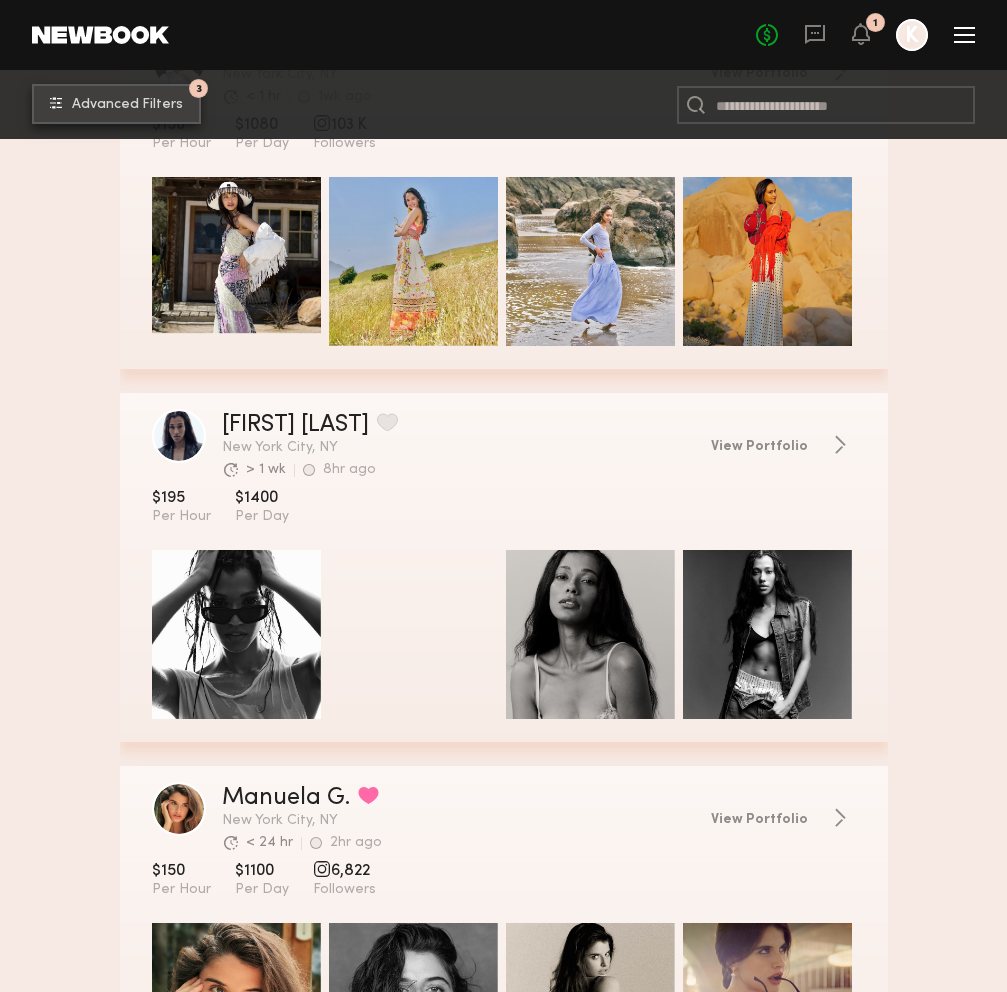 scroll, scrollTop: 6406, scrollLeft: 0, axis: vertical 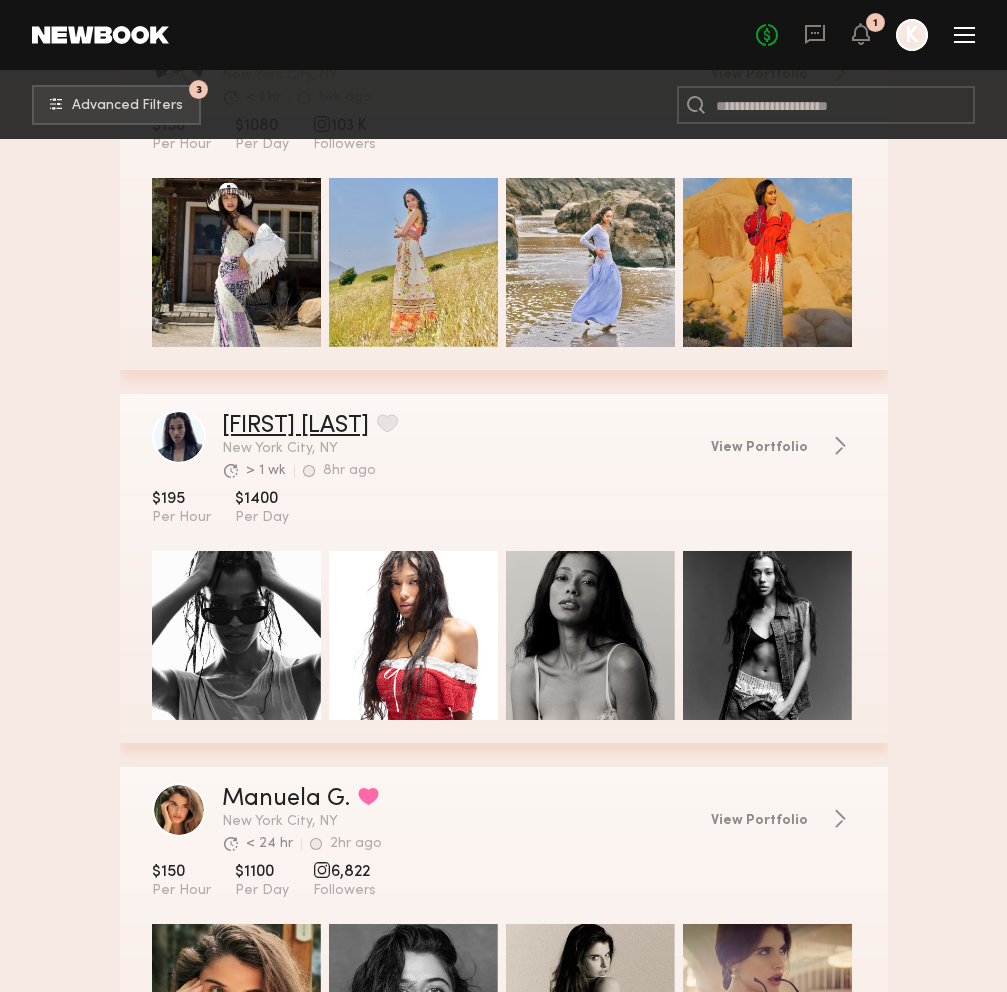 click on "Haianny P." 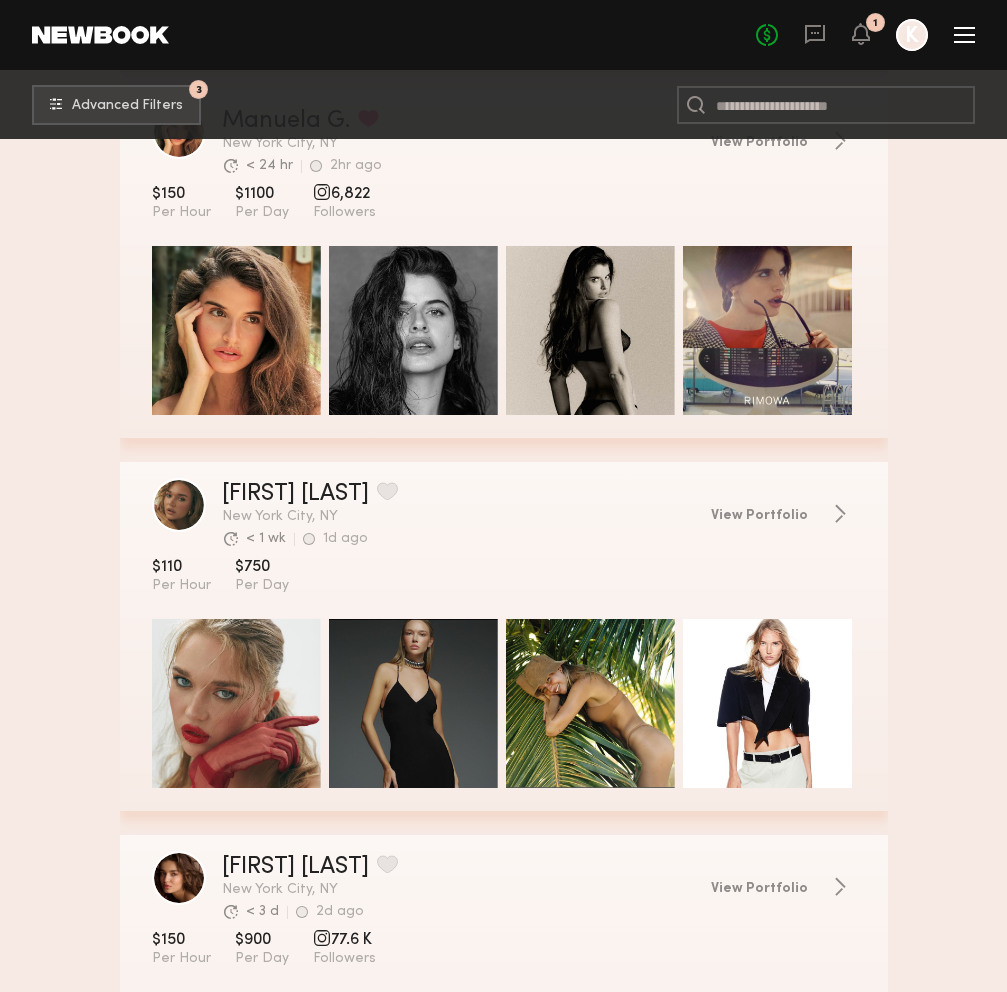 scroll, scrollTop: 7115, scrollLeft: 0, axis: vertical 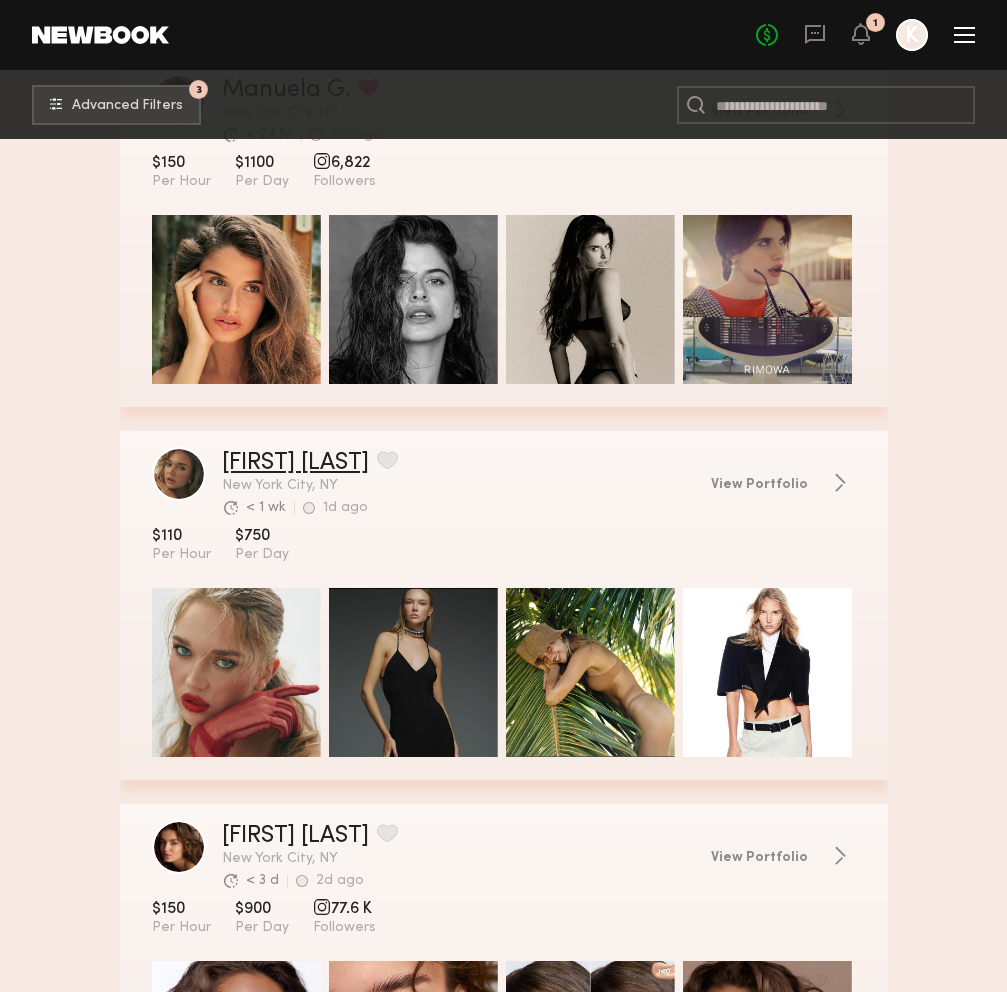 click on "Wiktoria G." 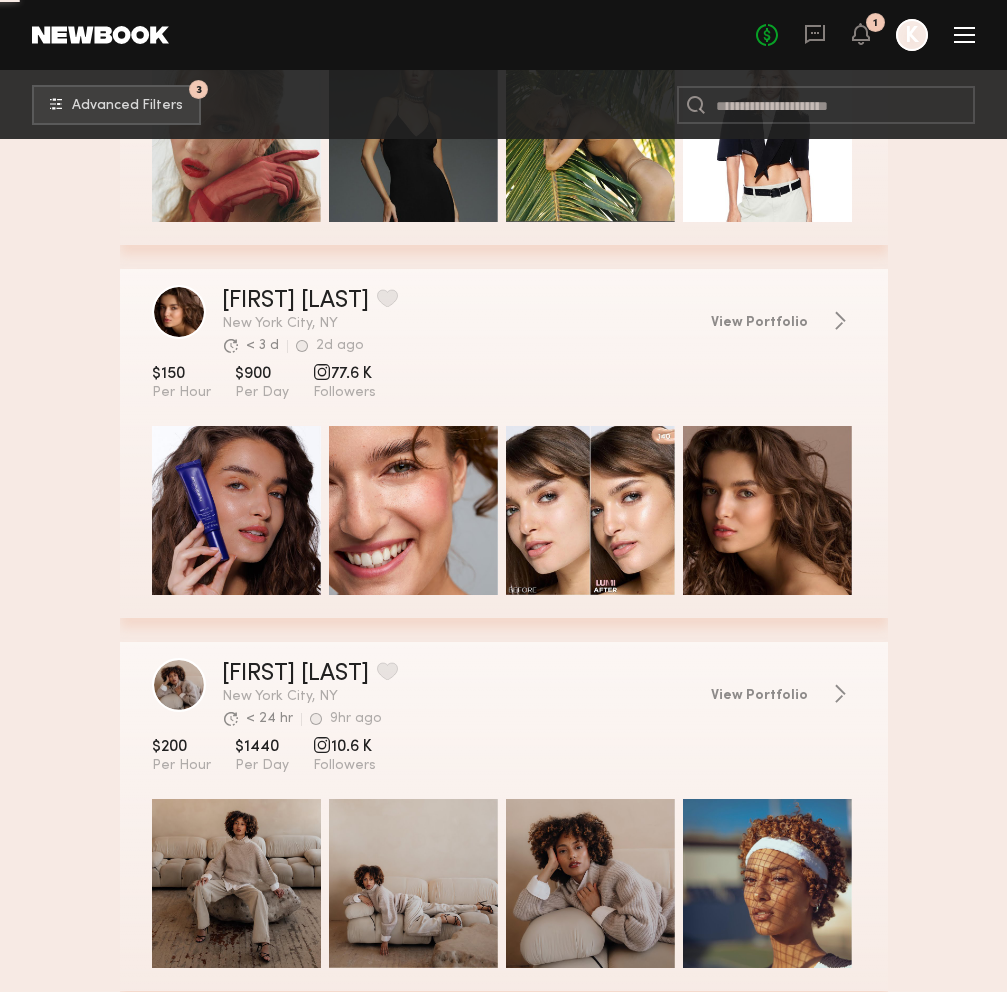 scroll, scrollTop: 7680, scrollLeft: 0, axis: vertical 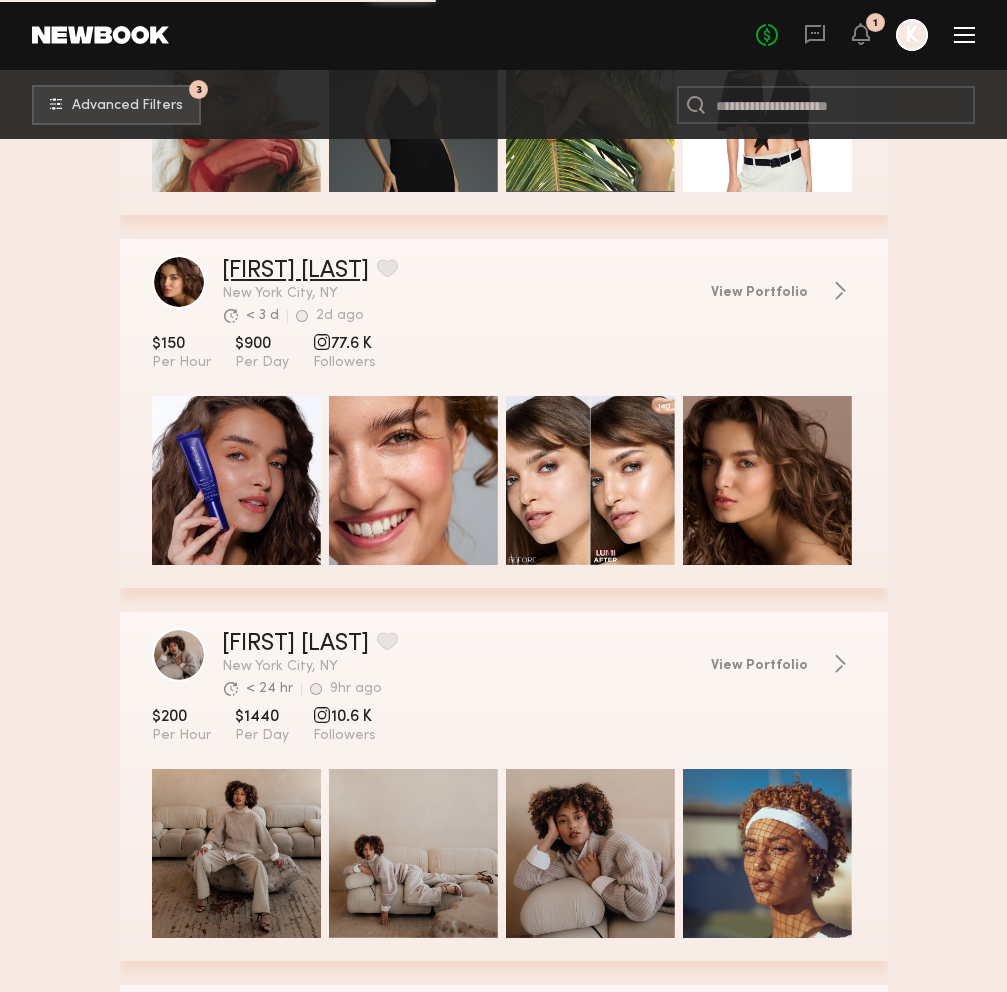 click on "Olviya K." 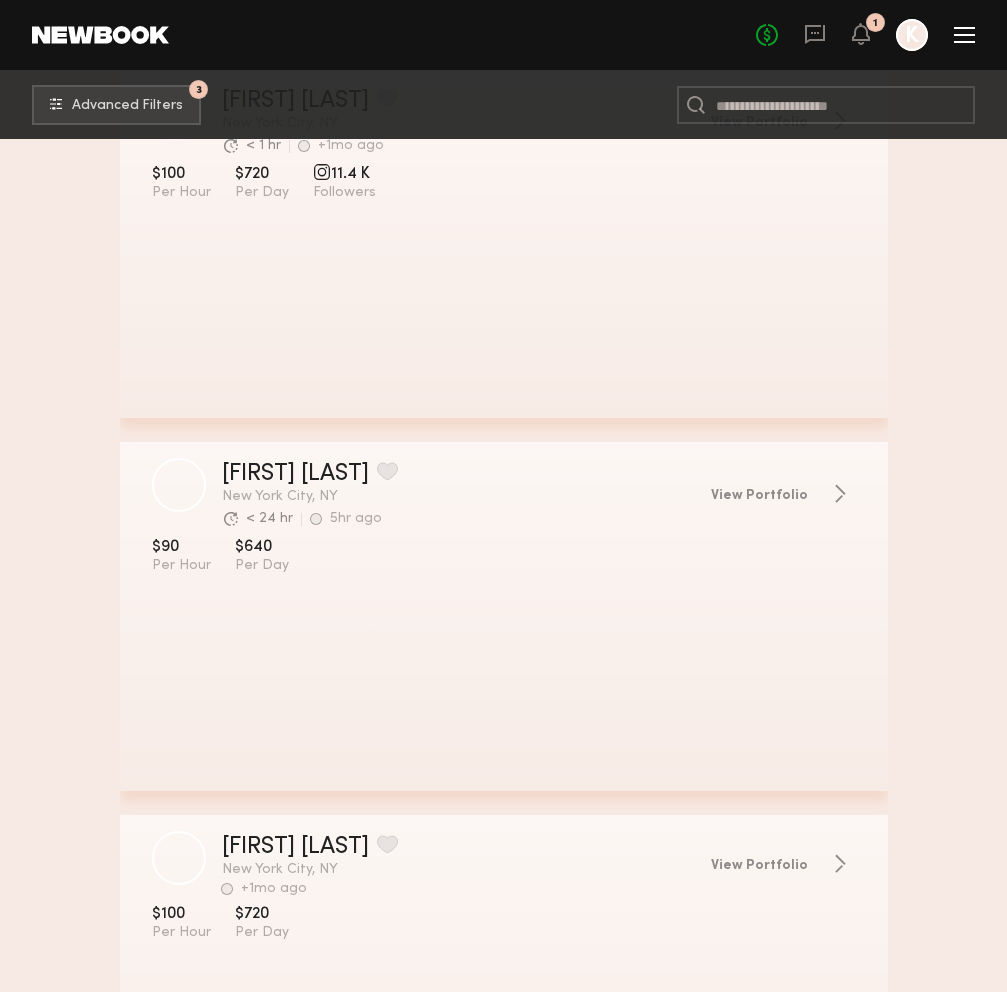 scroll, scrollTop: 14940, scrollLeft: 0, axis: vertical 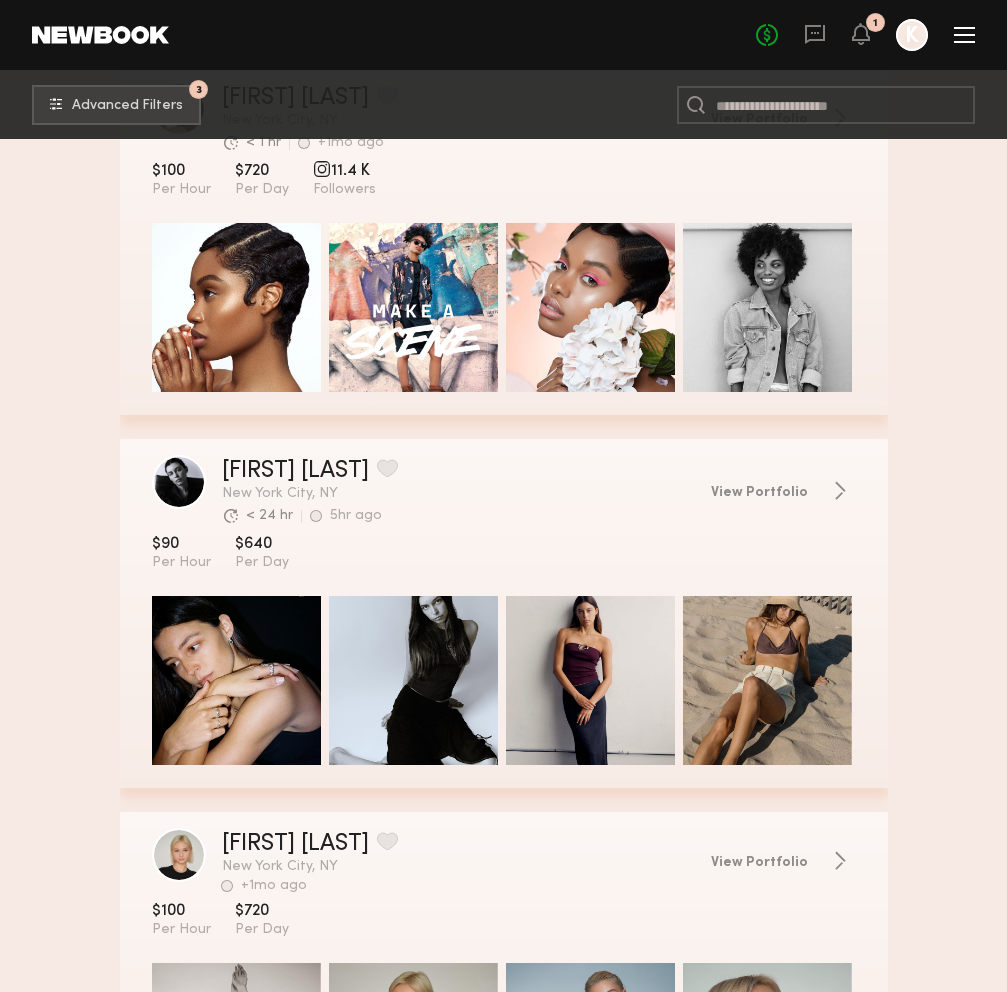 click on "Lainy T. Favorite New York City, NY Avg. request  response time < 24 hr 5hr ago Last Online" 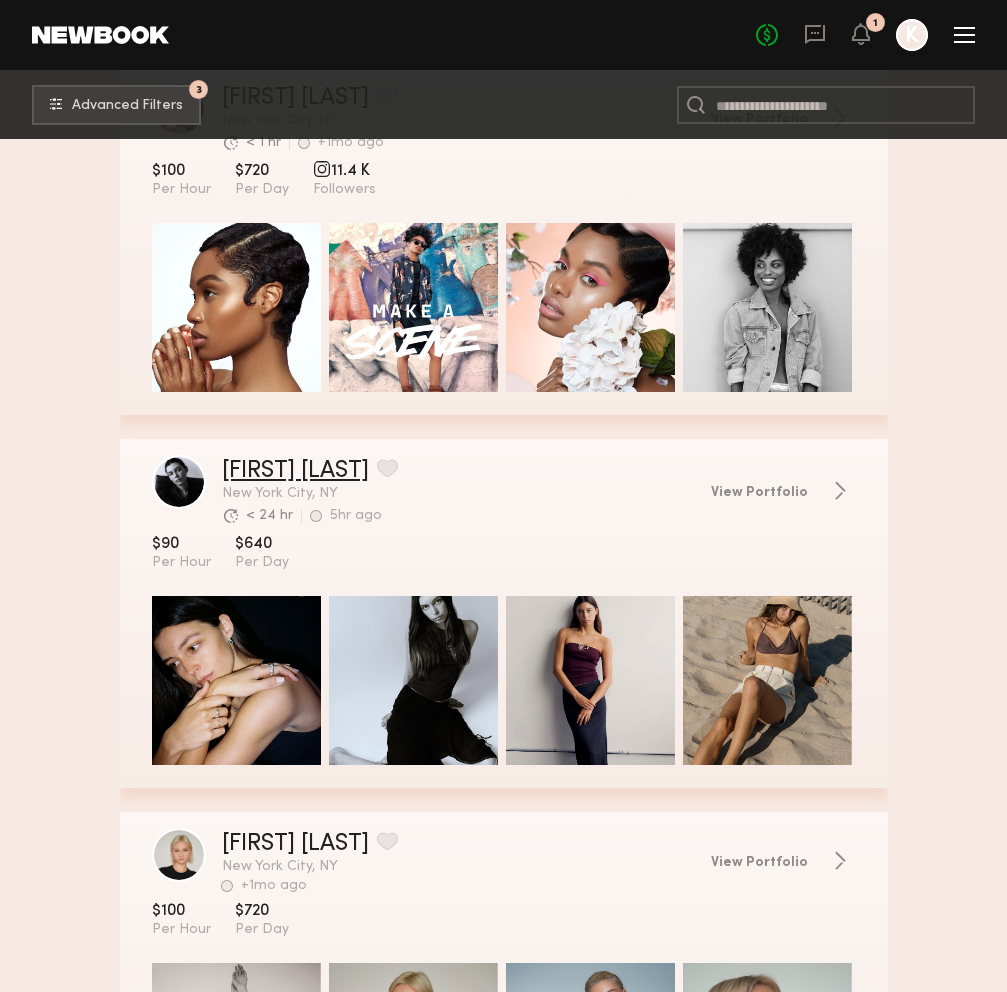 click on "[FIRST] [LAST]" 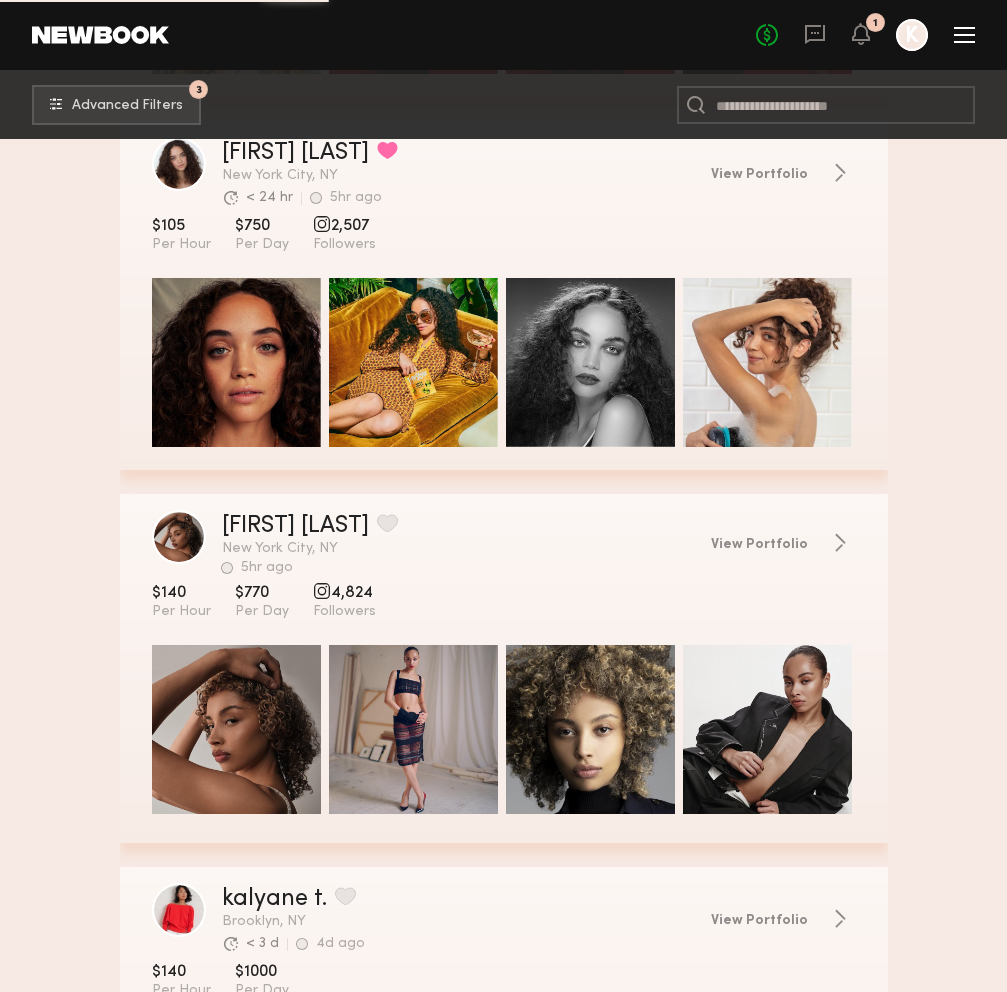scroll, scrollTop: 16298, scrollLeft: 0, axis: vertical 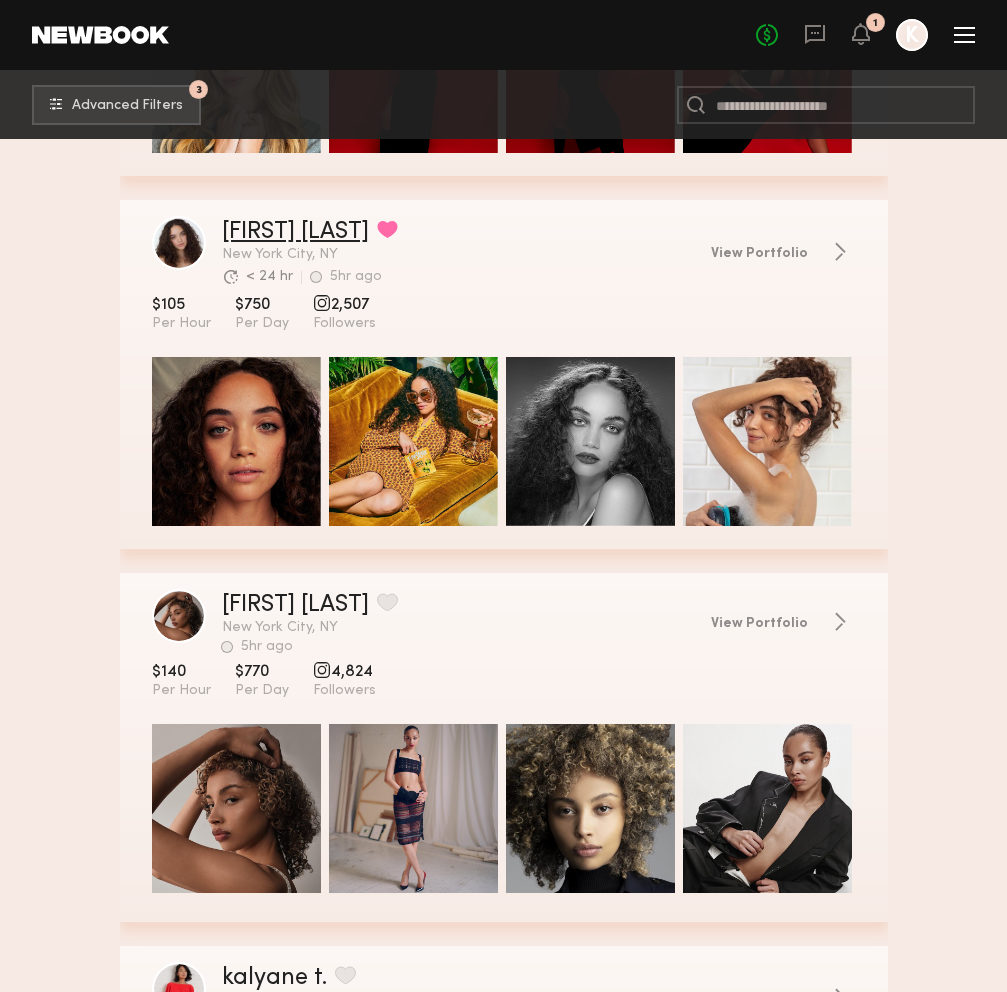 click on "Kaitlyn J." 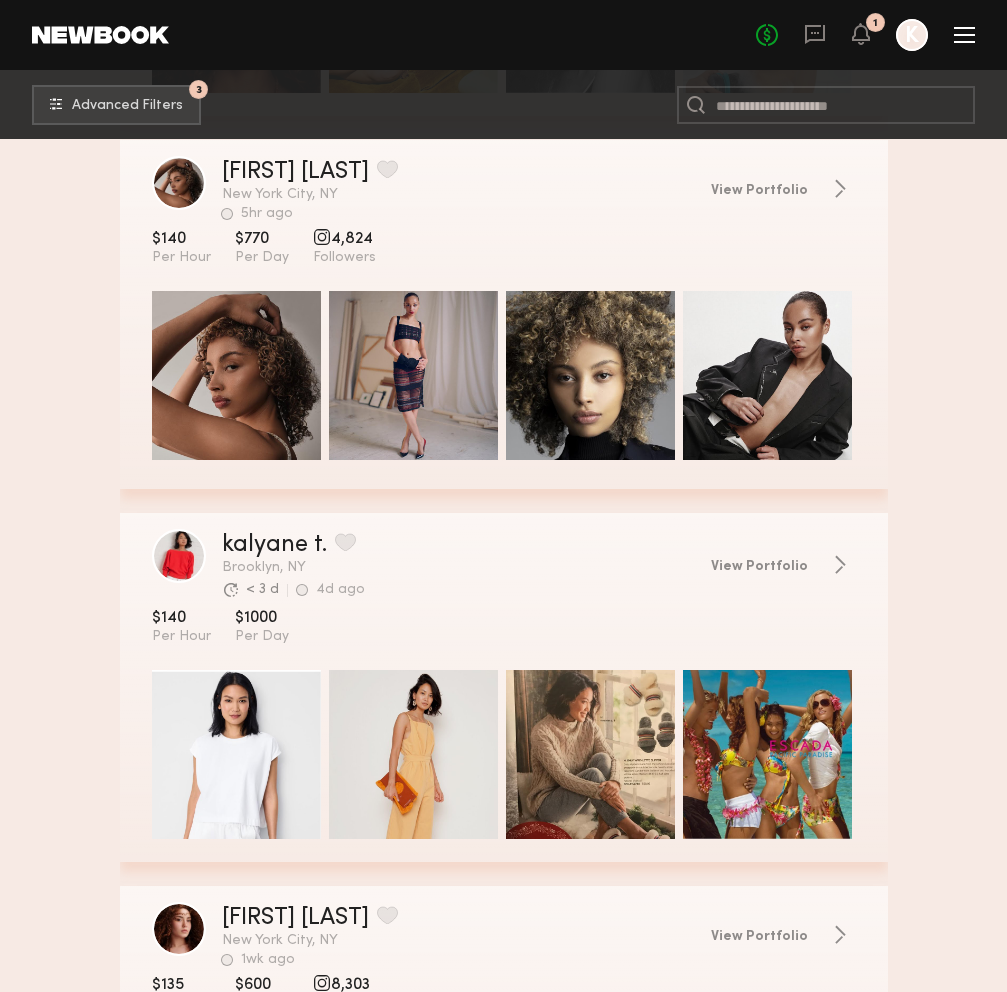 scroll, scrollTop: 16823, scrollLeft: 0, axis: vertical 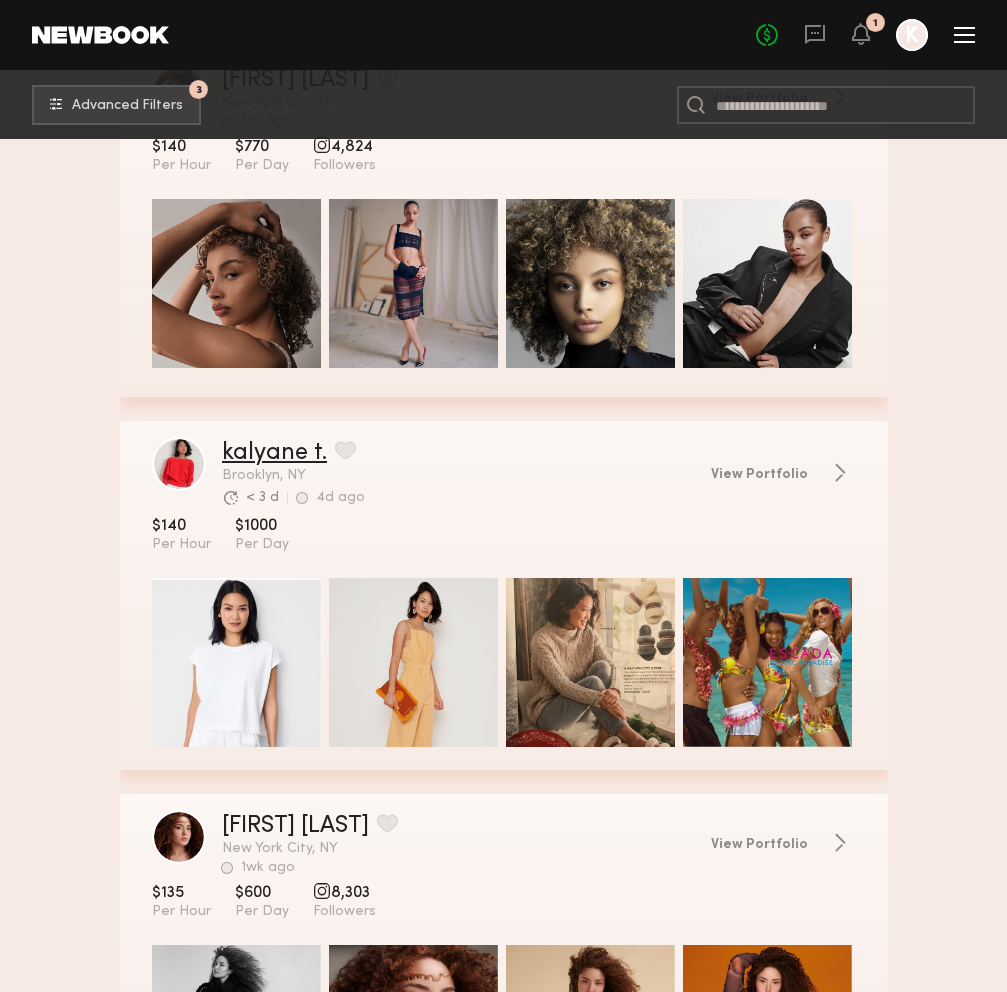click on "kalyane t." 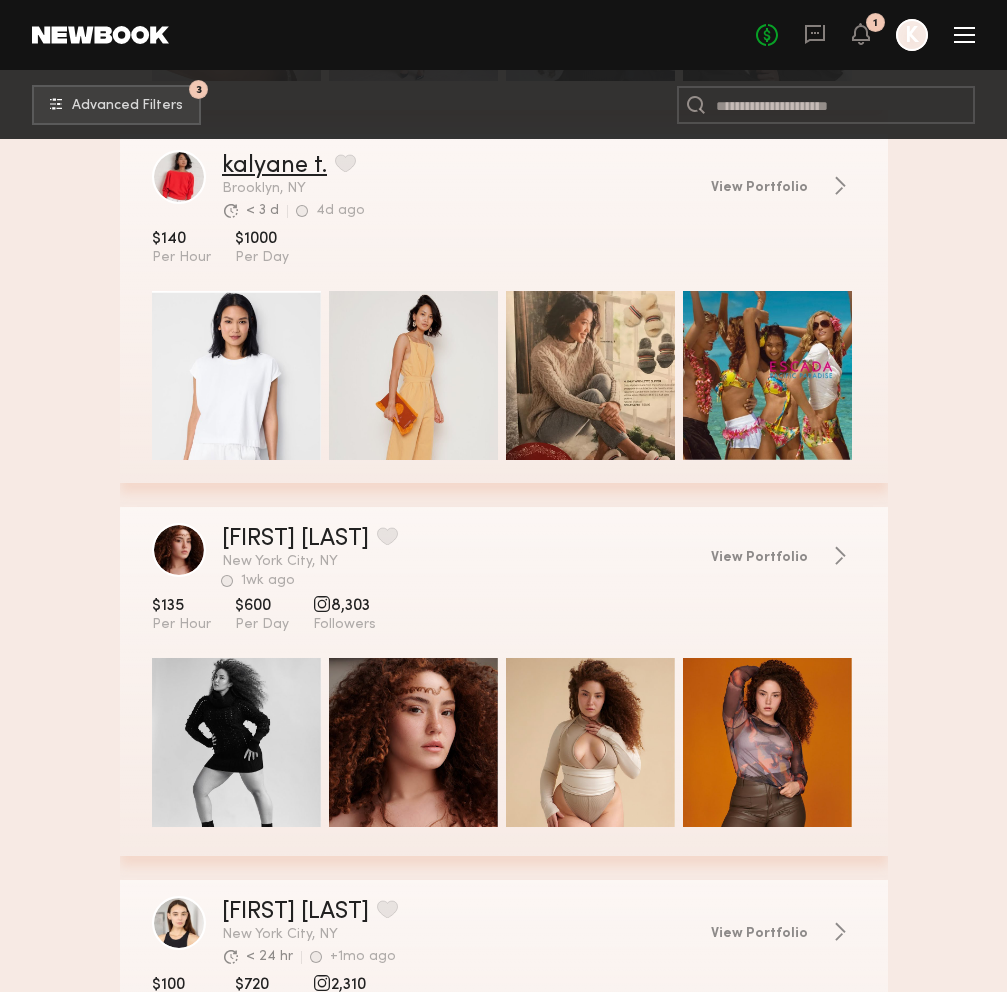 scroll, scrollTop: 17227, scrollLeft: 0, axis: vertical 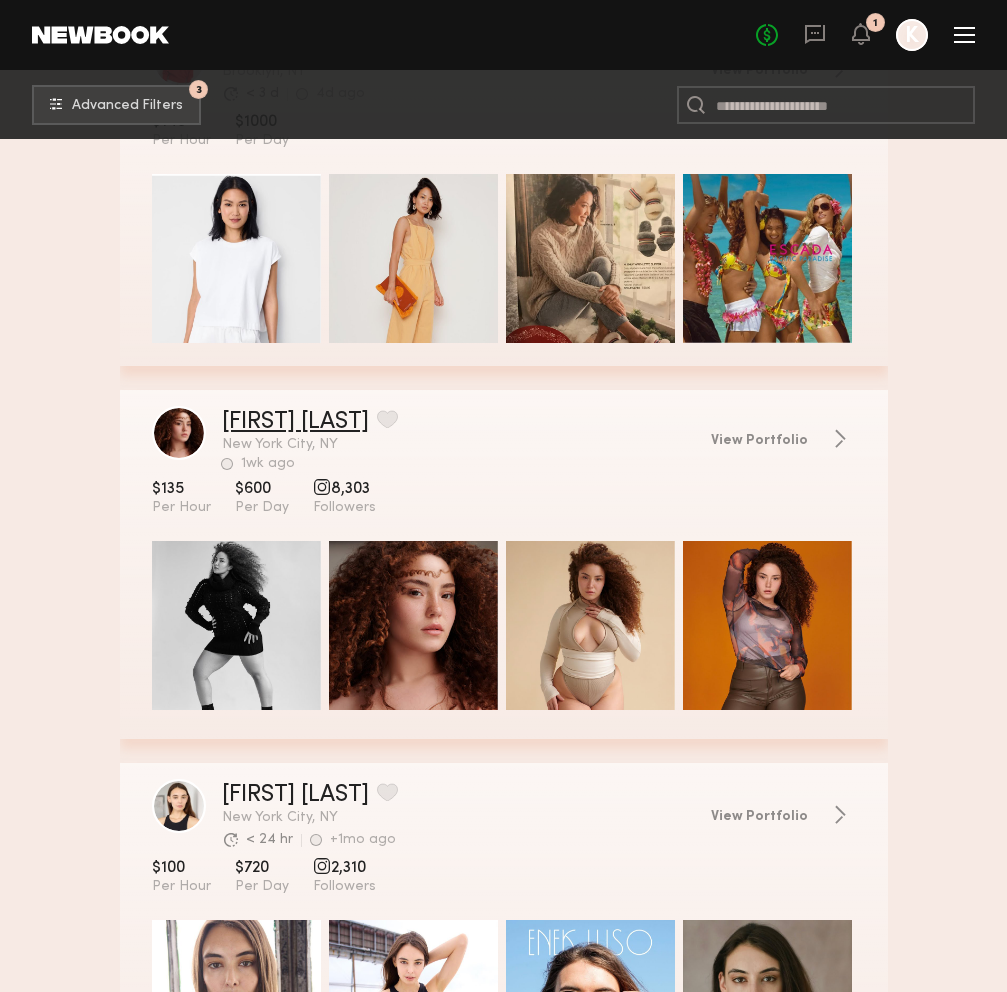 click on "Katarina T." 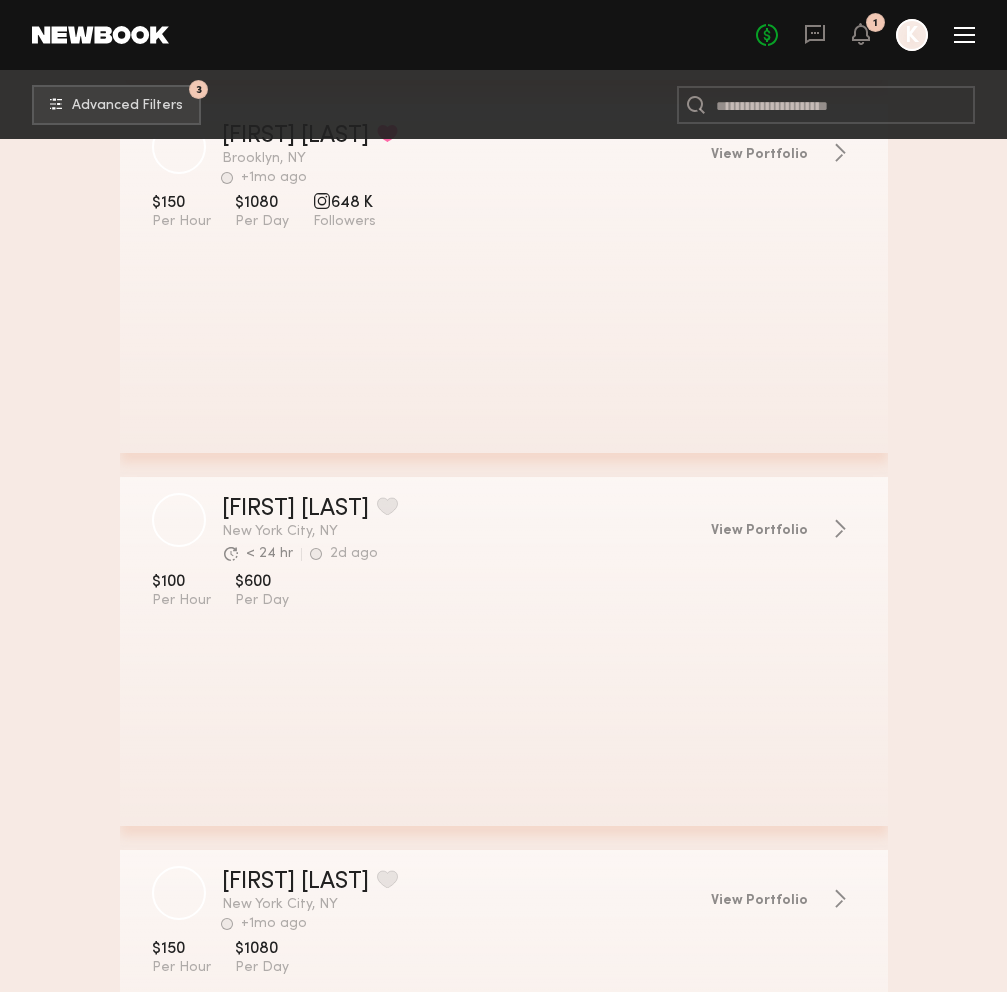 scroll, scrollTop: 29200, scrollLeft: 0, axis: vertical 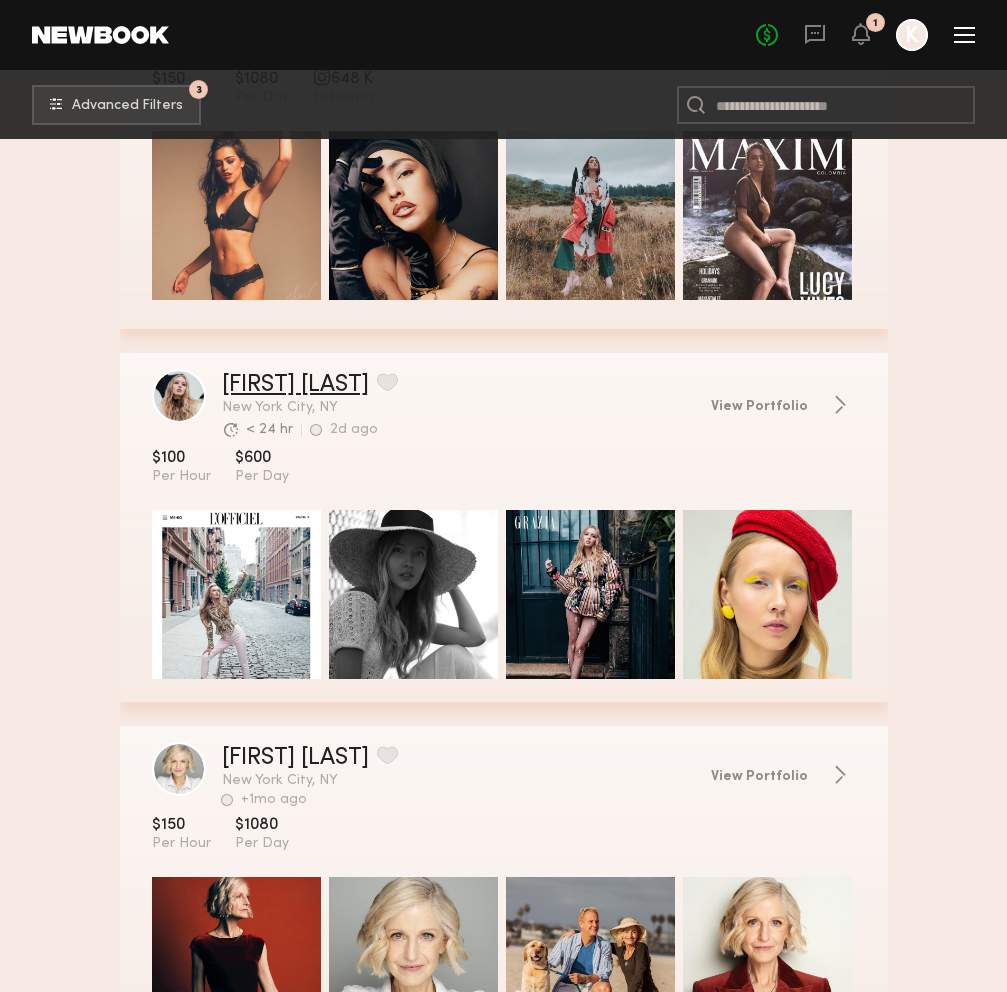 click on "Stasia B." 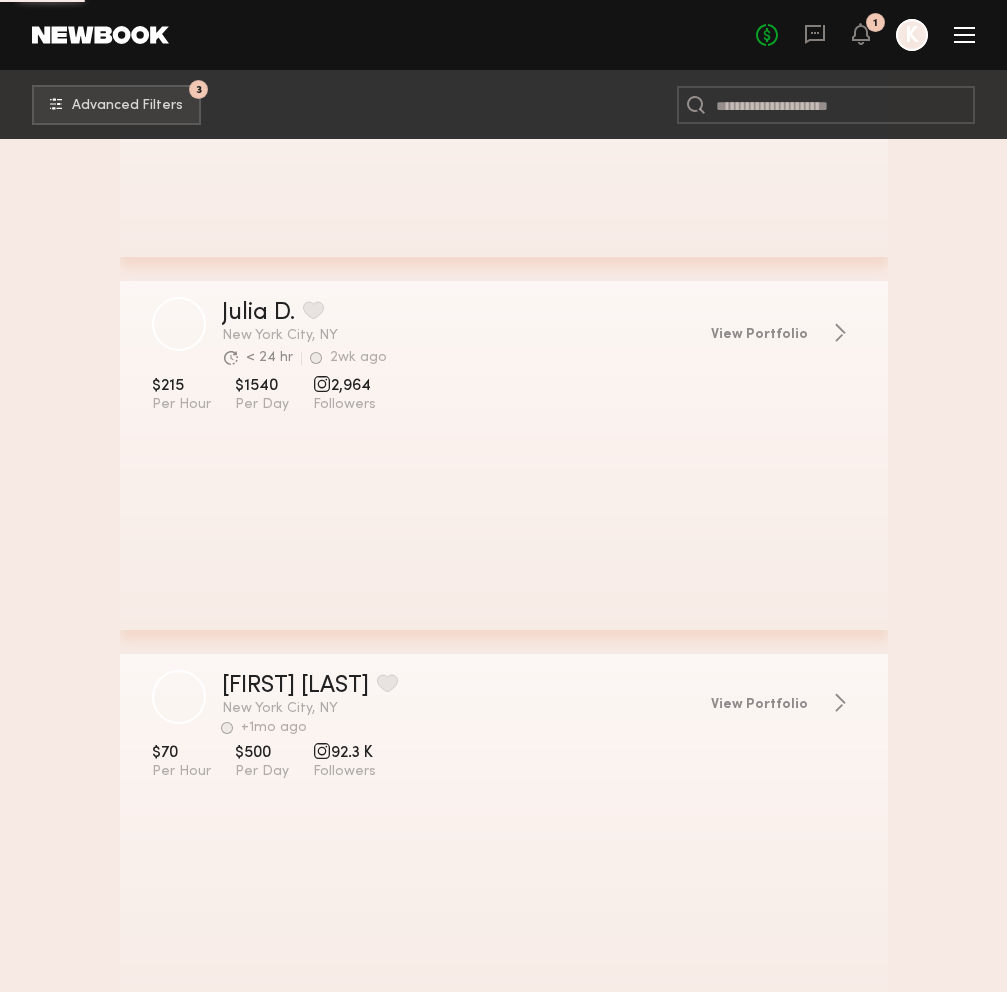 scroll, scrollTop: 34496, scrollLeft: 0, axis: vertical 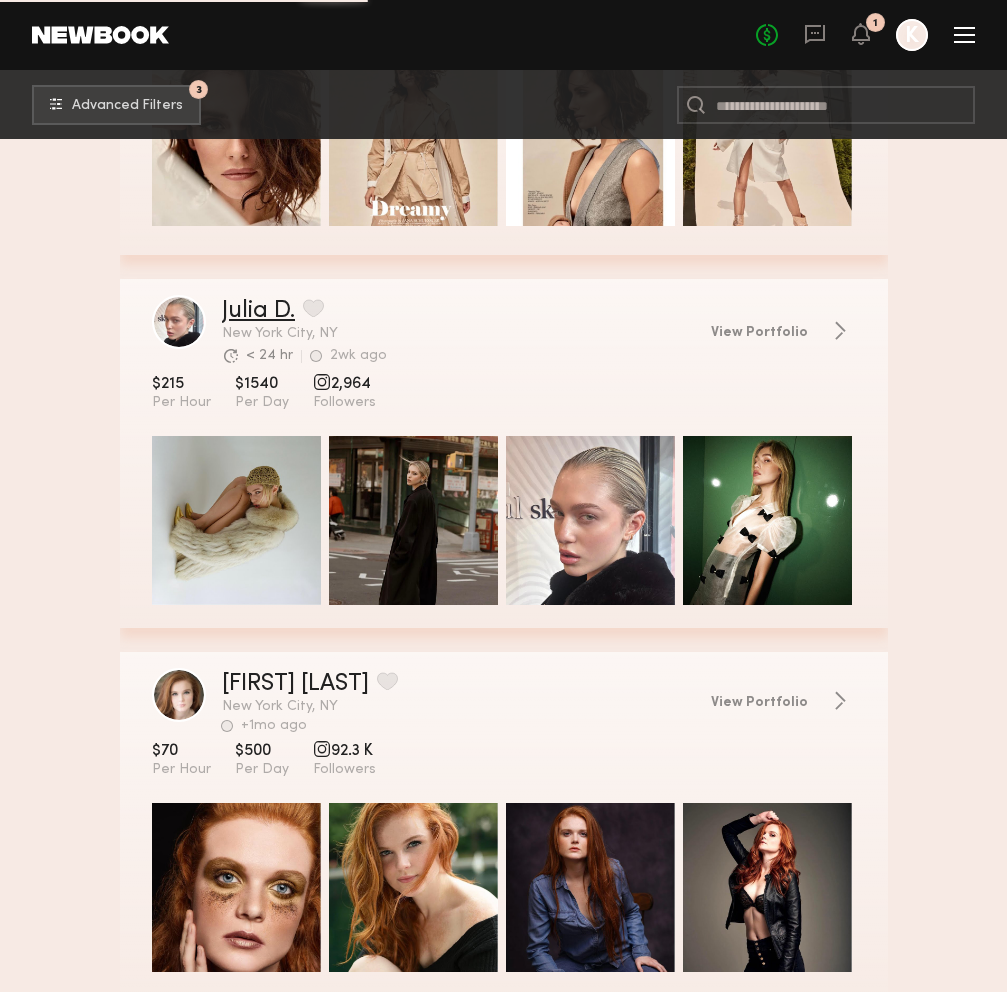 click on "Julia D." 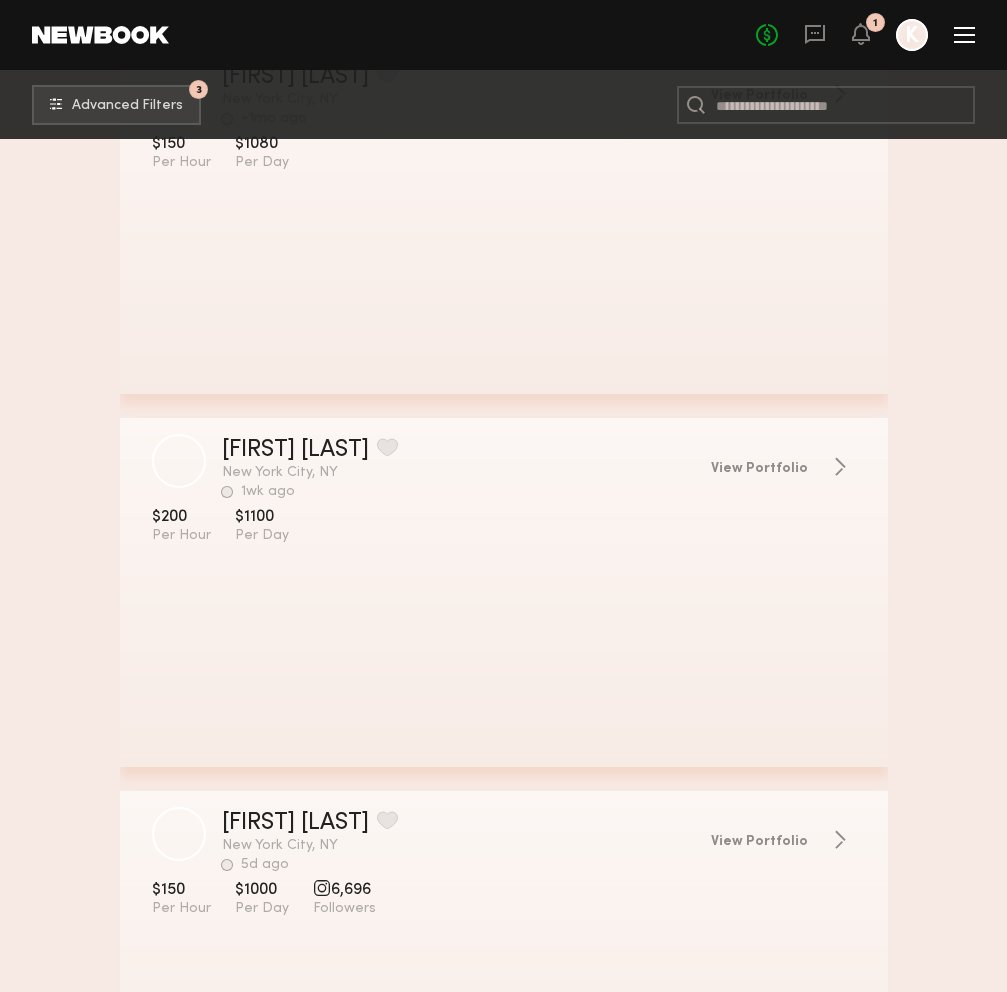 scroll, scrollTop: 40329, scrollLeft: 0, axis: vertical 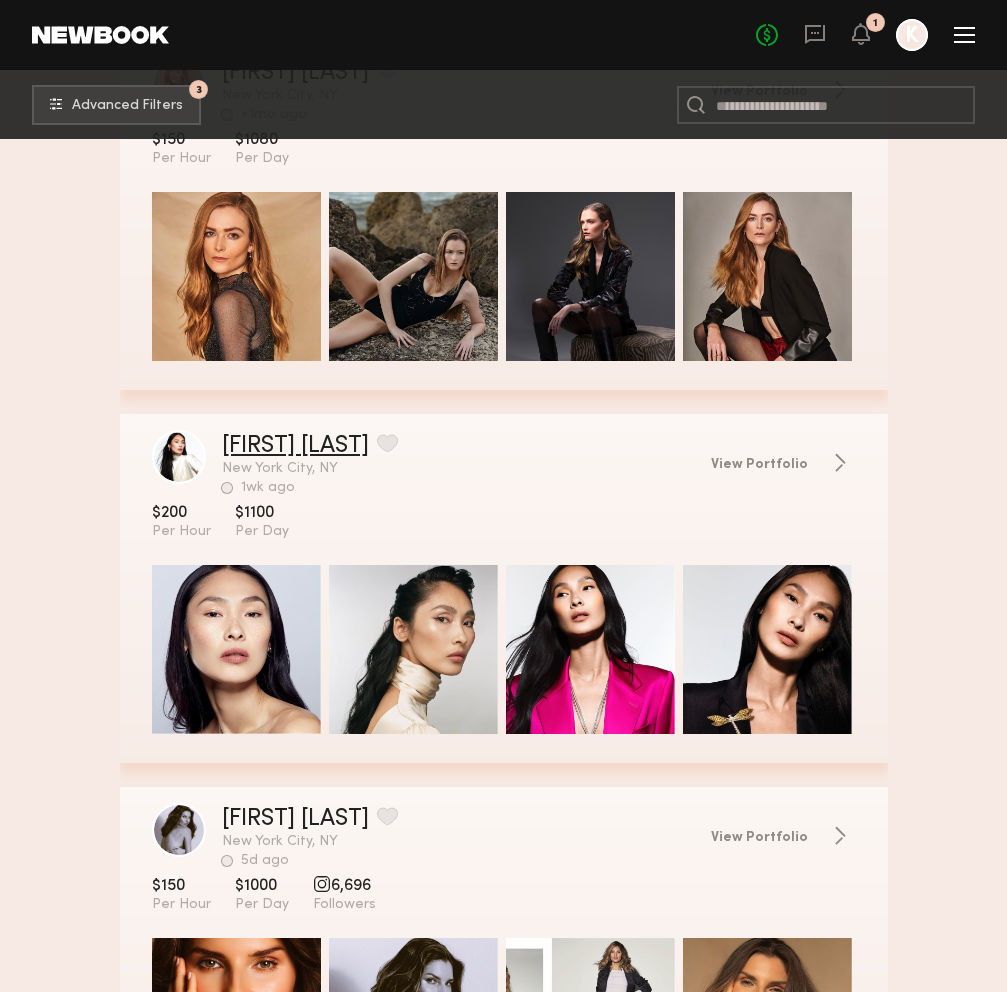 click on "Dinara C." 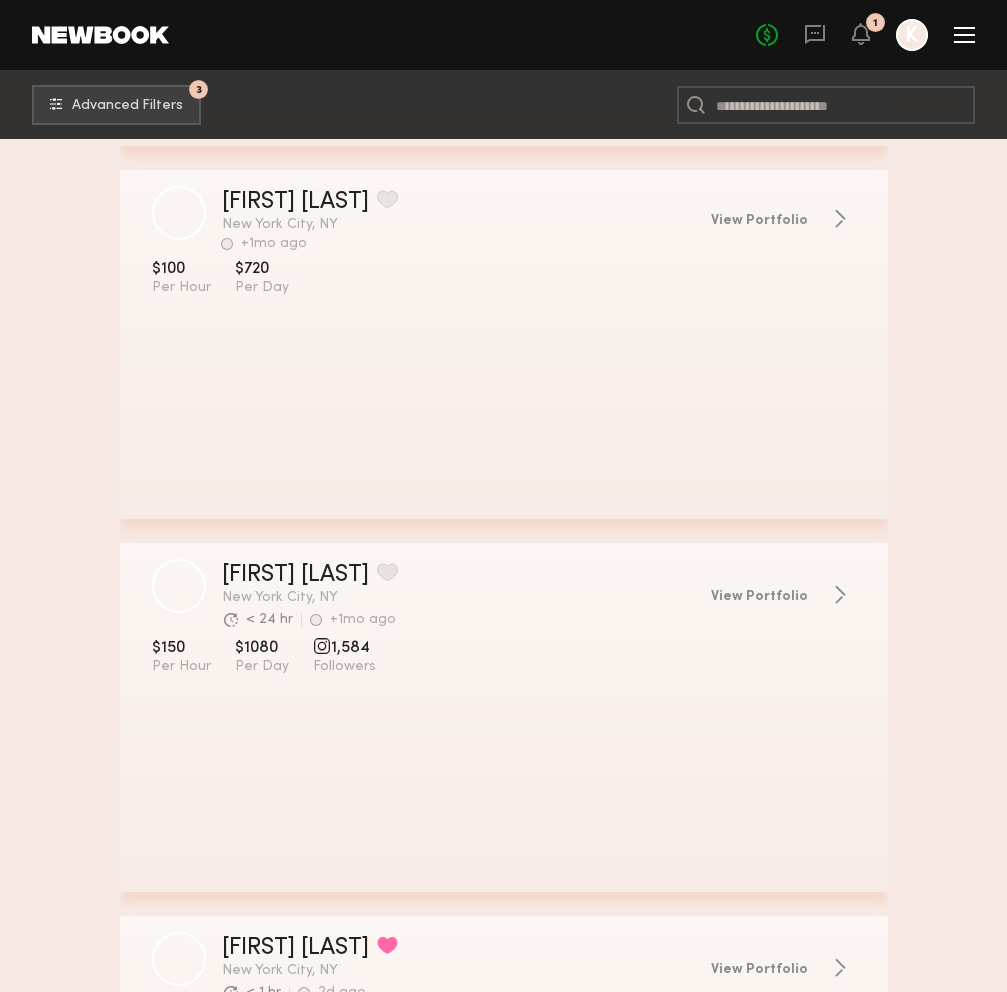 scroll, scrollTop: 50630, scrollLeft: 0, axis: vertical 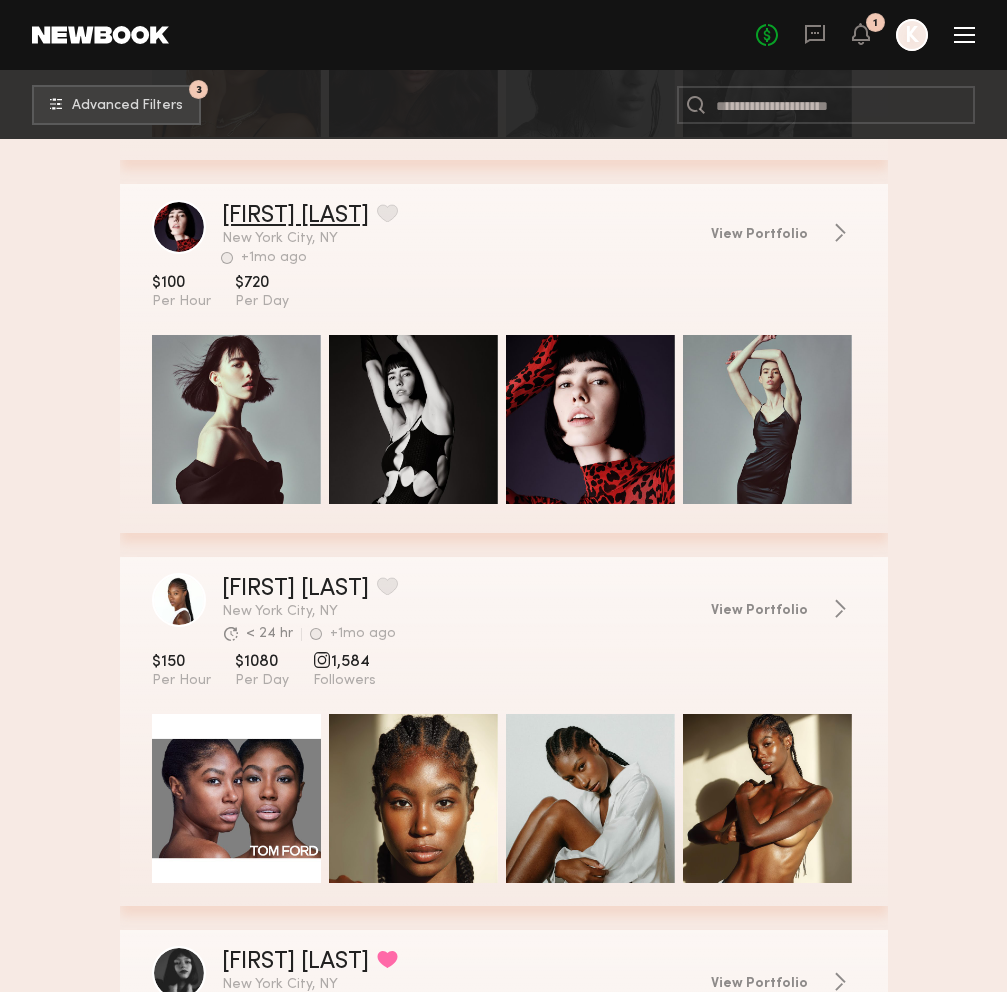 click on "Emily J." 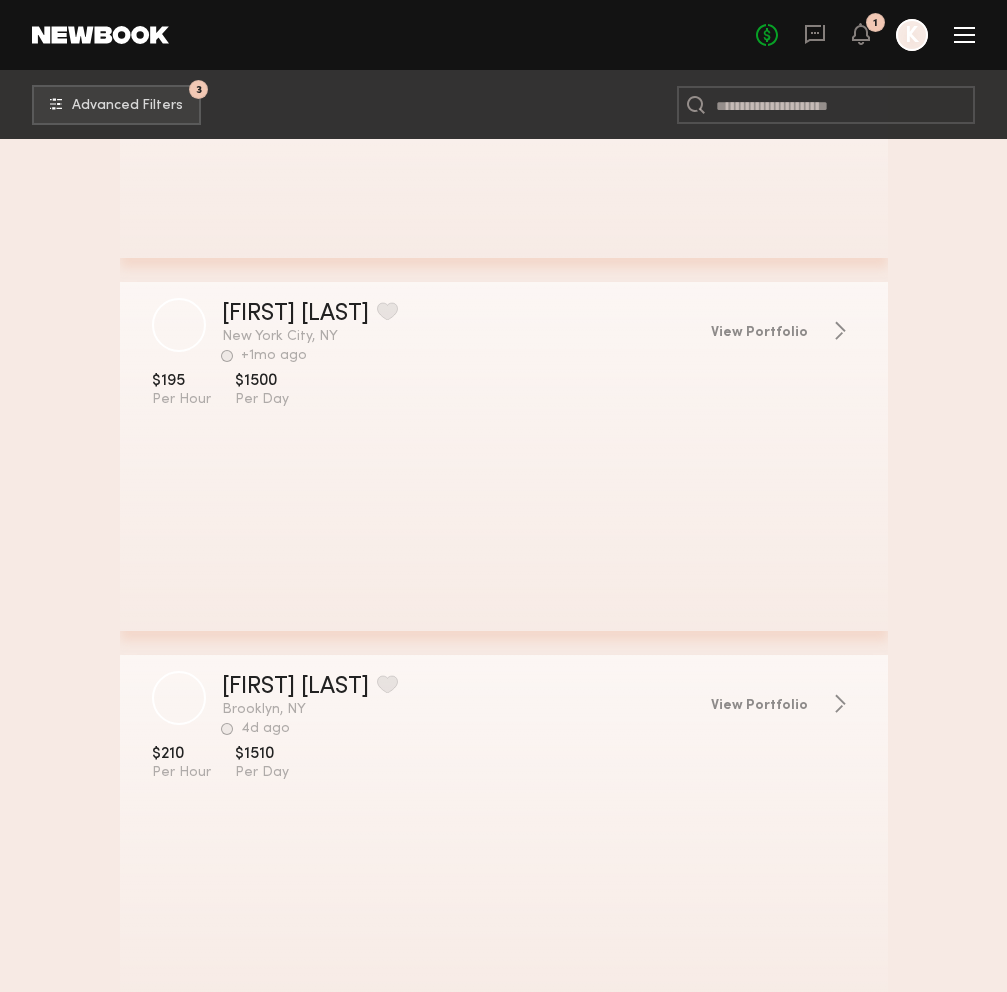 scroll, scrollTop: 57993, scrollLeft: 0, axis: vertical 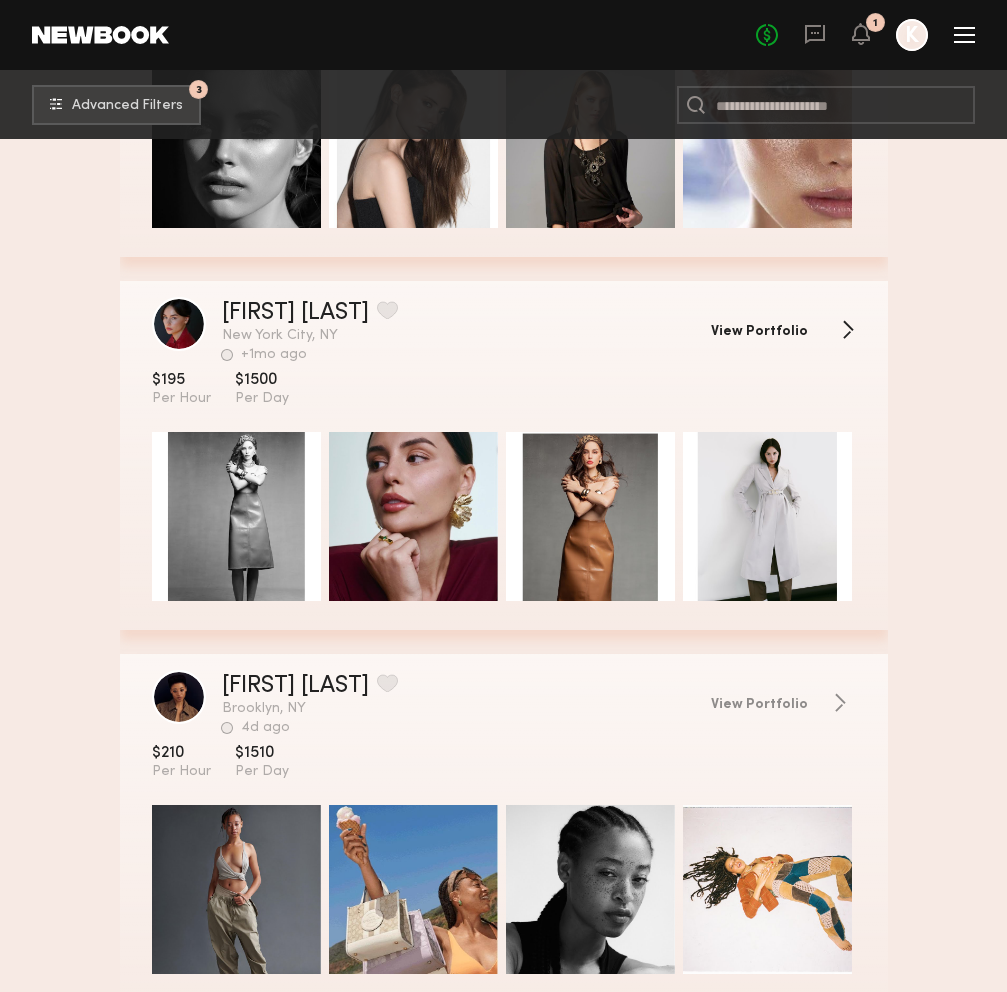 click on "View Portfolio" 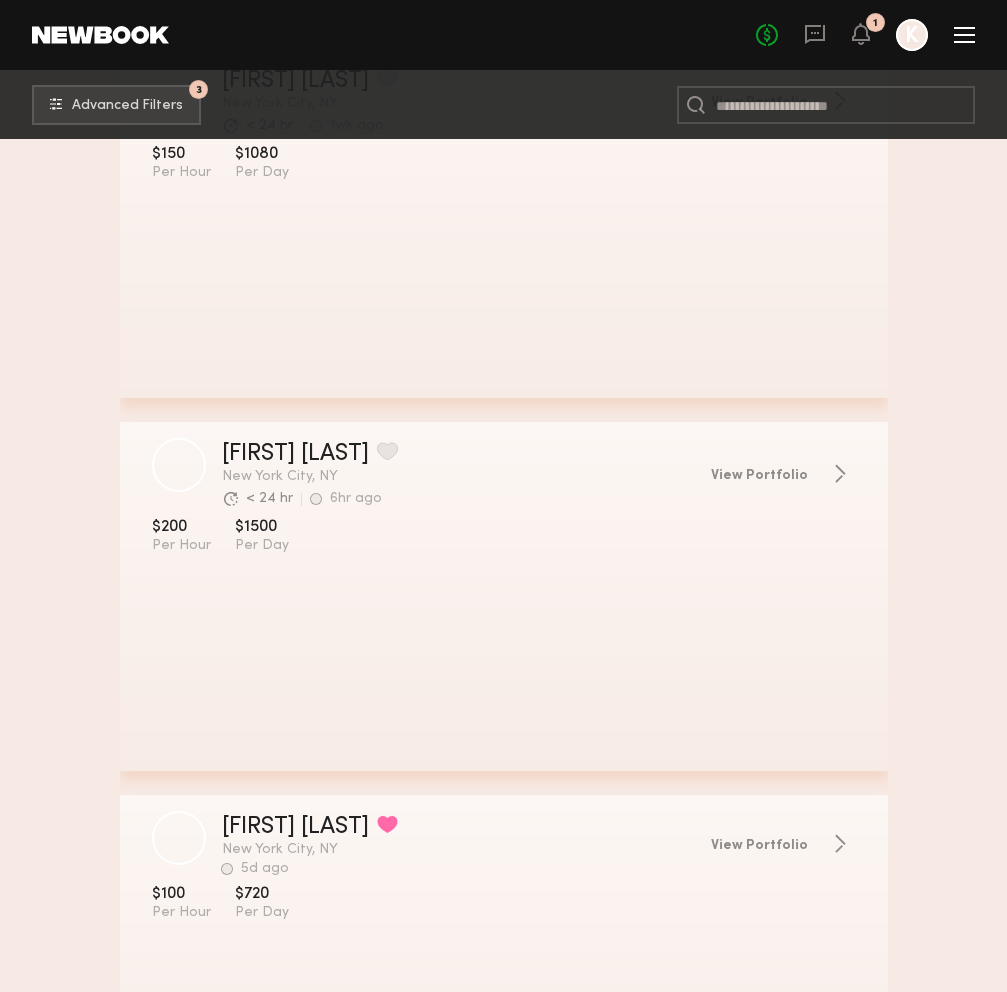 scroll, scrollTop: 63124, scrollLeft: 0, axis: vertical 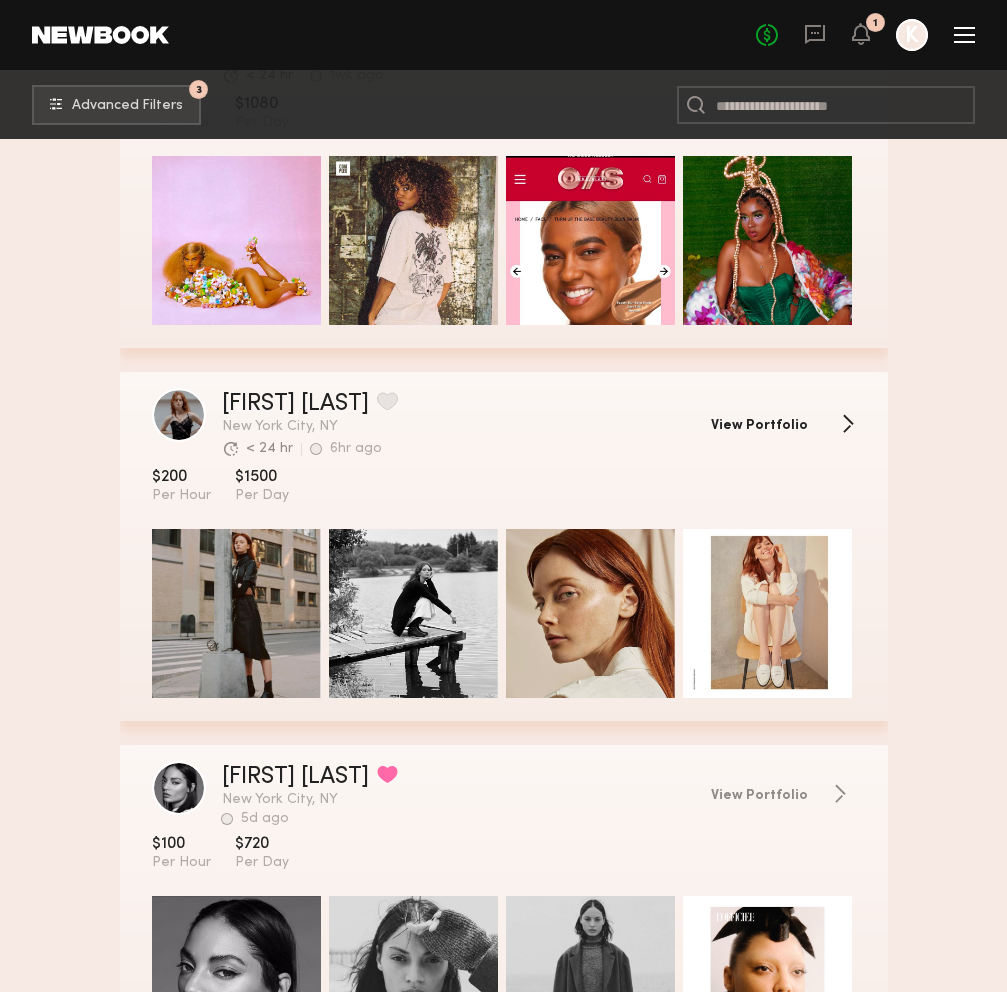click on "View Portfolio" 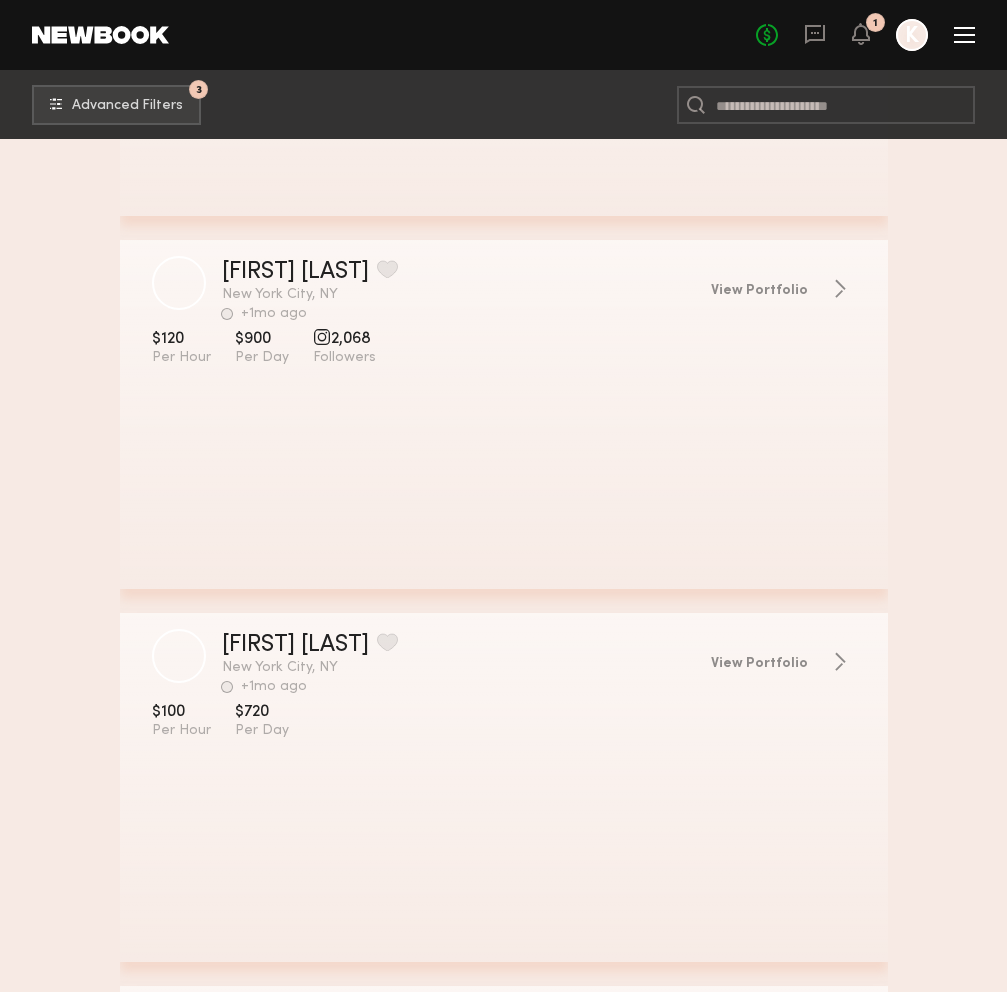scroll, scrollTop: 74064, scrollLeft: 0, axis: vertical 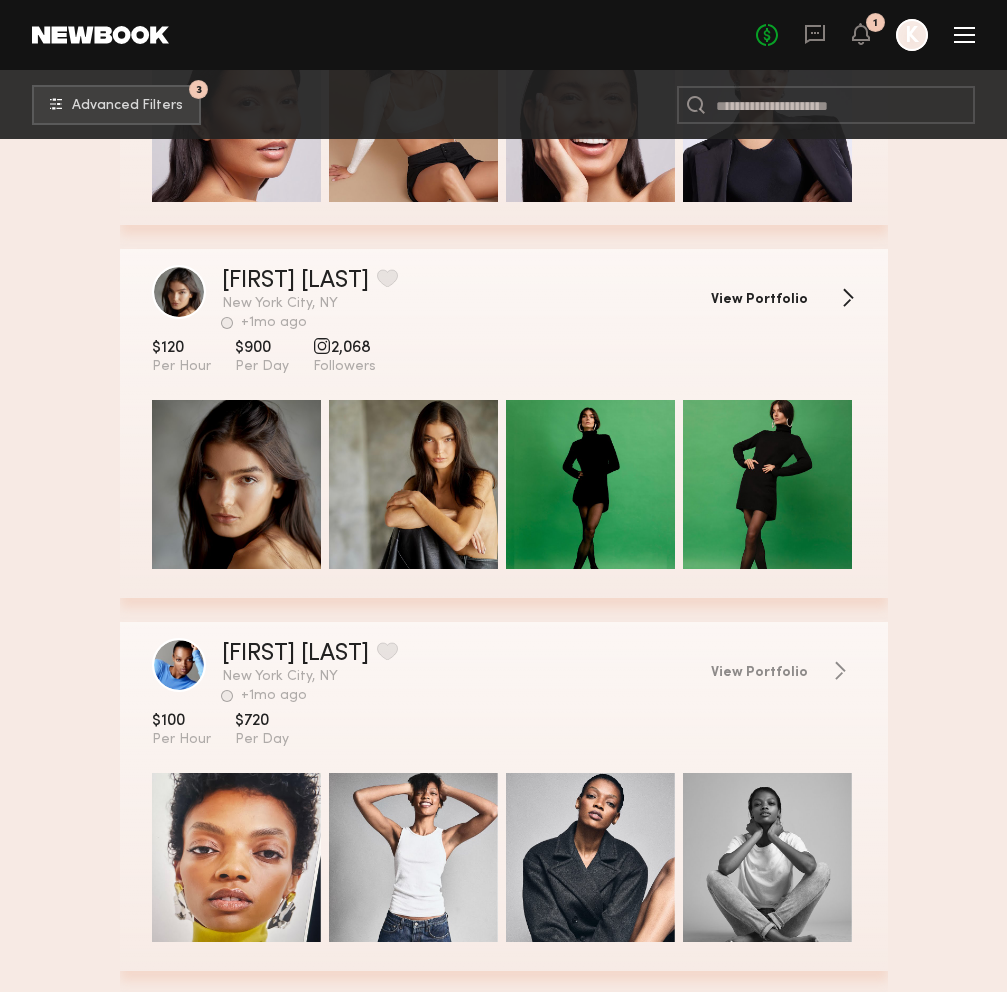 click on "View Portfolio" 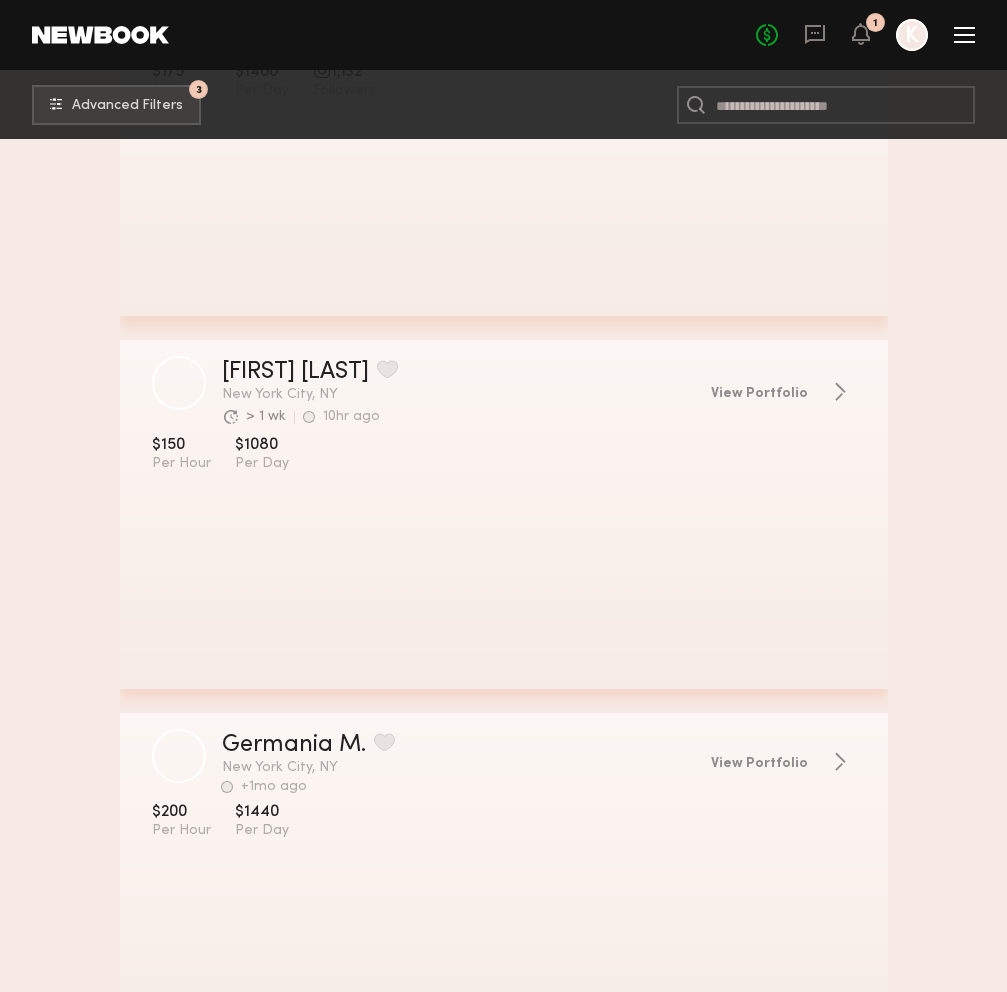scroll, scrollTop: 87193, scrollLeft: 0, axis: vertical 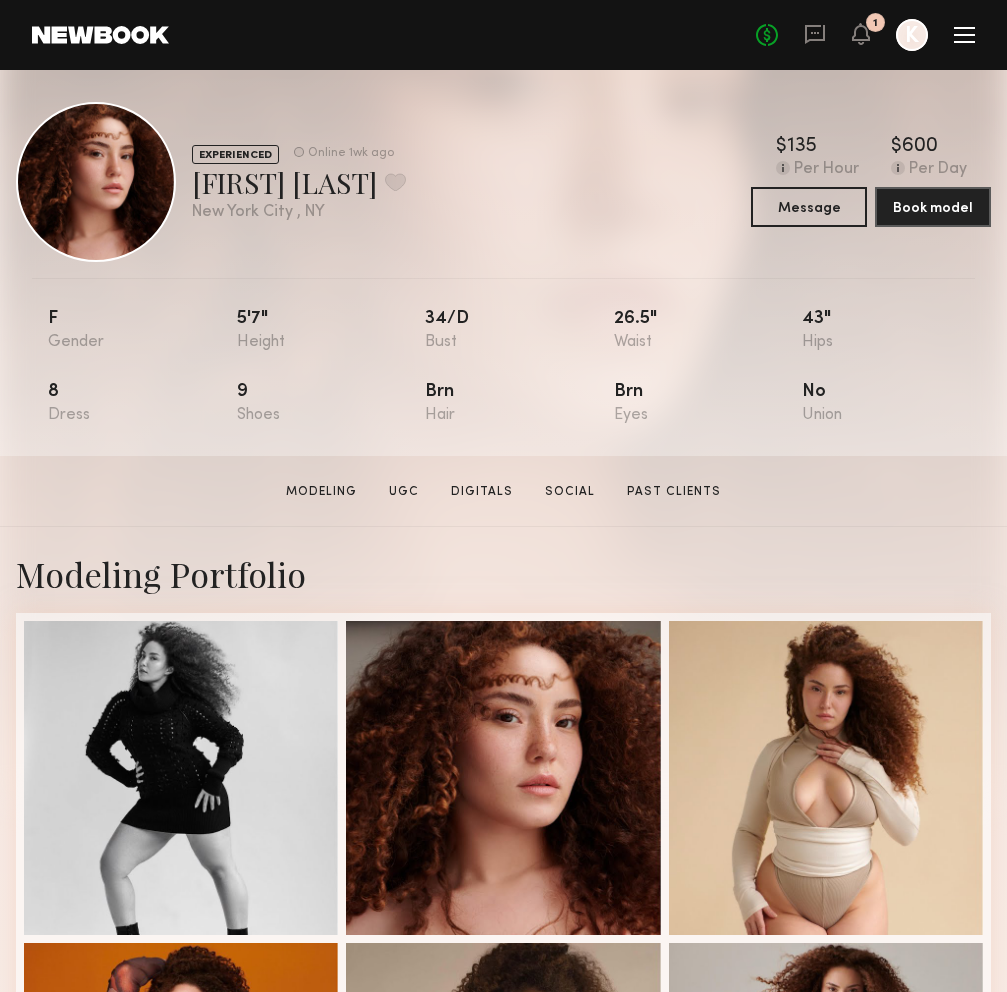 click 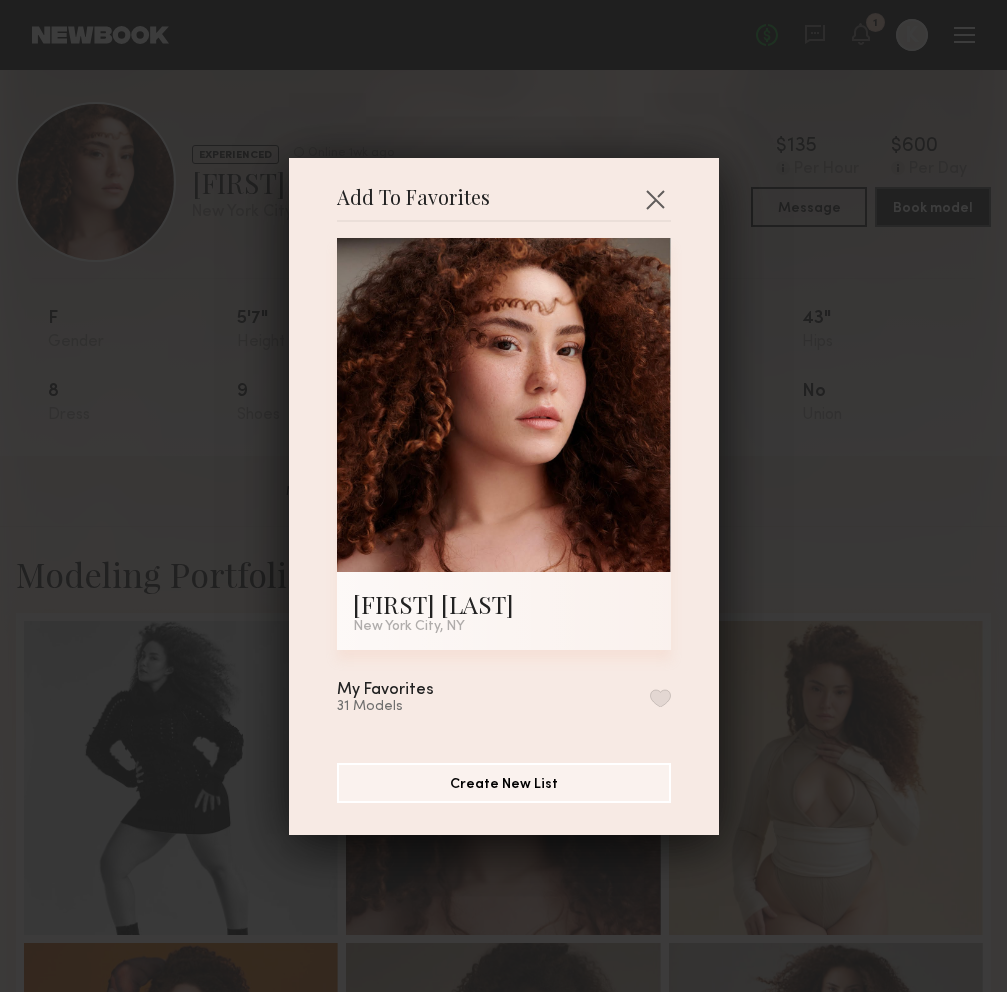 click at bounding box center (660, 698) 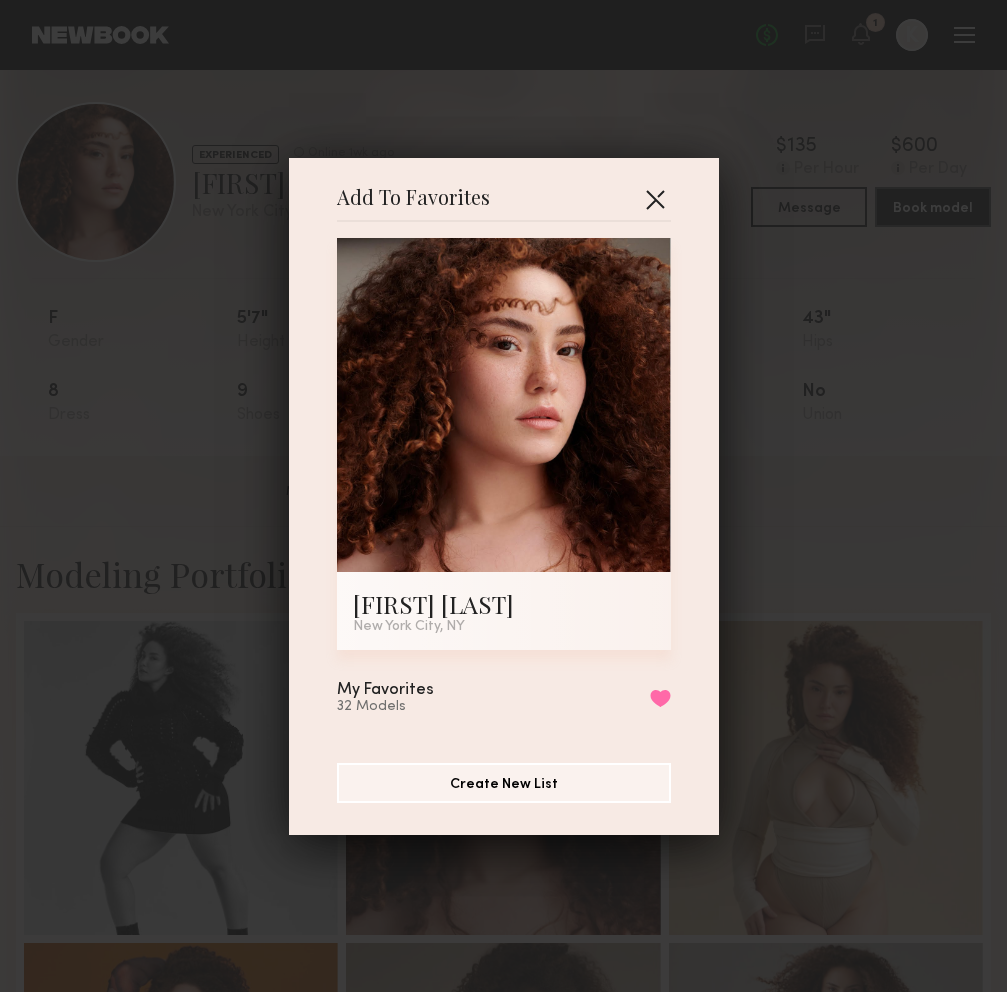 click at bounding box center [655, 199] 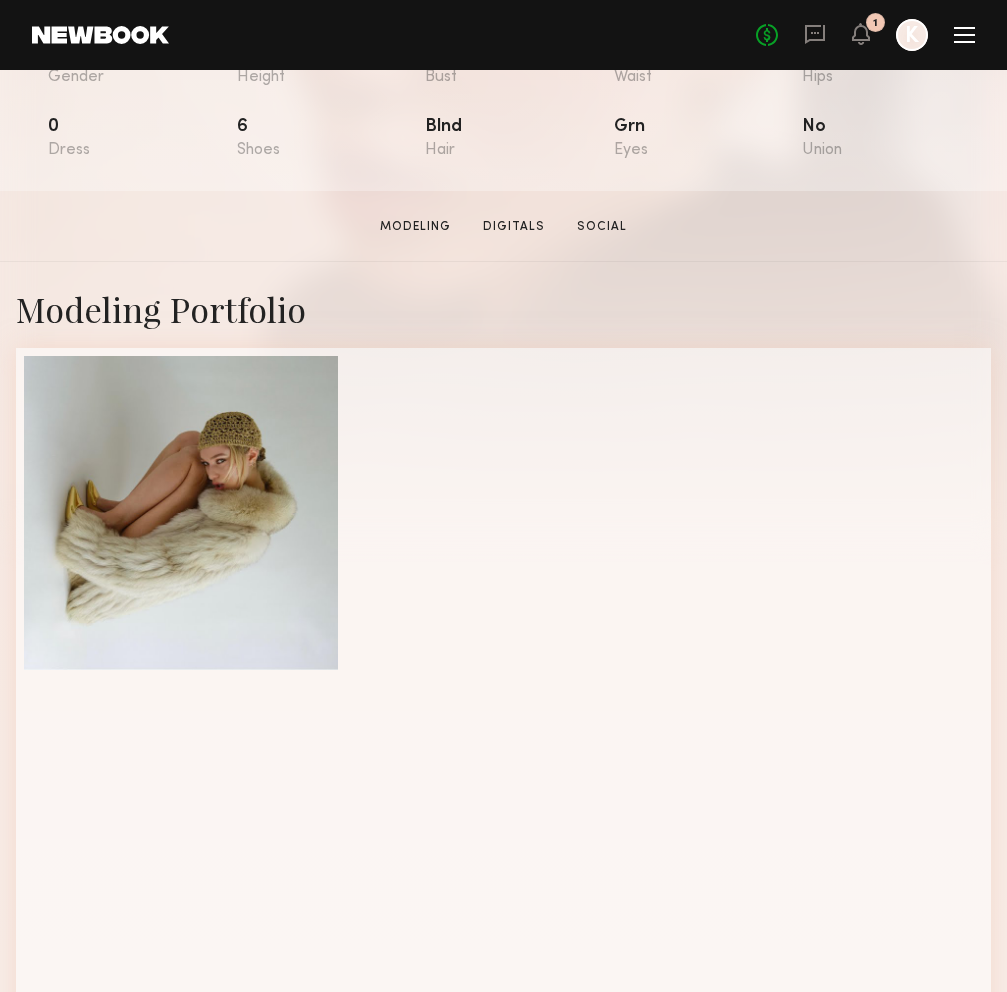 scroll, scrollTop: 266, scrollLeft: 0, axis: vertical 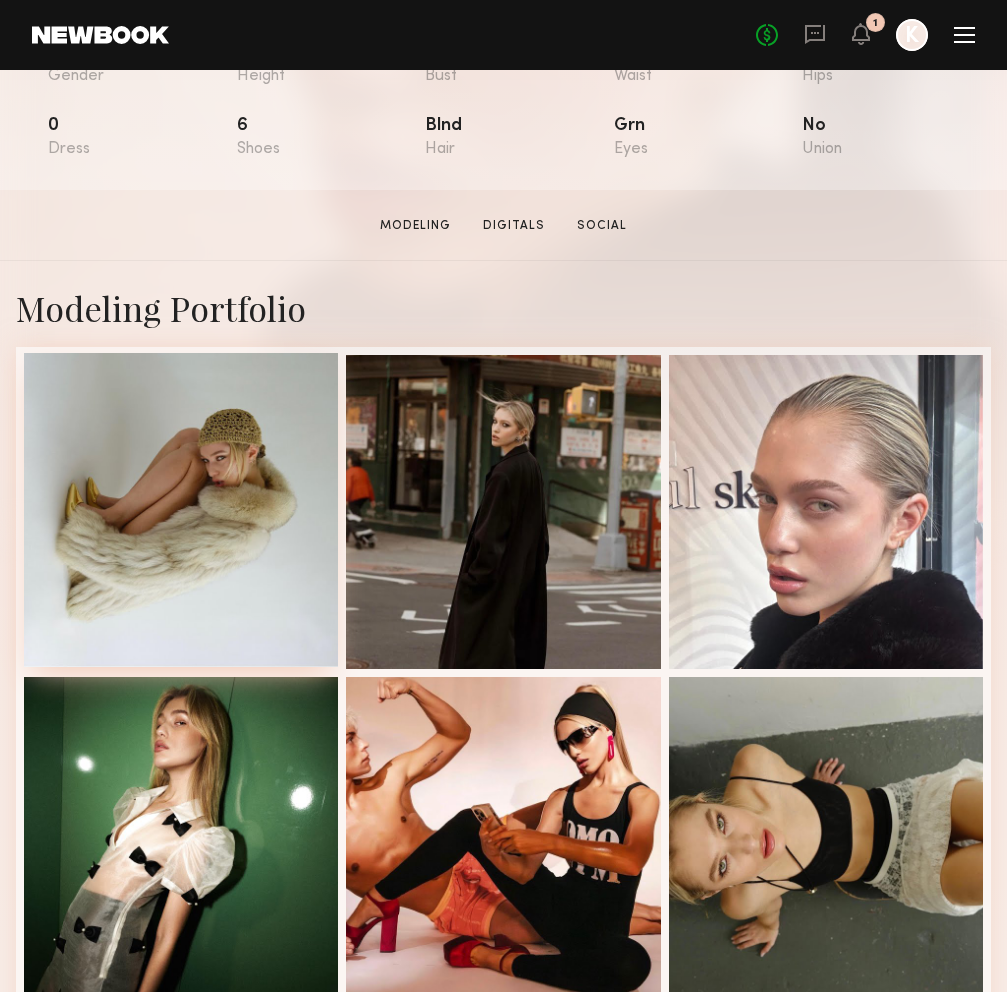 click at bounding box center (181, 510) 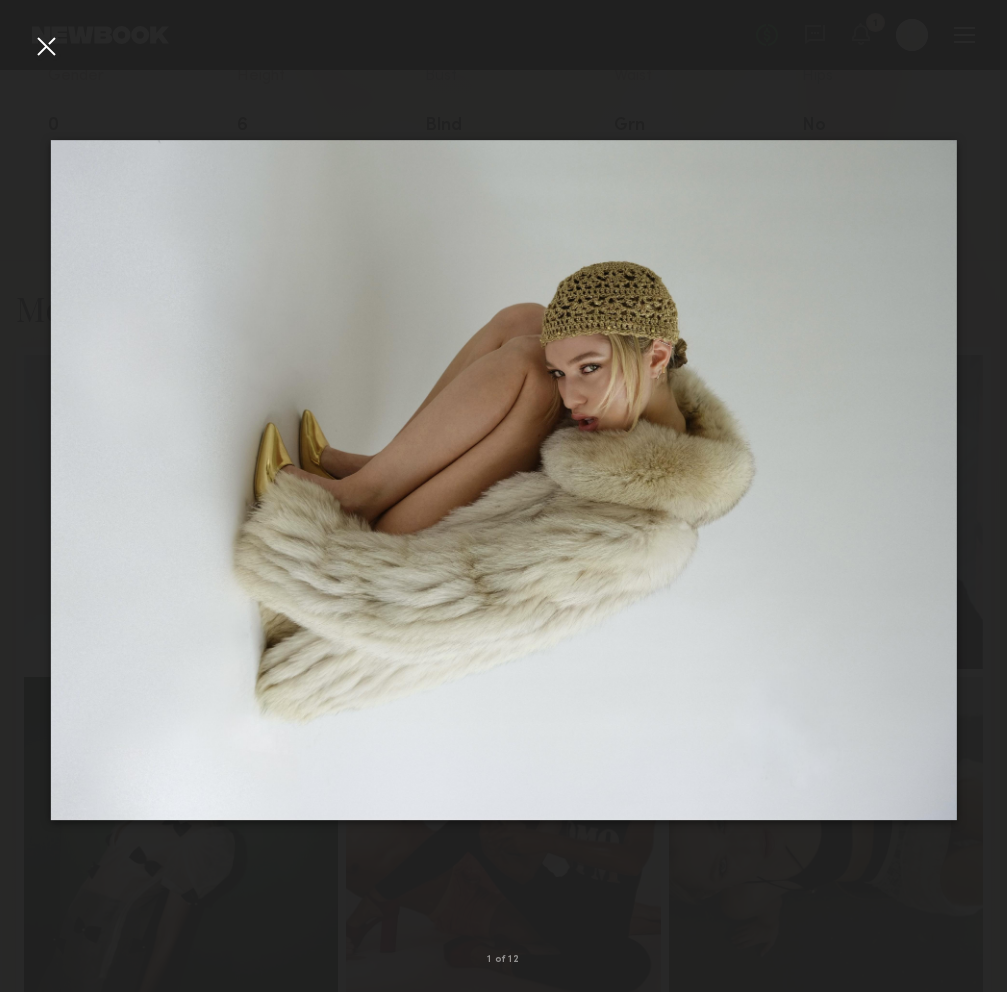 click at bounding box center [503, 480] 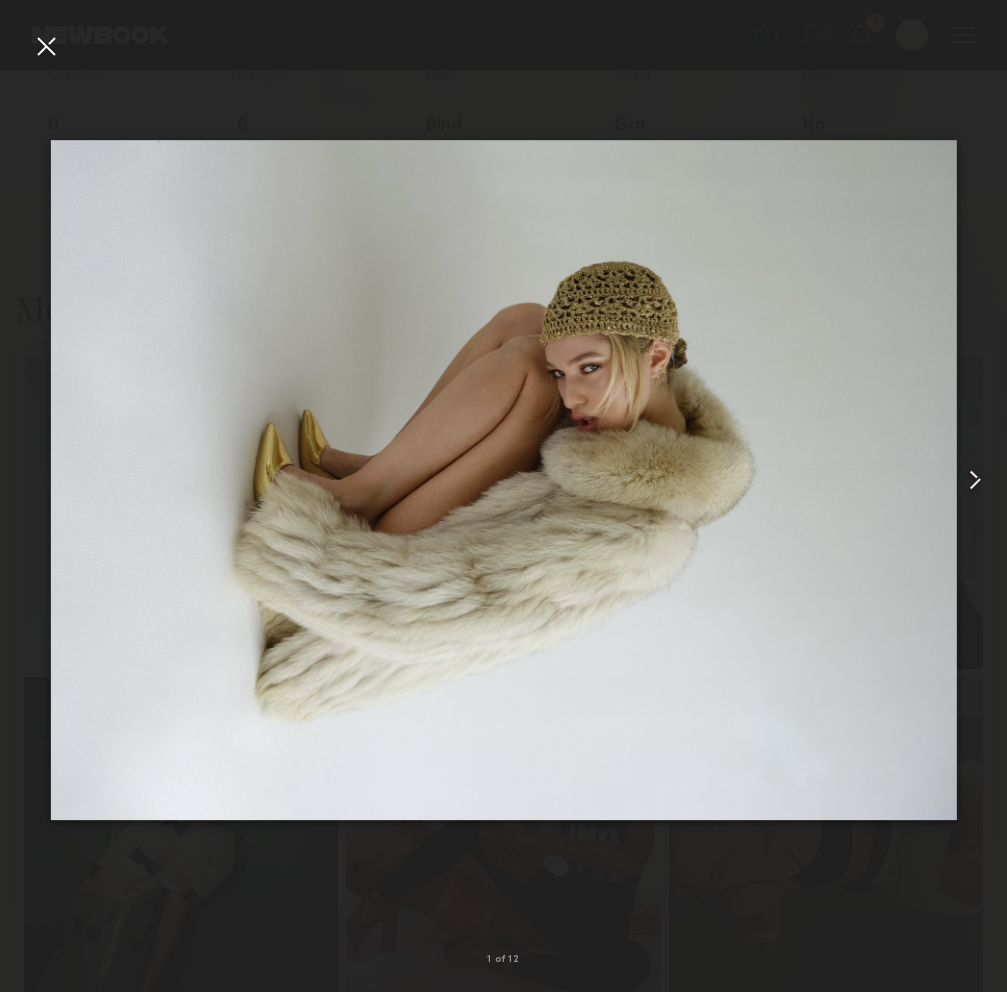 click at bounding box center (975, 480) 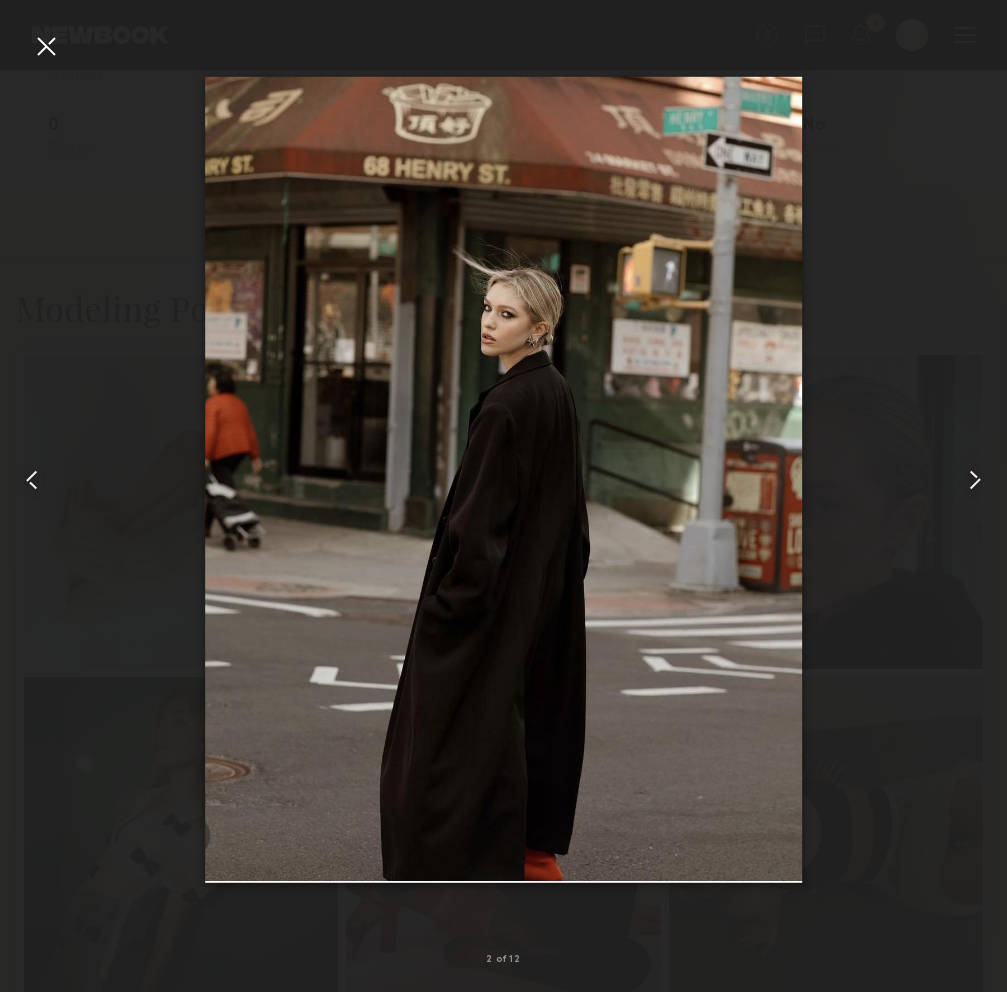 click at bounding box center [975, 480] 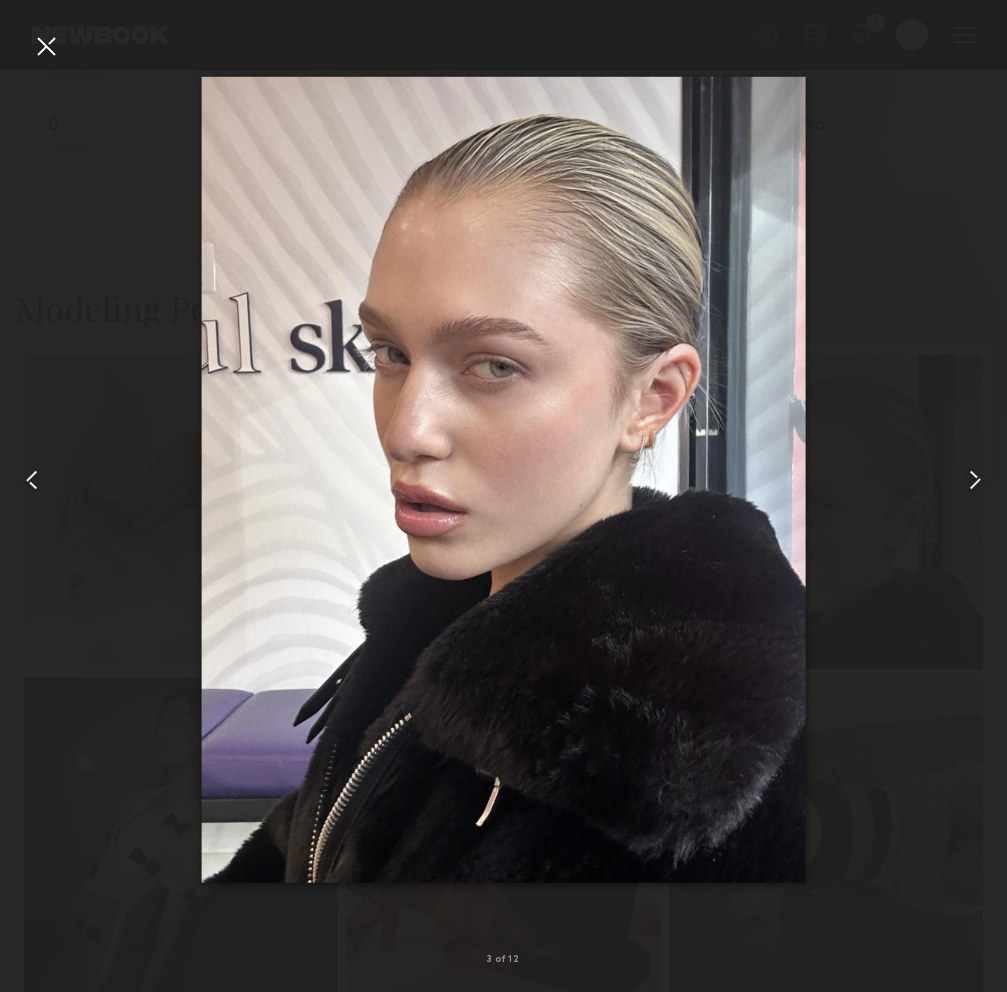 click at bounding box center (975, 480) 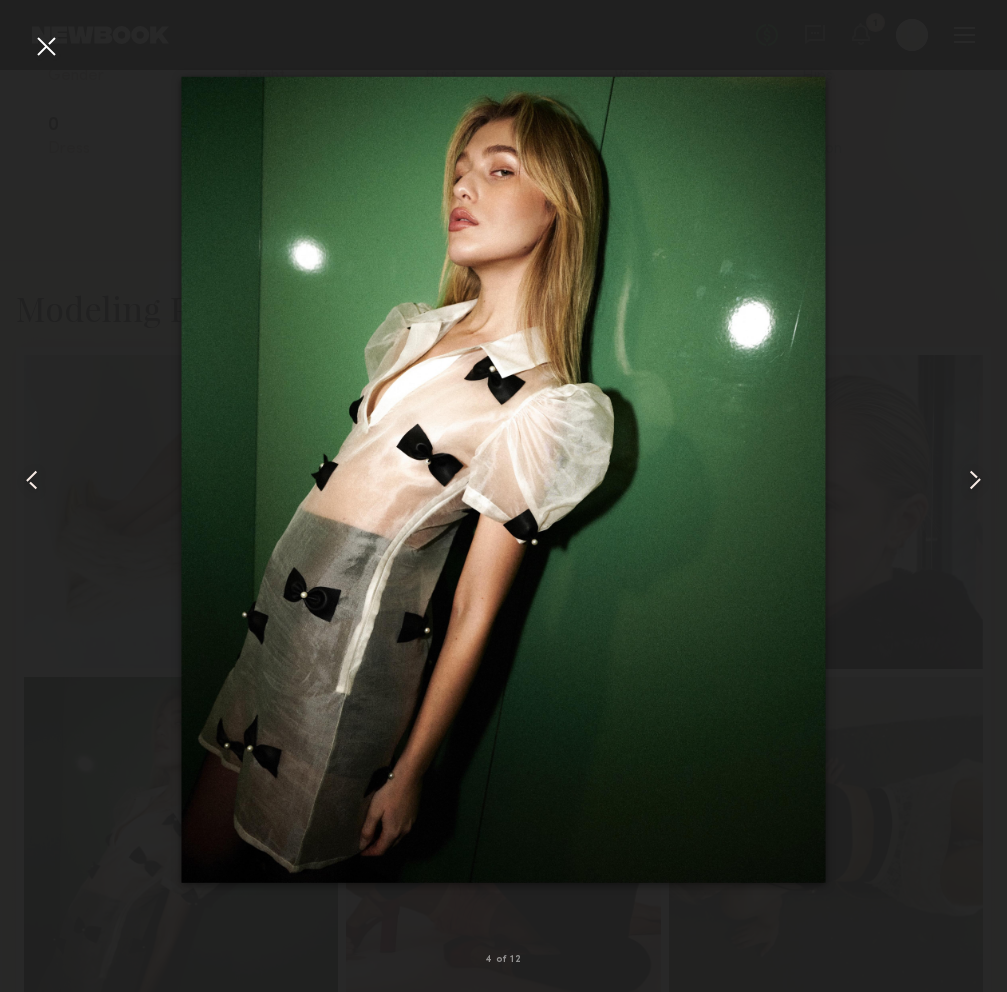 click at bounding box center (975, 480) 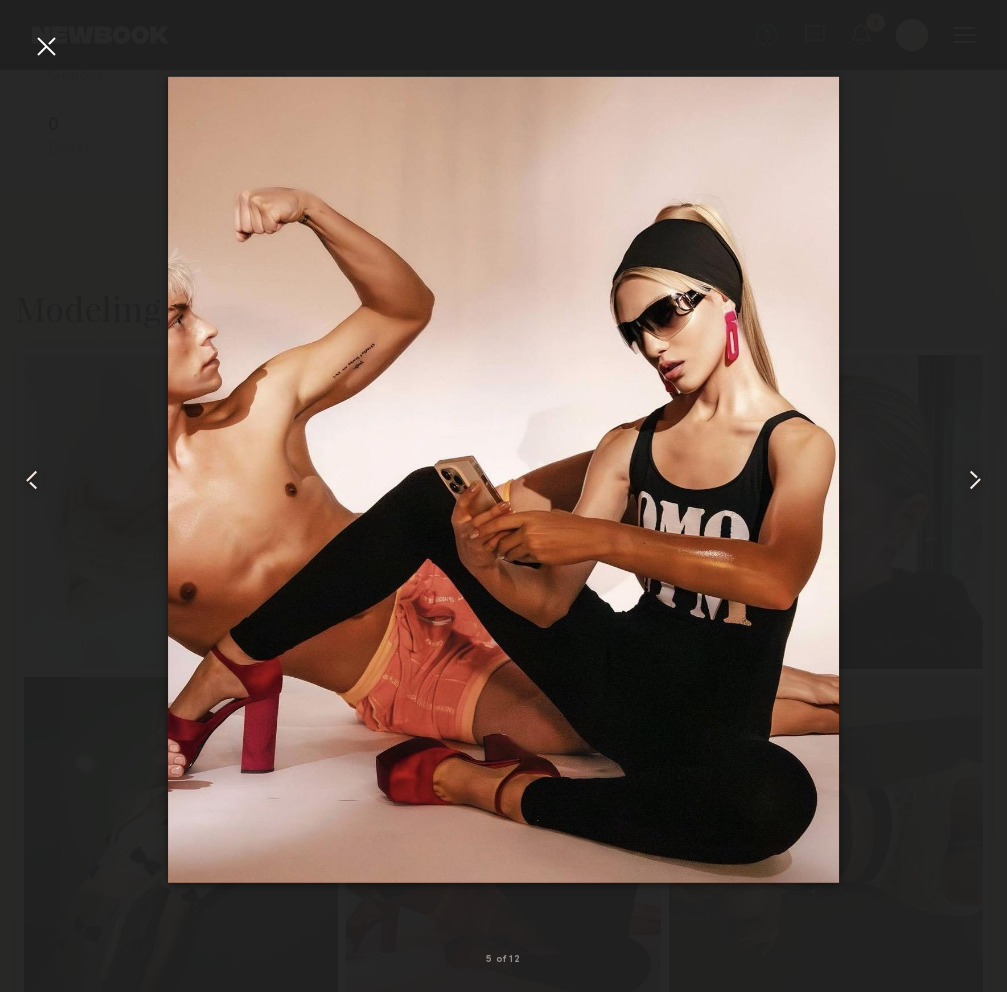 click at bounding box center (975, 480) 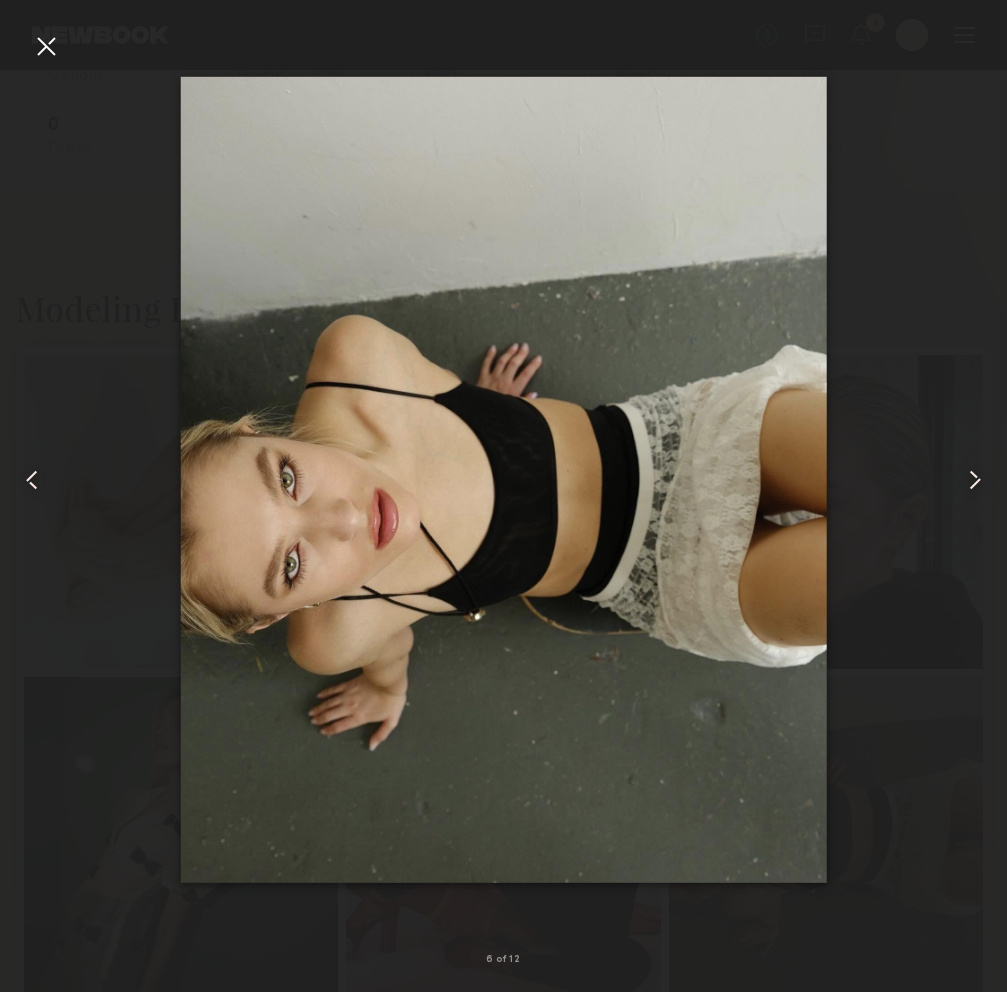 click at bounding box center [975, 480] 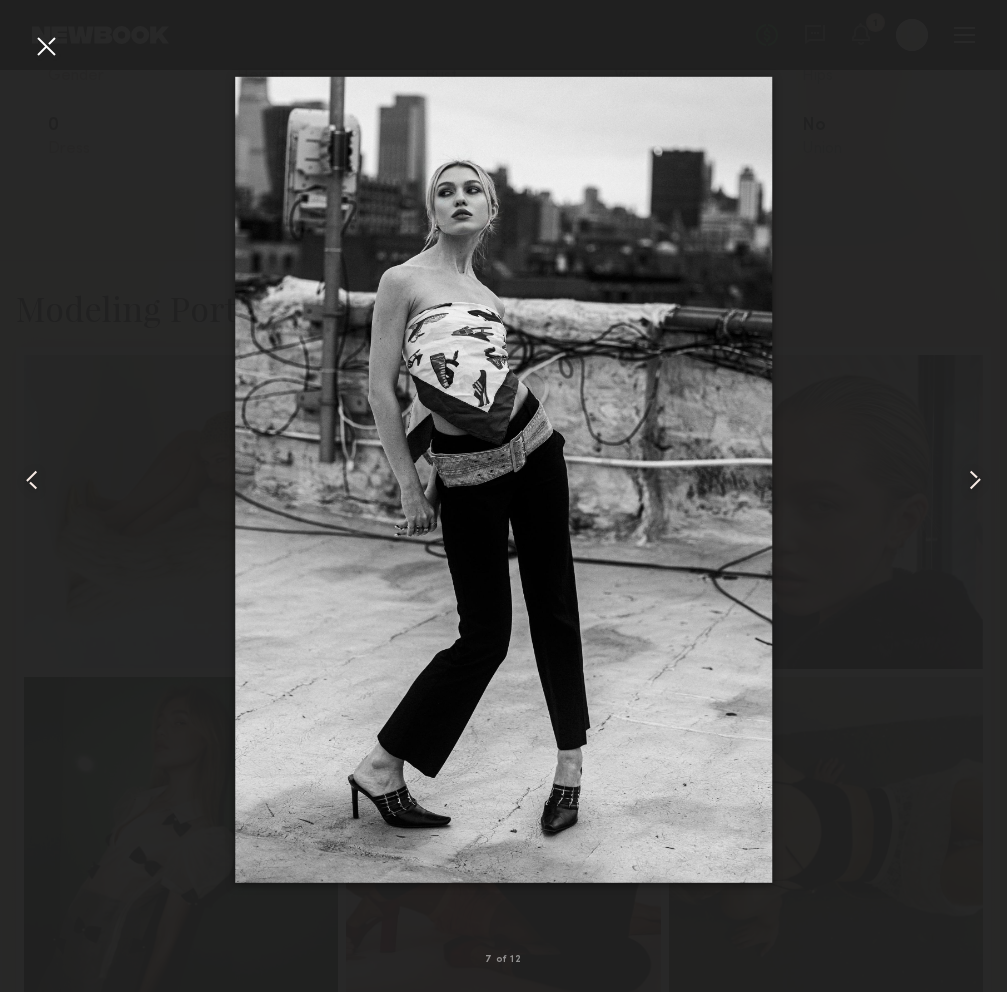 click at bounding box center [975, 480] 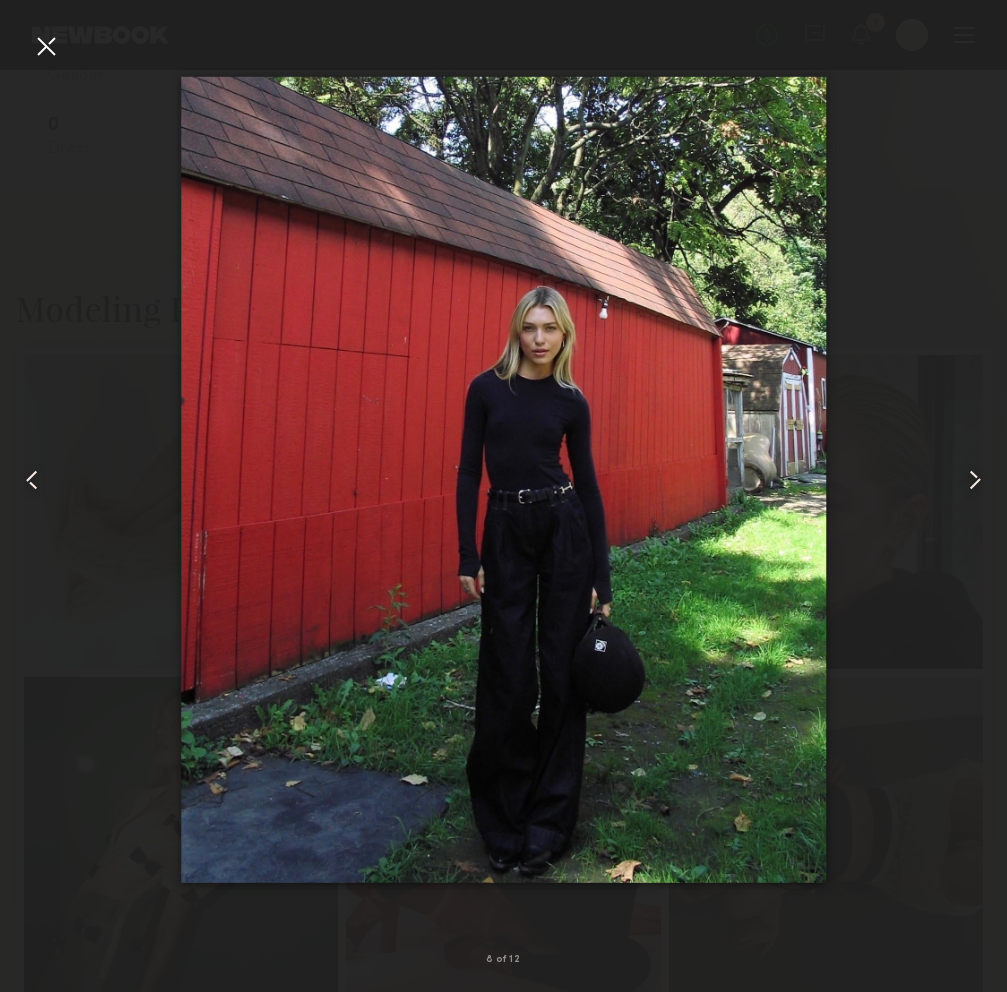 click at bounding box center [975, 480] 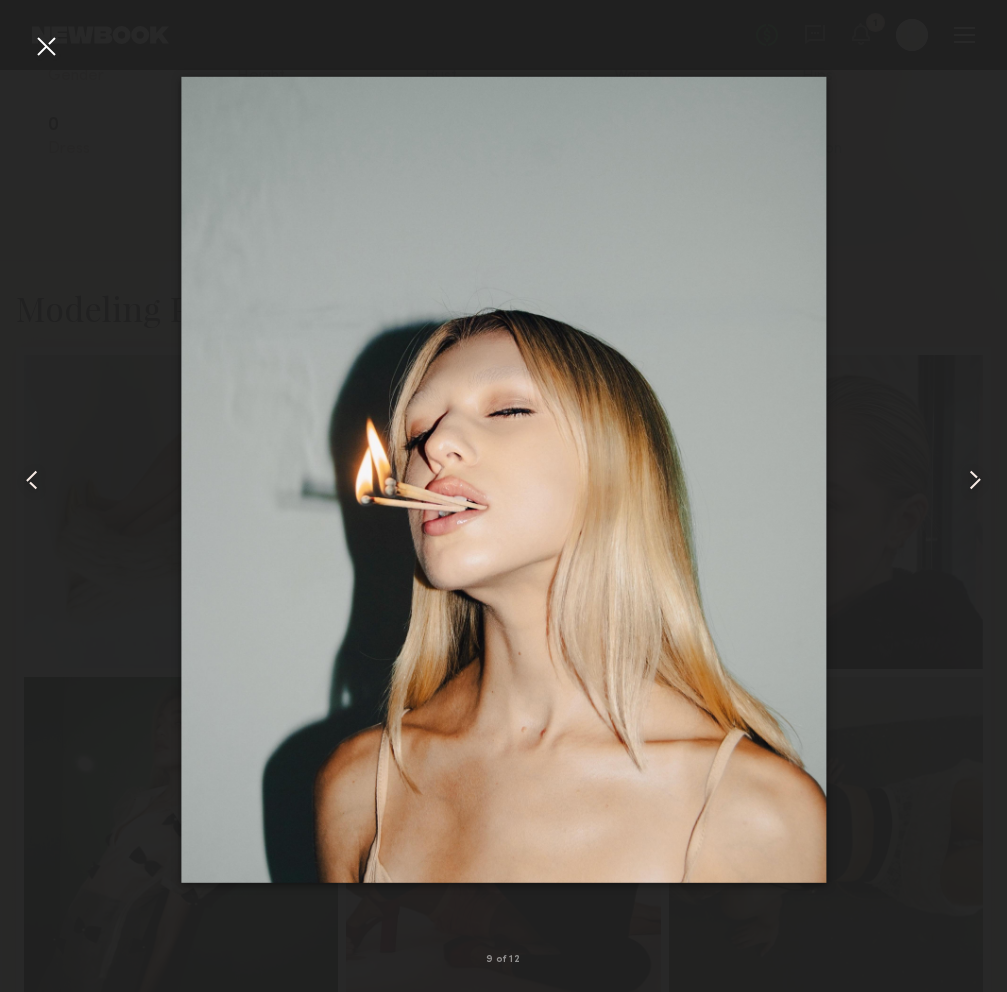 click at bounding box center (975, 480) 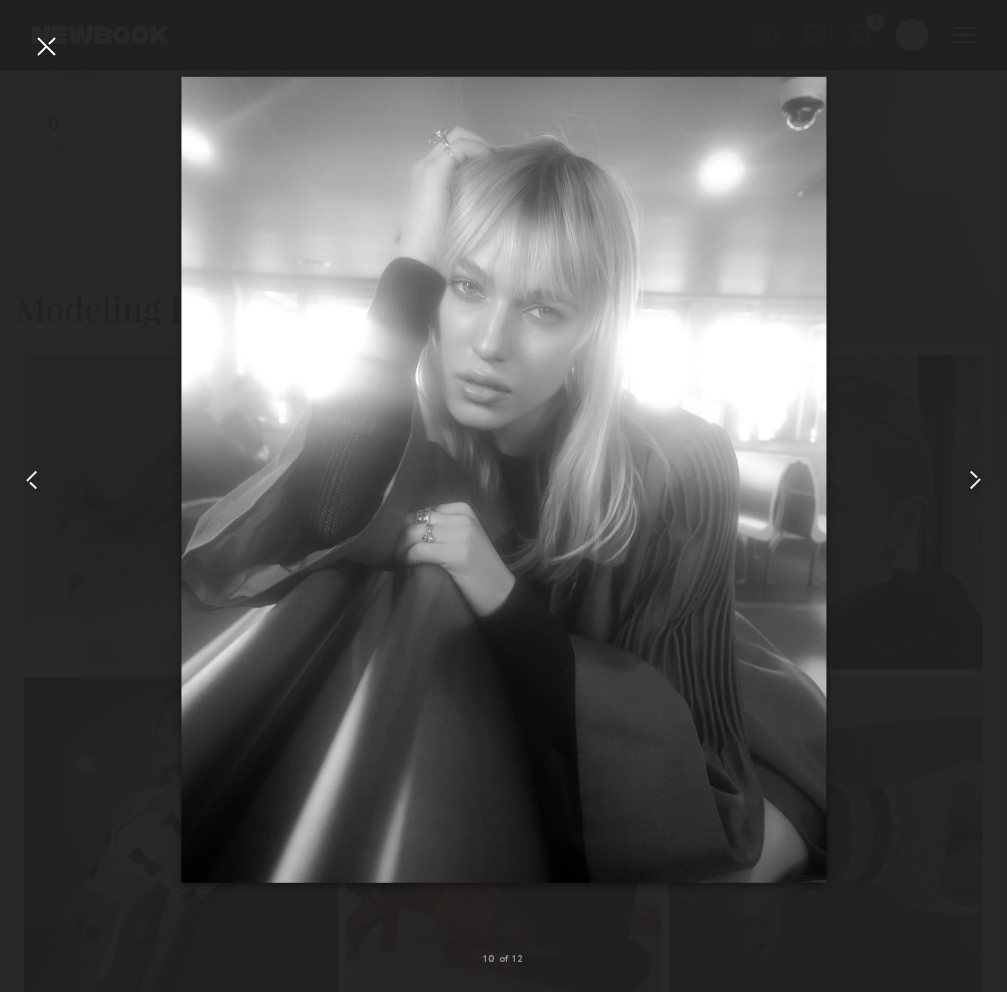 click at bounding box center (975, 480) 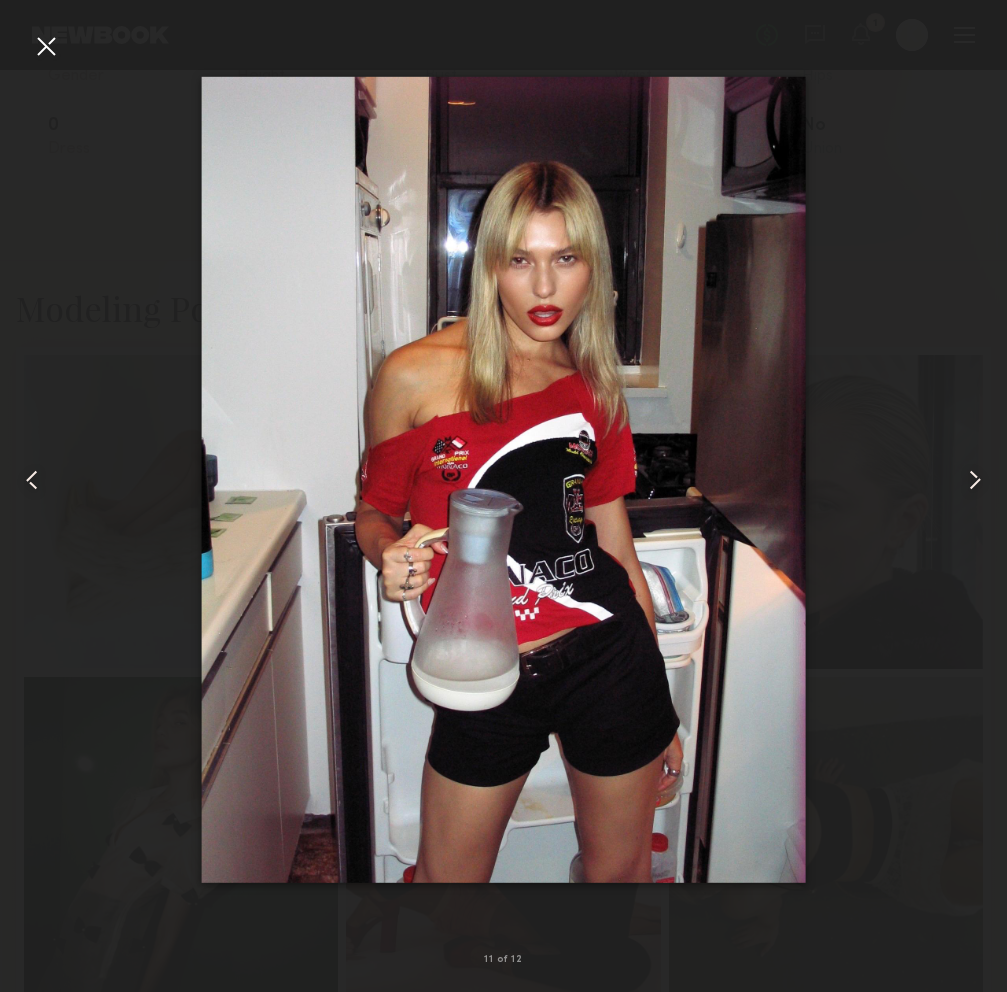 click at bounding box center [975, 480] 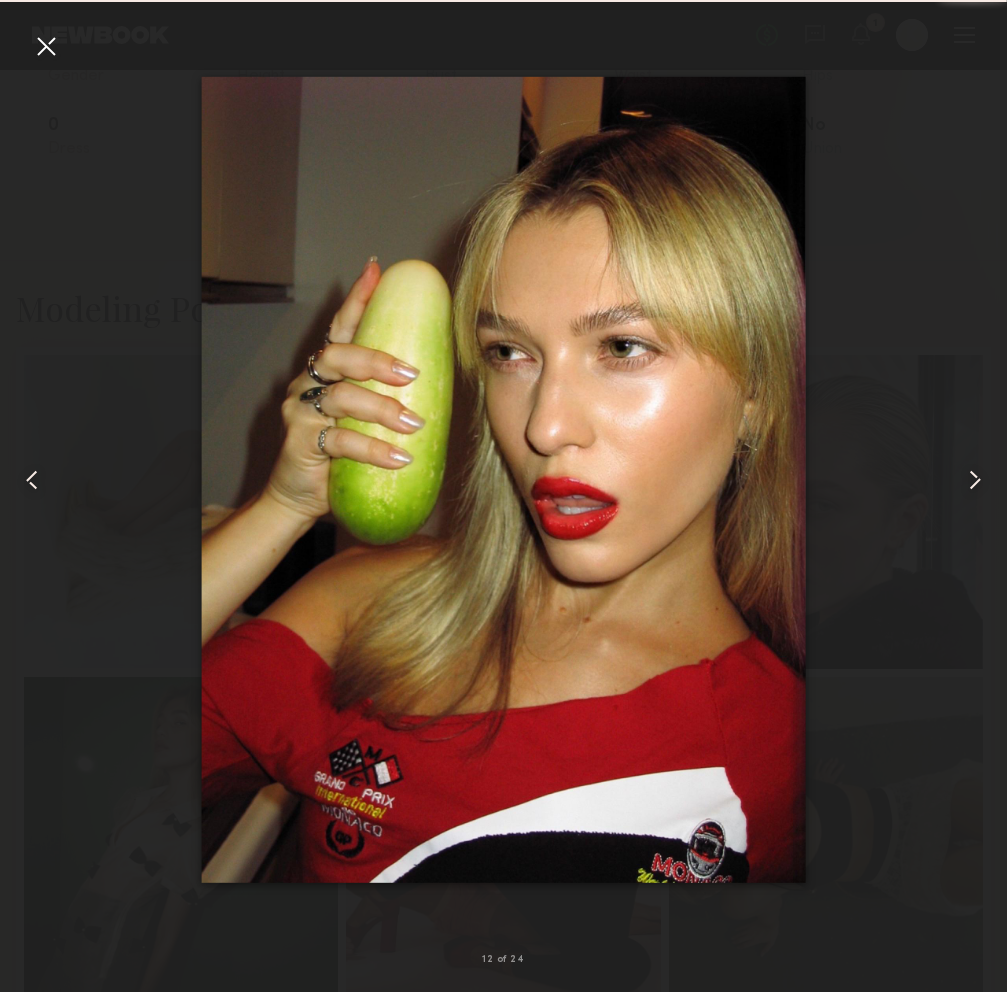 click at bounding box center [975, 480] 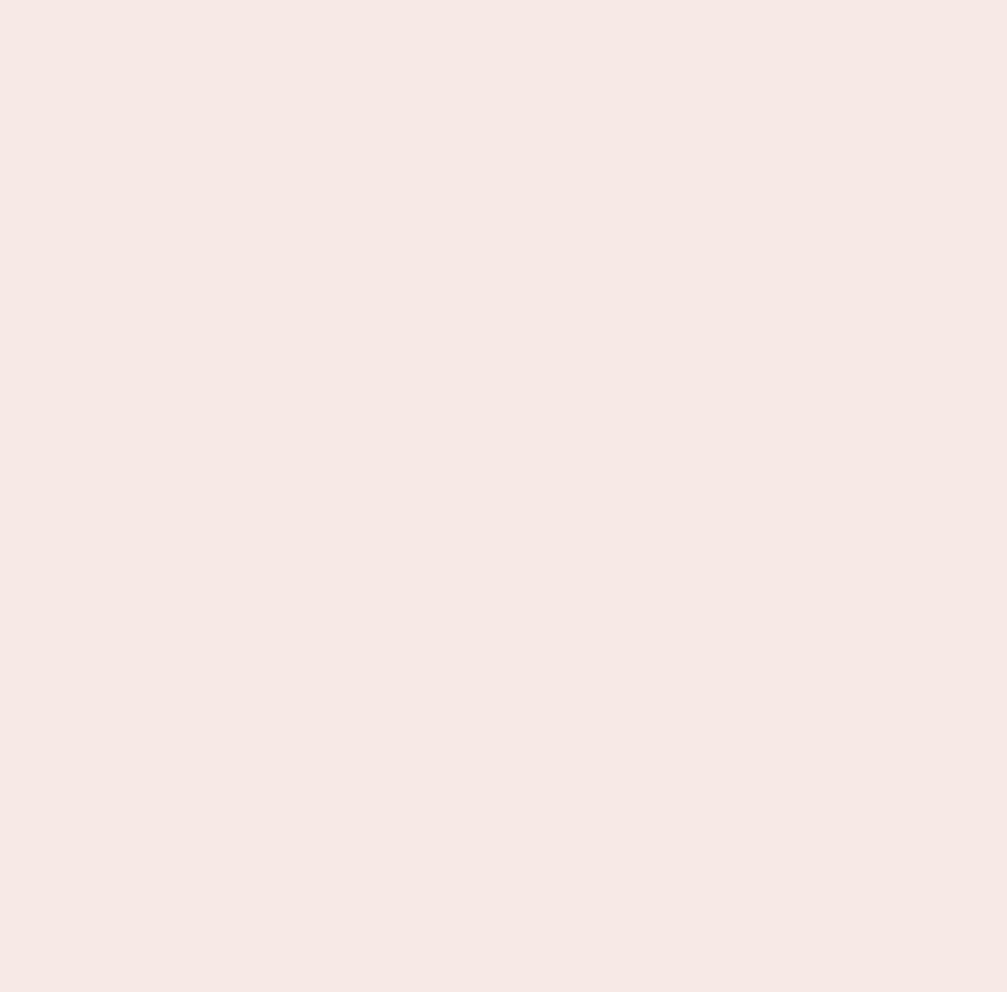 scroll, scrollTop: 0, scrollLeft: 0, axis: both 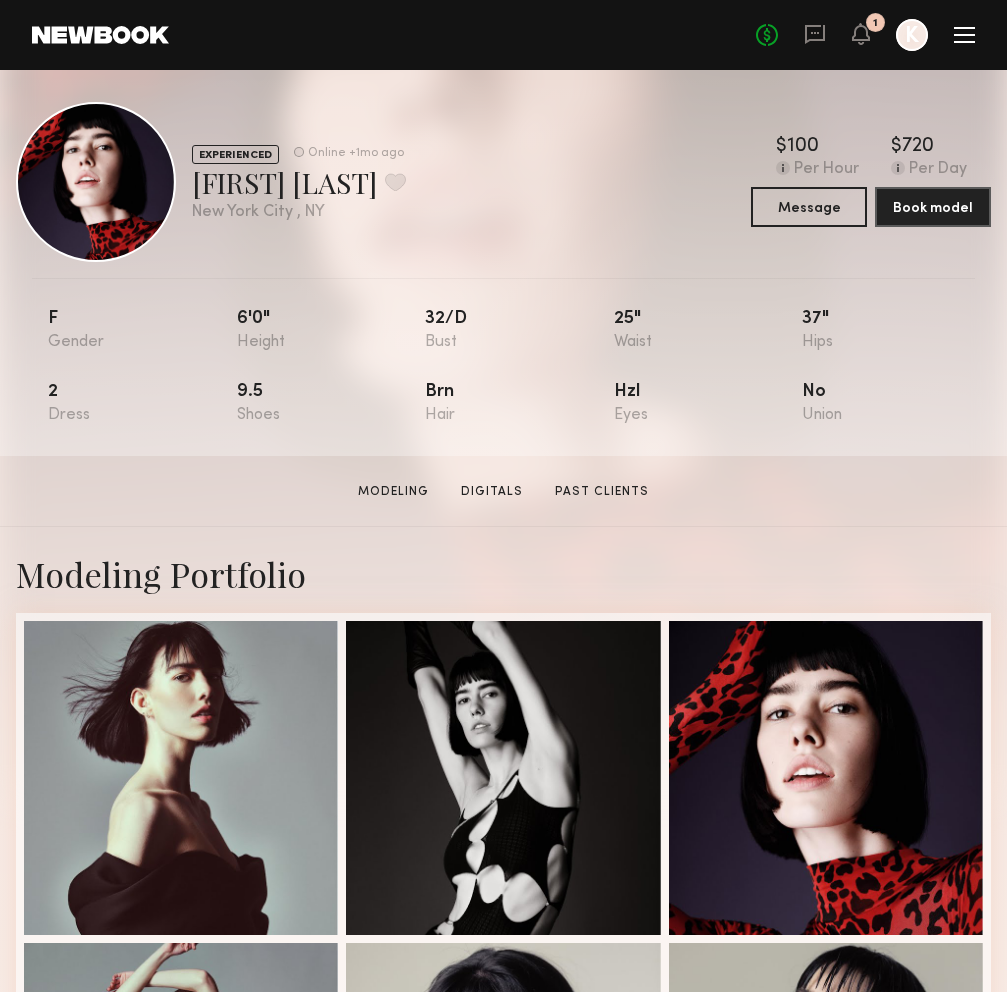 click 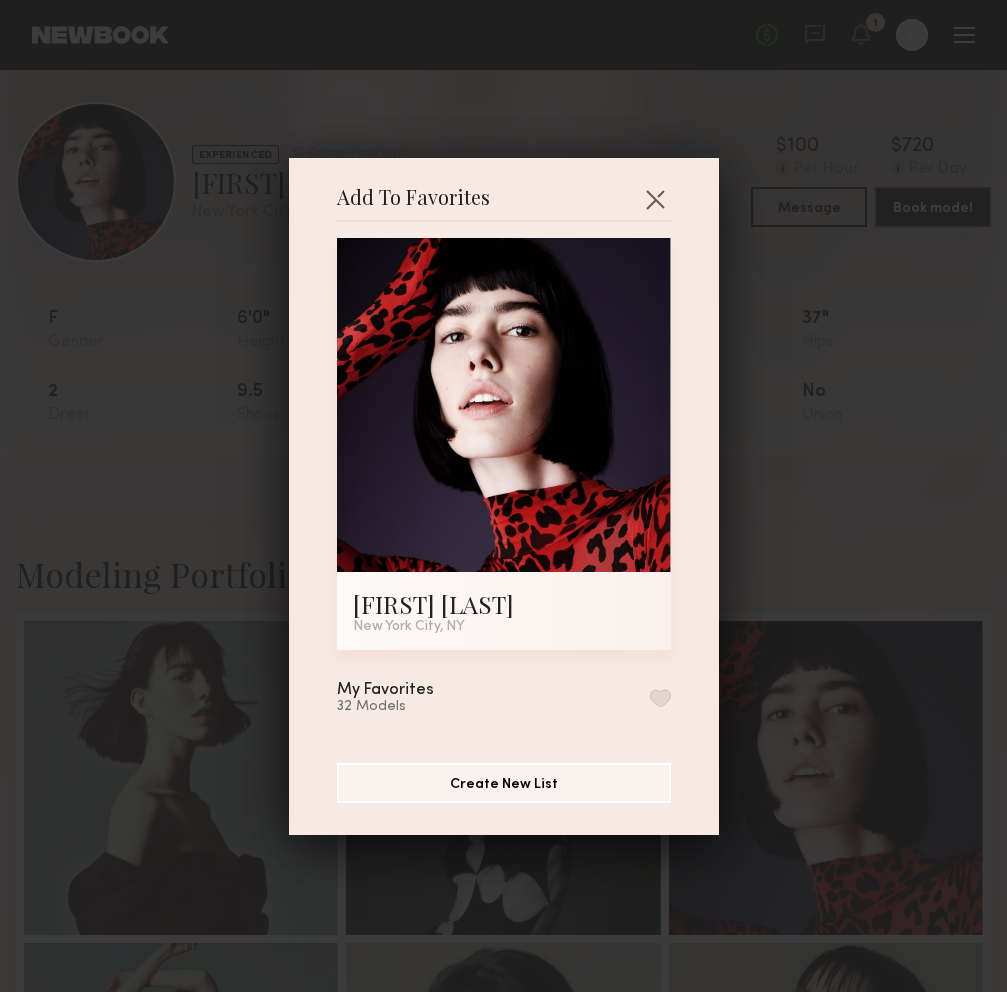click at bounding box center (660, 698) 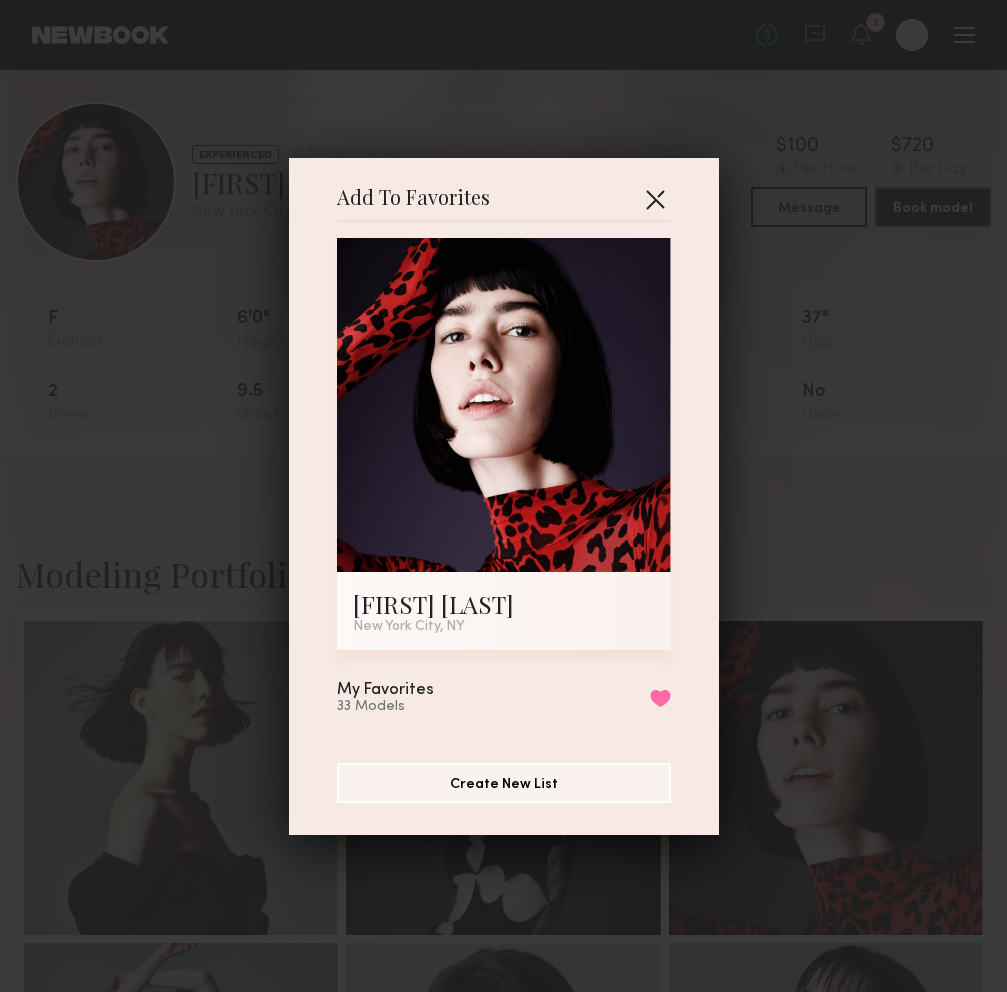 click at bounding box center [655, 199] 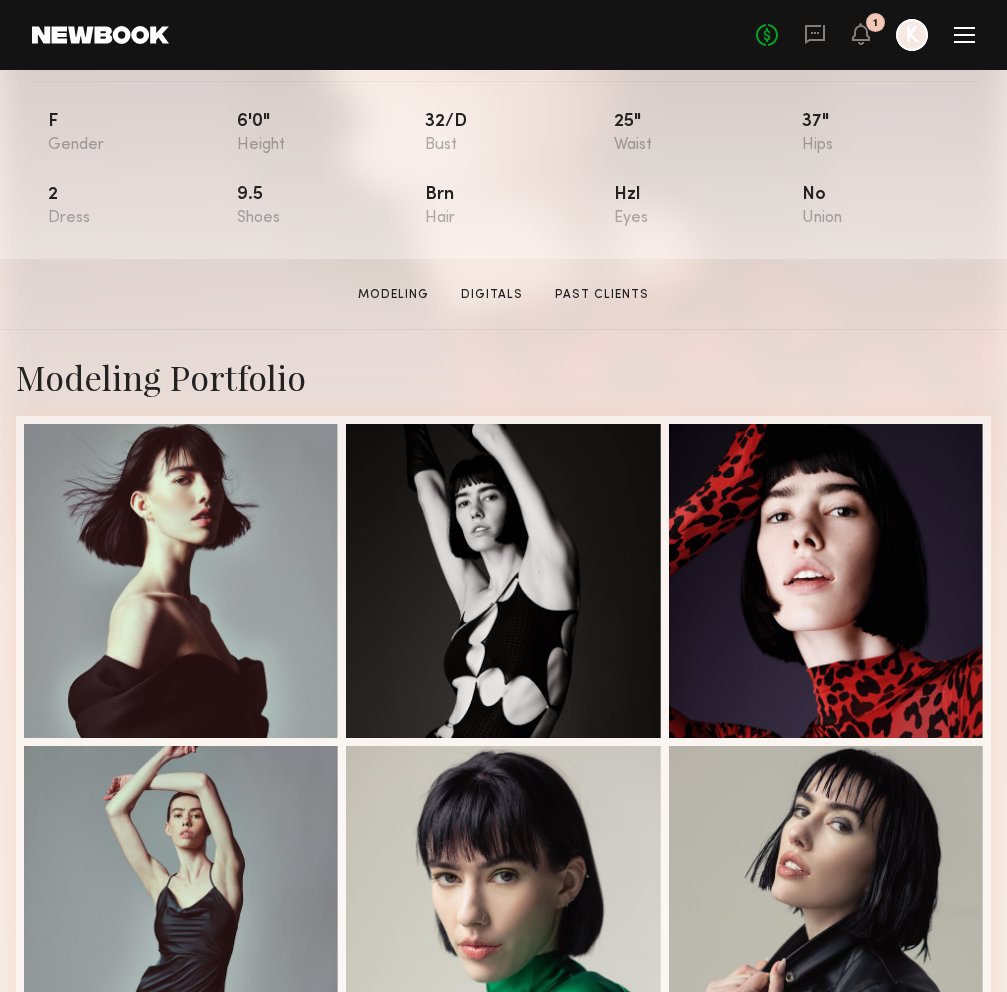 scroll, scrollTop: 196, scrollLeft: 0, axis: vertical 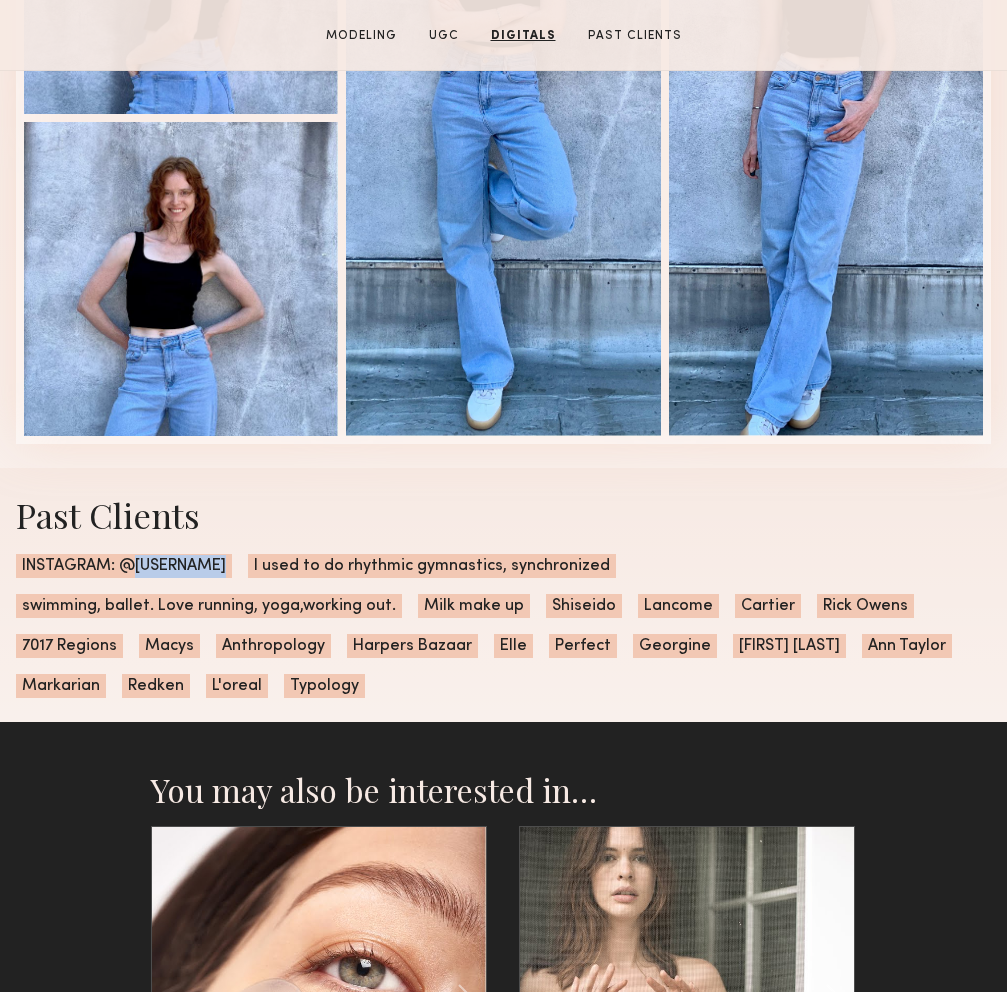 drag, startPoint x: 219, startPoint y: 558, endPoint x: 136, endPoint y: 569, distance: 83.725746 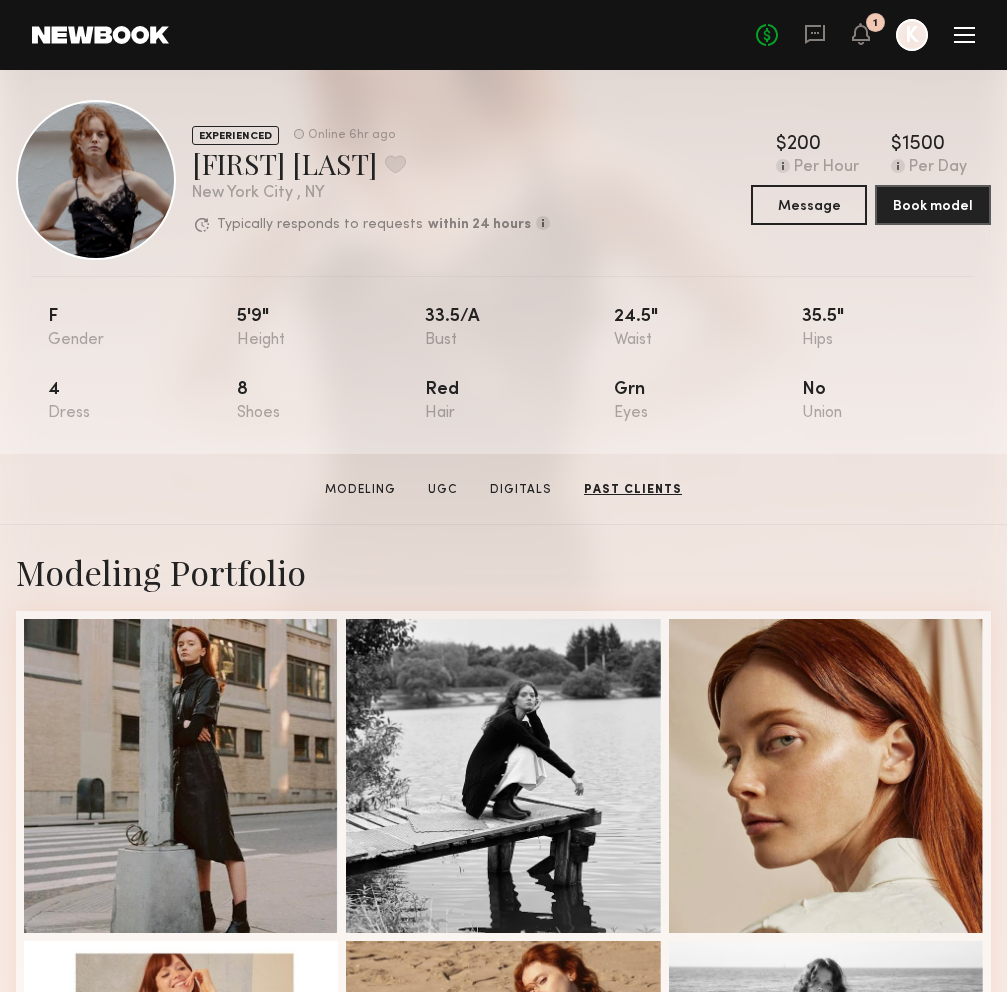 scroll, scrollTop: 0, scrollLeft: 0, axis: both 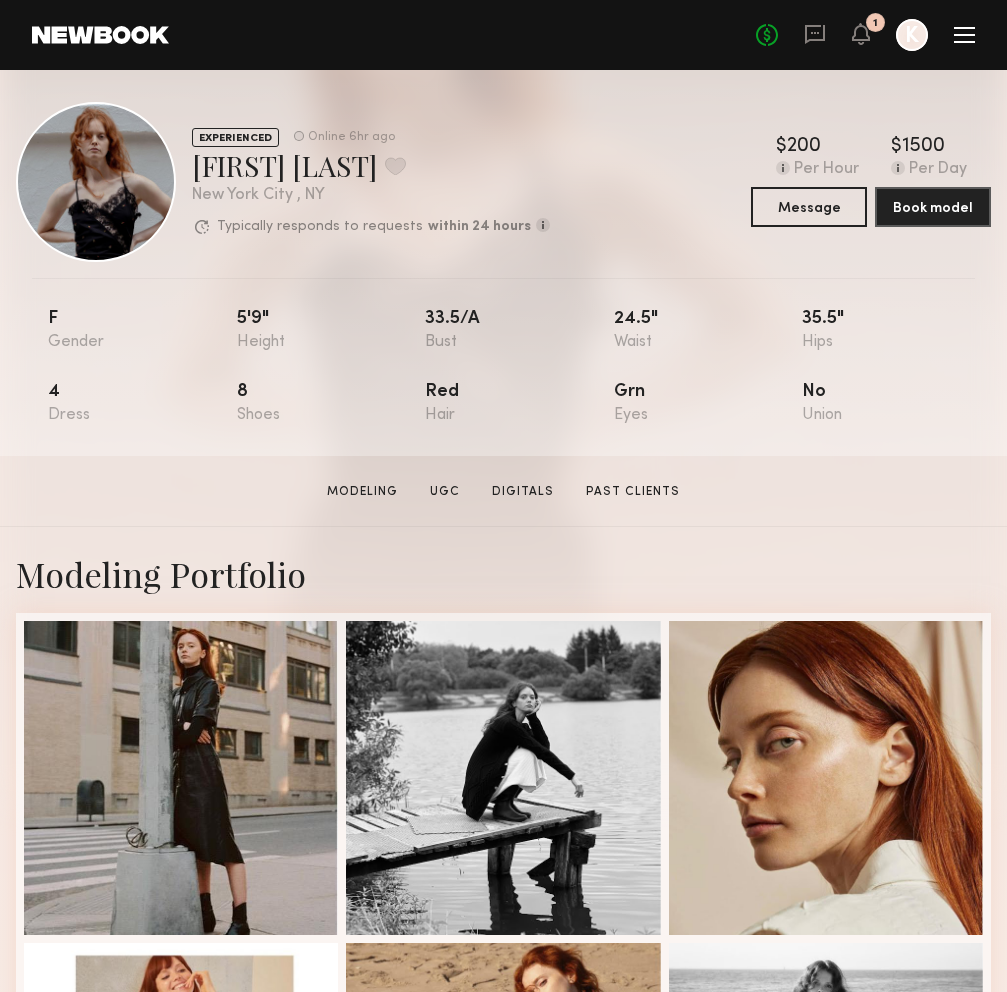 click 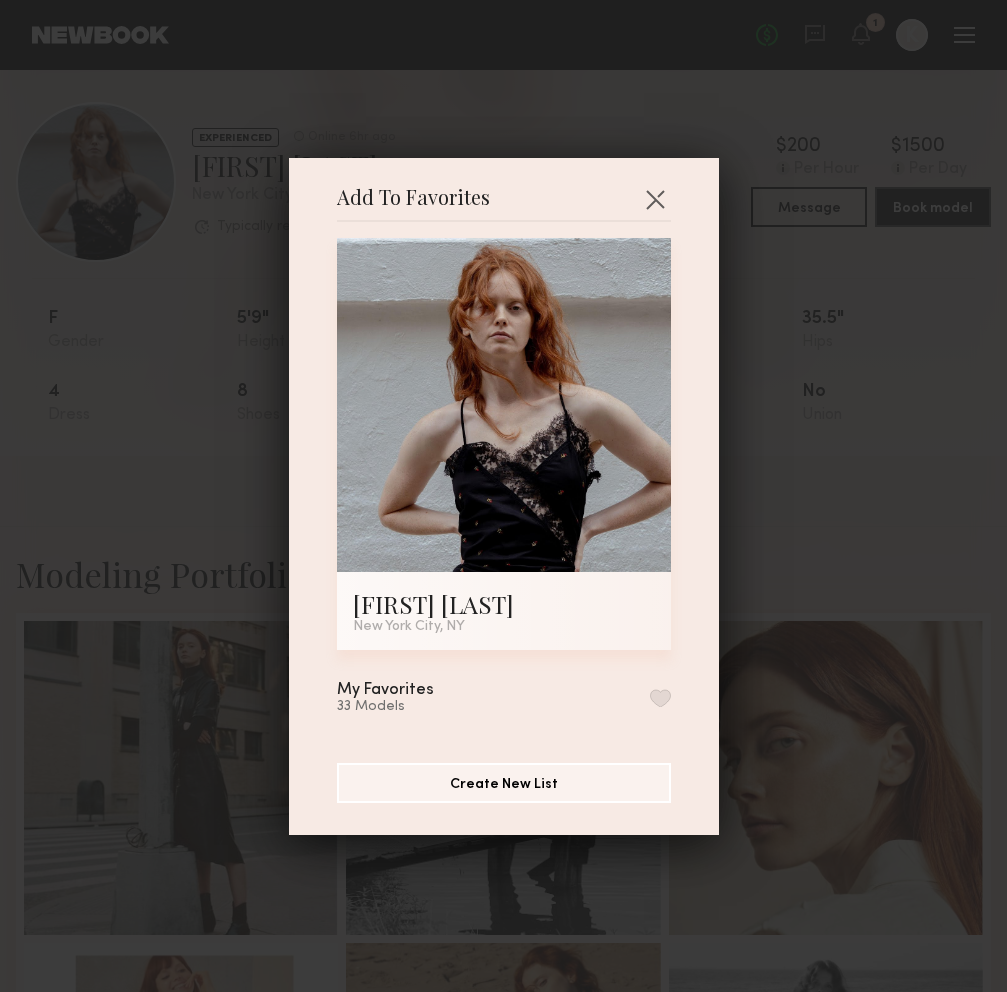 click at bounding box center [660, 698] 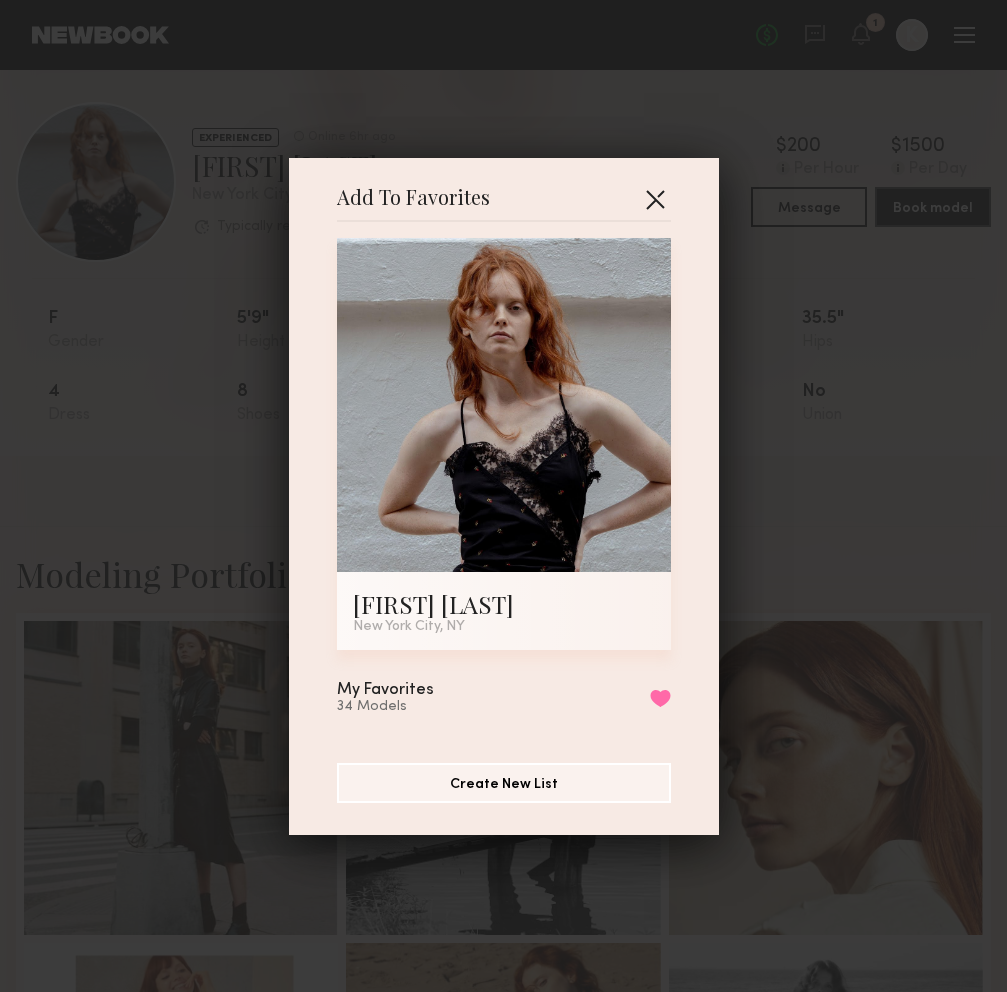 click at bounding box center (655, 199) 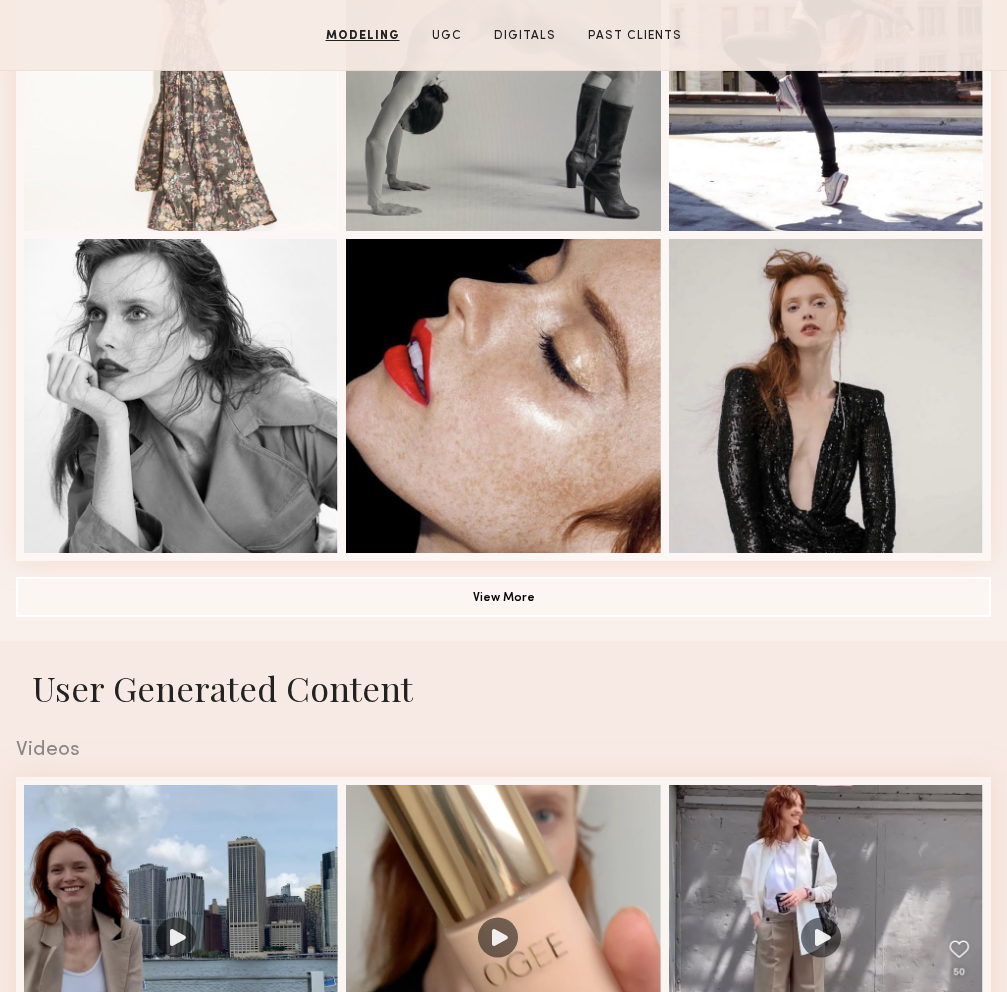 scroll, scrollTop: 1357, scrollLeft: 0, axis: vertical 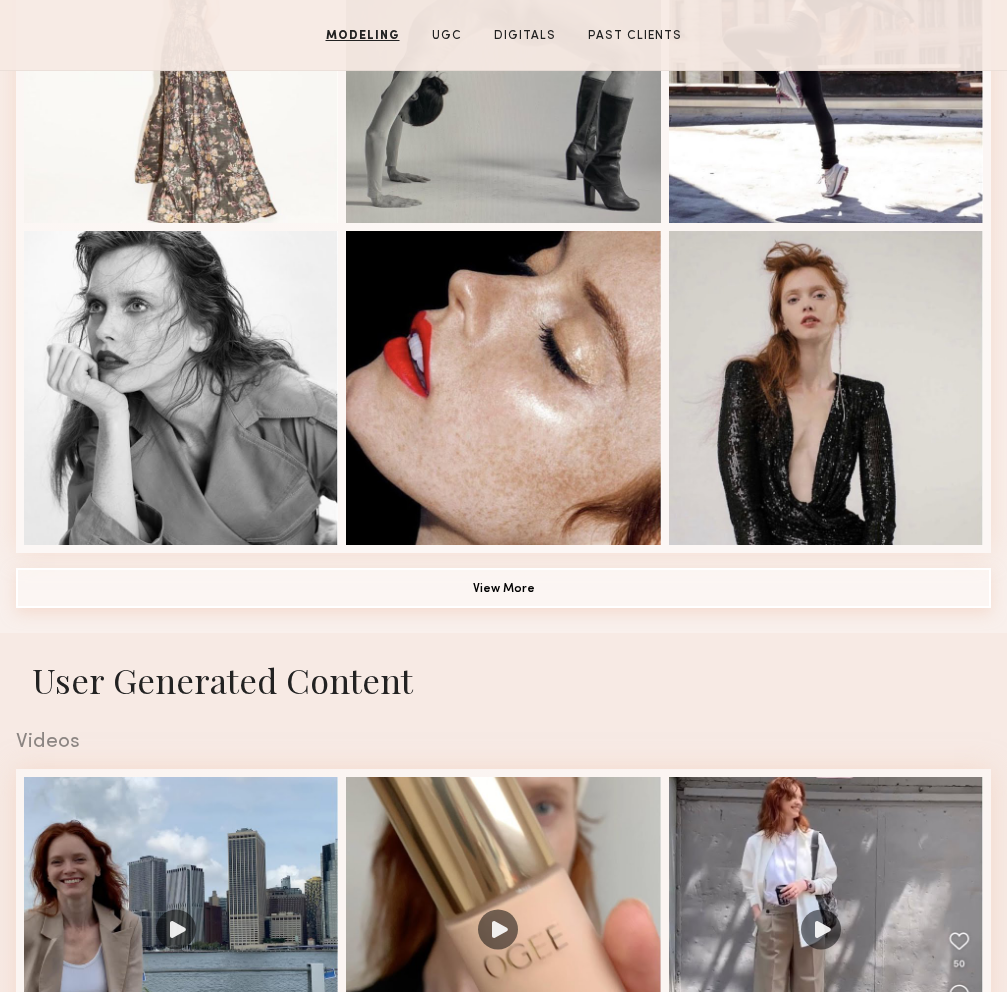 click on "View More" 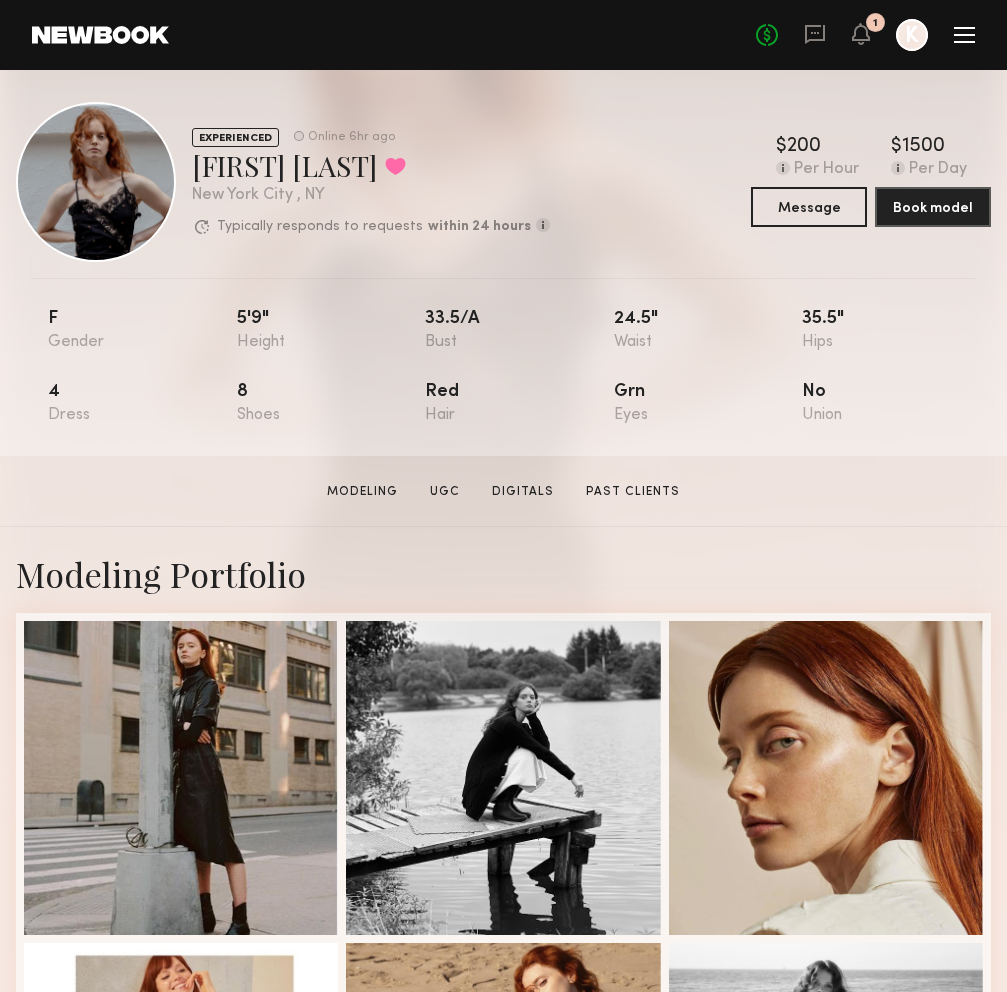 scroll, scrollTop: 1, scrollLeft: 0, axis: vertical 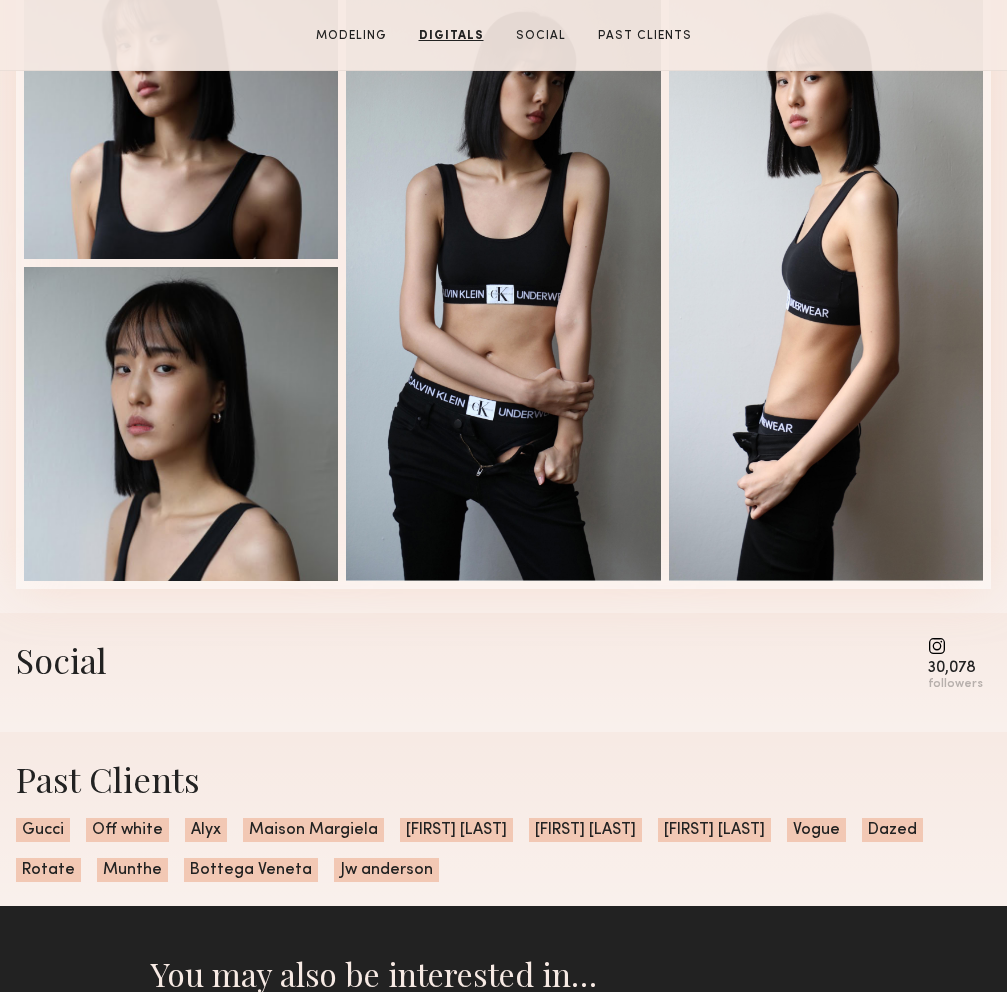 click at bounding box center (955, 646) 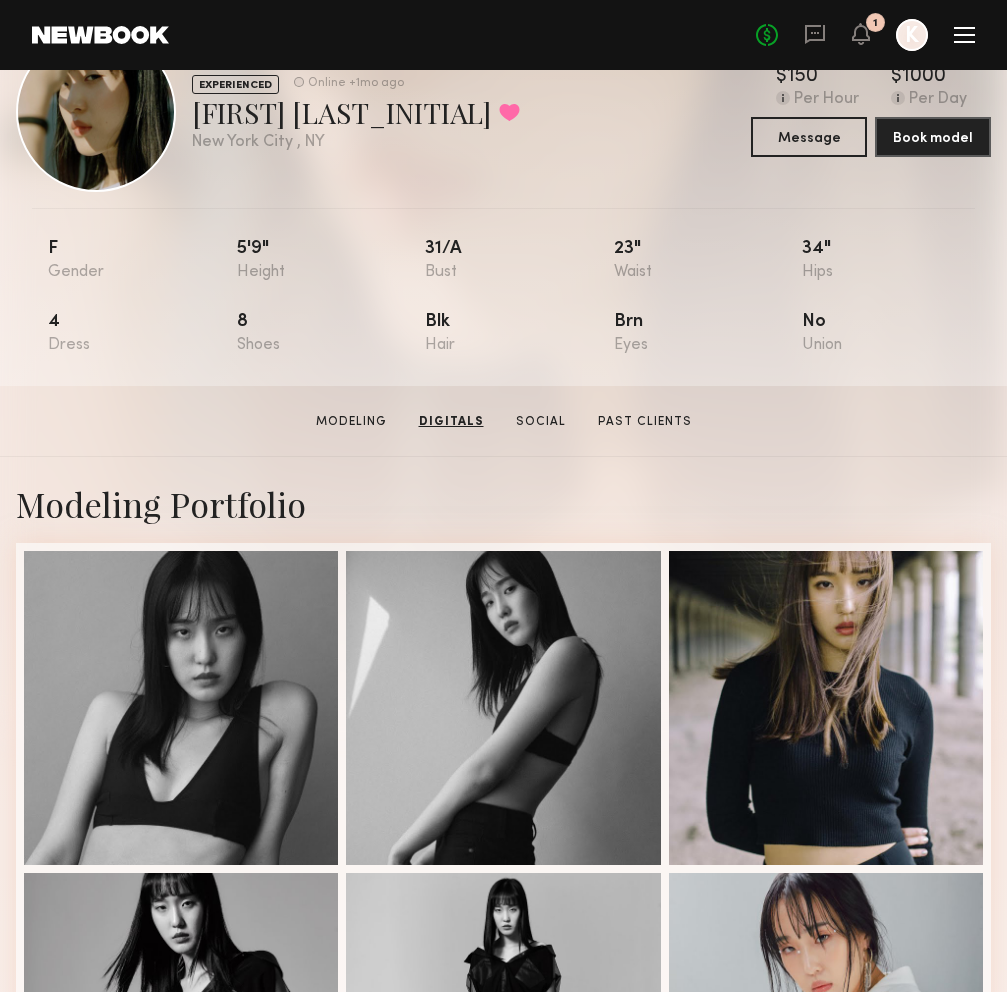 scroll, scrollTop: 0, scrollLeft: 0, axis: both 